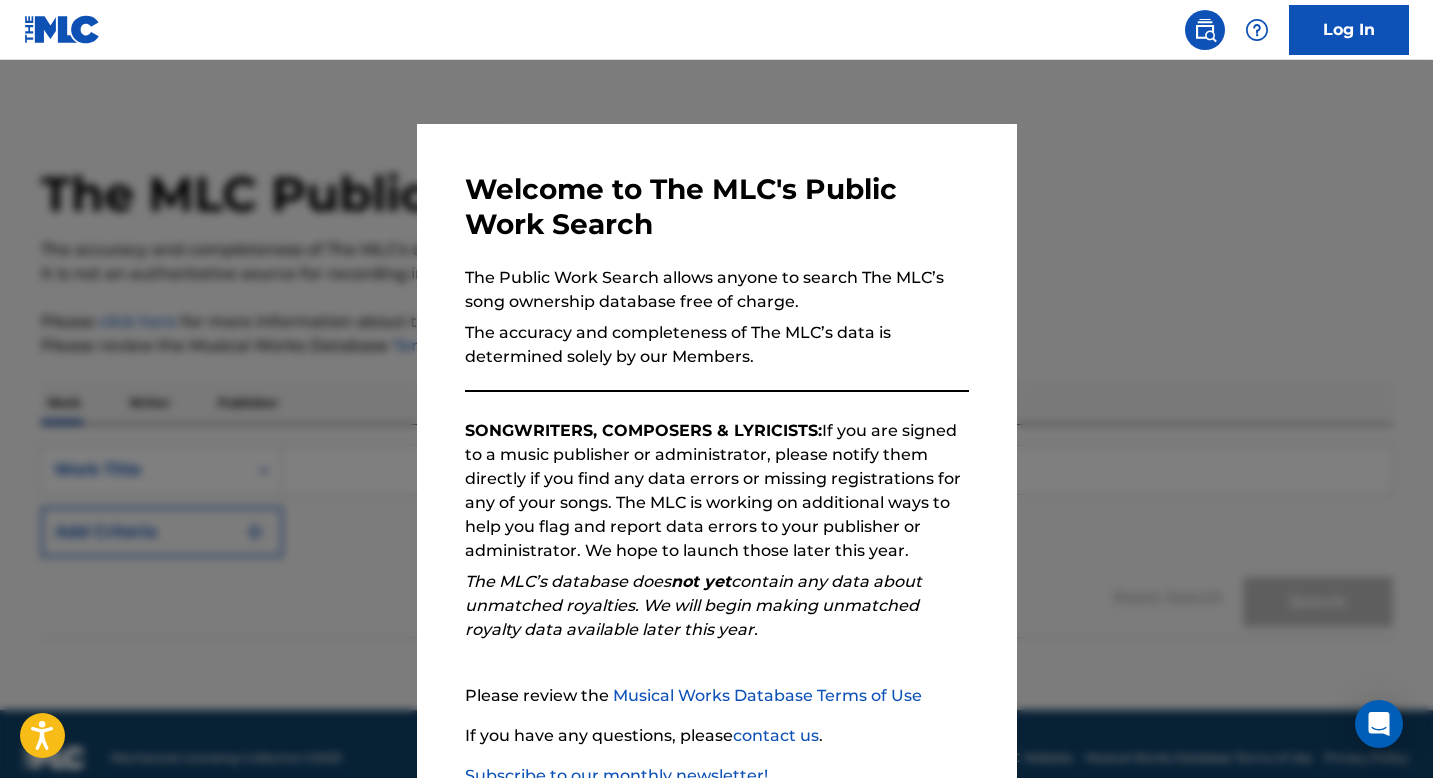 scroll, scrollTop: 0, scrollLeft: 0, axis: both 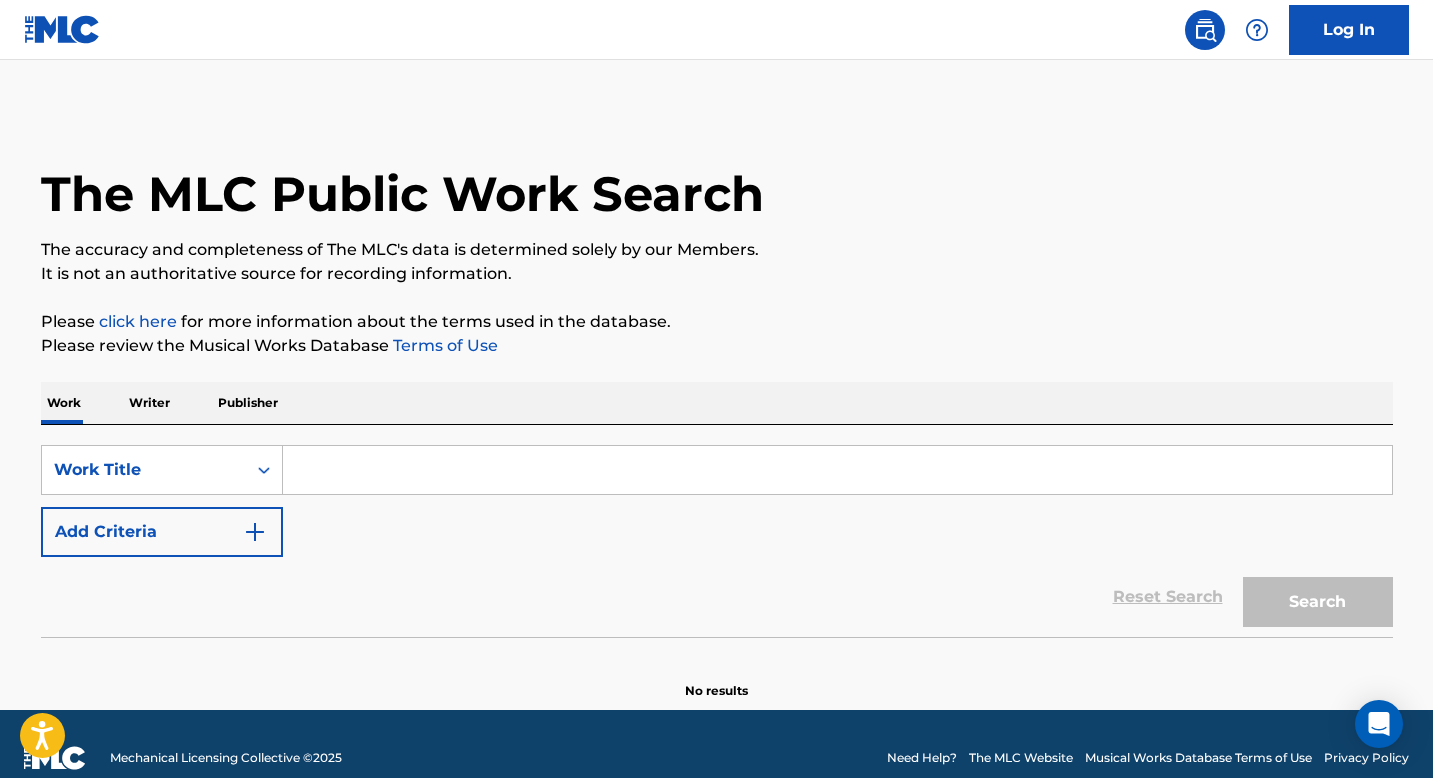 click at bounding box center [255, 532] 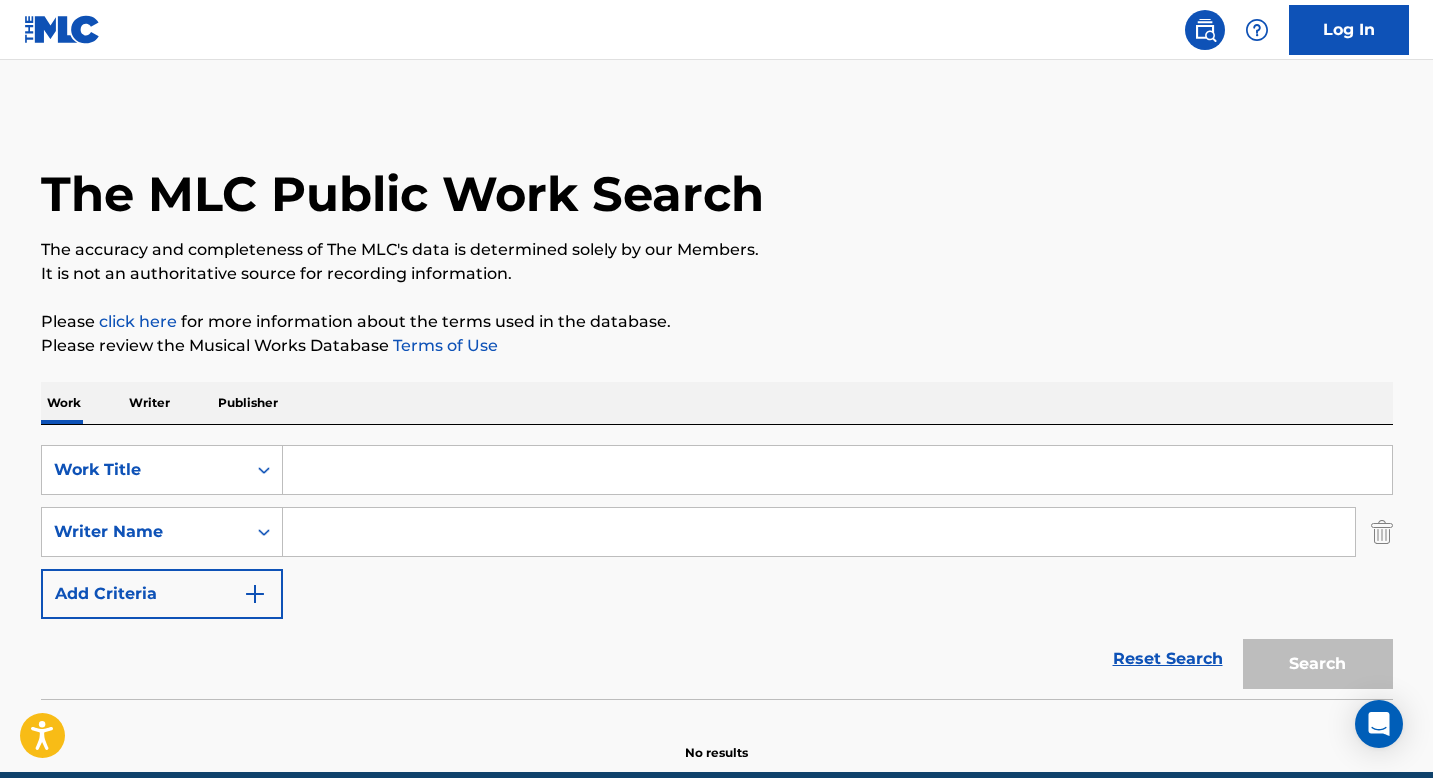 click at bounding box center (255, 594) 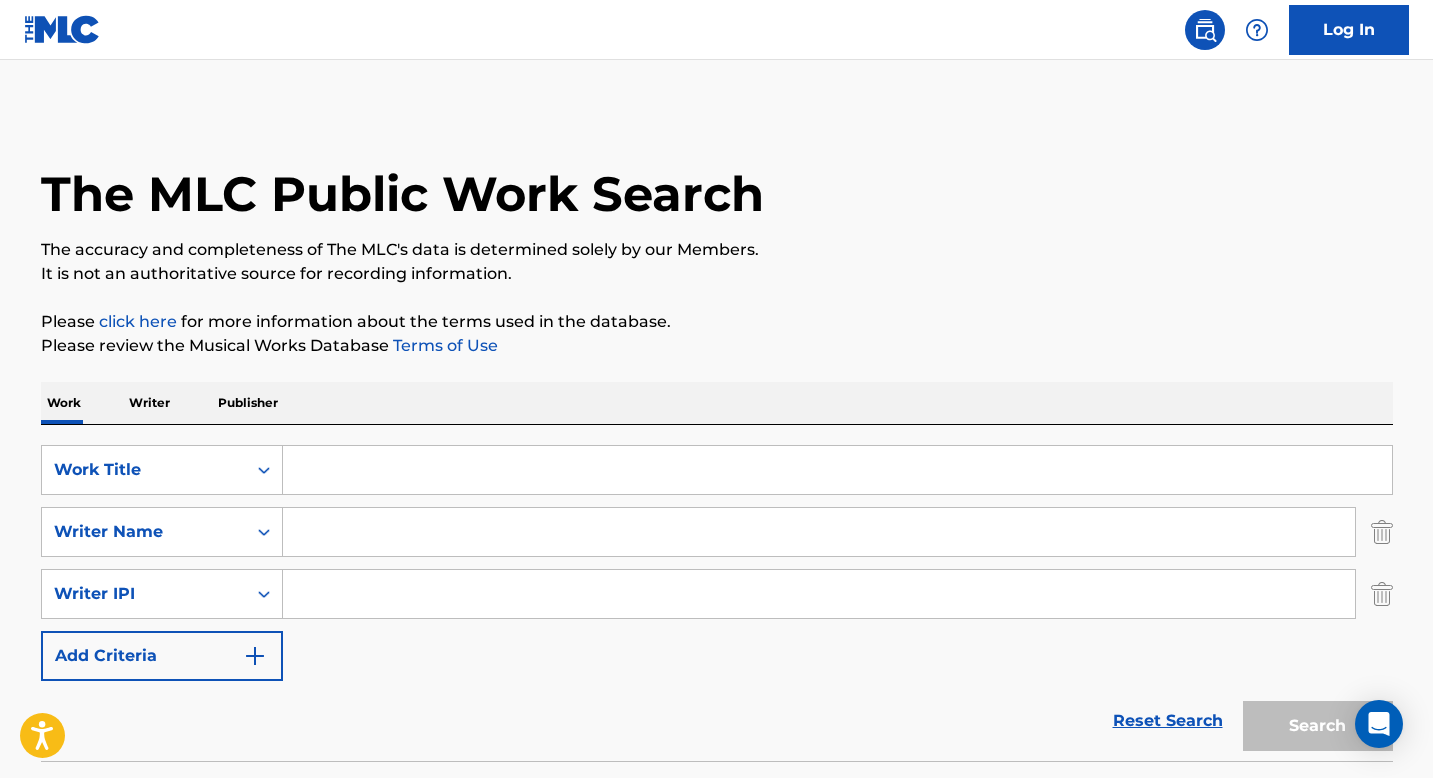 click at bounding box center (837, 470) 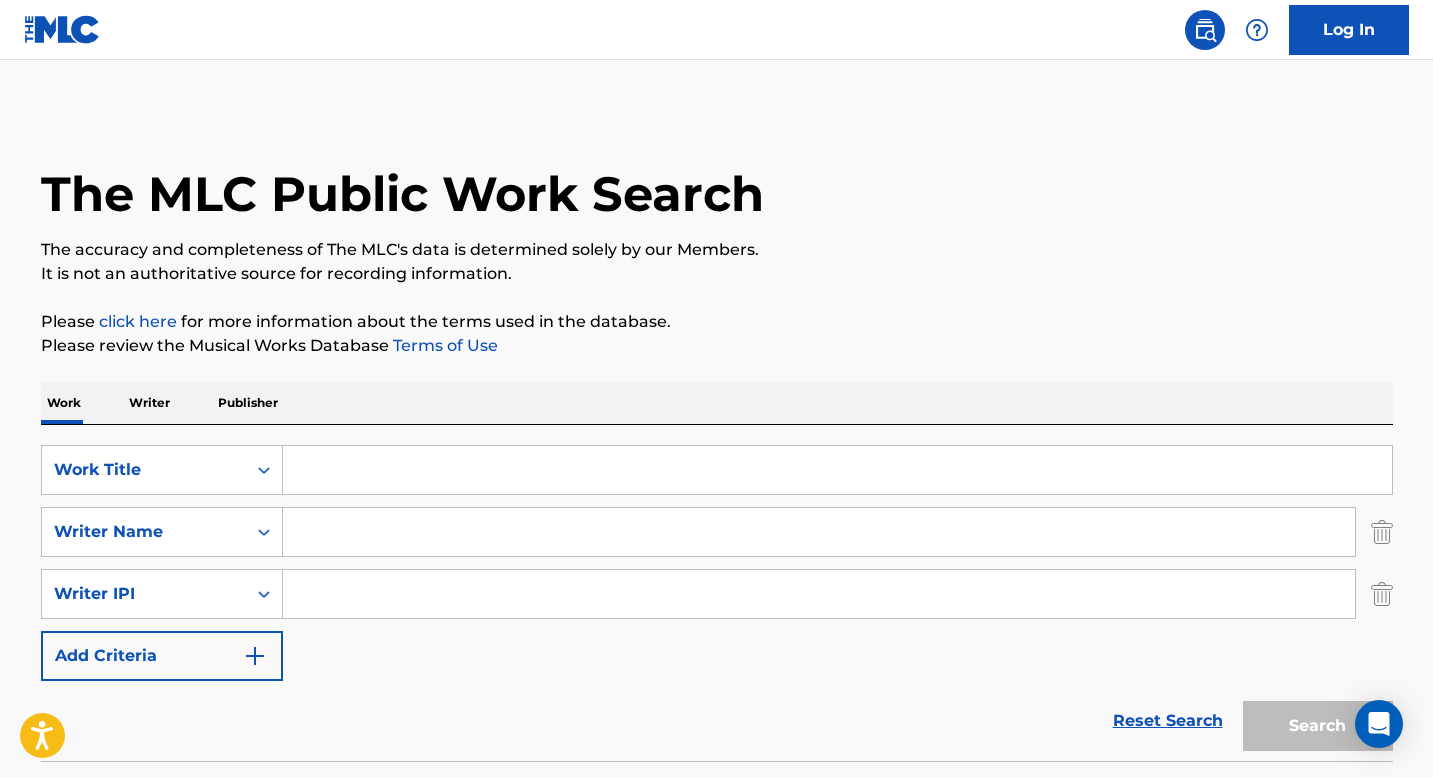 click at bounding box center [255, 656] 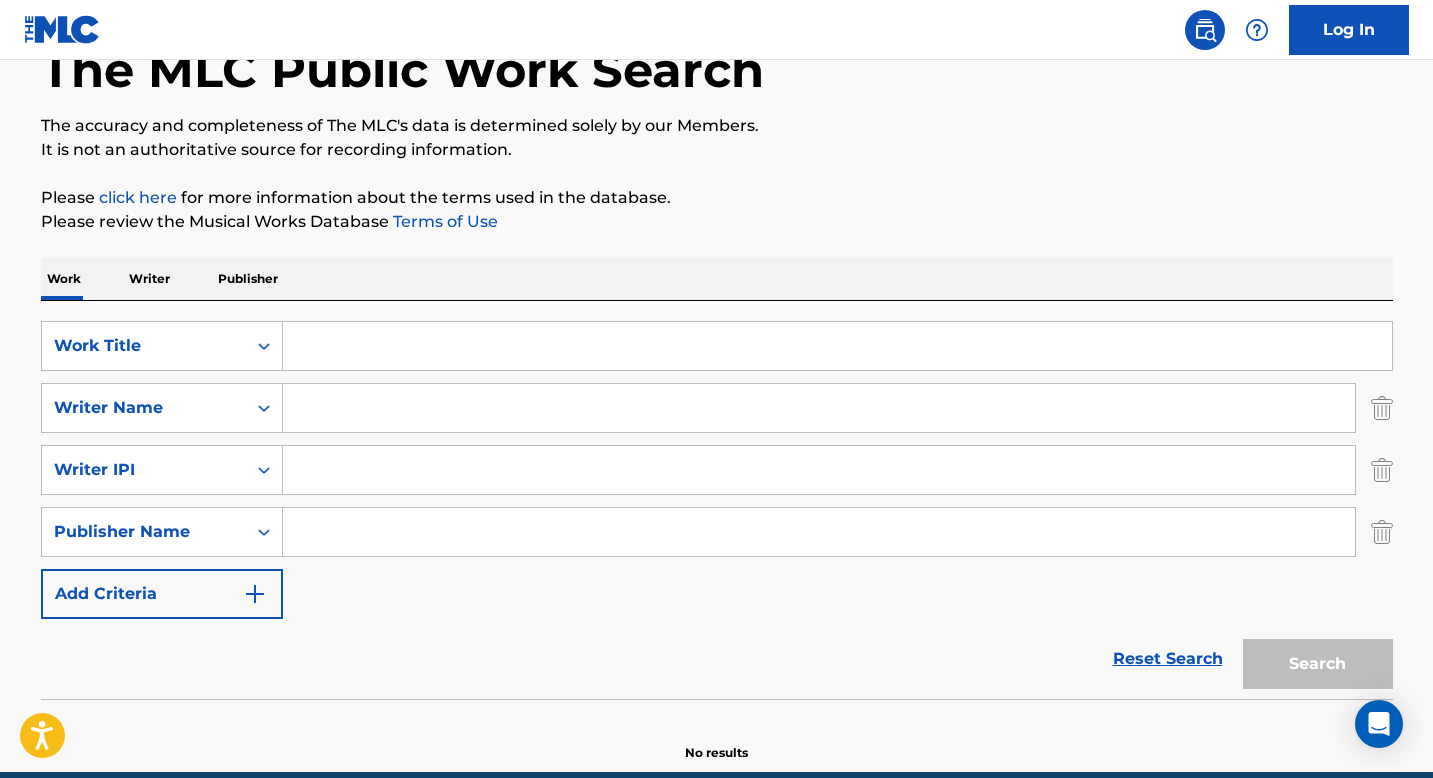 scroll, scrollTop: 124, scrollLeft: 0, axis: vertical 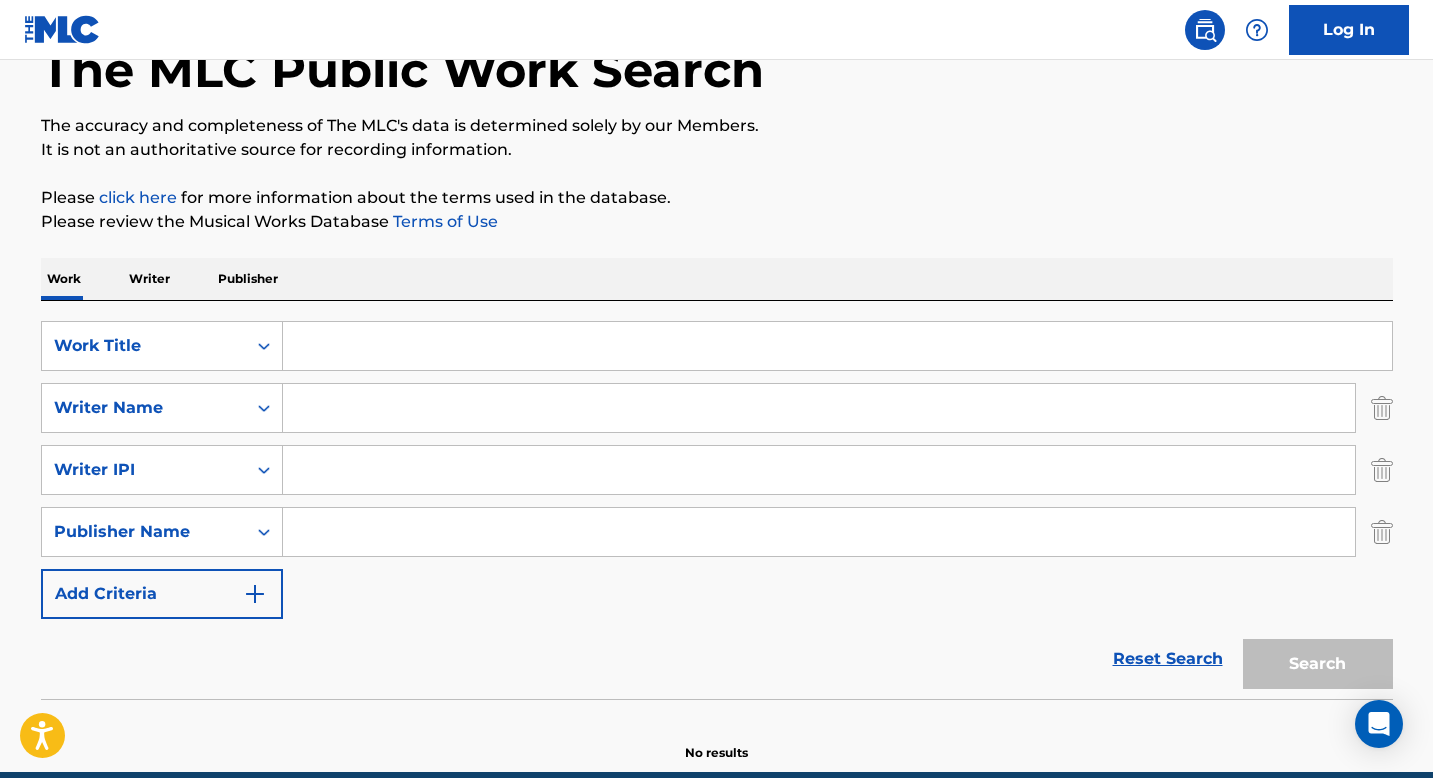 click on "Log In" at bounding box center [1349, 30] 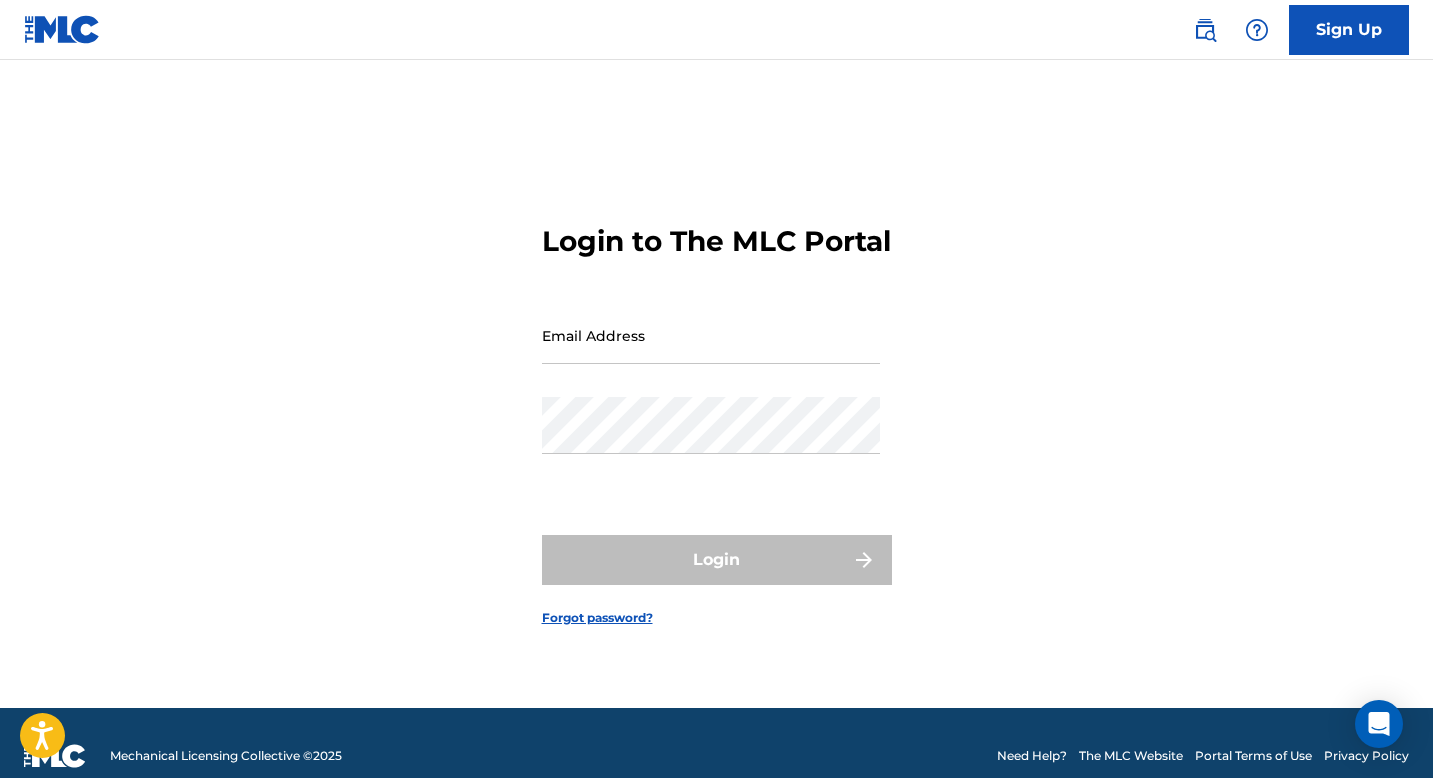 click on "Email Address" at bounding box center (711, 335) 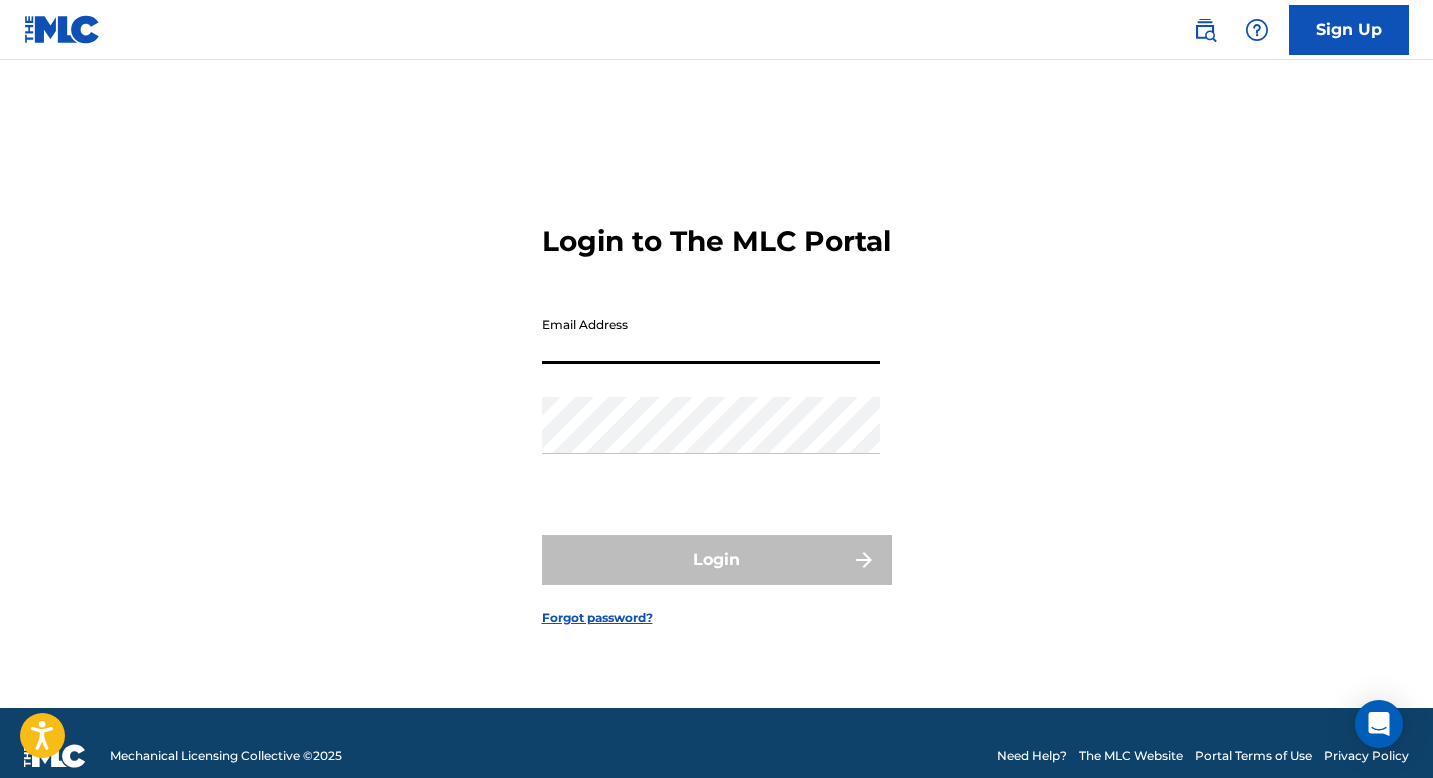 type on "[EMAIL_ADDRESS][DOMAIN_NAME]" 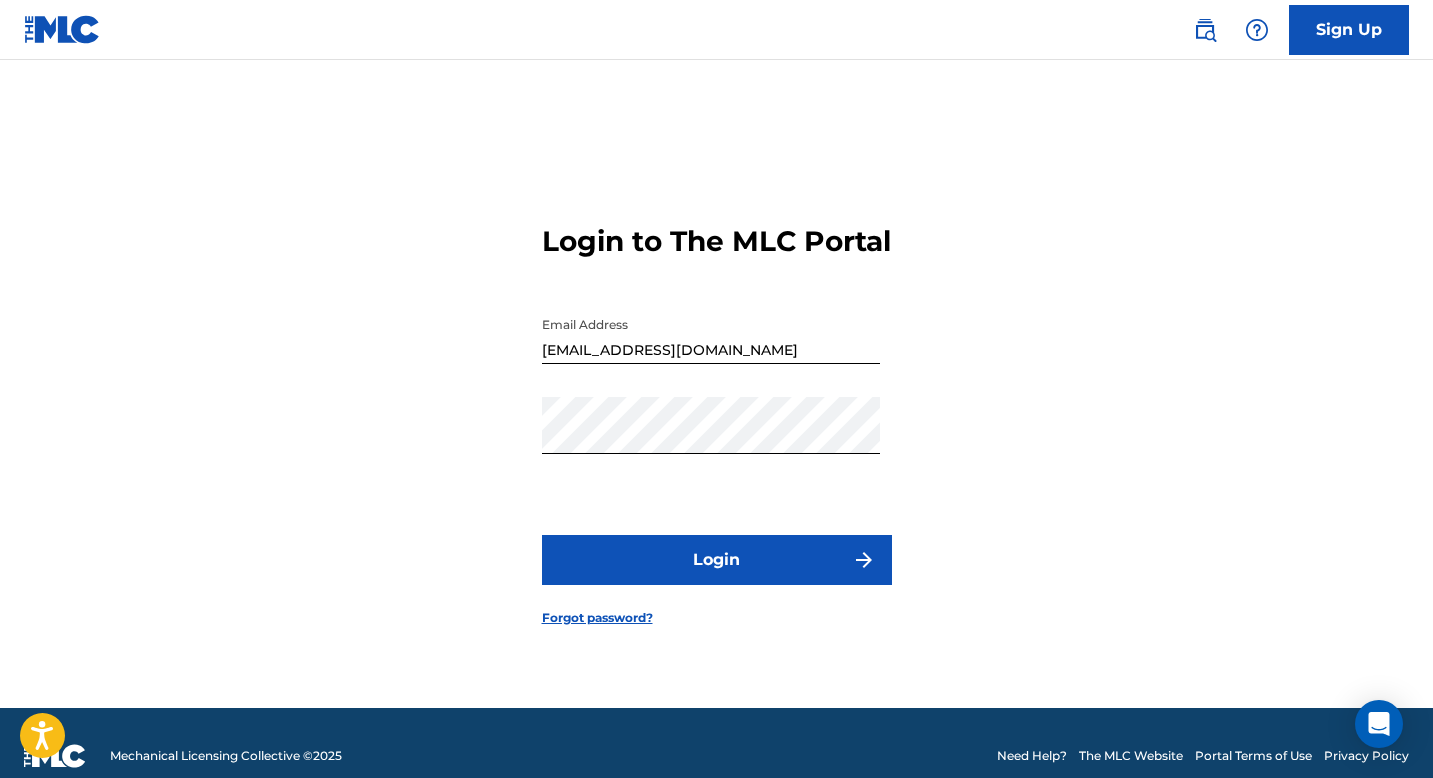 click on "Login" at bounding box center [717, 560] 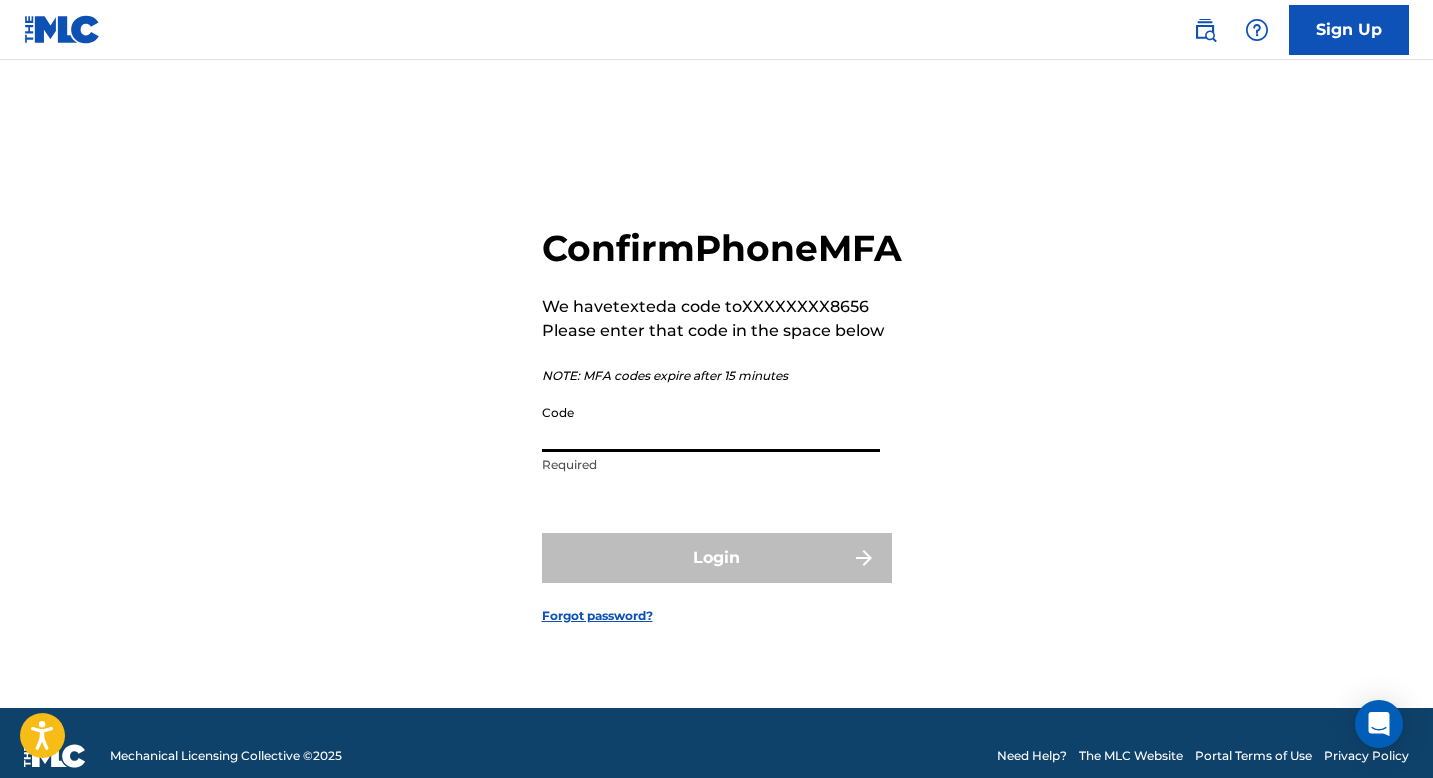 click on "Code" at bounding box center [711, 423] 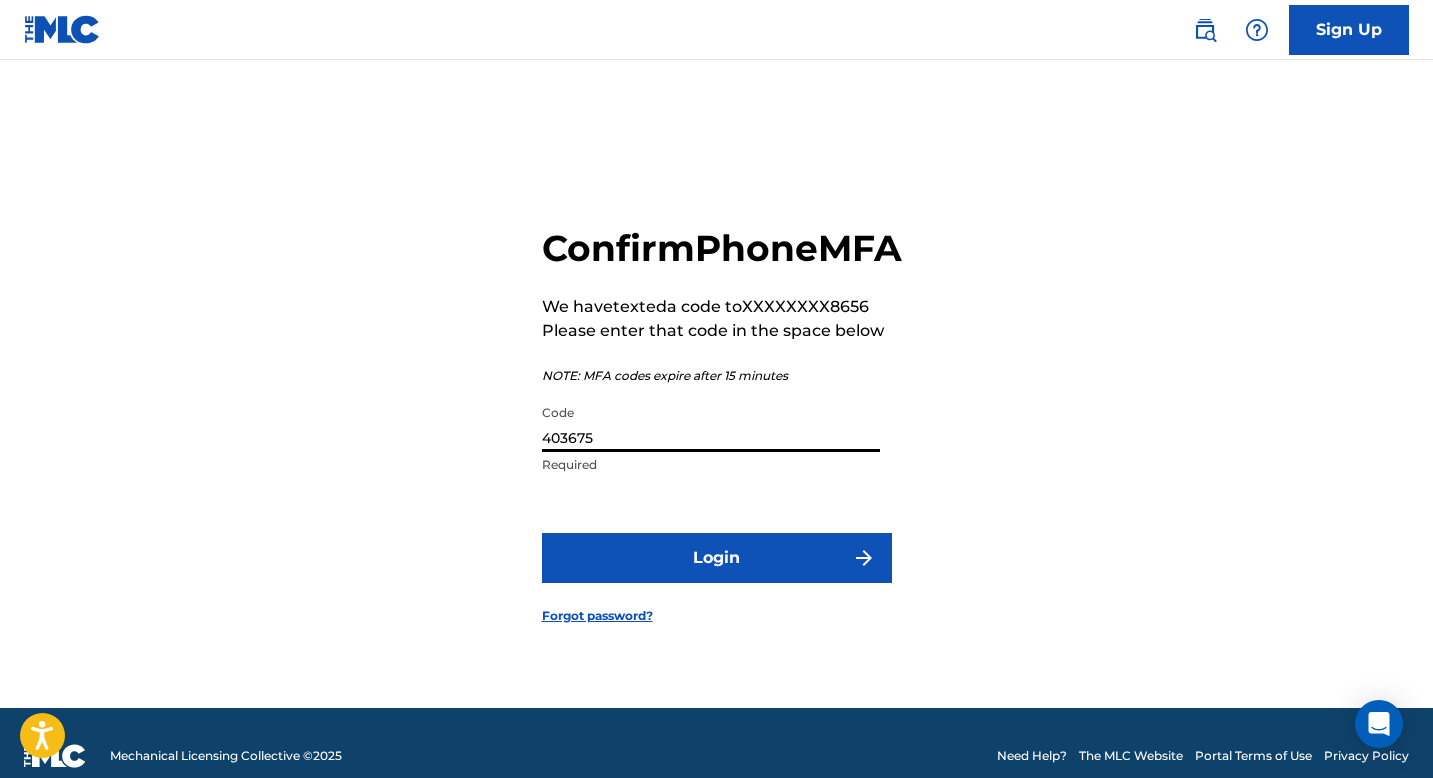 type on "403675" 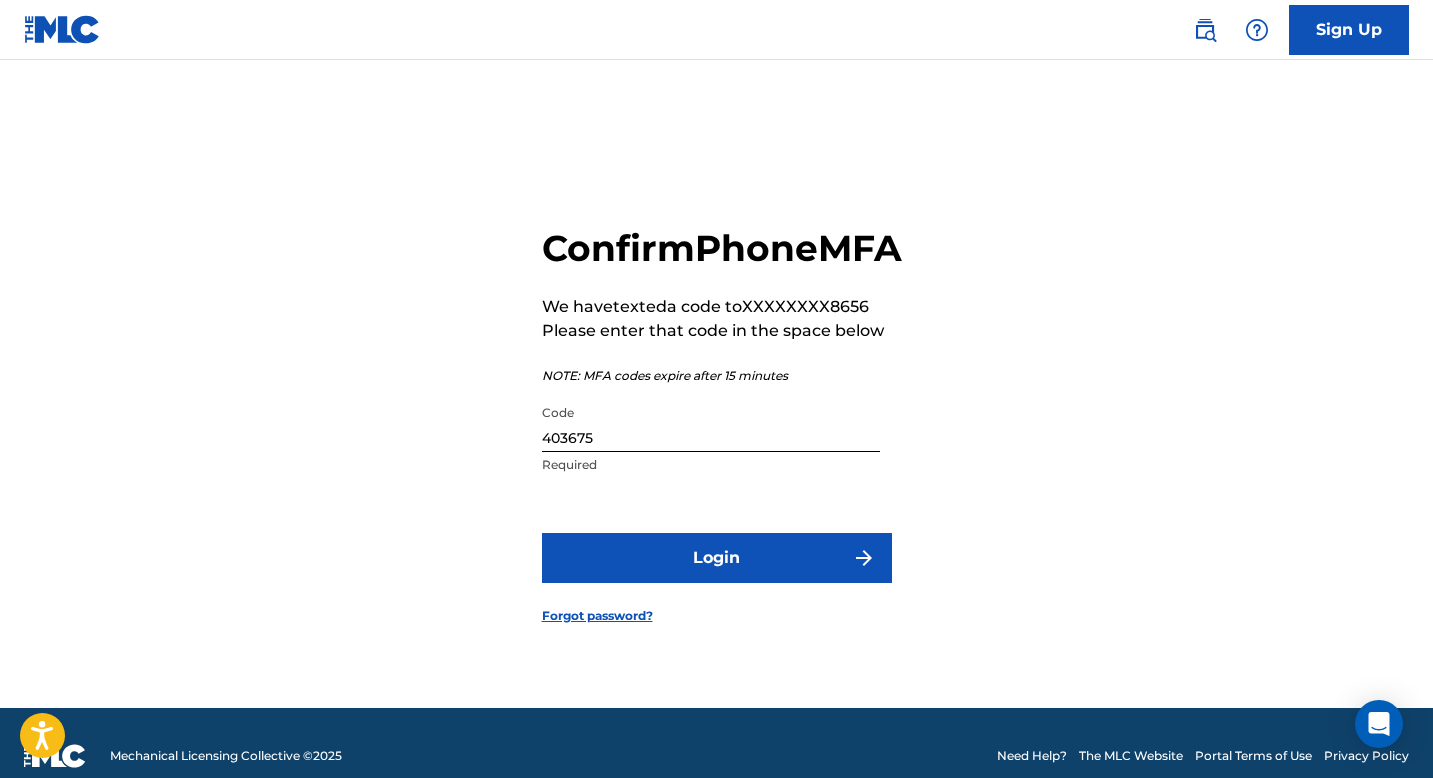 click on "Login" at bounding box center [717, 558] 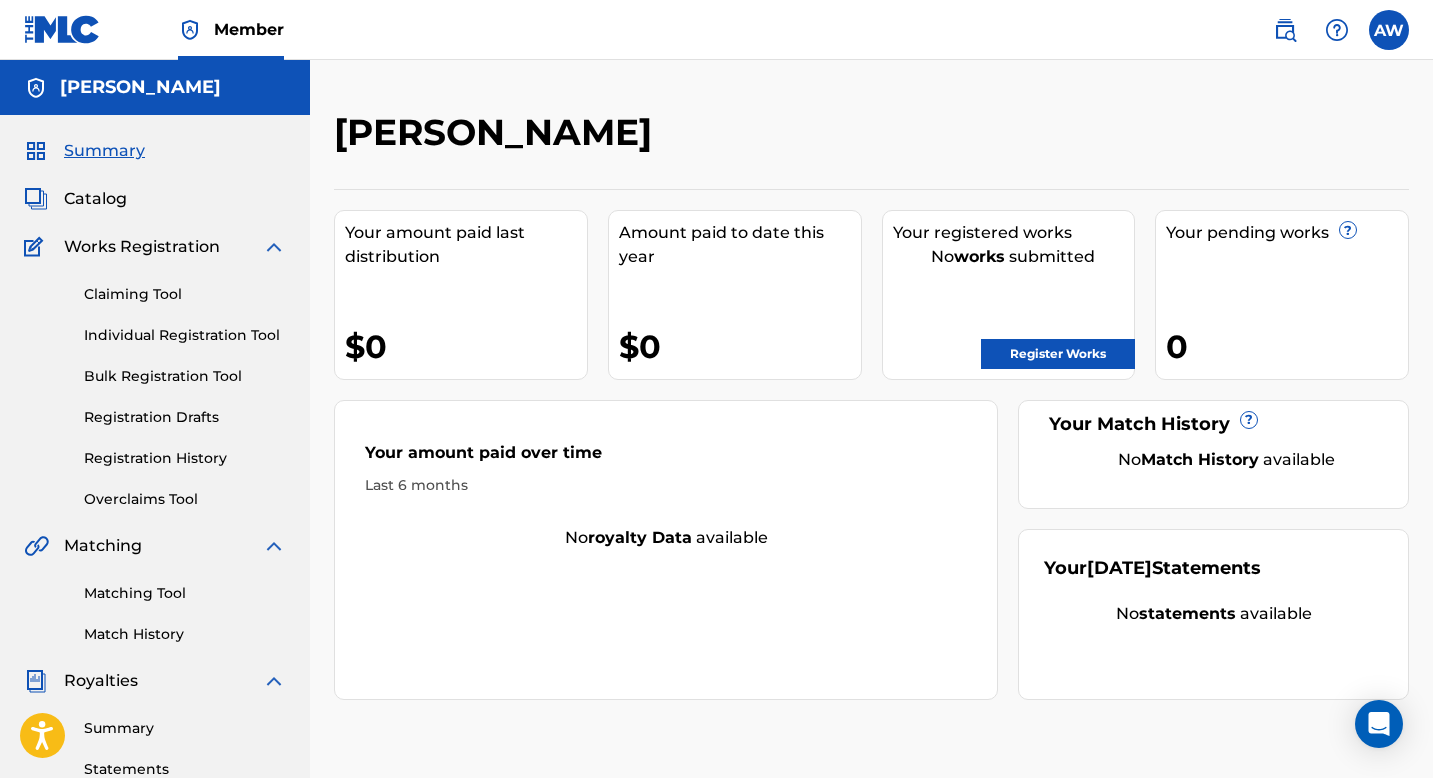 scroll, scrollTop: 0, scrollLeft: 0, axis: both 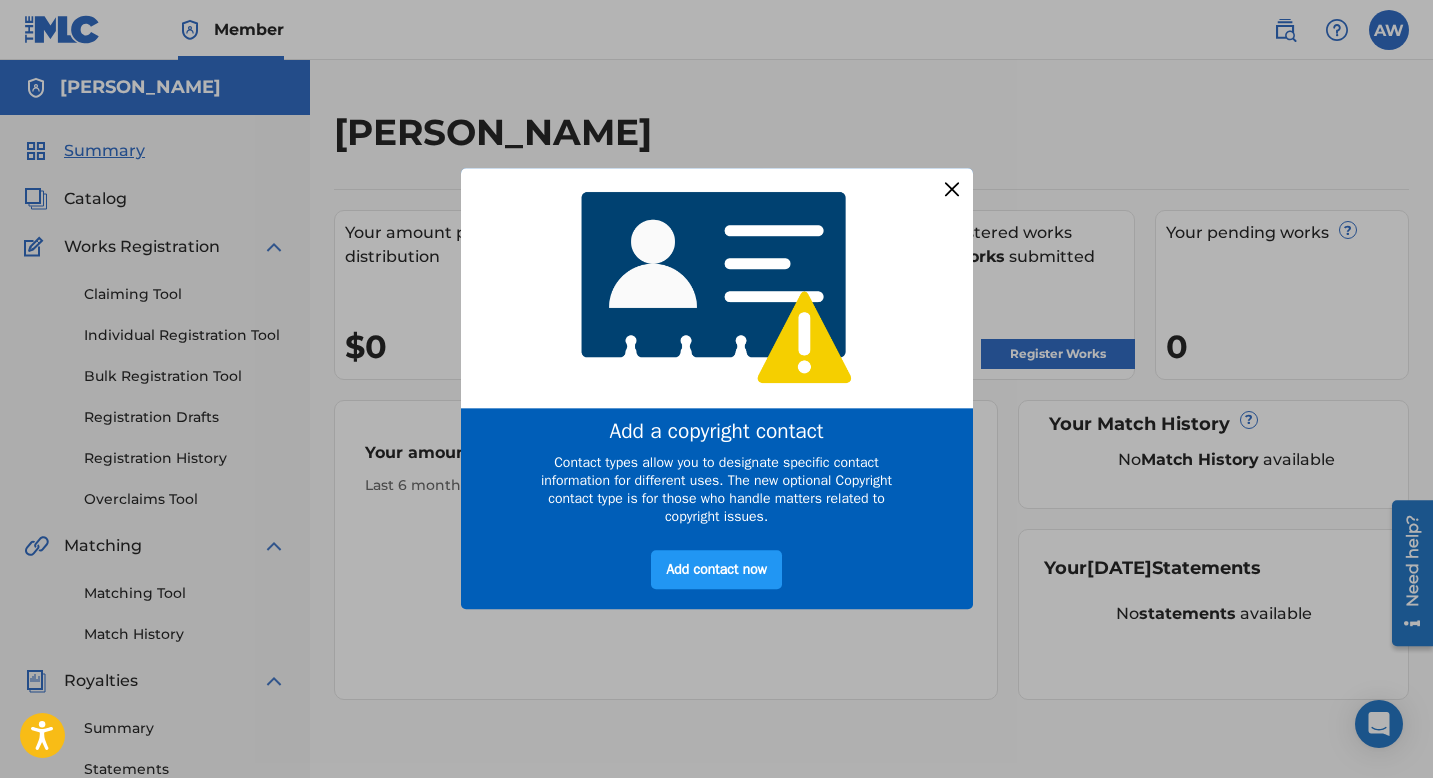 click at bounding box center [951, 189] 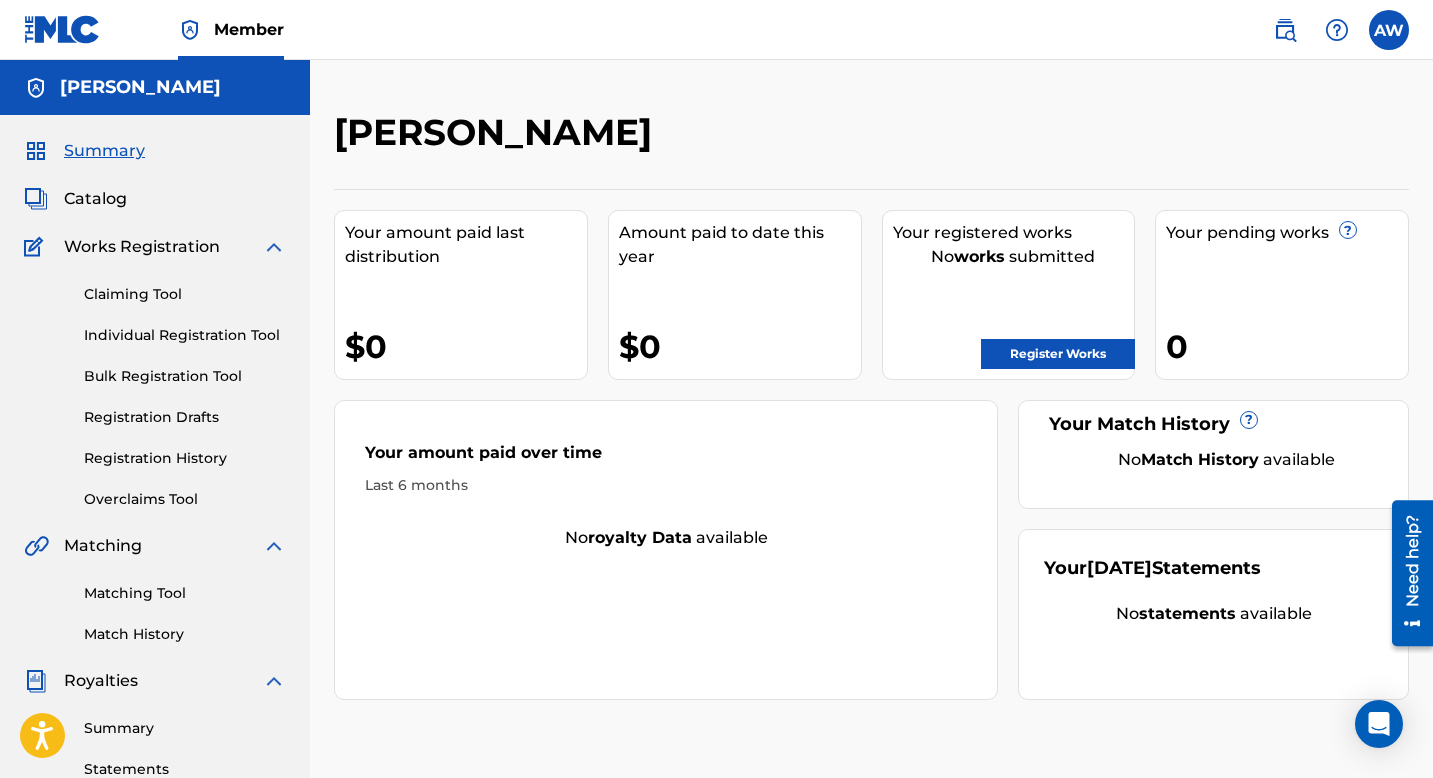 click on "[PERSON_NAME]" at bounding box center [748, 139] 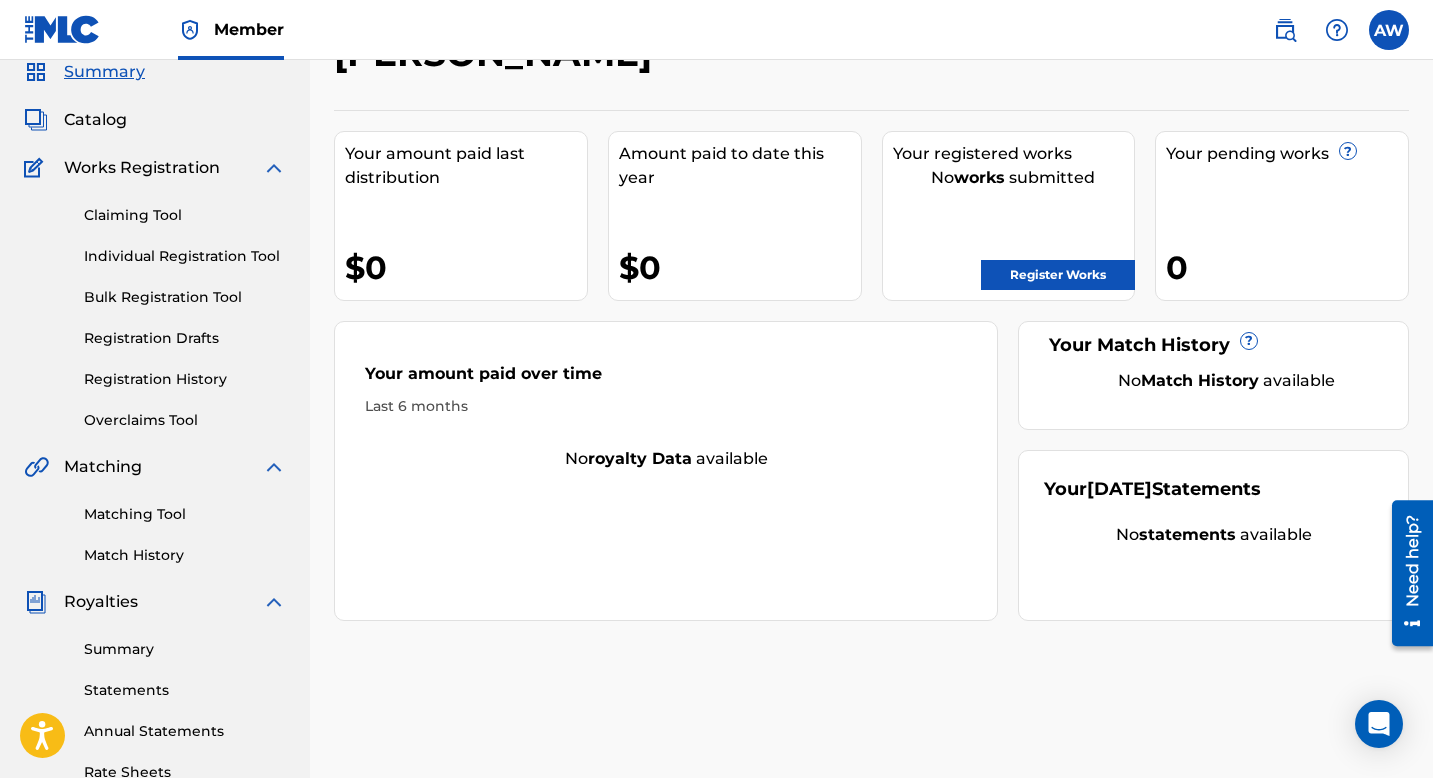 scroll, scrollTop: 80, scrollLeft: 0, axis: vertical 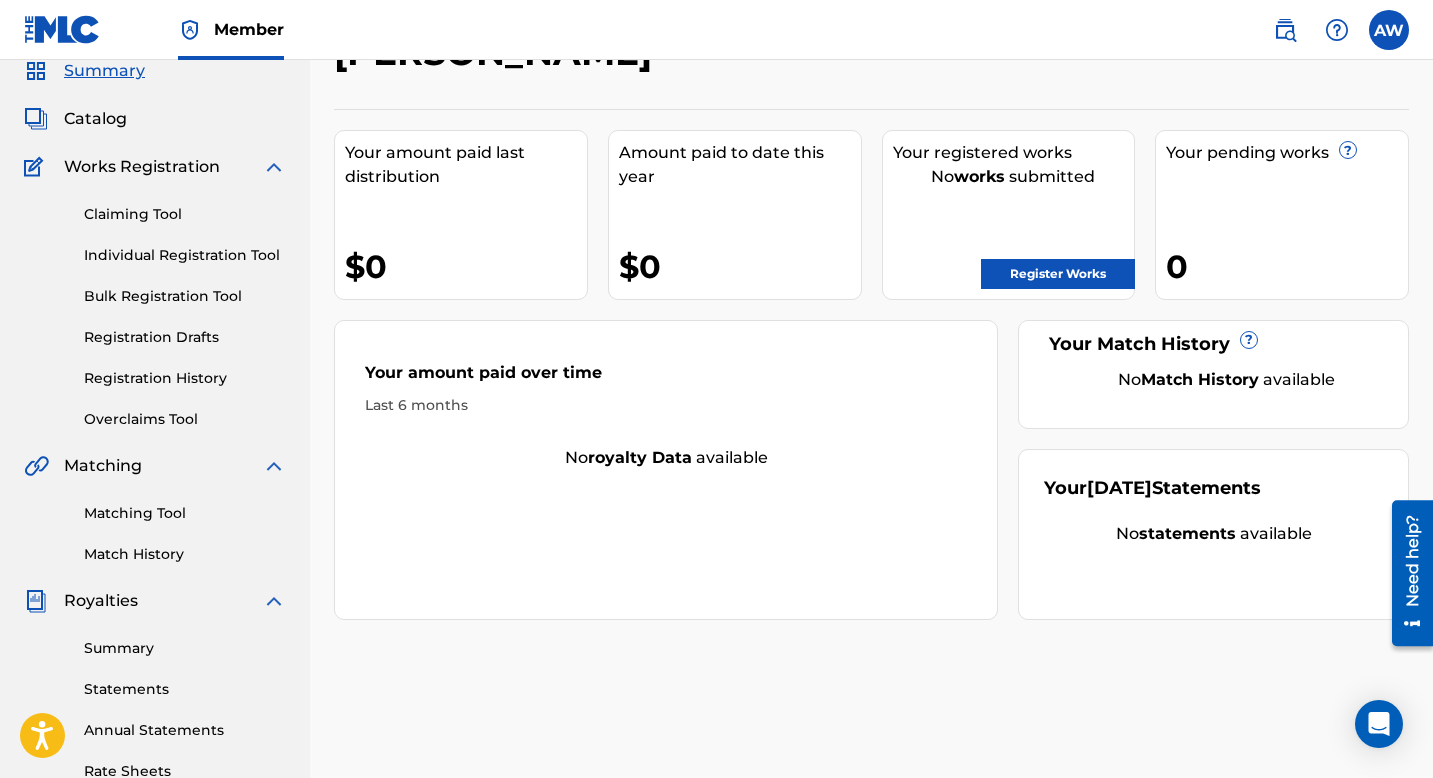 click on "Register Works" at bounding box center (1058, 274) 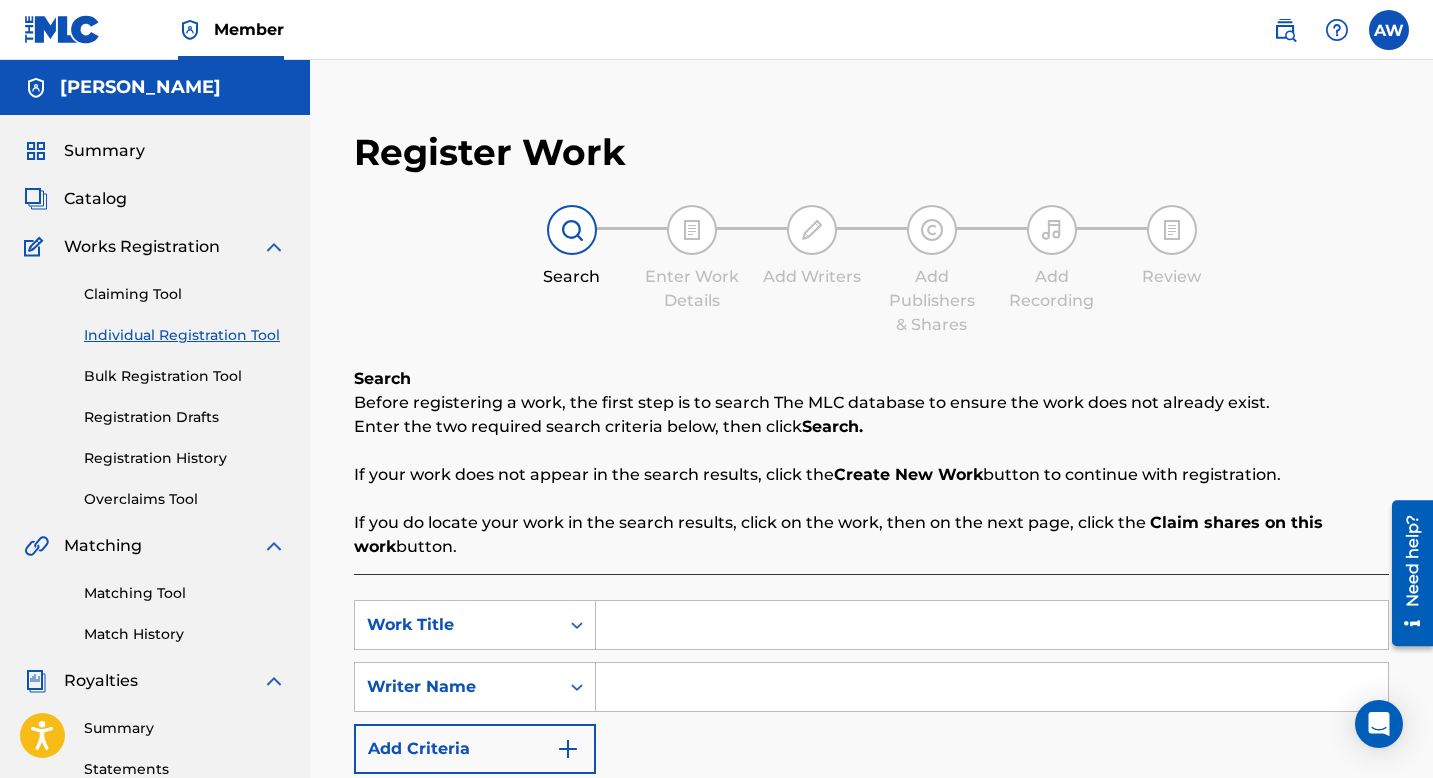 click on "Register Work Search Enter Work Details Add Writers Add Publishers & Shares Add Recording Review Search Before registering a work, the first step is to search The MLC database to ensure the work does not already exist. Enter the two required search criteria below, then click   Search.  If your work does not appear in the search results, click the  Create New Work   button to continue with registration. If you do locate your work in the search results, click on the work, then on the next page, click the   Claim shares on this work  button. SearchWithCriteria623f6891-dff6-4ef3-a328-d0e3d7f29d10 Work Title SearchWithCriteria024fd17d-0beb-4d74-b631-2aa3214bb416 Writer Name Add Criteria Reset Search Search" at bounding box center [871, 526] 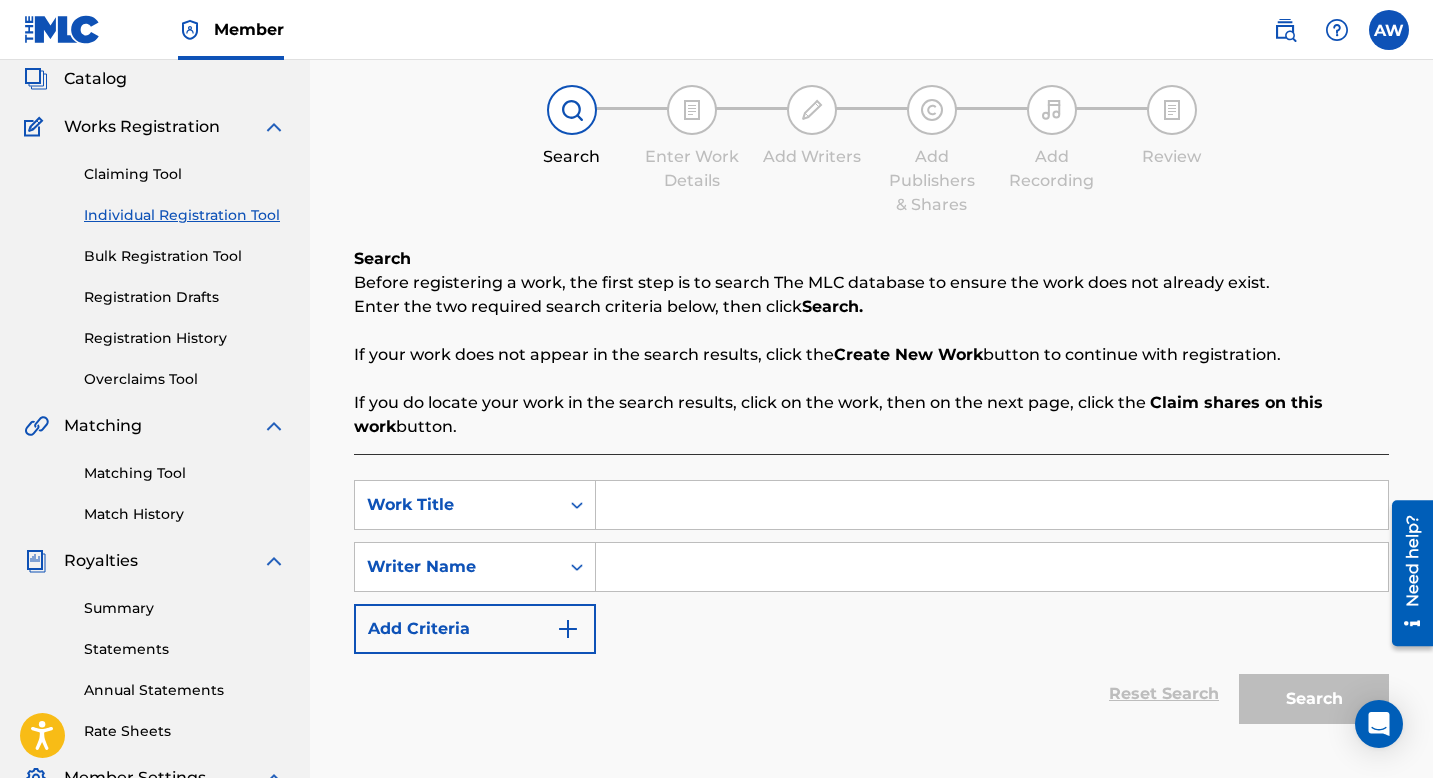 scroll, scrollTop: 160, scrollLeft: 0, axis: vertical 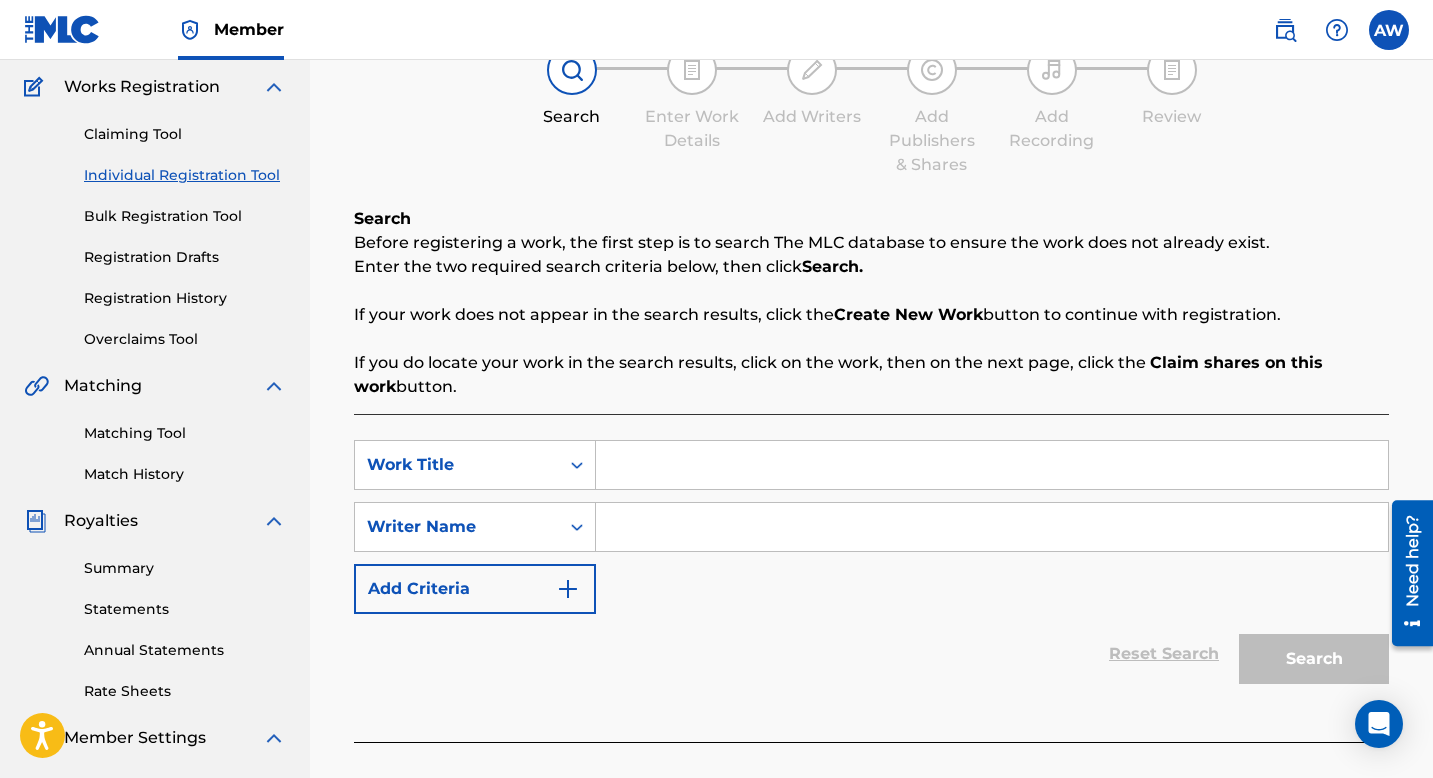 click at bounding box center (992, 465) 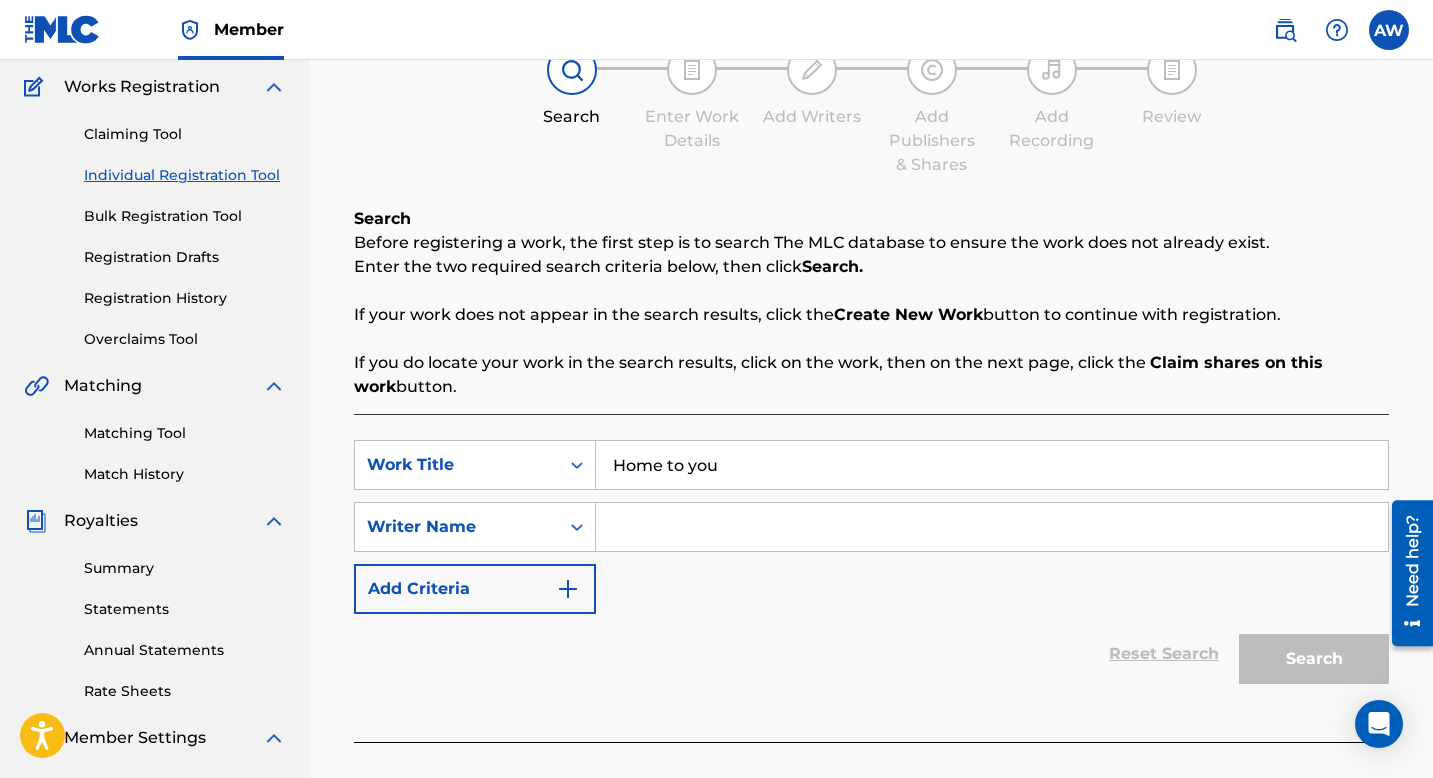 type on "Home to you" 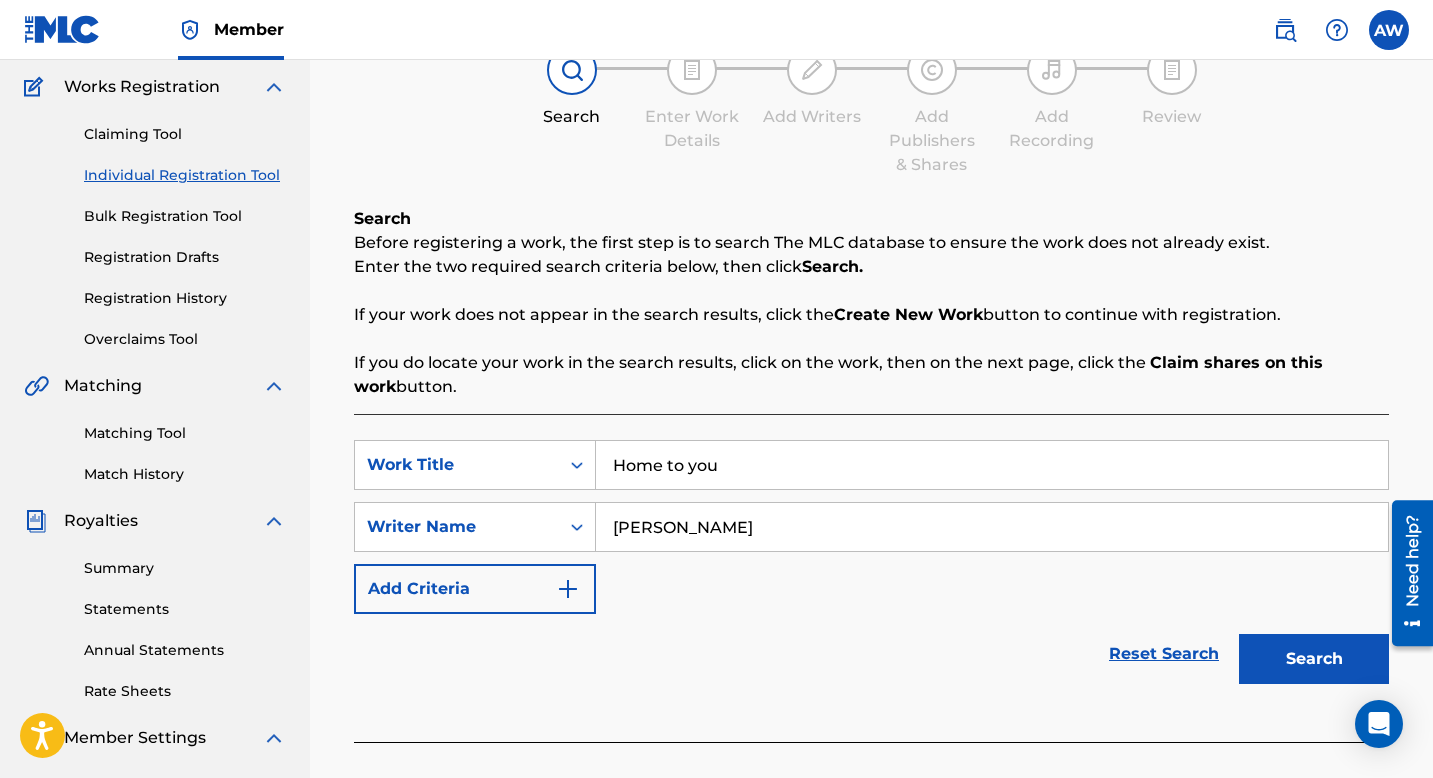 click on "[PERSON_NAME]" at bounding box center (992, 527) 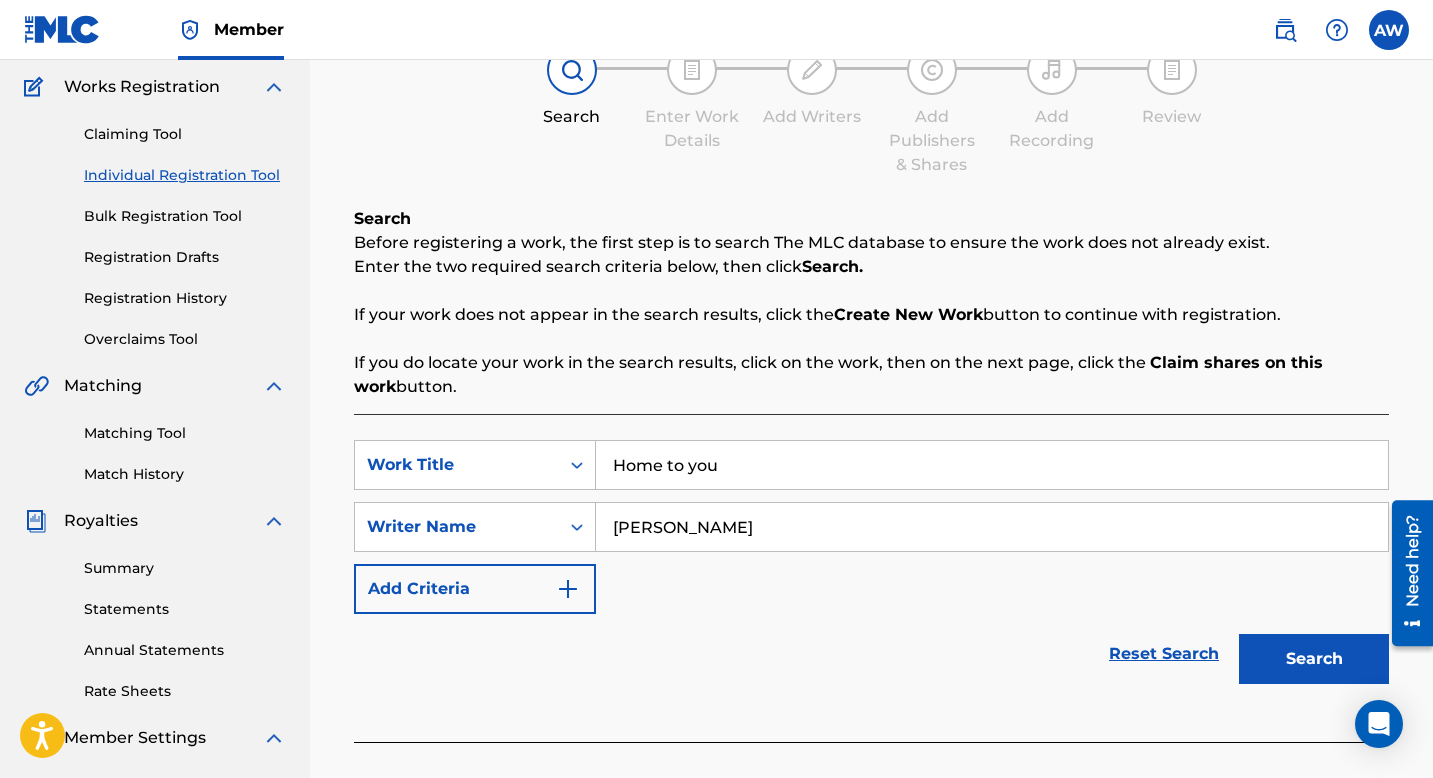type on "[PERSON_NAME]" 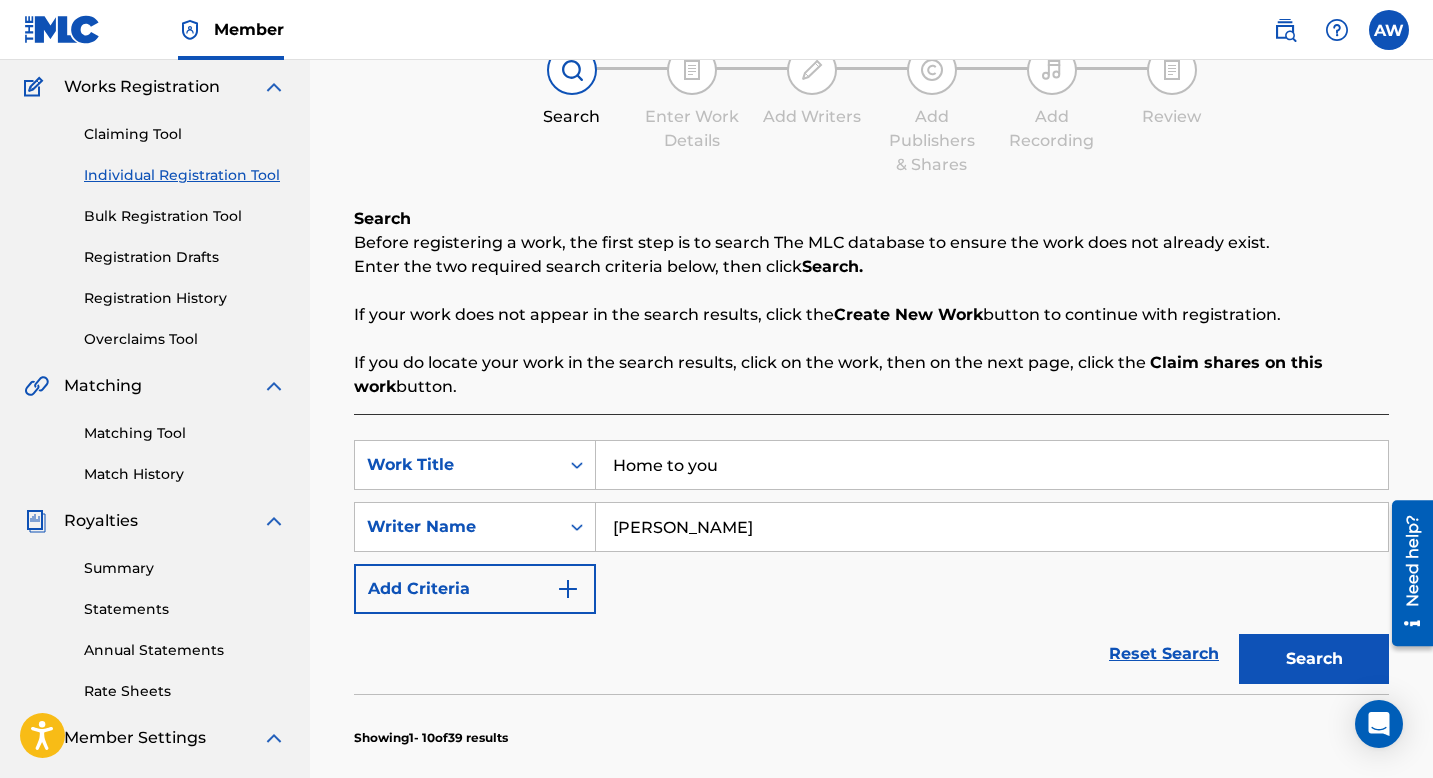 click on "Register Work Search Enter Work Details Add Writers Add Publishers & Shares Add Recording Review Search Before registering a work, the first step is to search The MLC database to ensure the work does not already exist. Enter the two required search criteria below, then click   Search.  If your work does not appear in the search results, click the  Create New Work   button to continue with registration. If you do locate your work in the search results, click on the work, then on the next page, click the   Claim shares on this work  button. SearchWithCriteria623f6891-dff6-4ef3-a328-d0e3d7f29d10 Work Title Home to you SearchWithCriteria024fd17d-0beb-4d74-b631-2aa3214bb416 Writer Name [PERSON_NAME] Add Criteria Reset Search Search Showing  1  -   10  of  39   results   Song Title MLC Song Code Writers Share Amounts ? HOME TO YOU HP6X6I [PERSON_NAME], [PERSON_NAME], [PERSON_NAME], [PERSON_NAME] Total Known Shares 25 % GET TO YOU GE6CCI [PERSON_NAME], [PERSON_NAME], [PERSON_NAME], [PERSON_NAME] 25 % ND3NJG 66.6" at bounding box center [871, 902] 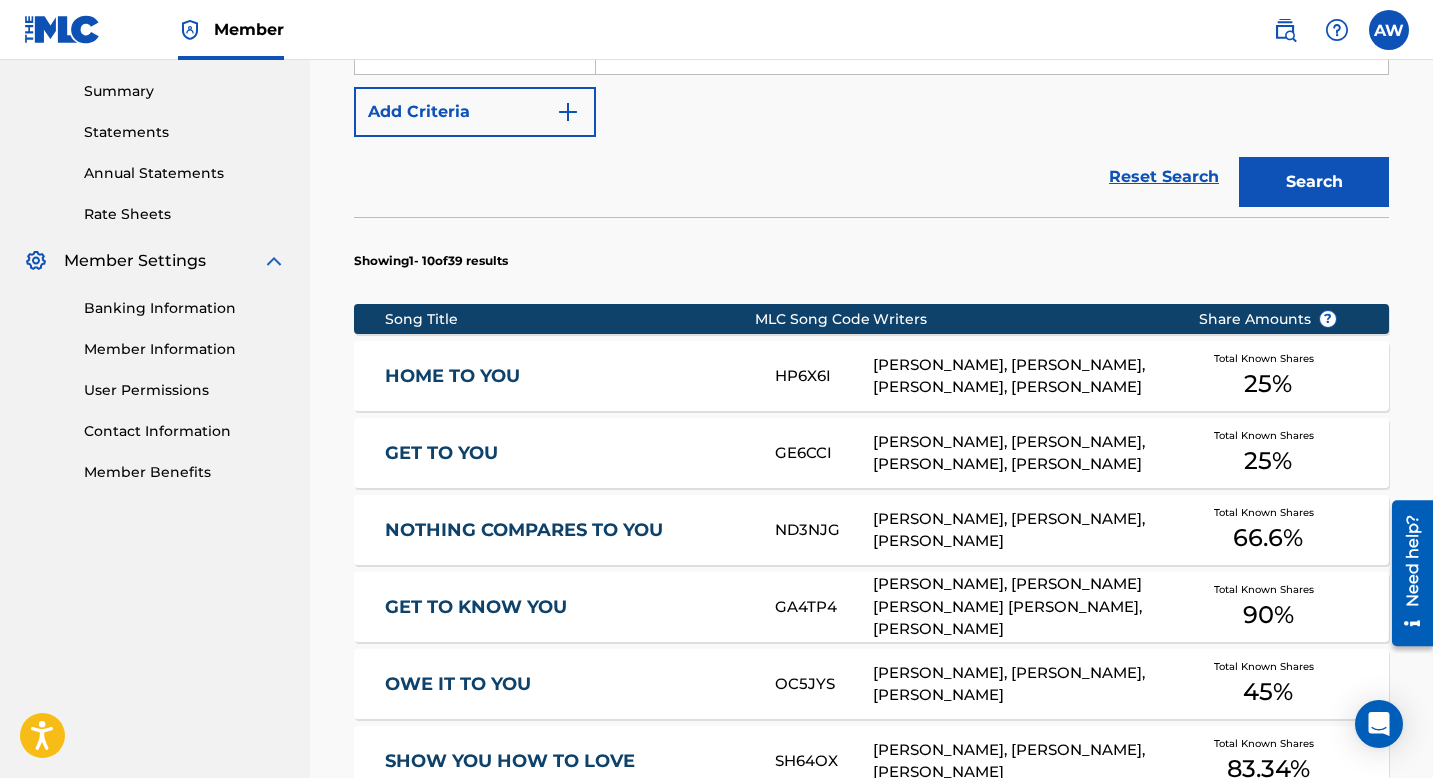 scroll, scrollTop: 640, scrollLeft: 0, axis: vertical 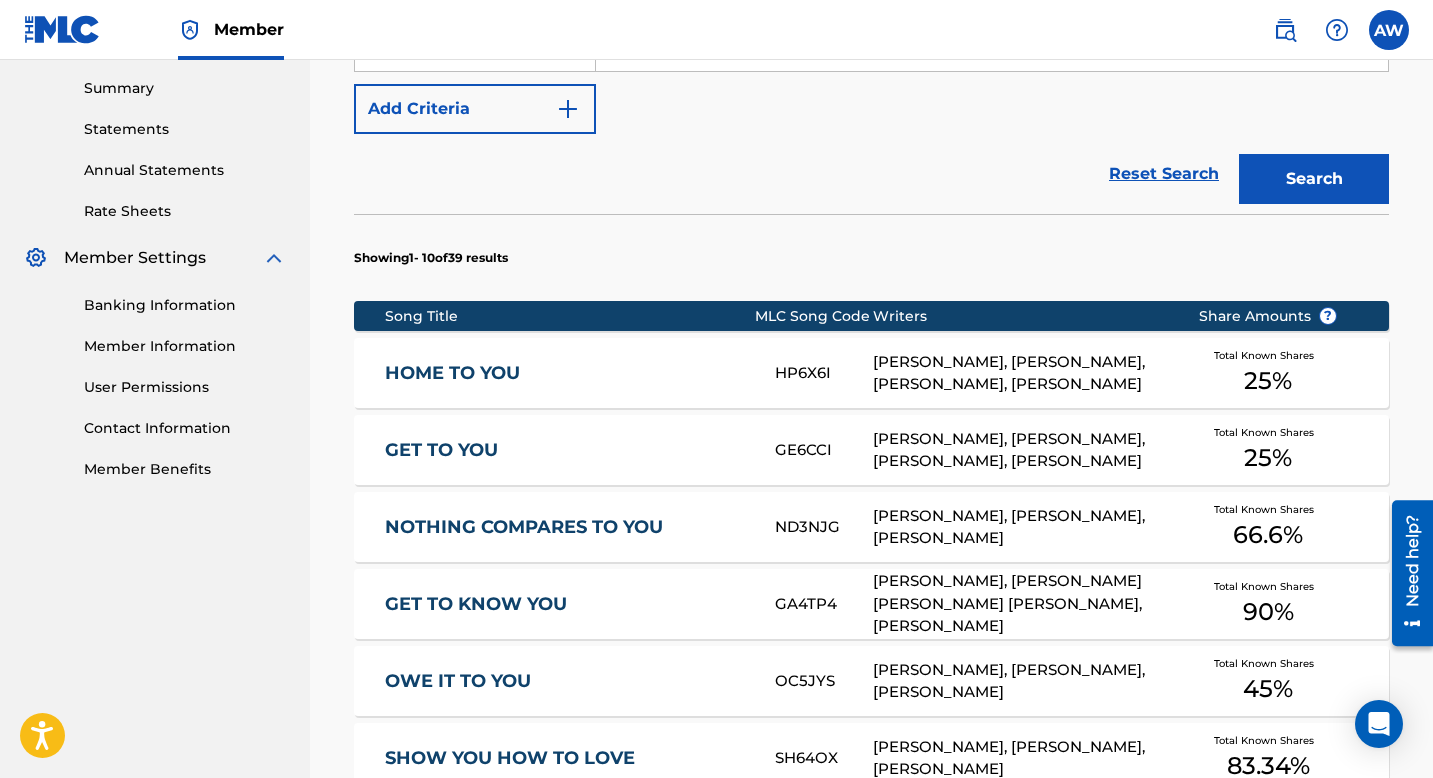 click on "HOME TO YOU" at bounding box center [566, 373] 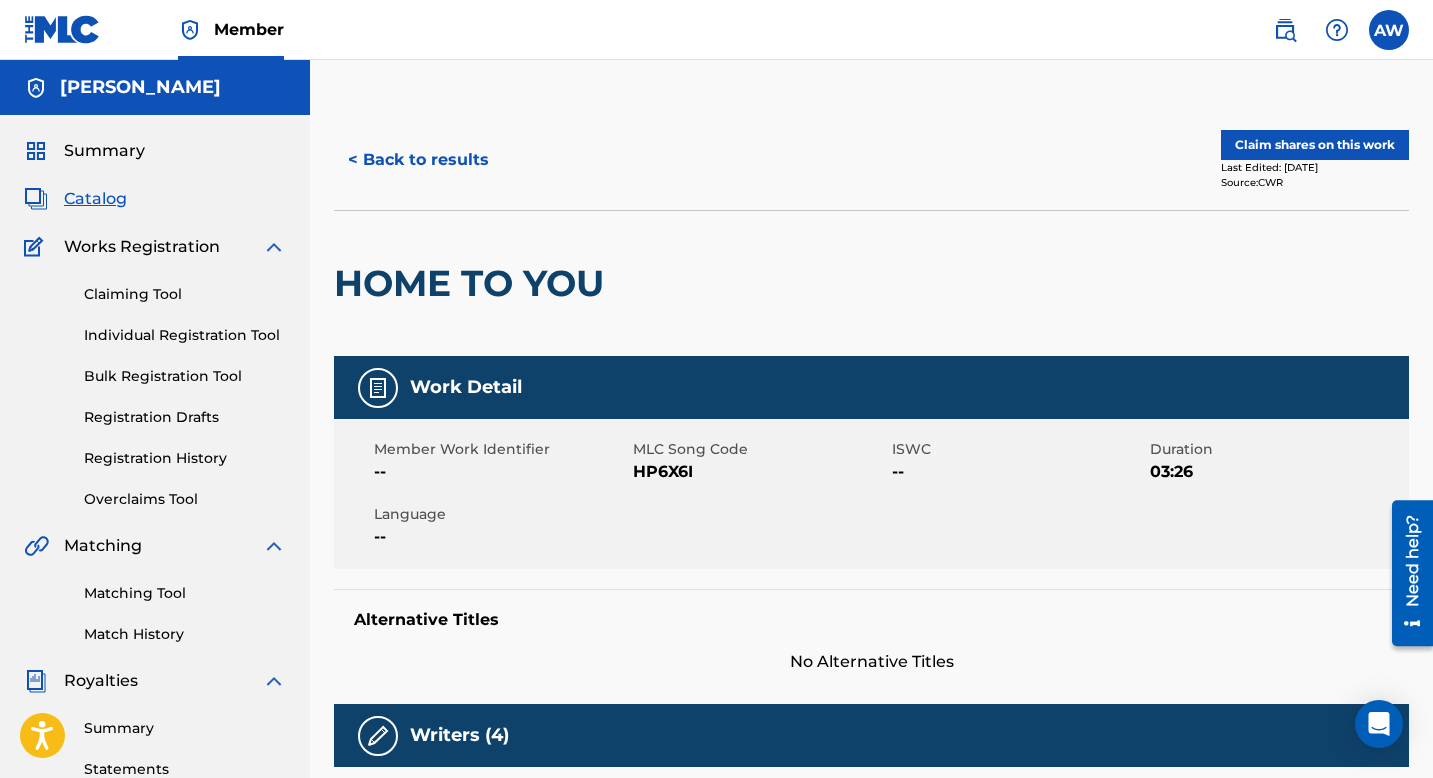 click on "< Back to results Claim shares on this work Last Edited:   [DATE] Source:  CWR" at bounding box center [871, 160] 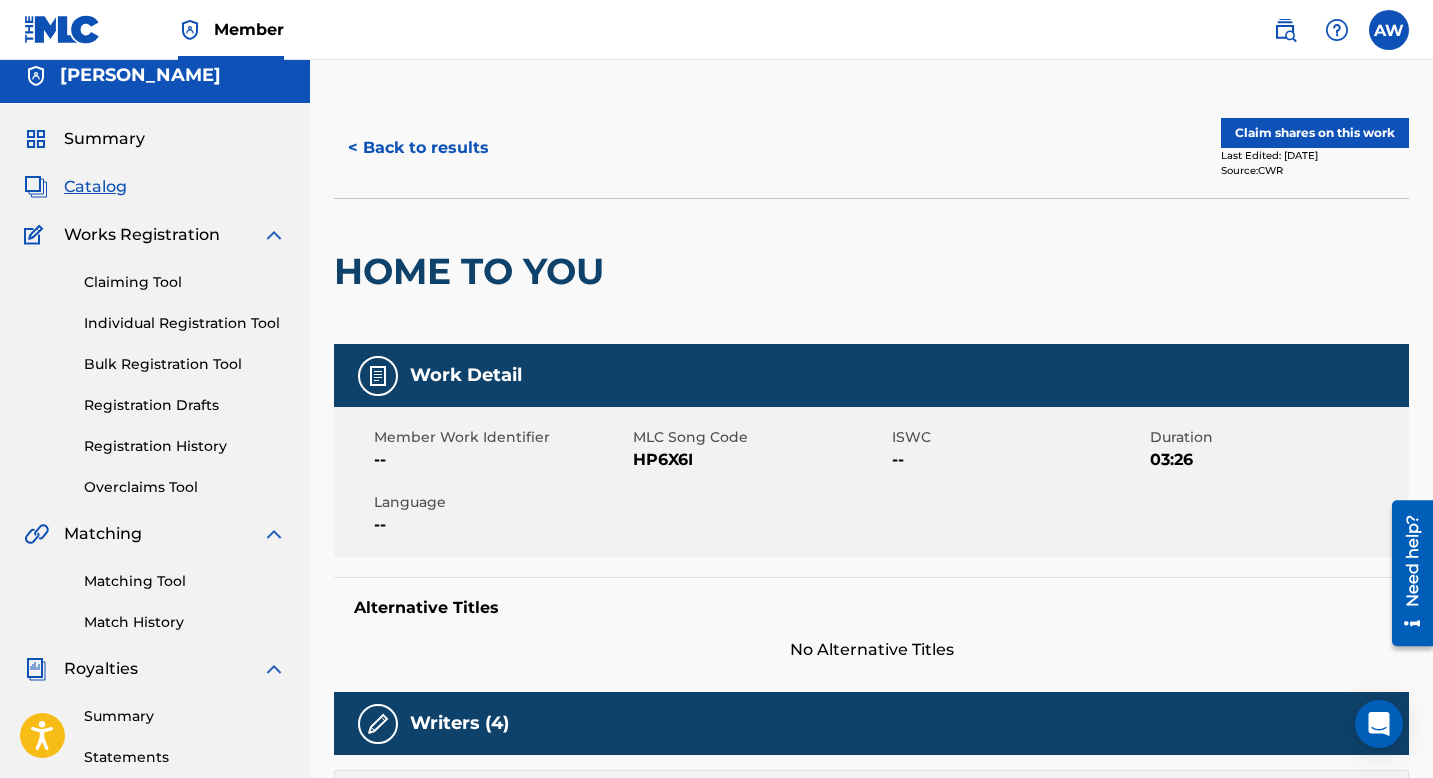 scroll, scrollTop: 0, scrollLeft: 0, axis: both 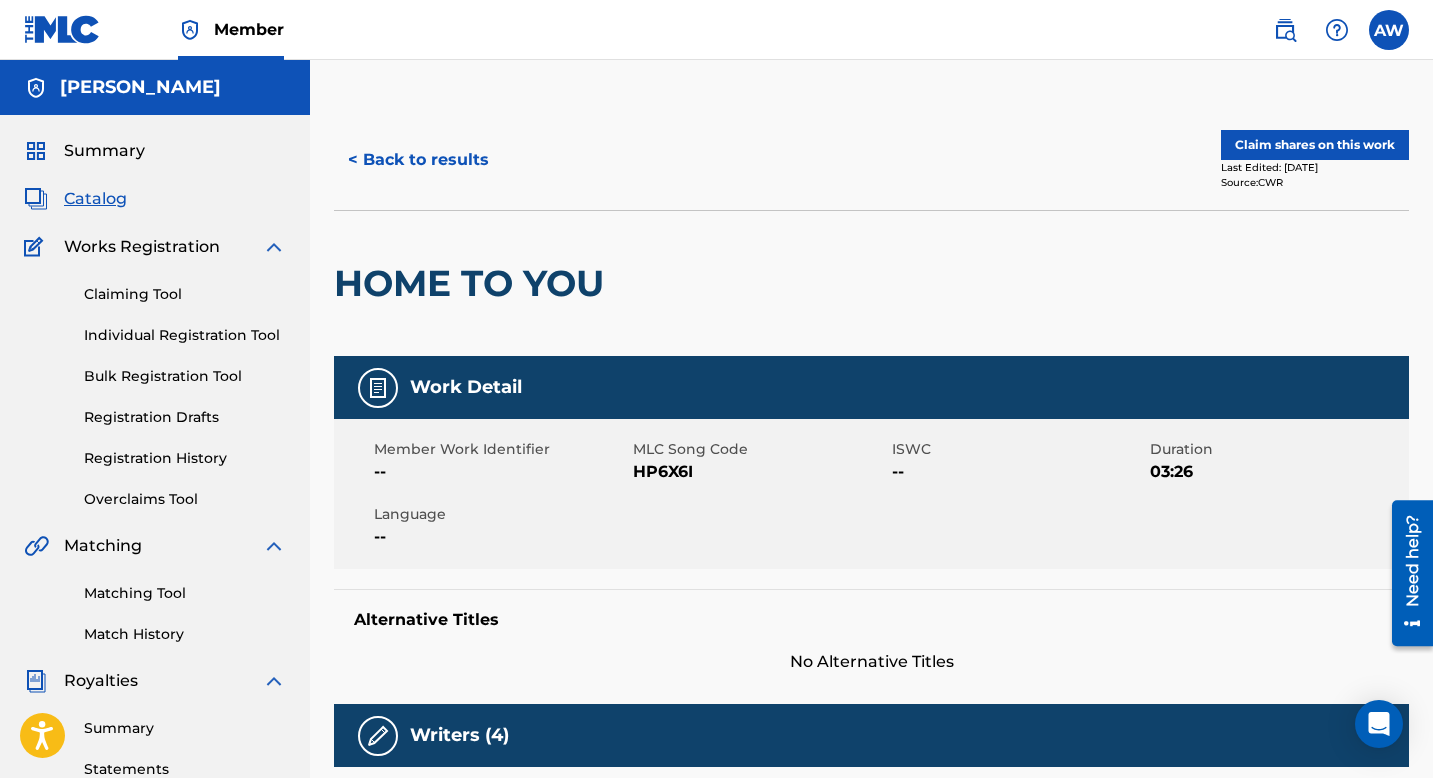 click at bounding box center (737, 283) 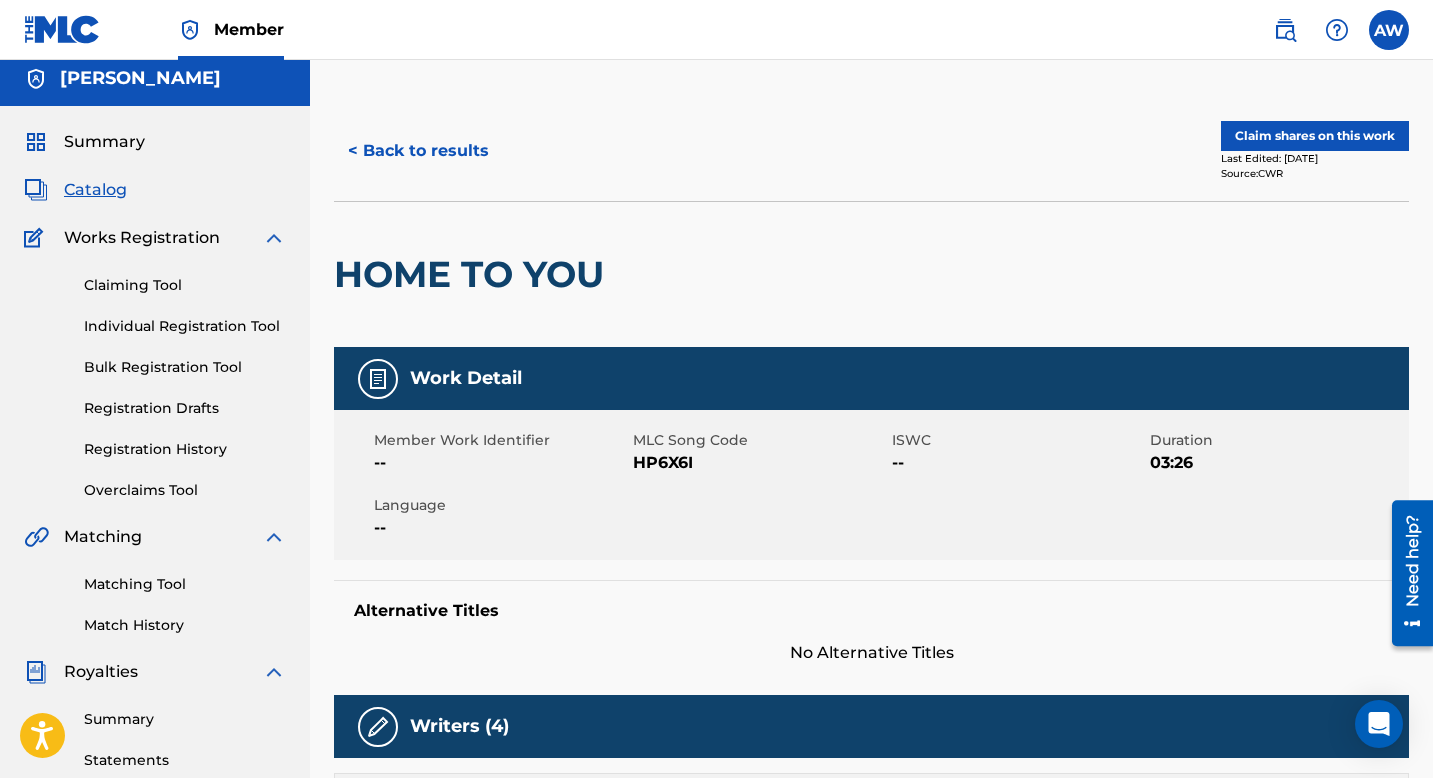 scroll, scrollTop: 0, scrollLeft: 0, axis: both 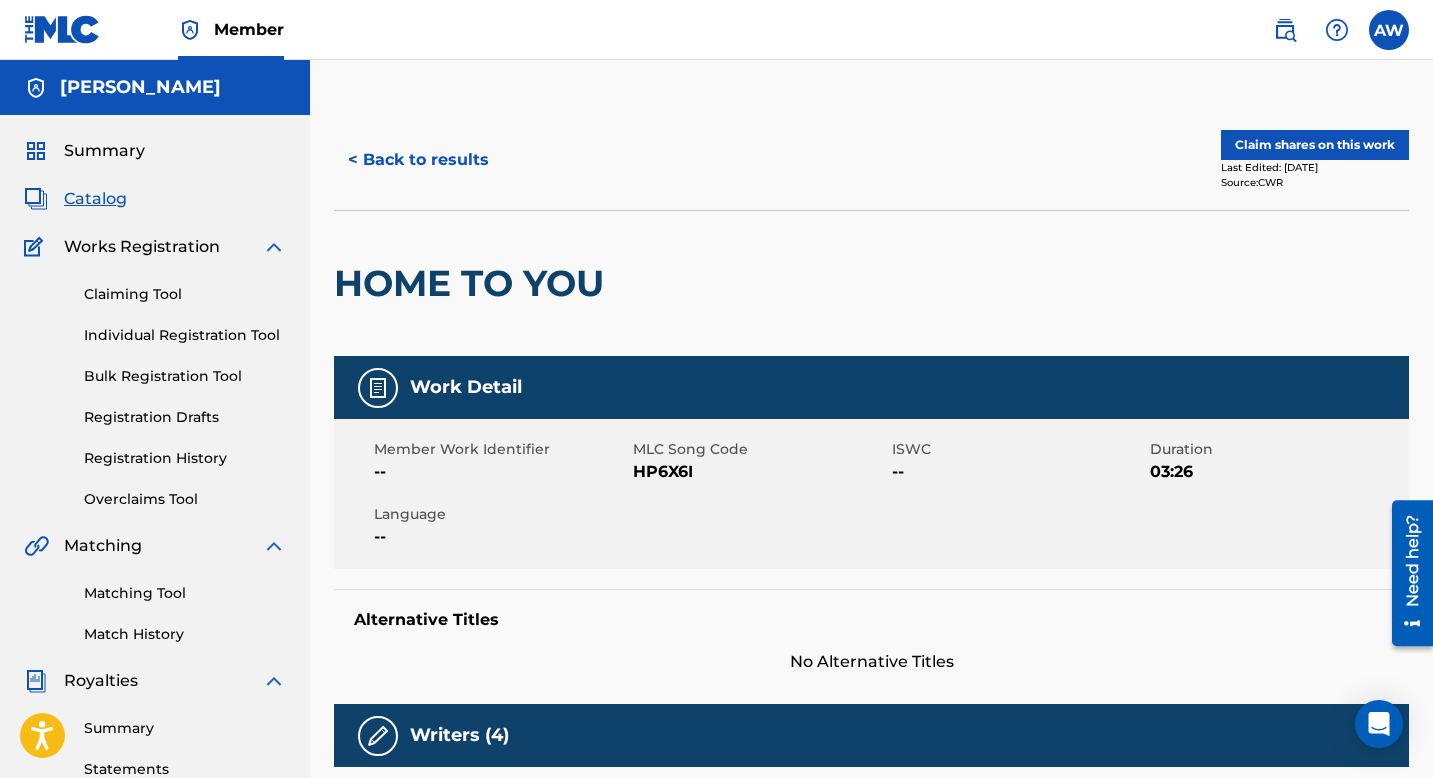 click on "< Back to results" at bounding box center [418, 160] 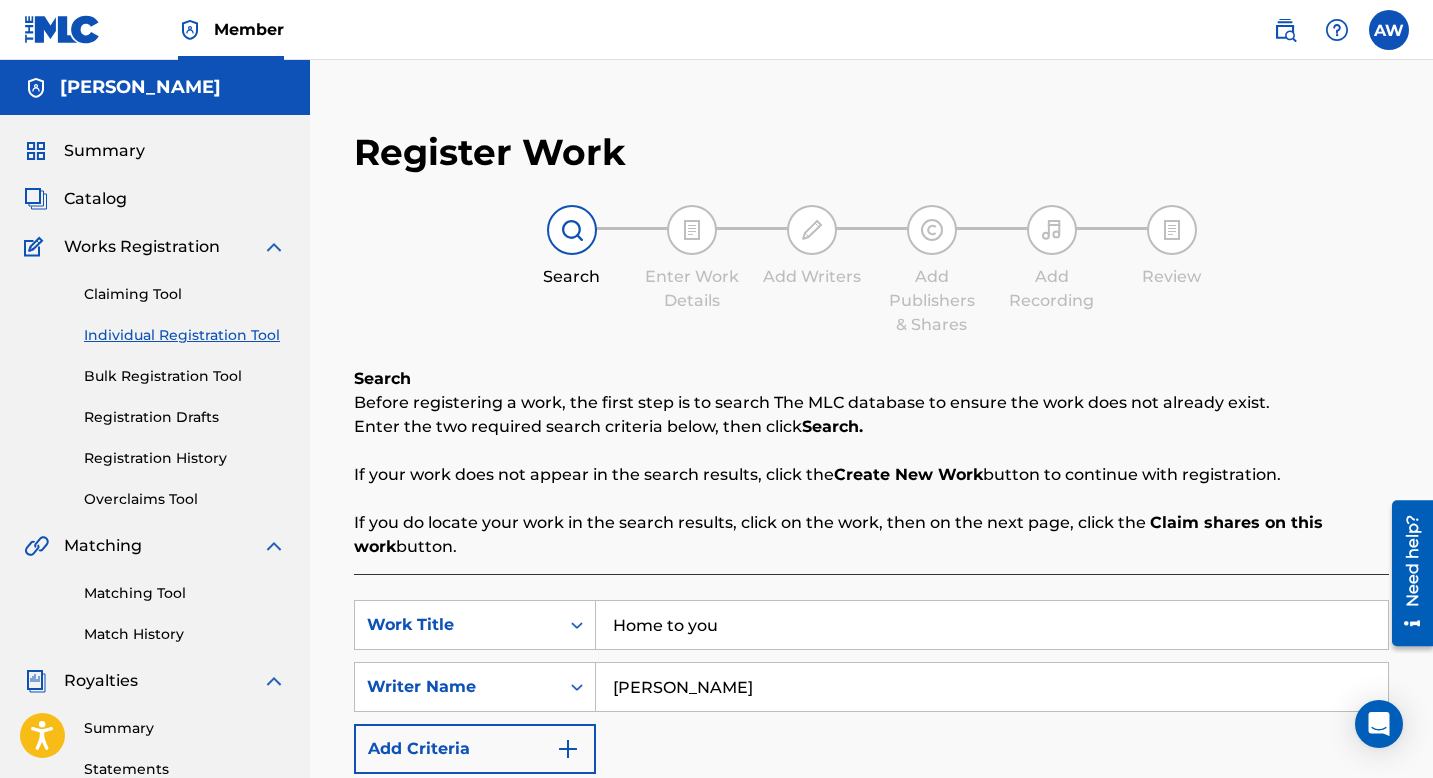 scroll, scrollTop: 462, scrollLeft: 0, axis: vertical 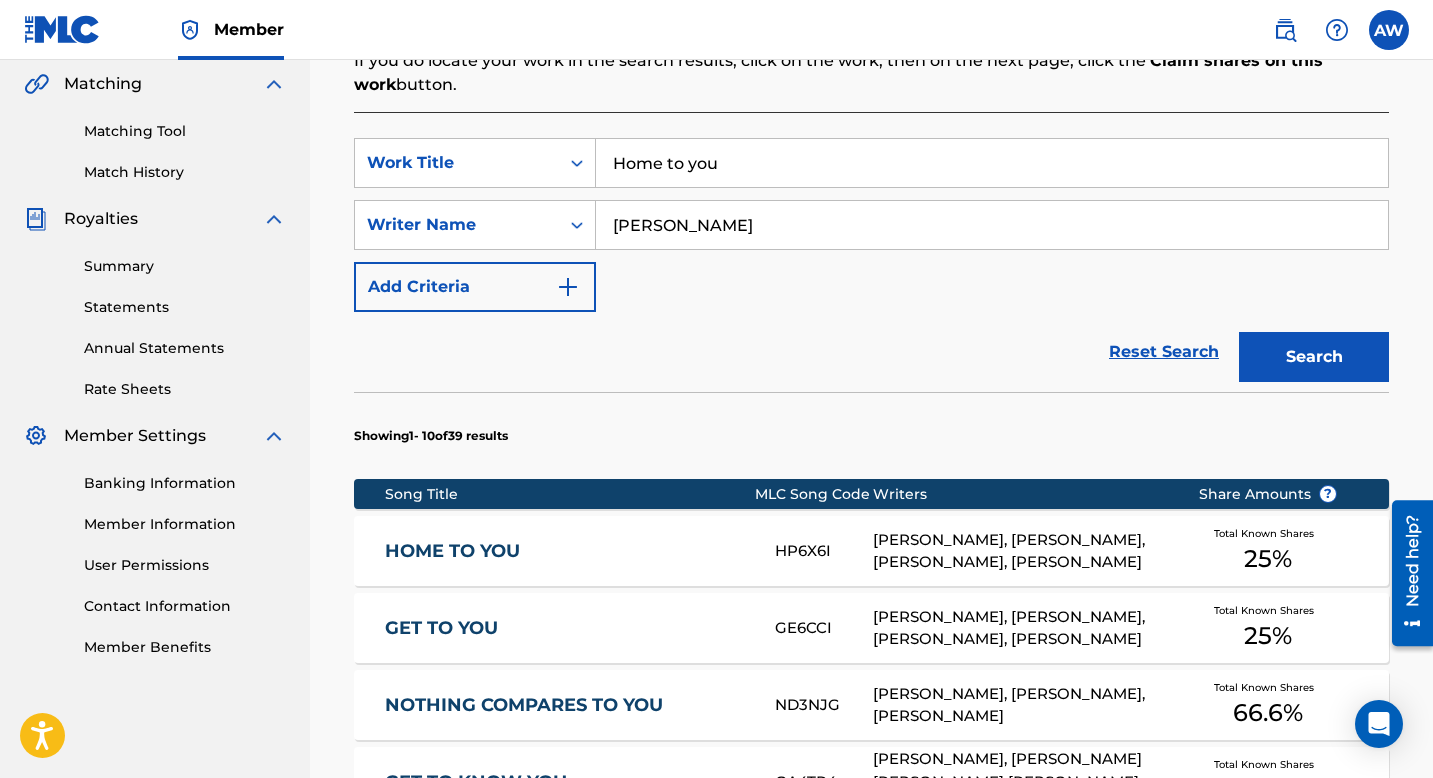 click on "Home to you" at bounding box center [992, 163] 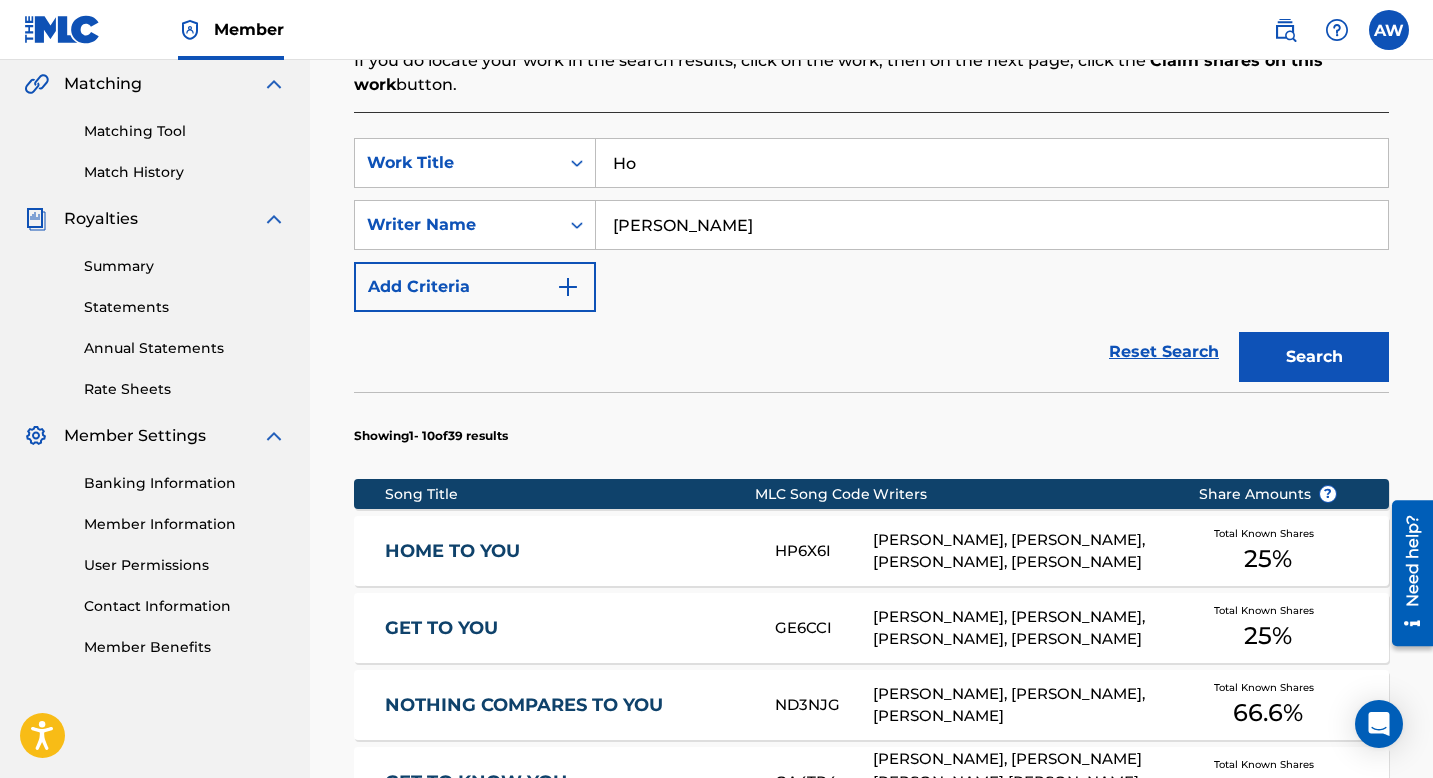 type on "H" 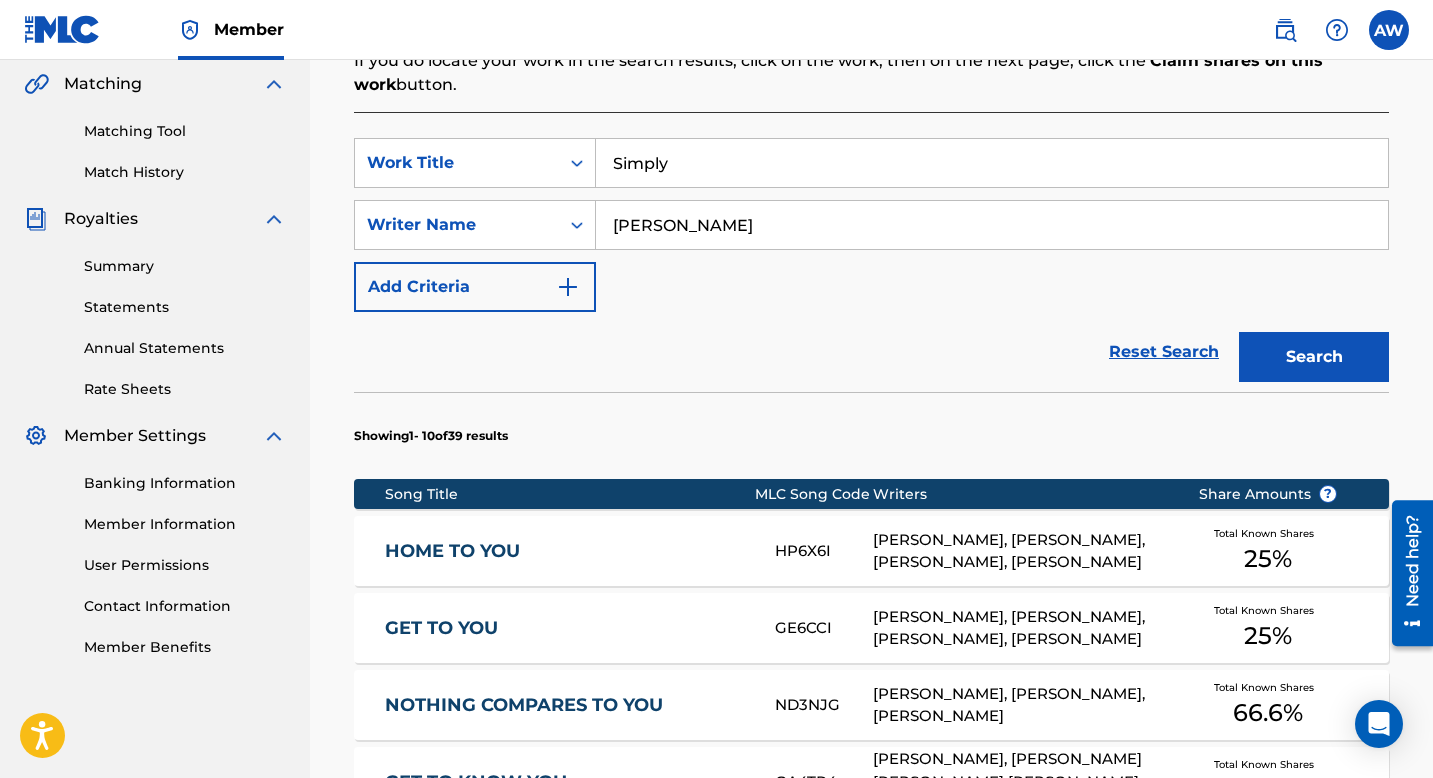 click on "Search" at bounding box center (1314, 357) 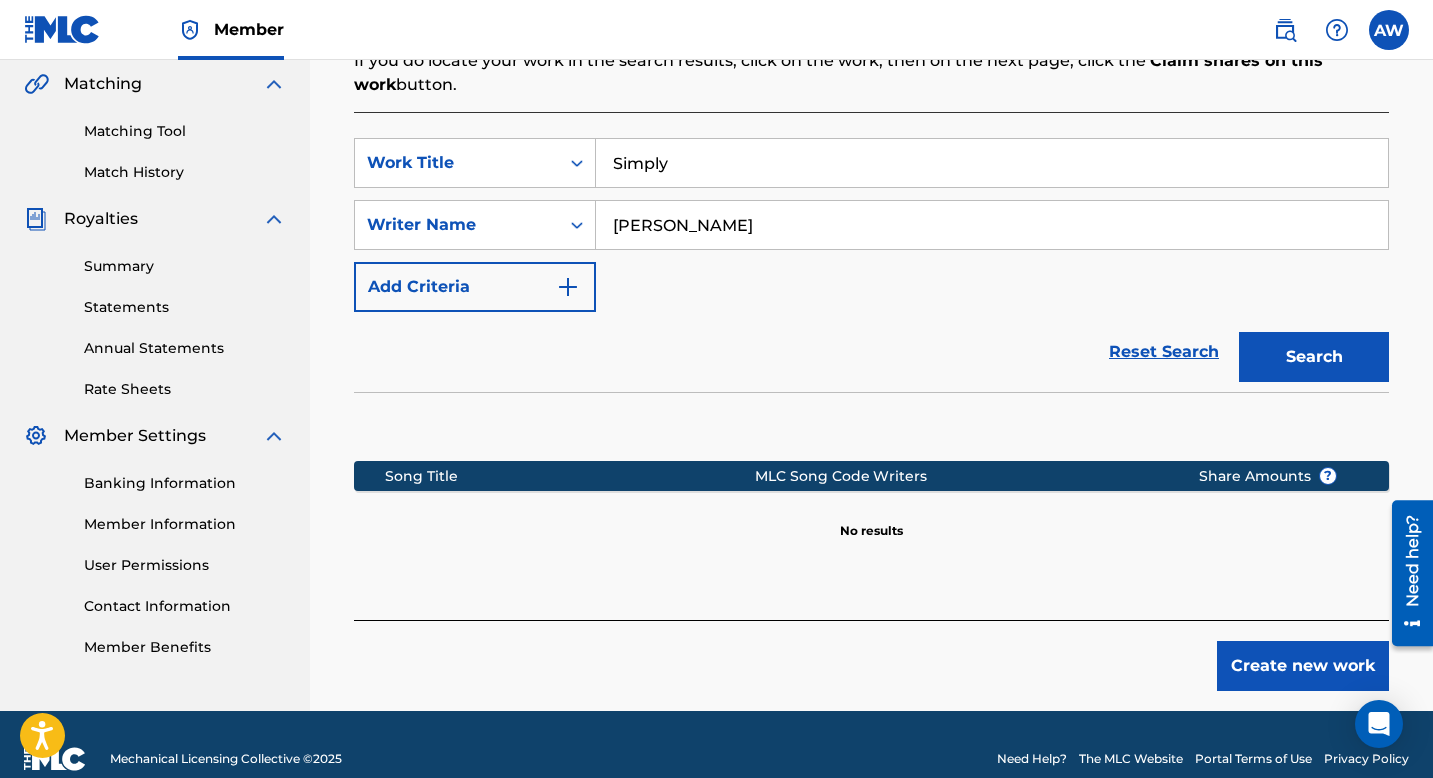 click on "Simply" at bounding box center [992, 163] 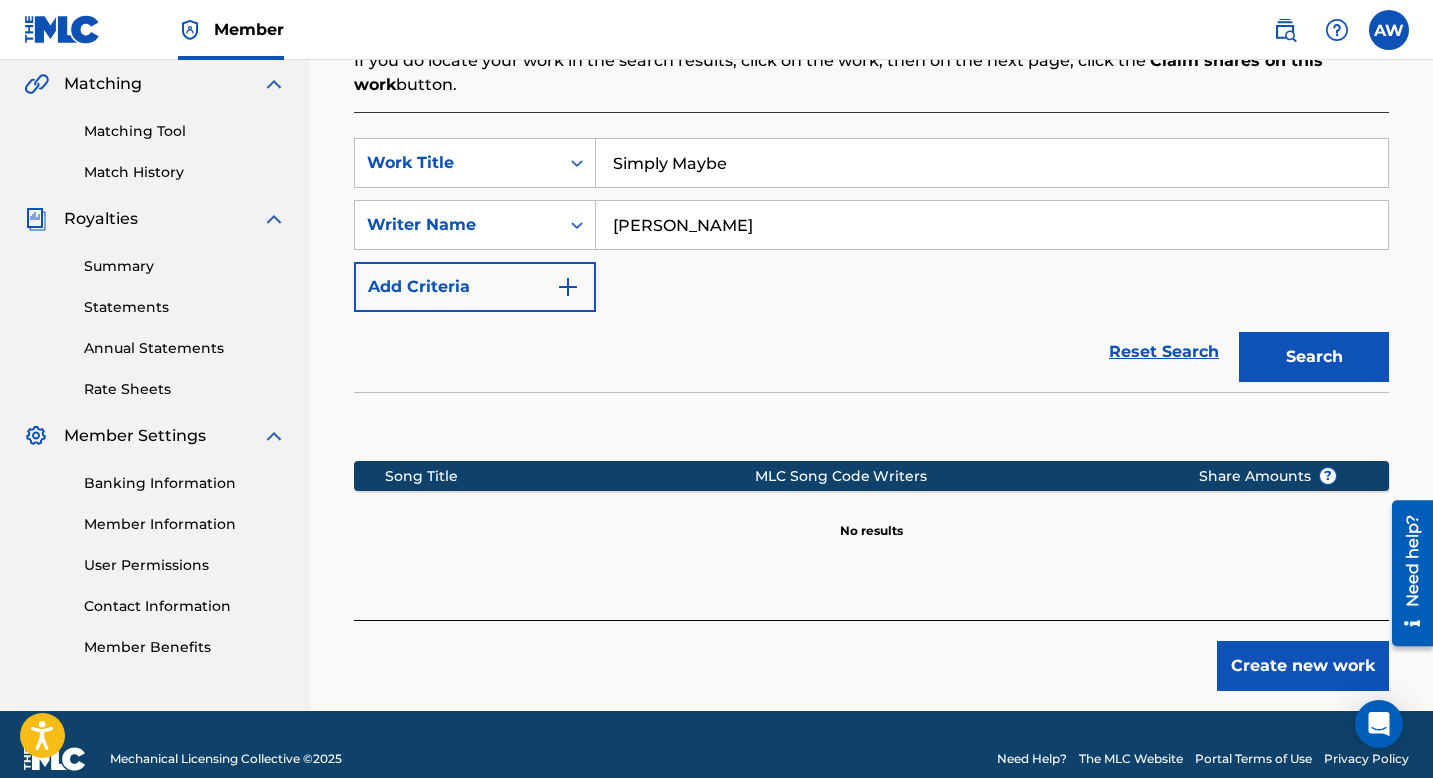 type on "Simply Maybe" 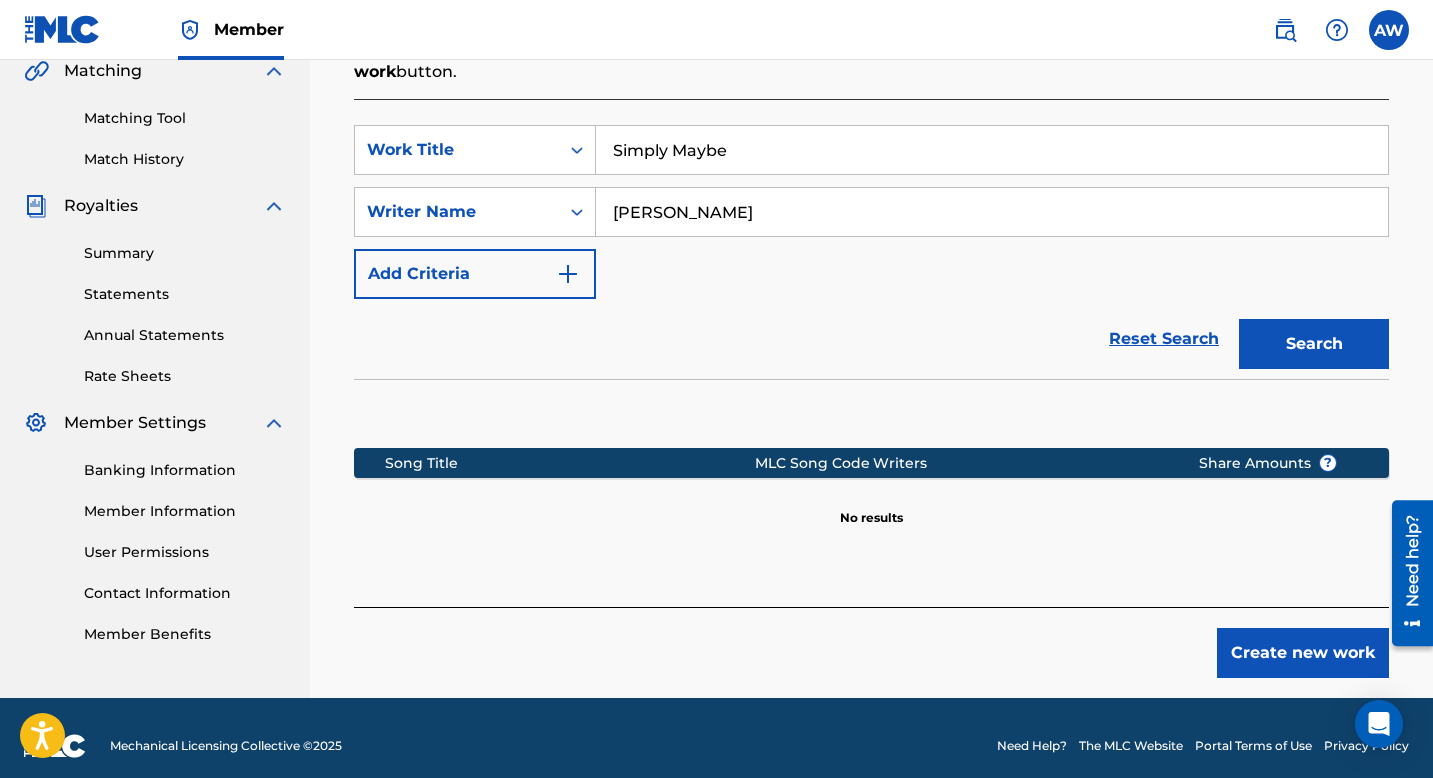 scroll, scrollTop: 491, scrollLeft: 0, axis: vertical 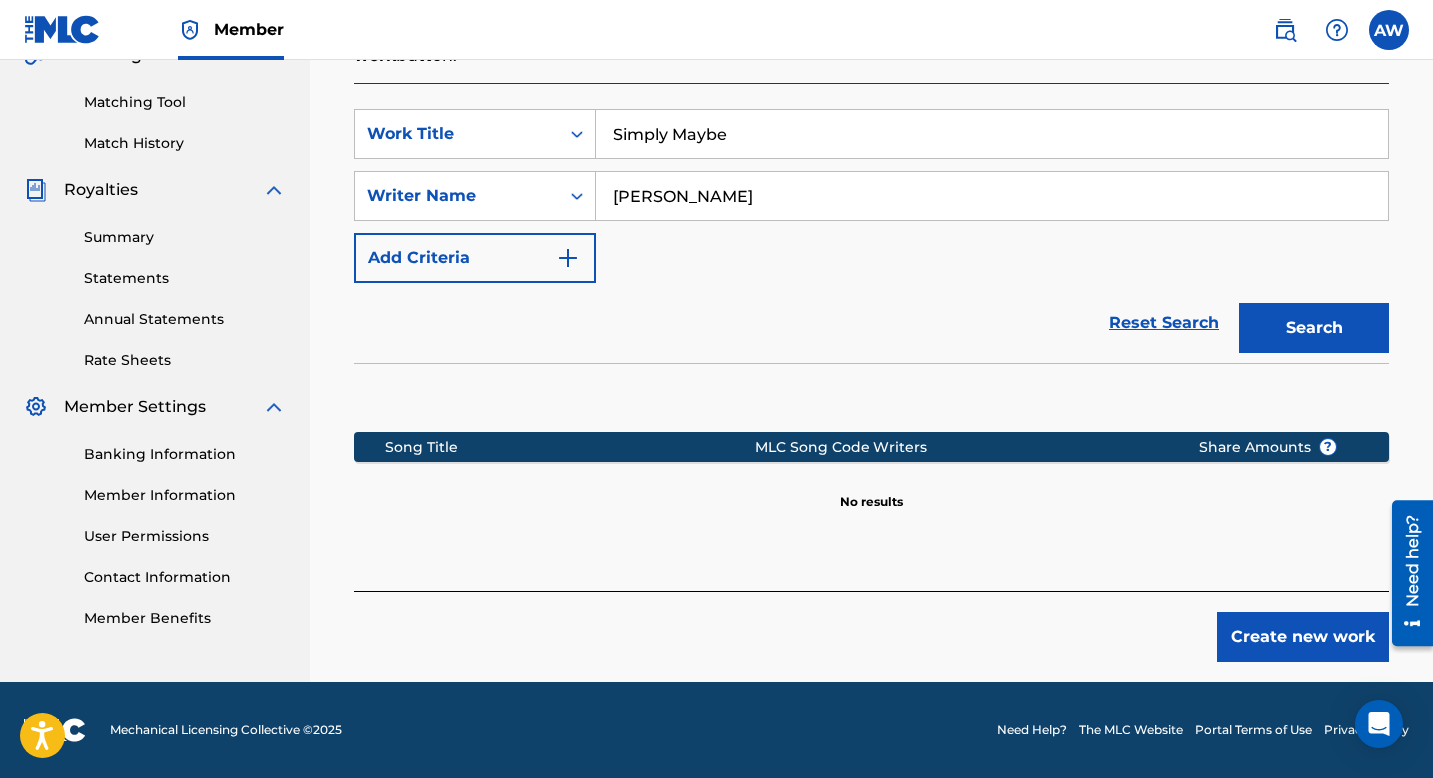 drag, startPoint x: 769, startPoint y: 201, endPoint x: 623, endPoint y: 180, distance: 147.50255 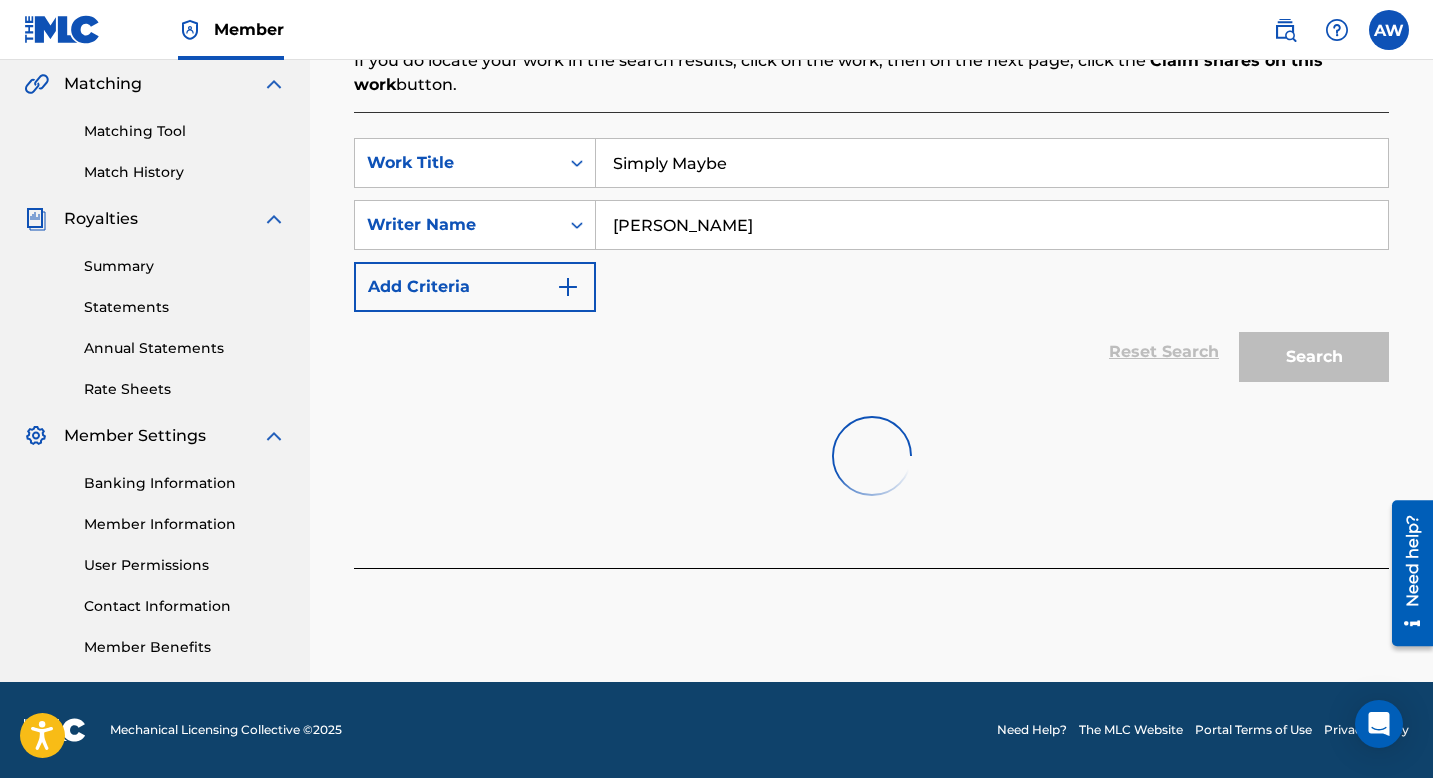 scroll, scrollTop: 491, scrollLeft: 0, axis: vertical 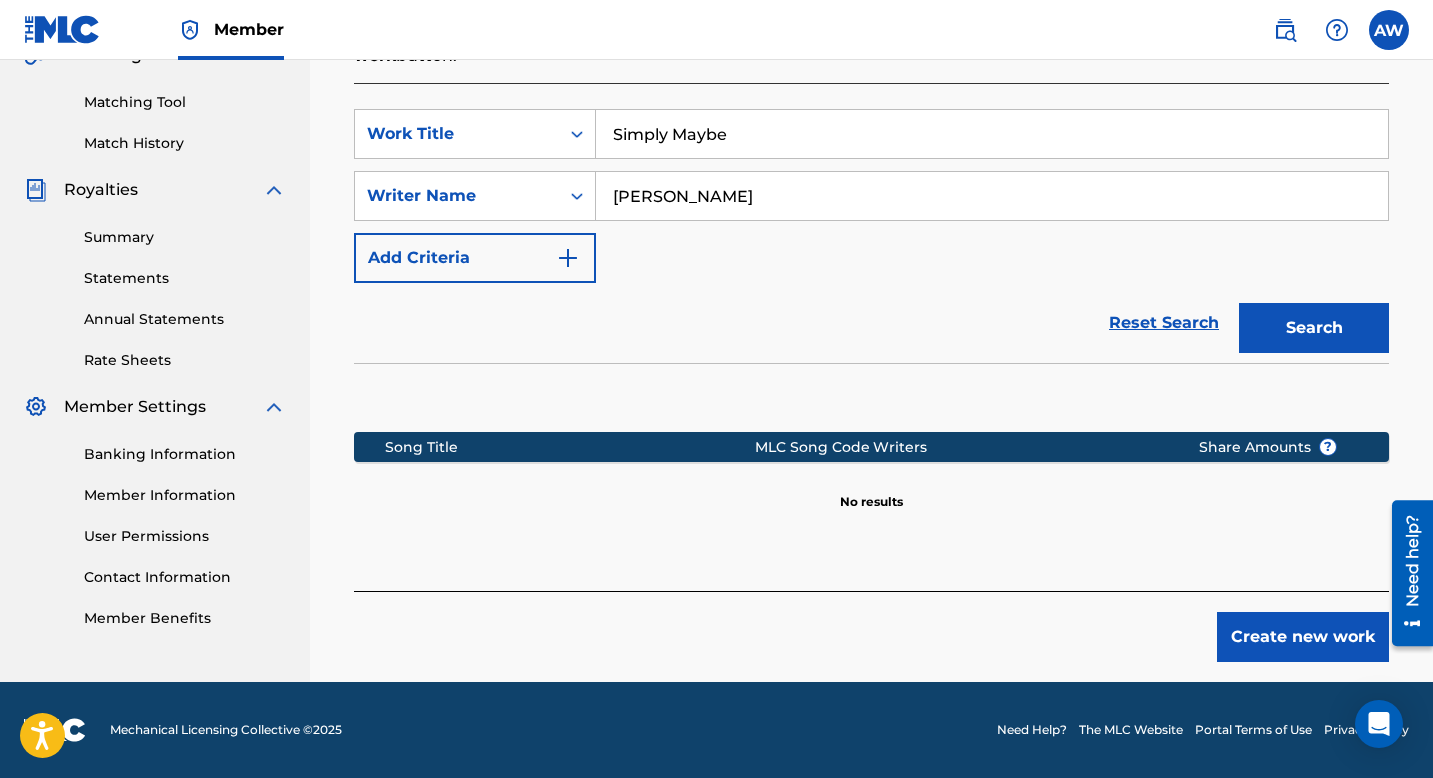 drag, startPoint x: 759, startPoint y: 134, endPoint x: 676, endPoint y: 132, distance: 83.02409 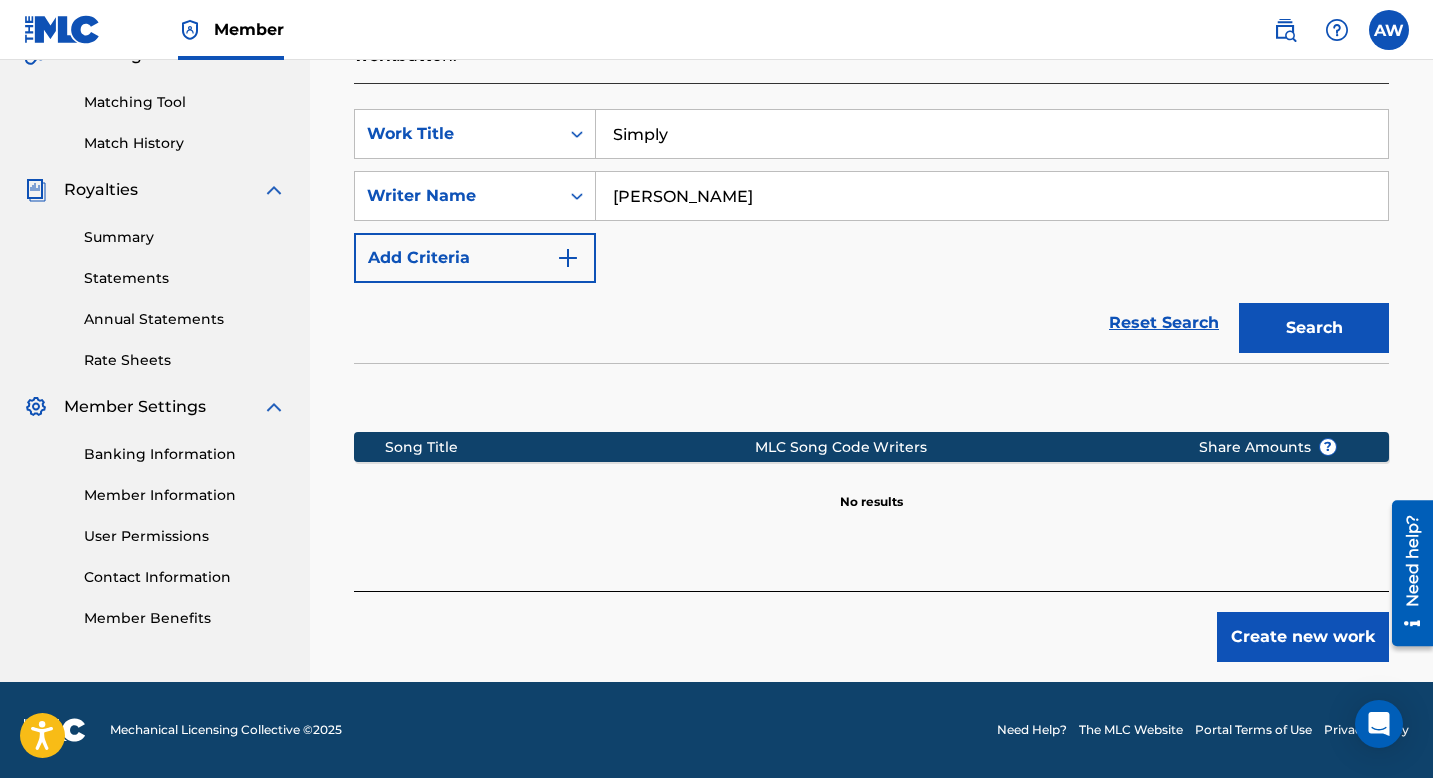 click on "Search" at bounding box center [1314, 328] 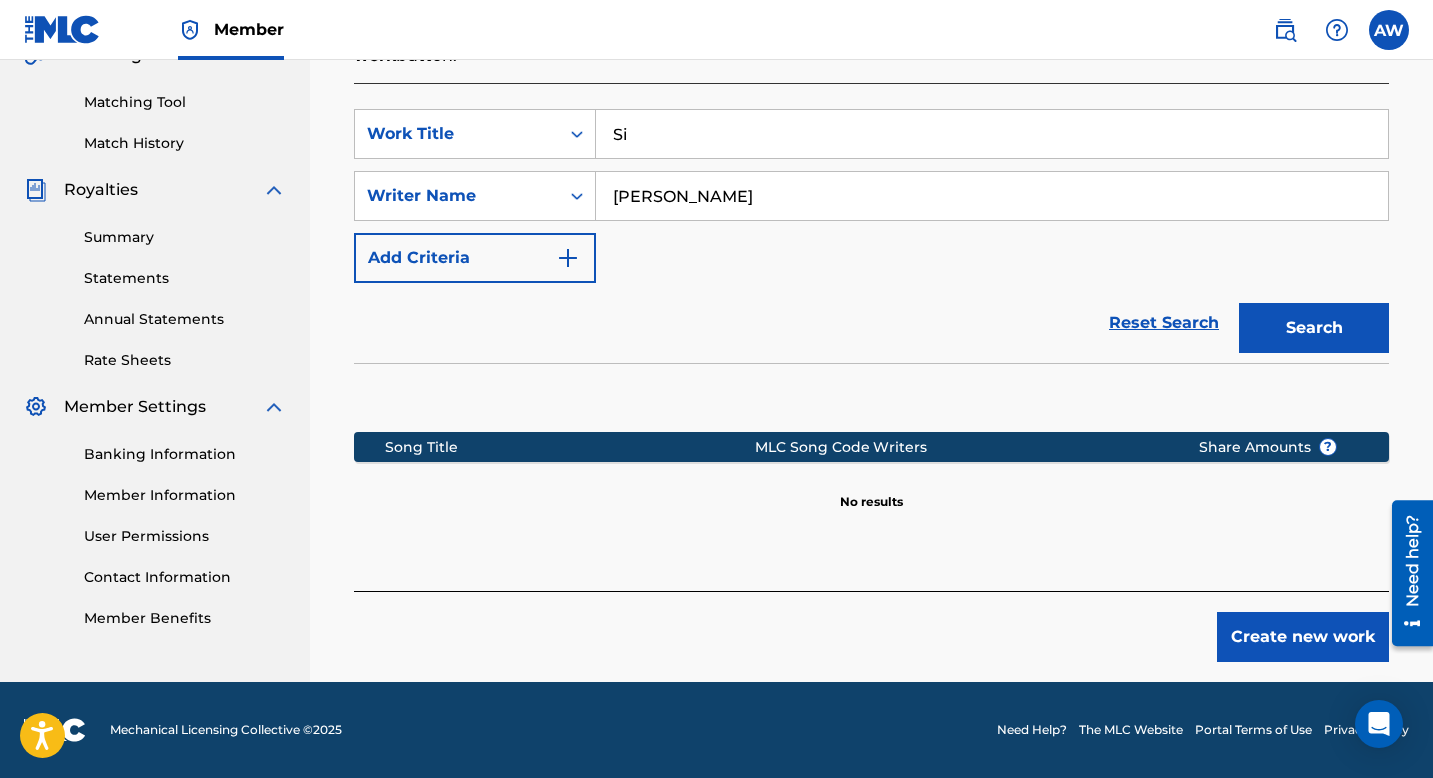 type on "S" 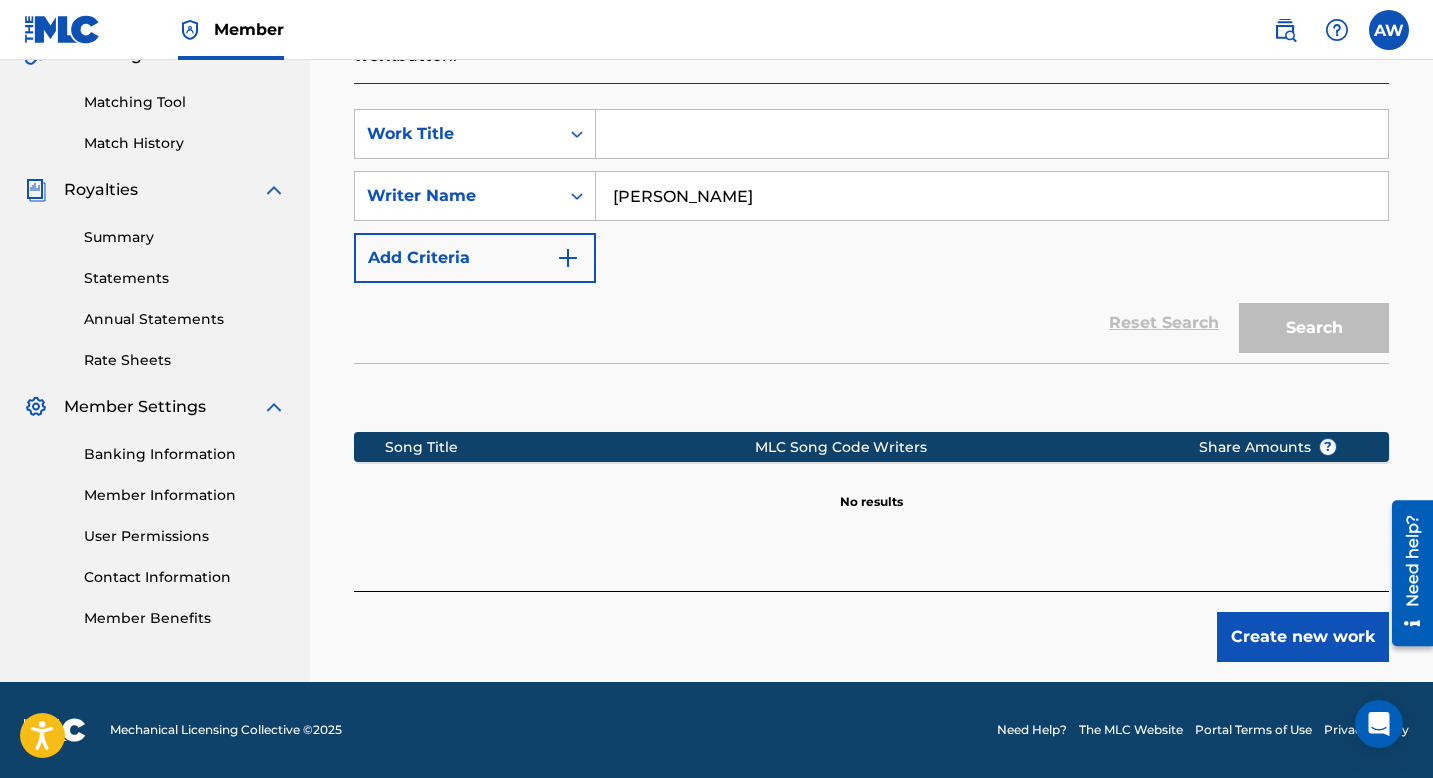 click on "Search" at bounding box center (1309, 323) 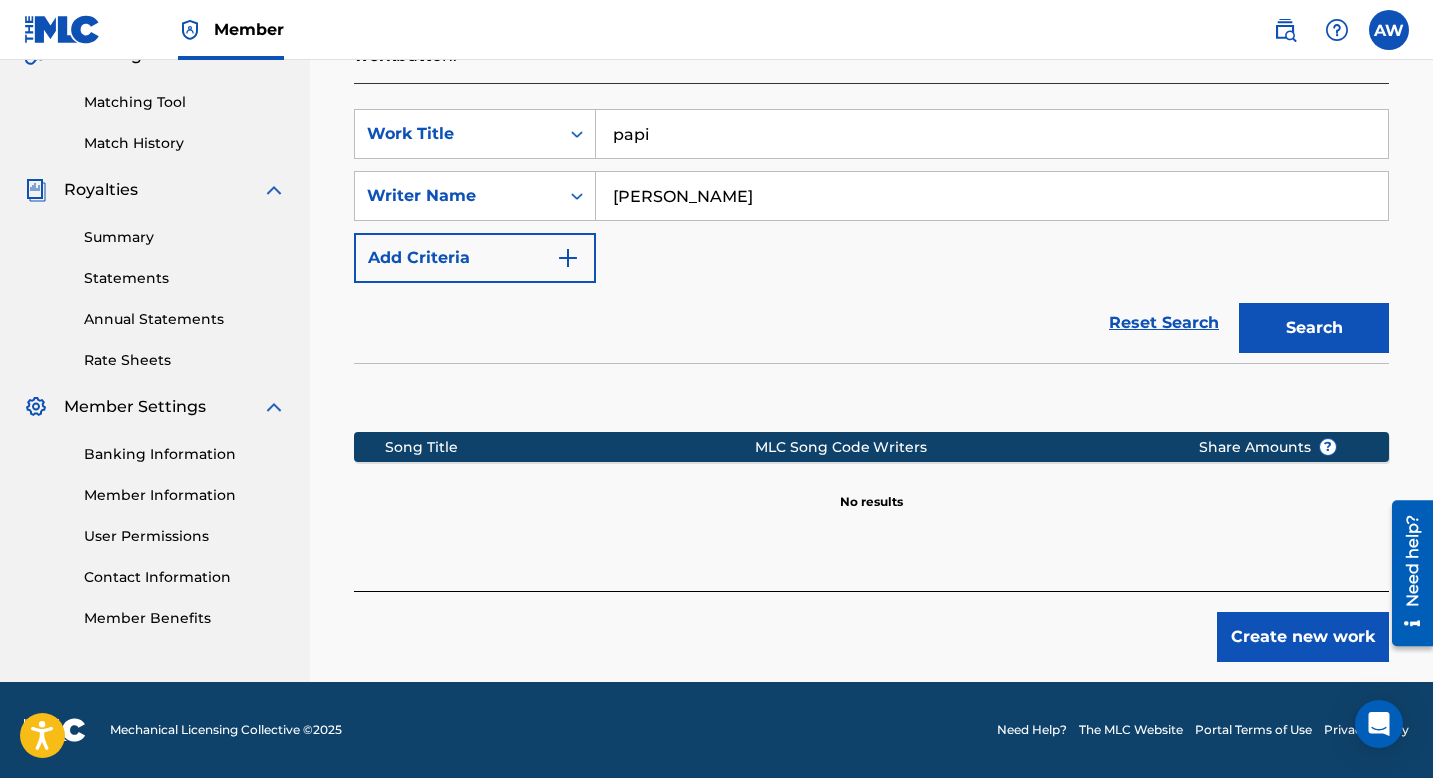 type on "papi" 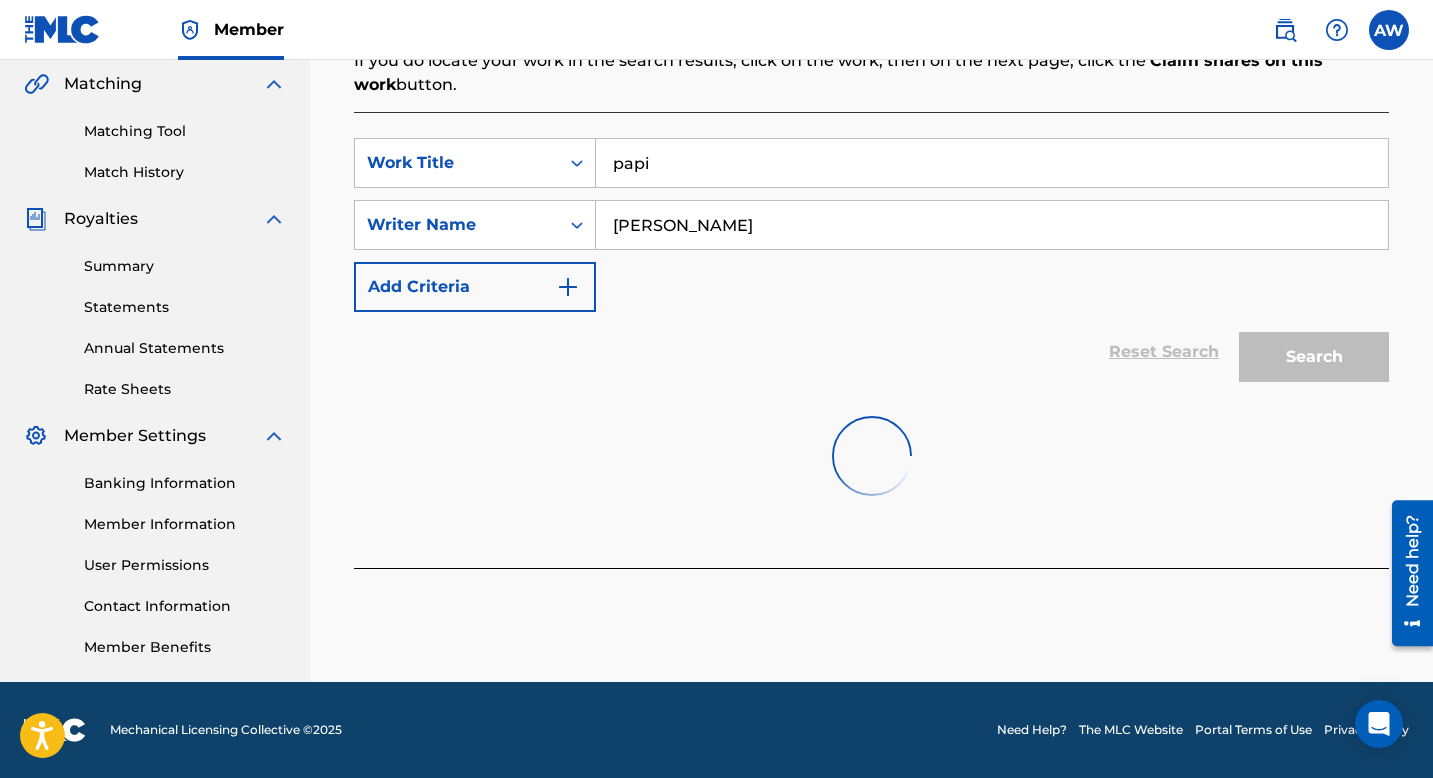 scroll, scrollTop: 491, scrollLeft: 0, axis: vertical 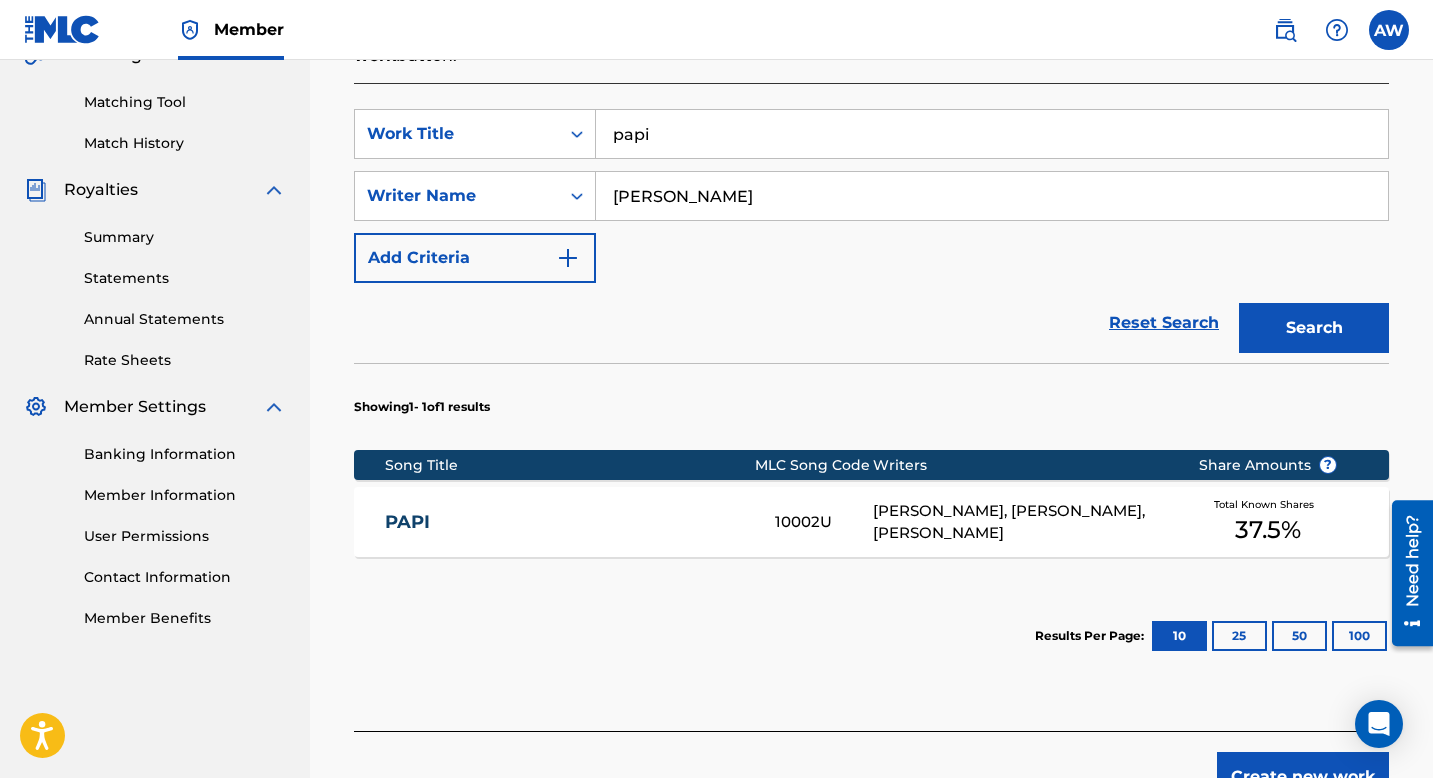 click on "[PERSON_NAME], [PERSON_NAME], [PERSON_NAME]" at bounding box center [1020, 522] 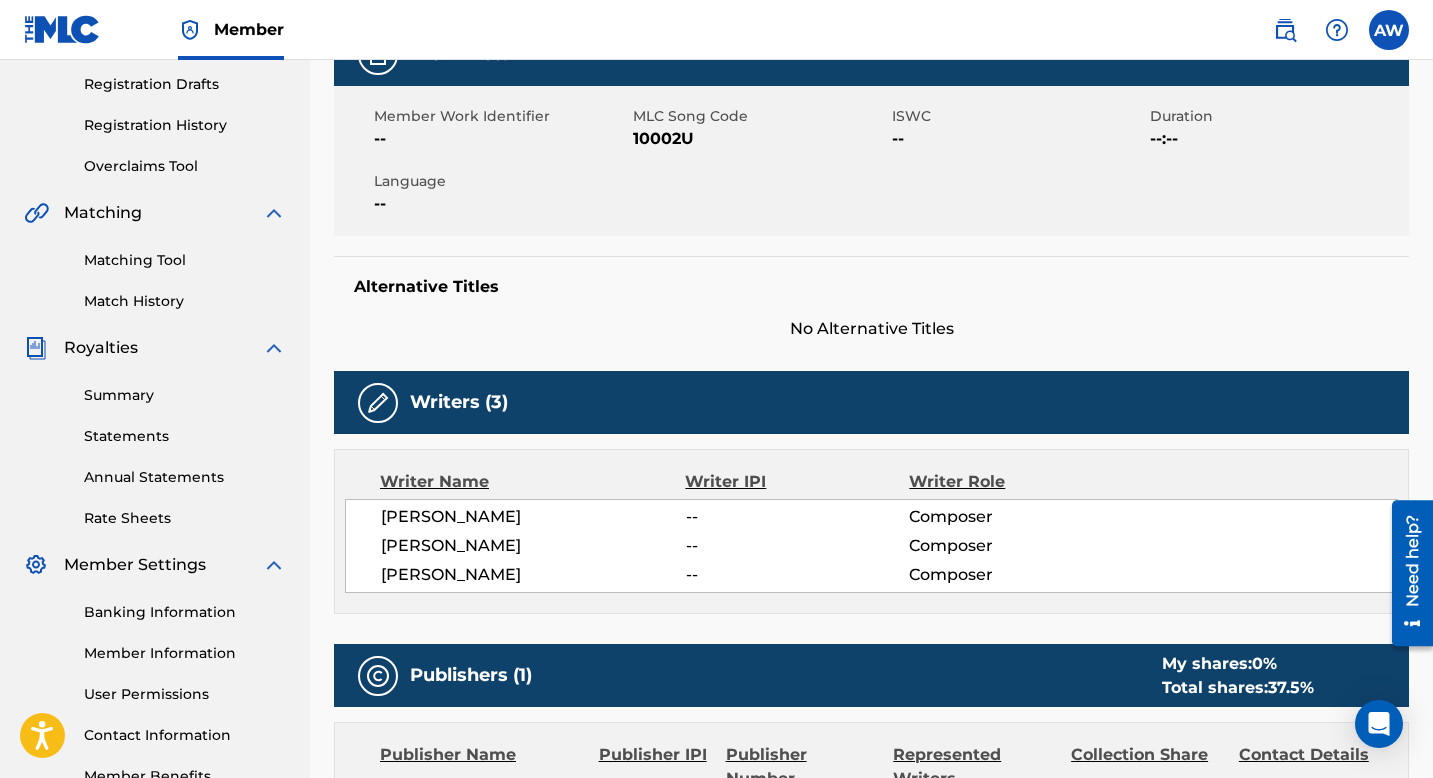 scroll, scrollTop: 341, scrollLeft: 0, axis: vertical 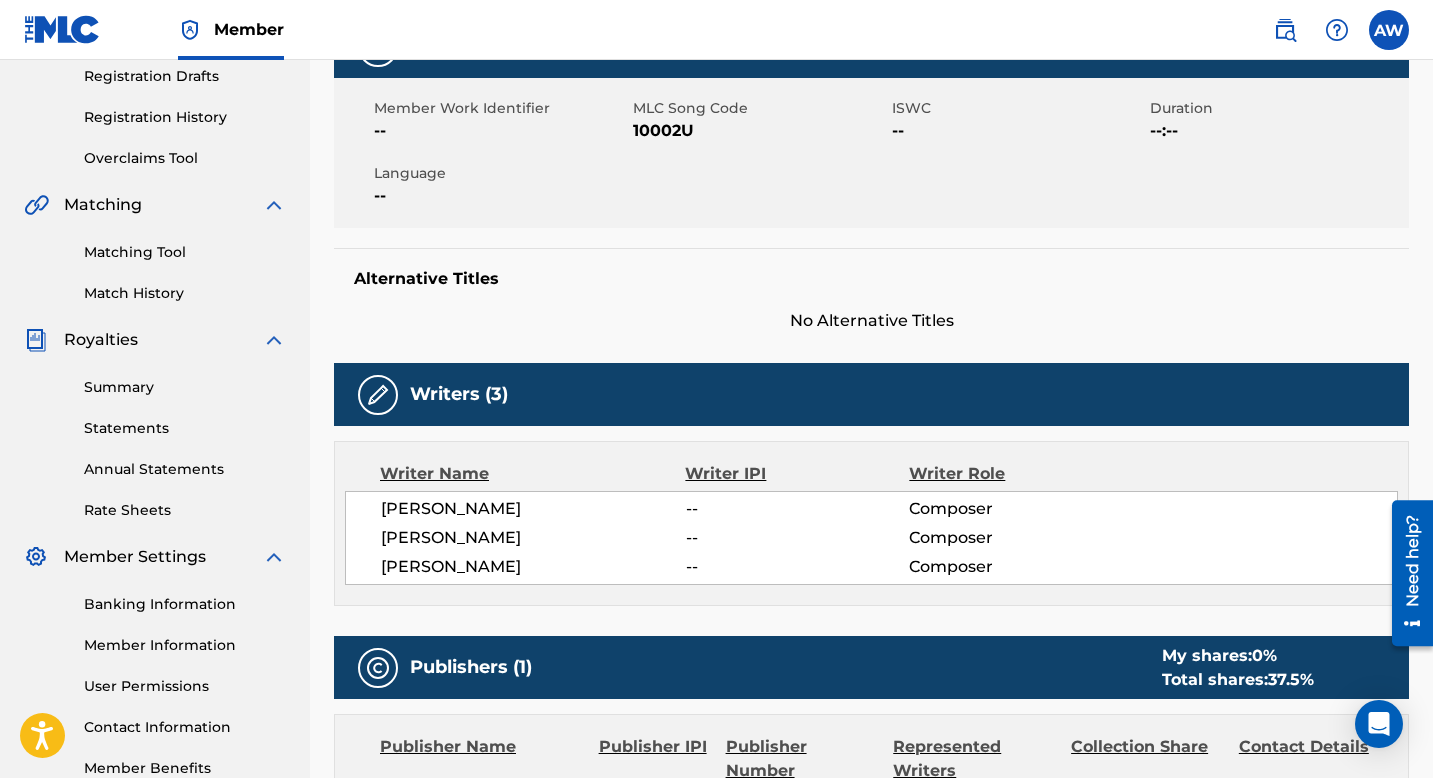 click on "--" at bounding box center [798, 509] 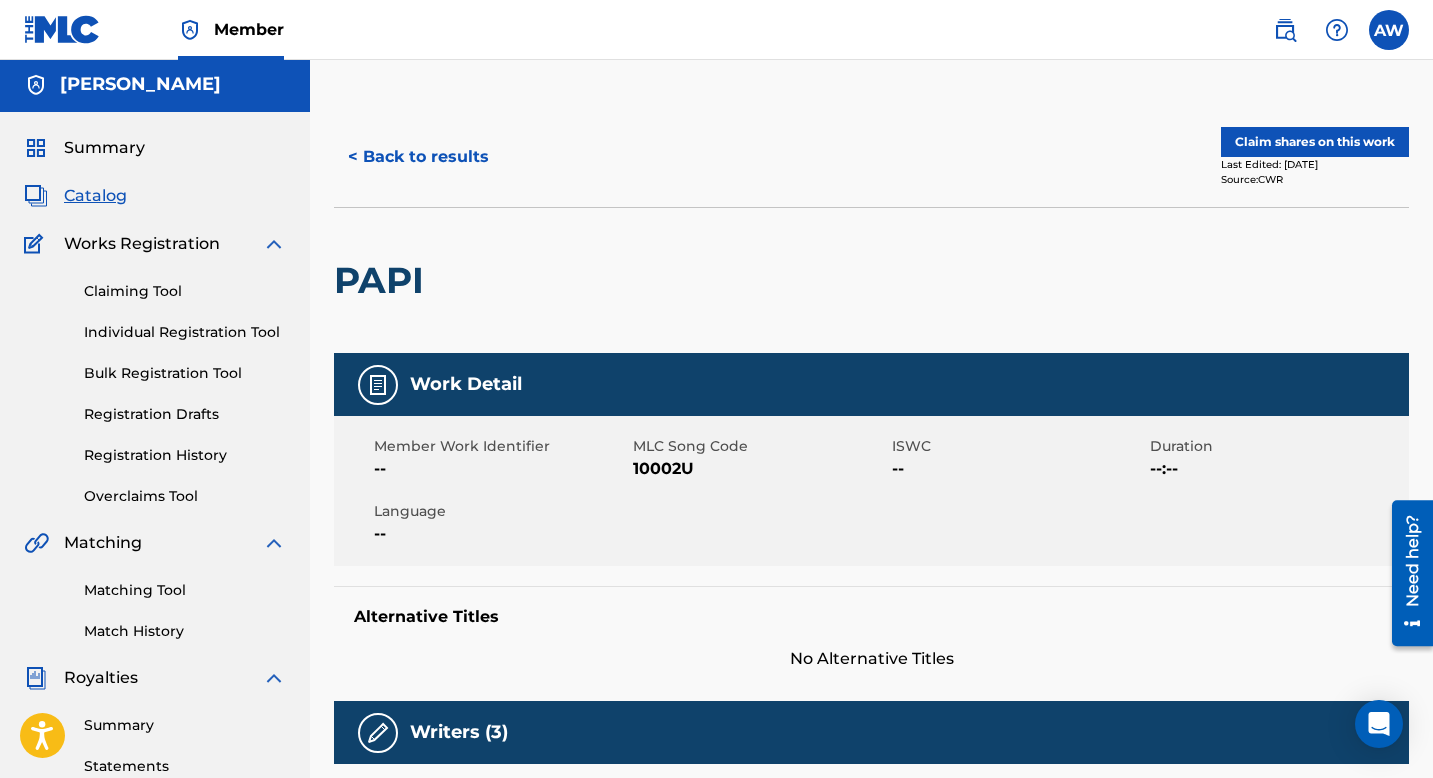 scroll, scrollTop: 0, scrollLeft: 0, axis: both 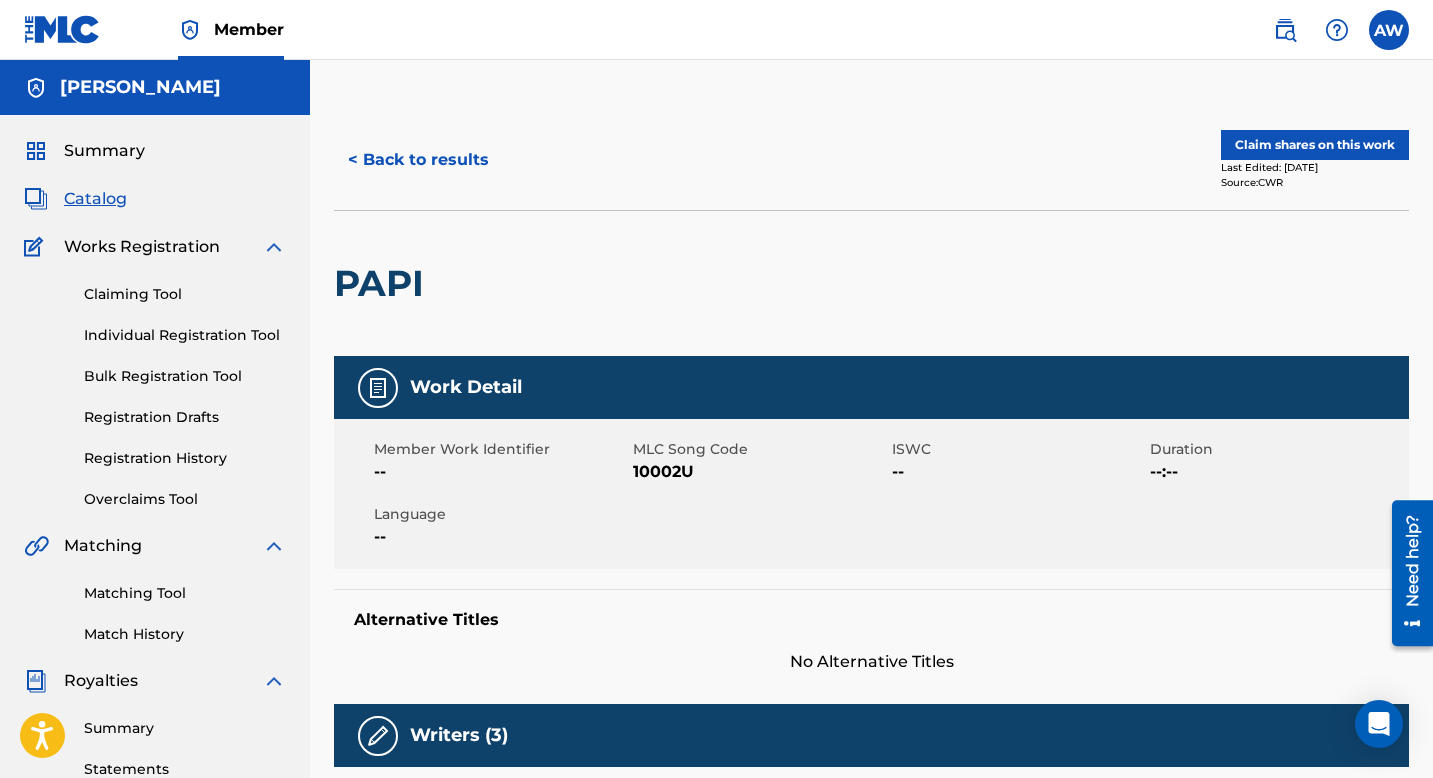 click on "Claim shares on this work" at bounding box center (1315, 145) 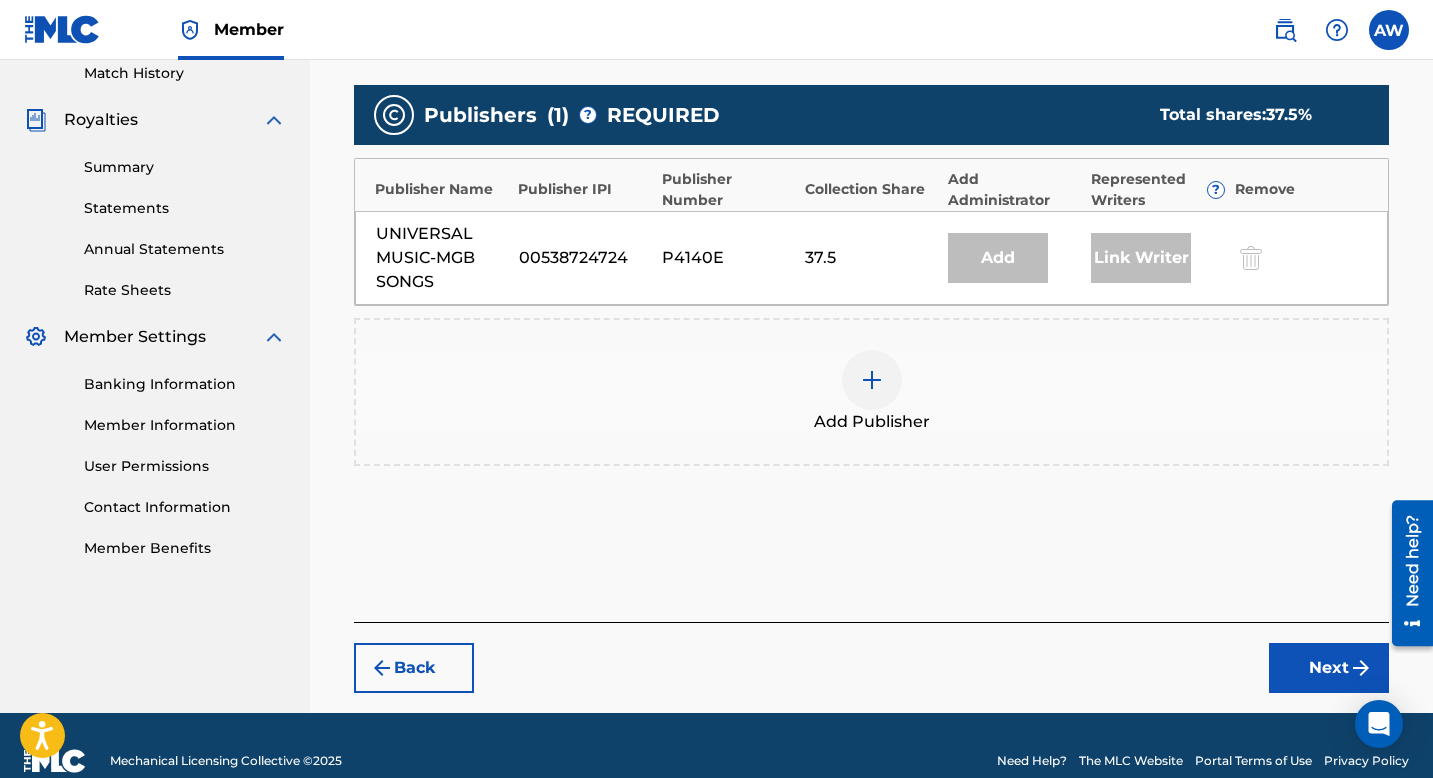 scroll, scrollTop: 552, scrollLeft: 0, axis: vertical 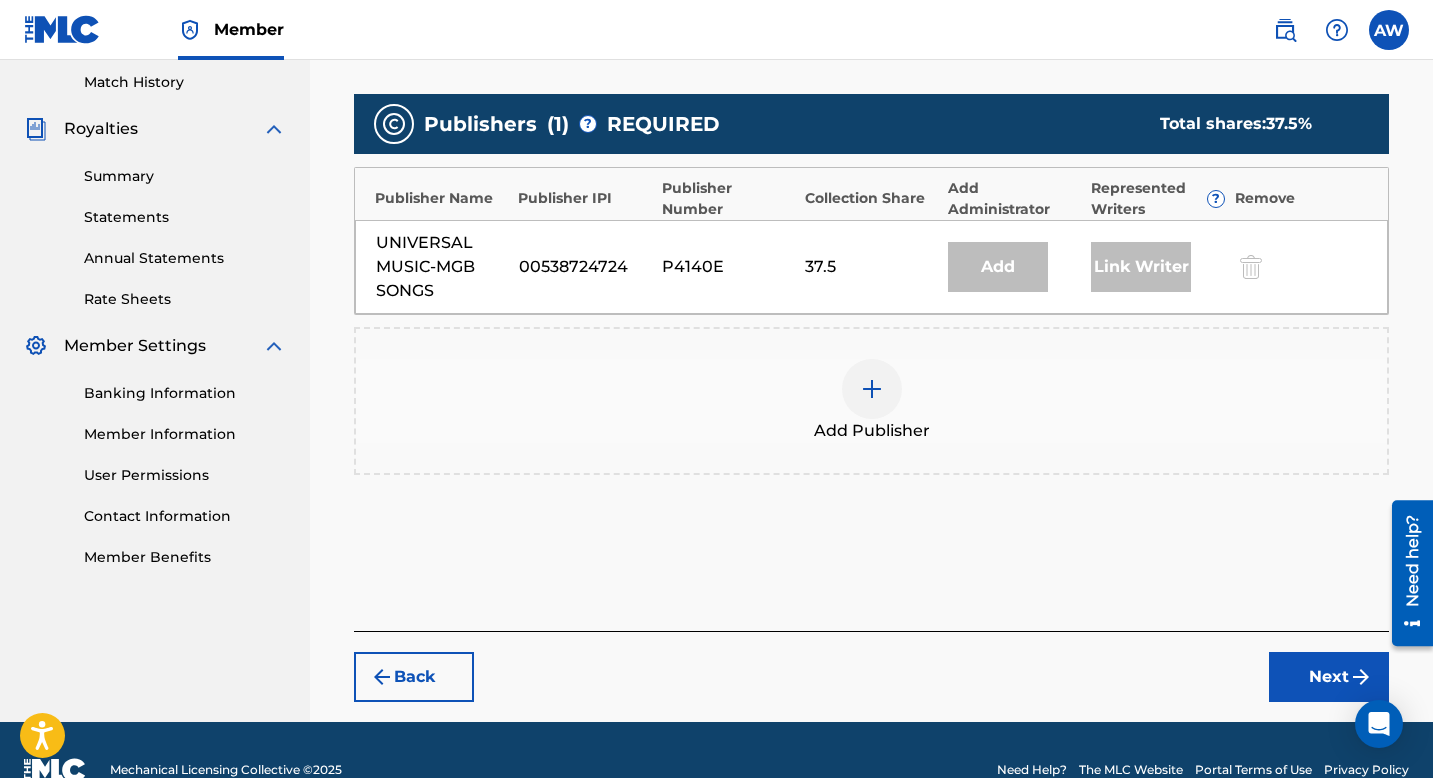 click on "Next" at bounding box center (1329, 677) 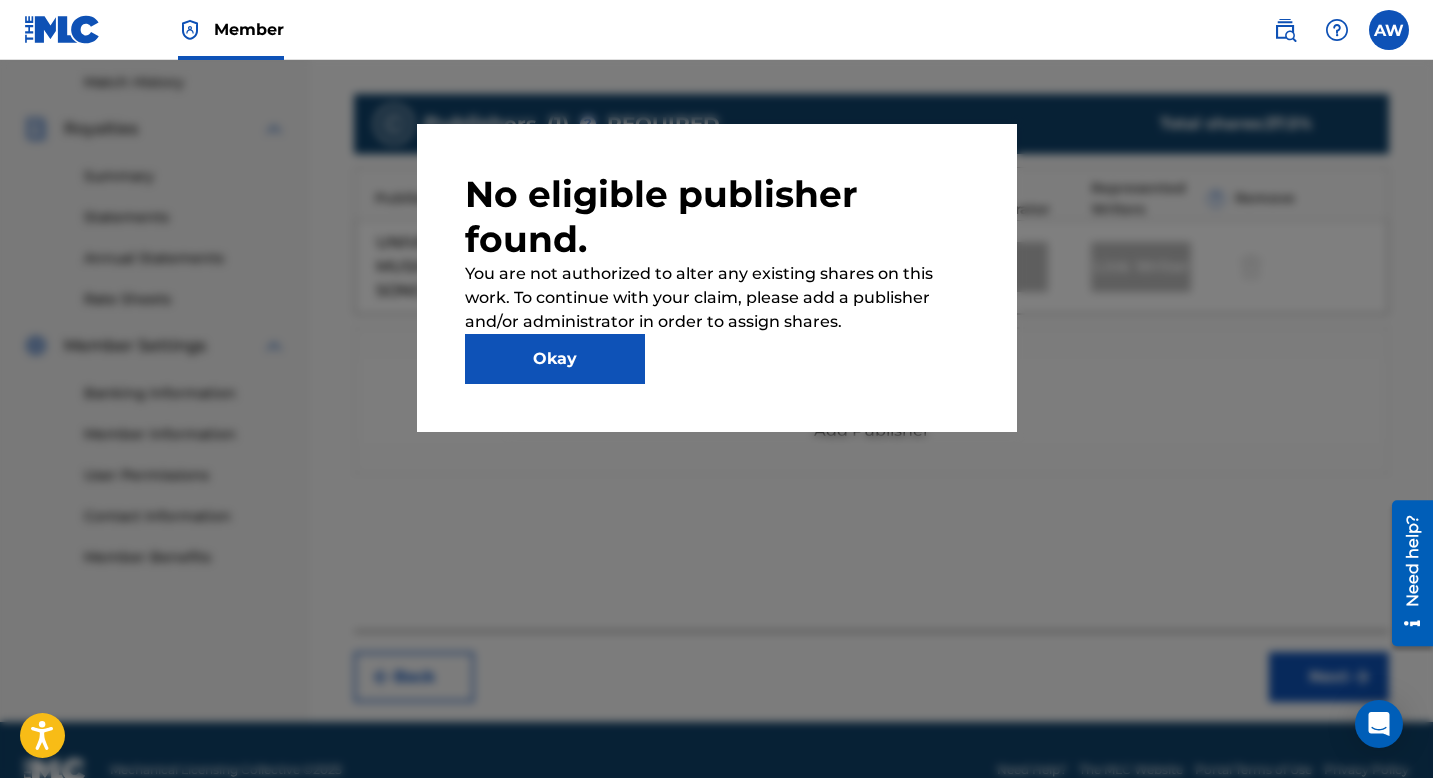 click on "Okay" at bounding box center (555, 359) 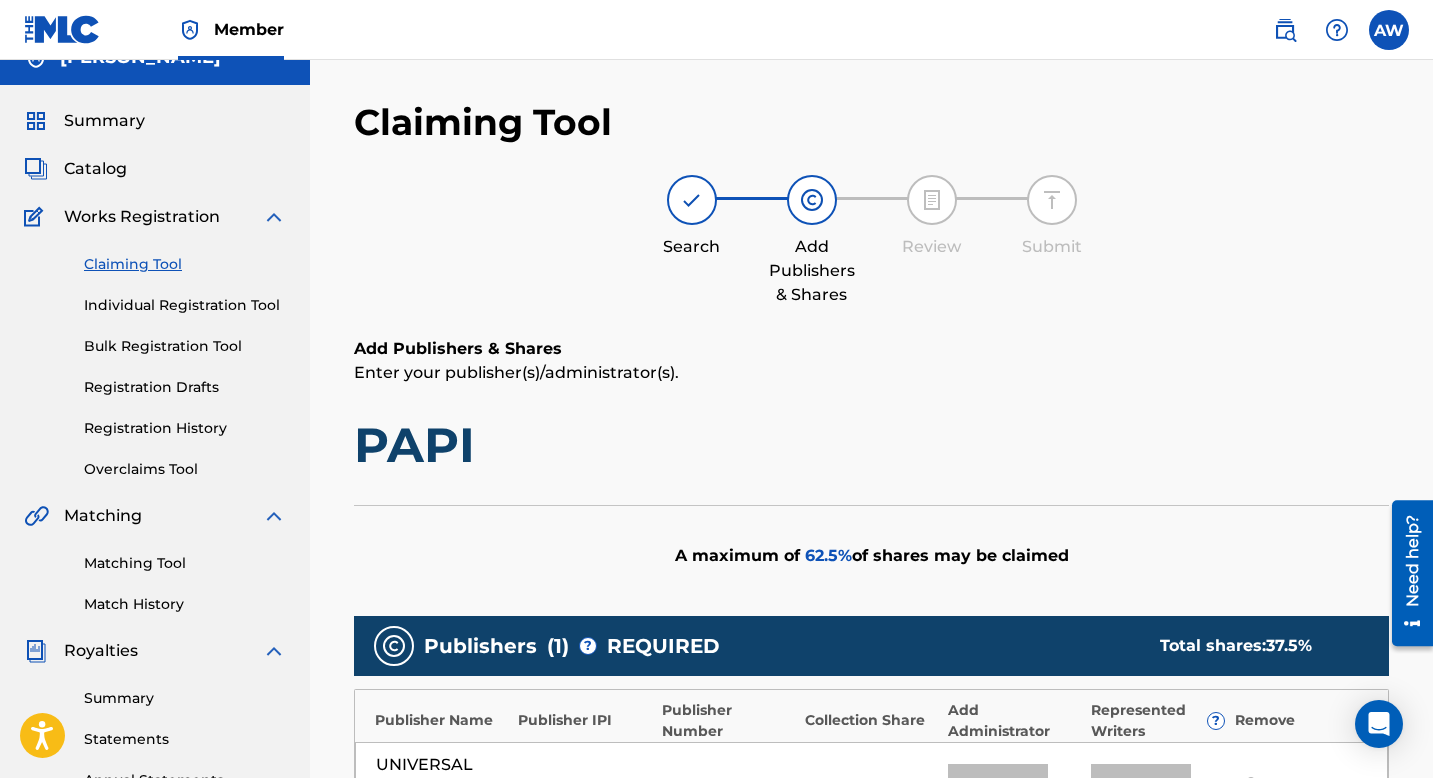 scroll, scrollTop: 0, scrollLeft: 0, axis: both 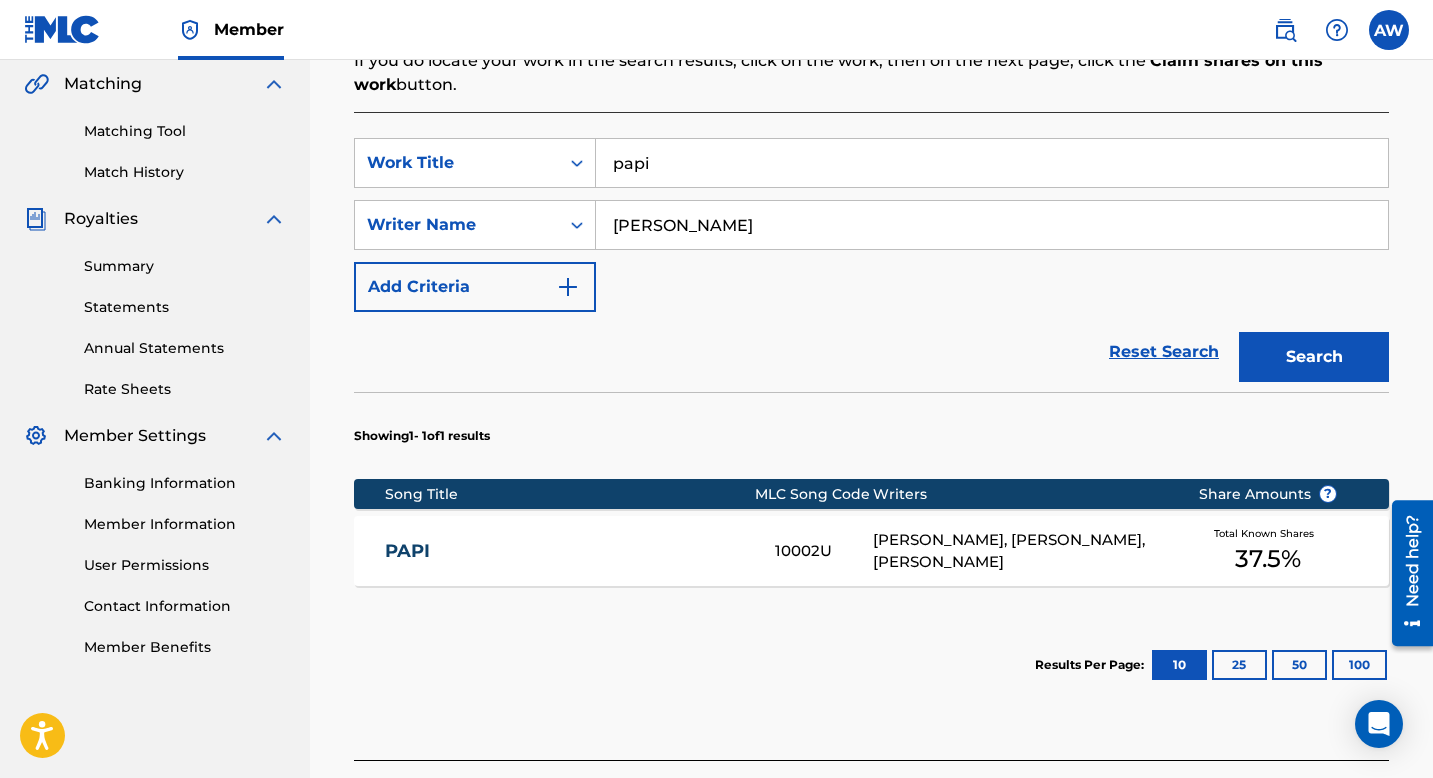click on "papi" at bounding box center (992, 163) 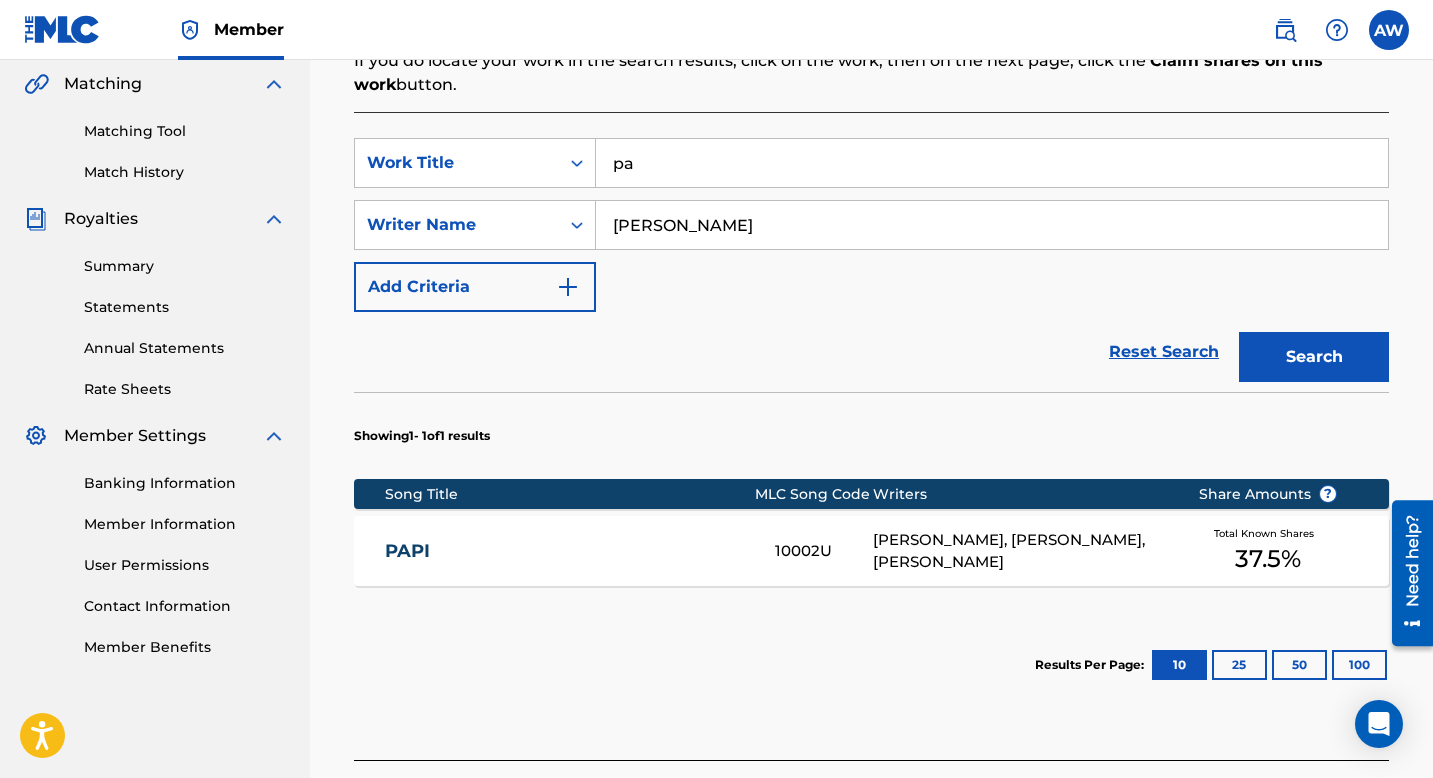 type on "p" 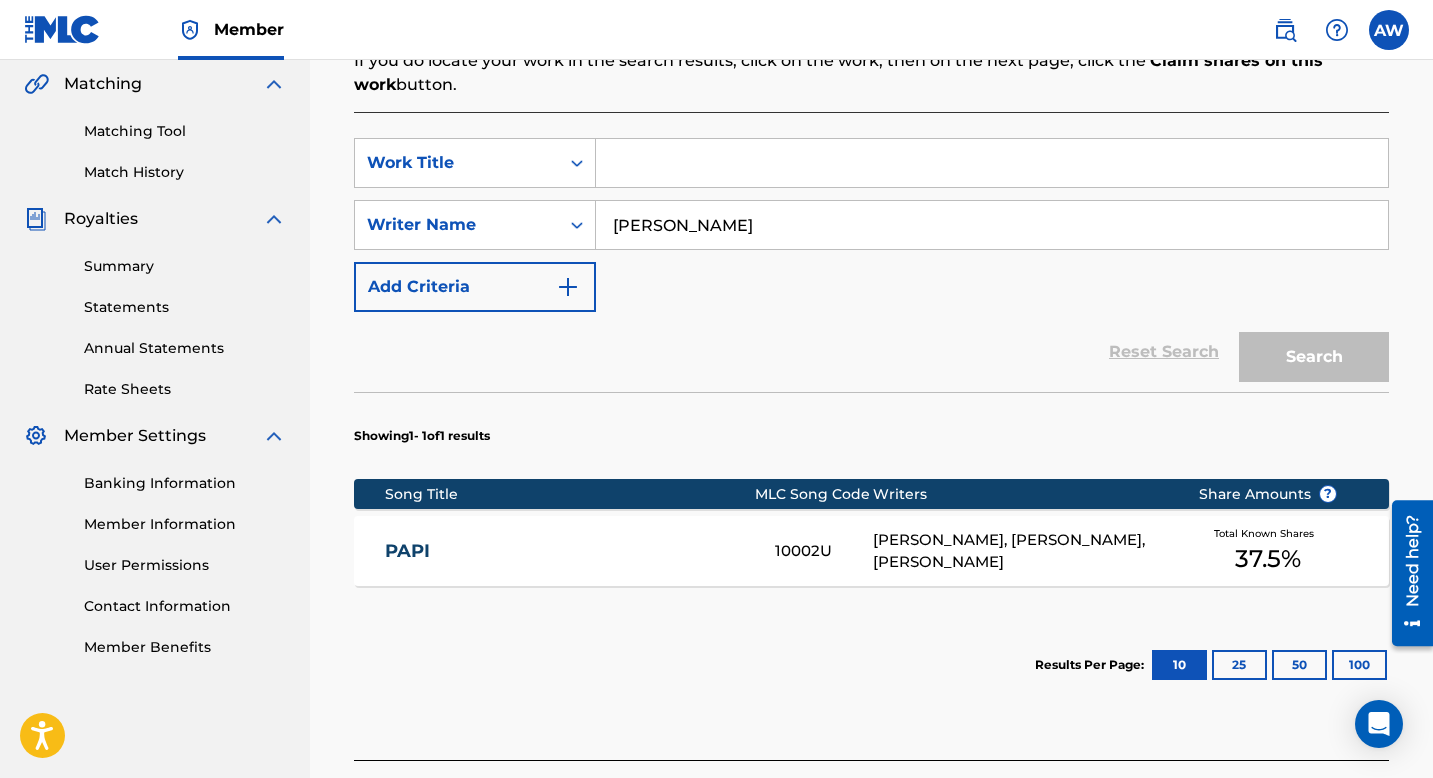 type 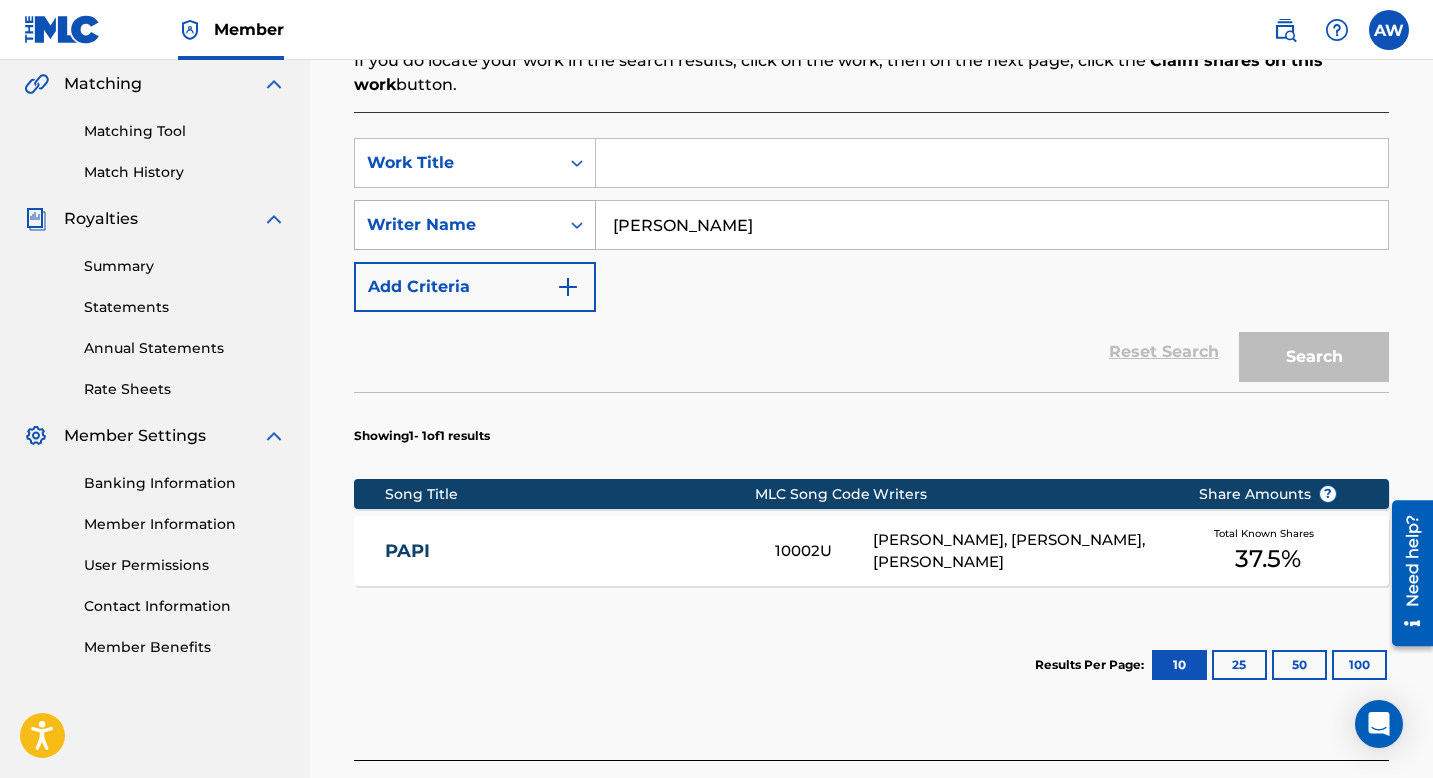 drag, startPoint x: 746, startPoint y: 228, endPoint x: 576, endPoint y: 235, distance: 170.14406 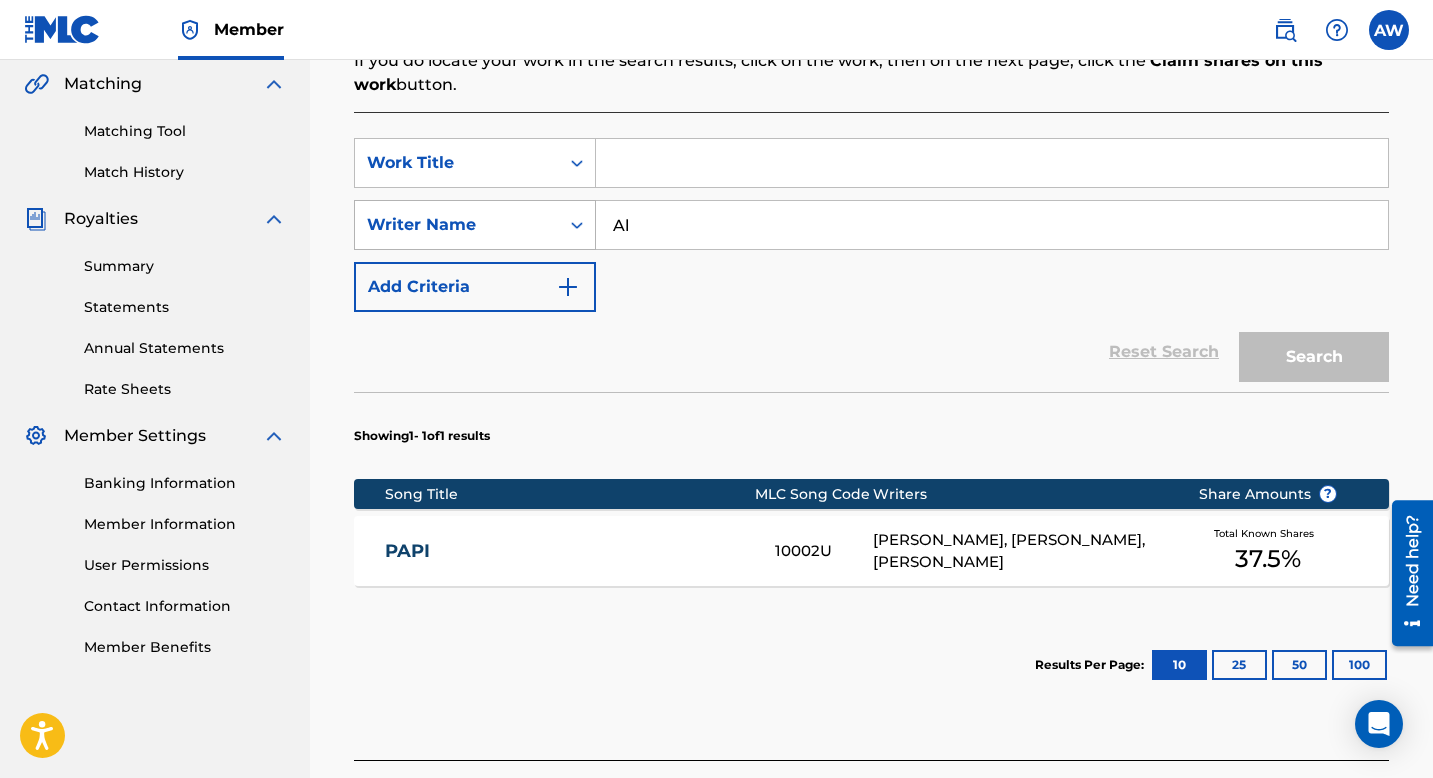 type on "A" 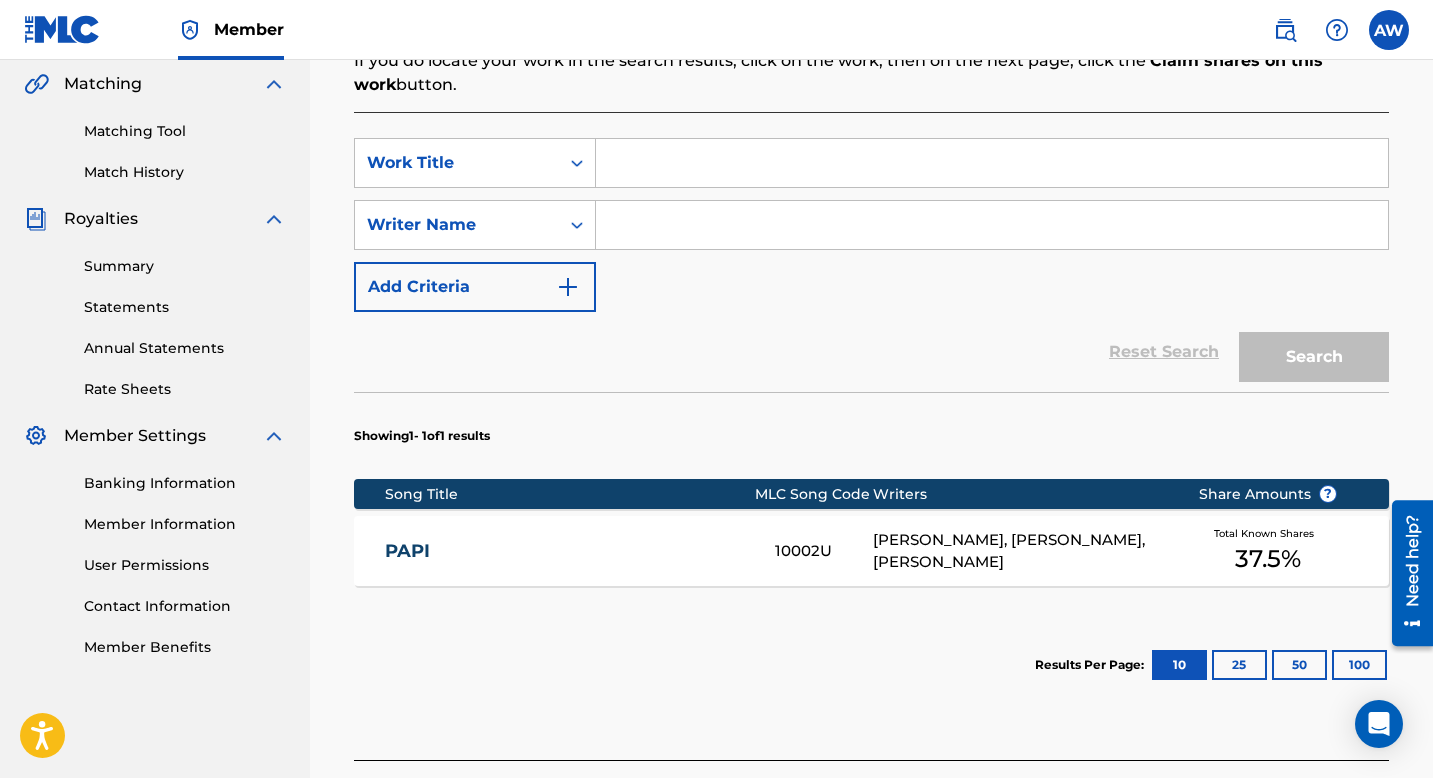 type 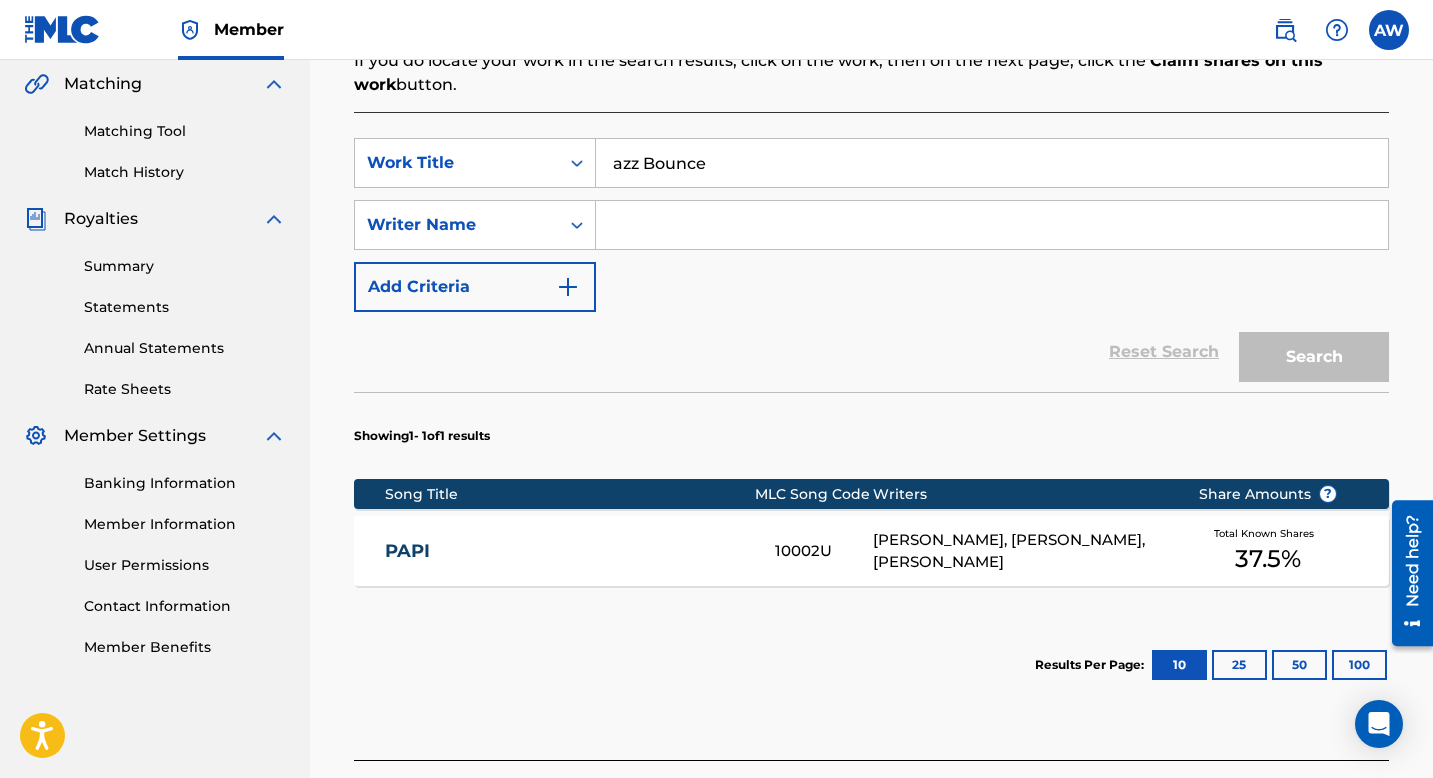type on "azz Bounce" 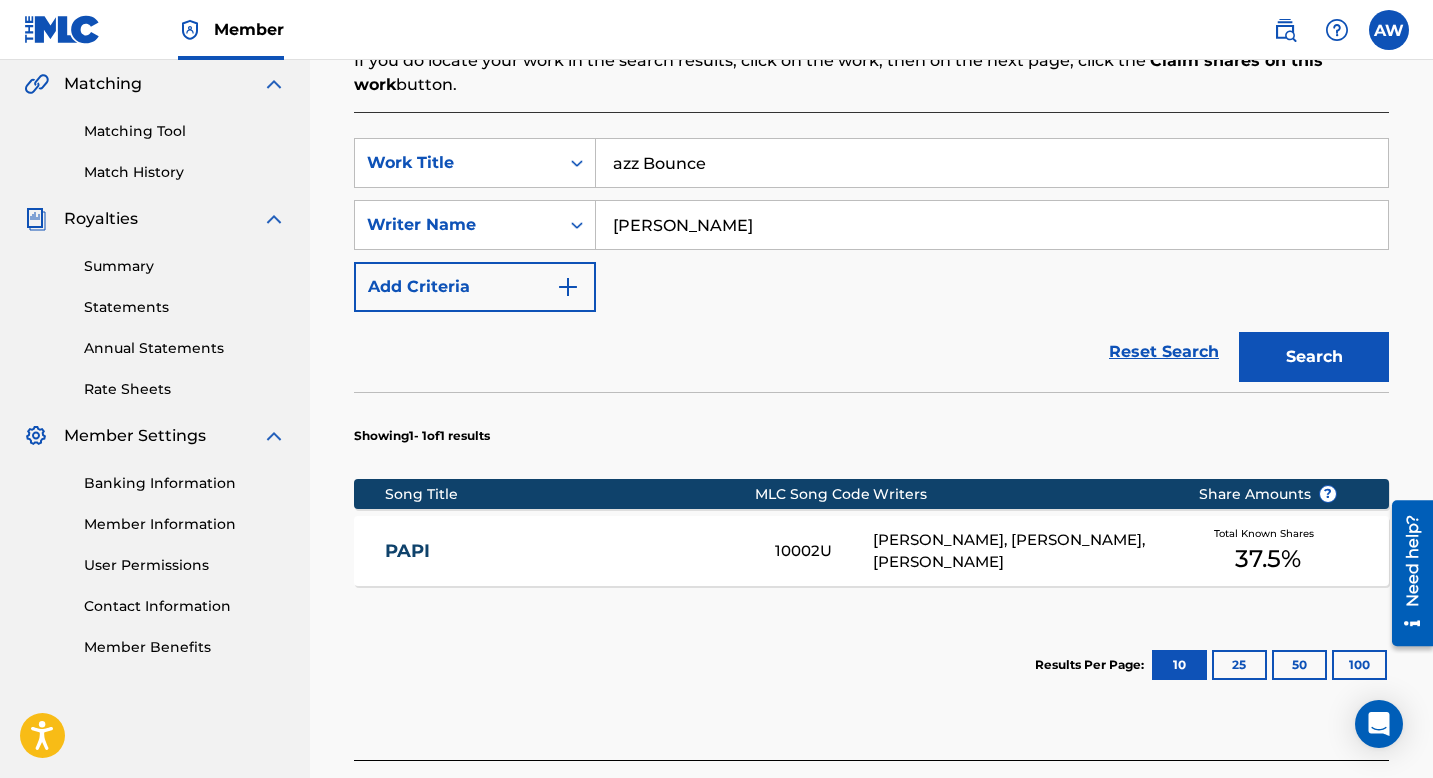 type on "[PERSON_NAME]" 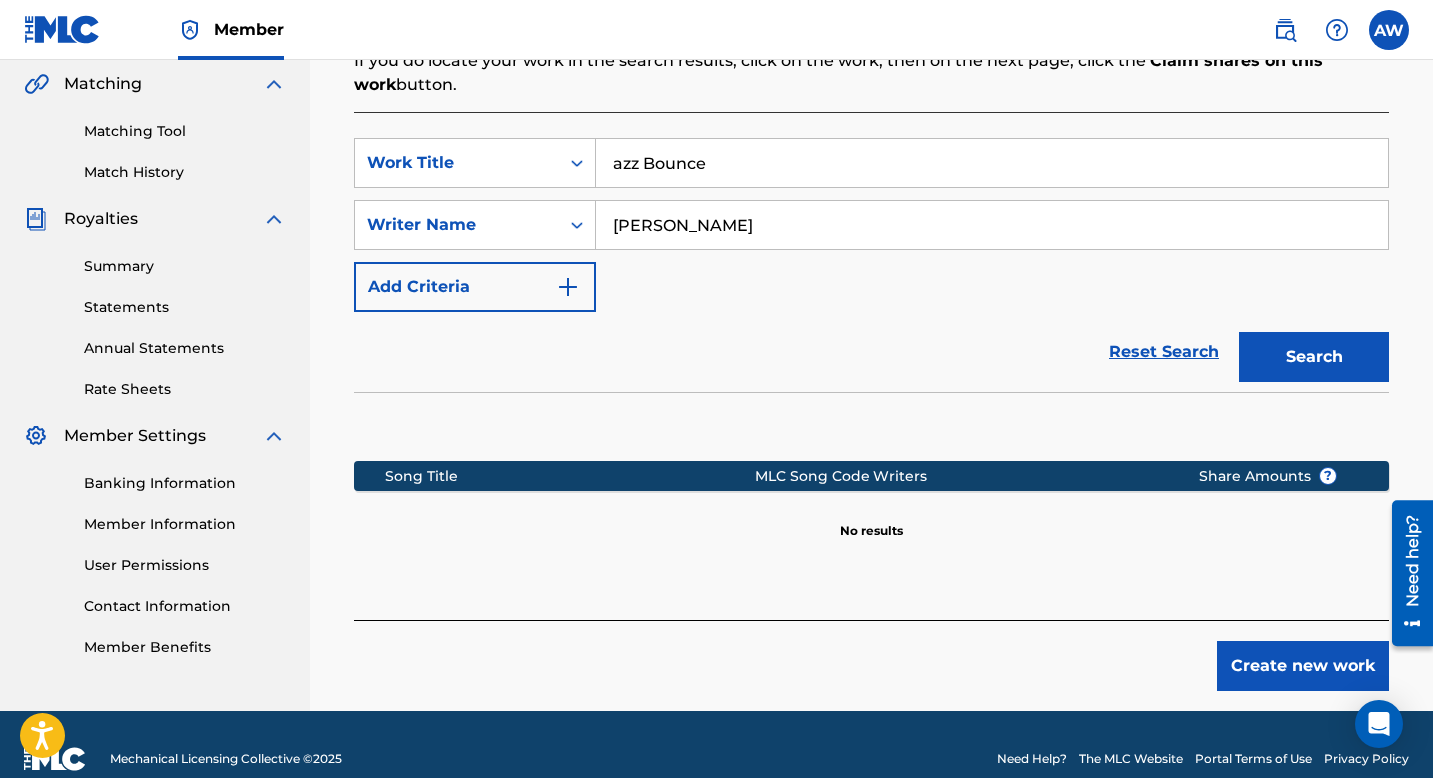 click on "SearchWithCriteria623f6891-dff6-4ef3-a328-d0e3d7f29d10 Work Title azz Bounce SearchWithCriteria024fd17d-0beb-4d74-b631-2aa3214bb416 Writer Name [PERSON_NAME] Add Criteria" at bounding box center (871, 225) 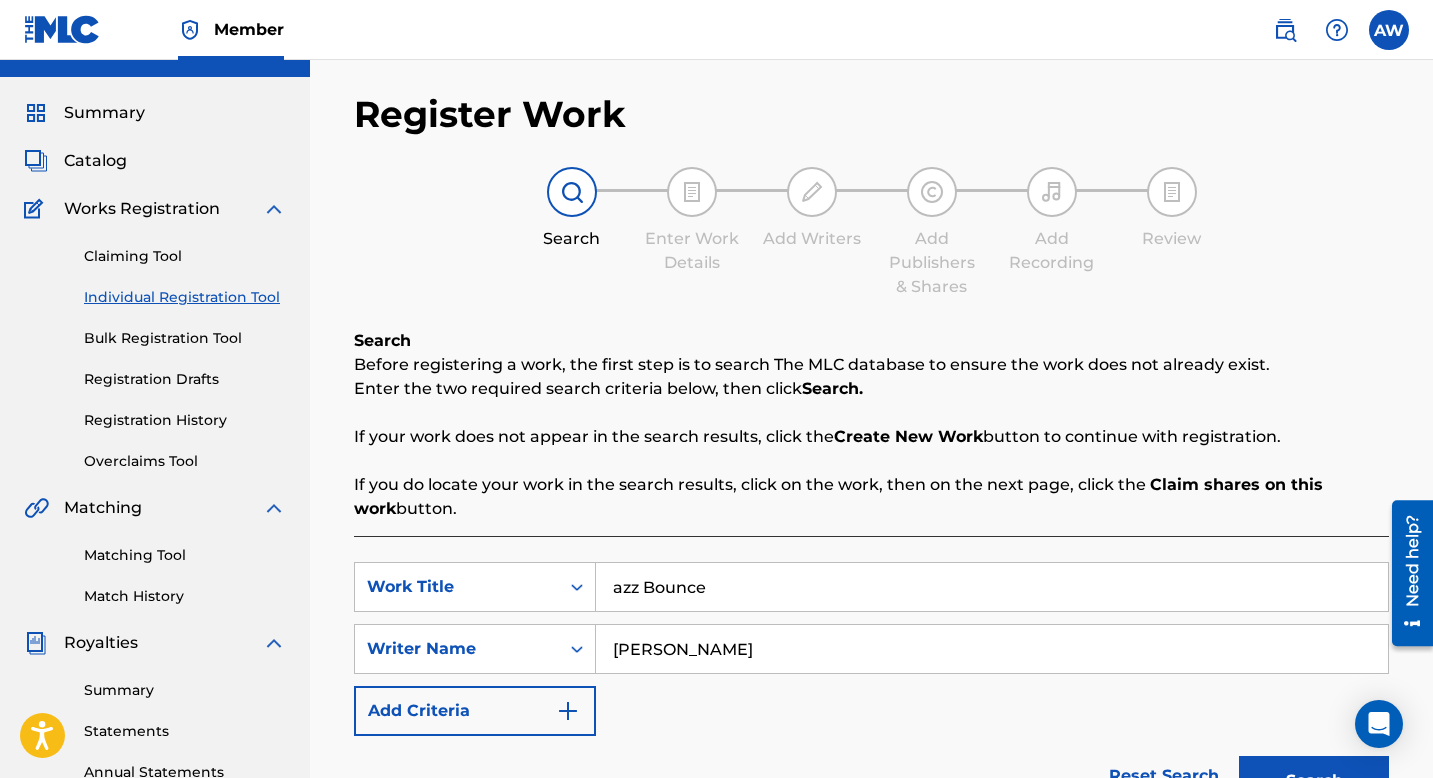 scroll, scrollTop: 40, scrollLeft: 0, axis: vertical 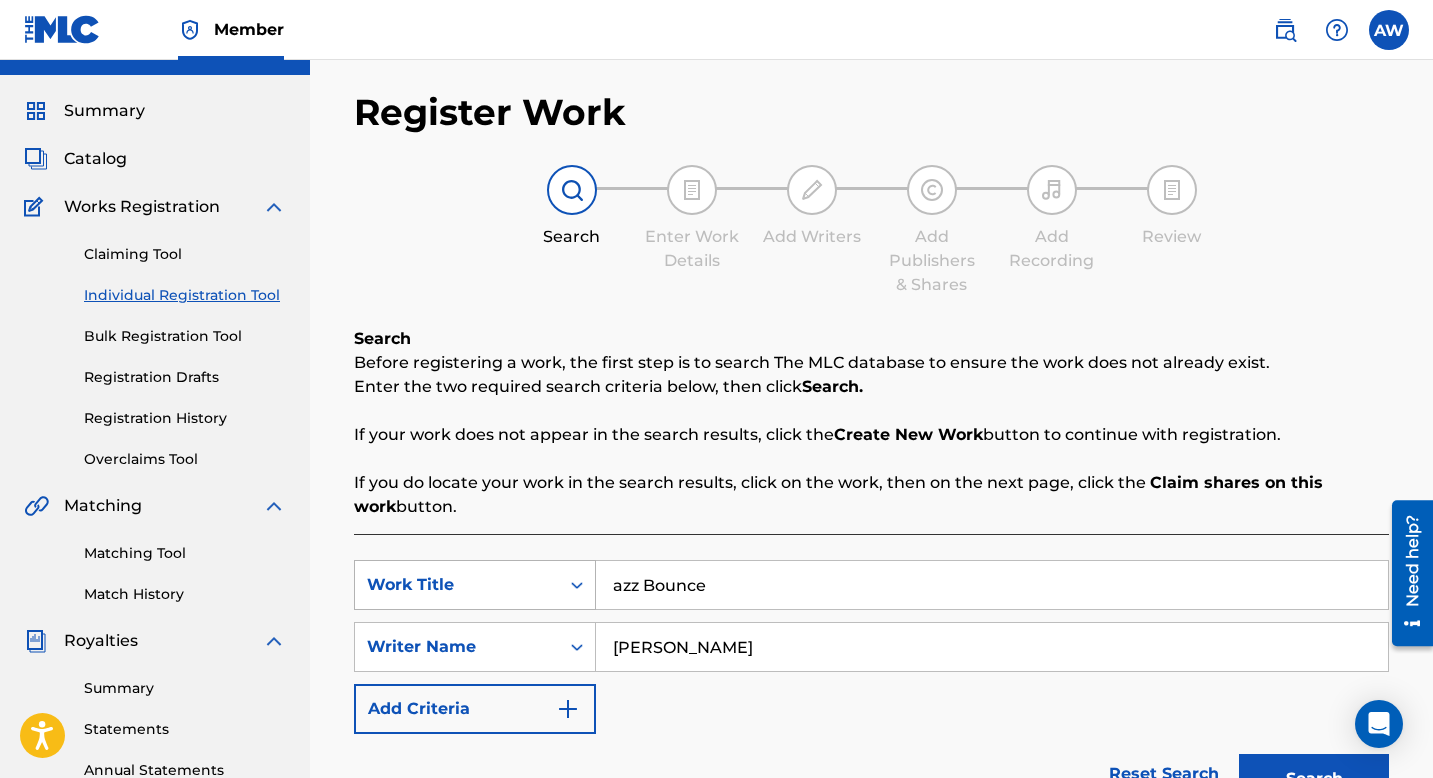 drag, startPoint x: 733, startPoint y: 590, endPoint x: 532, endPoint y: 572, distance: 201.80437 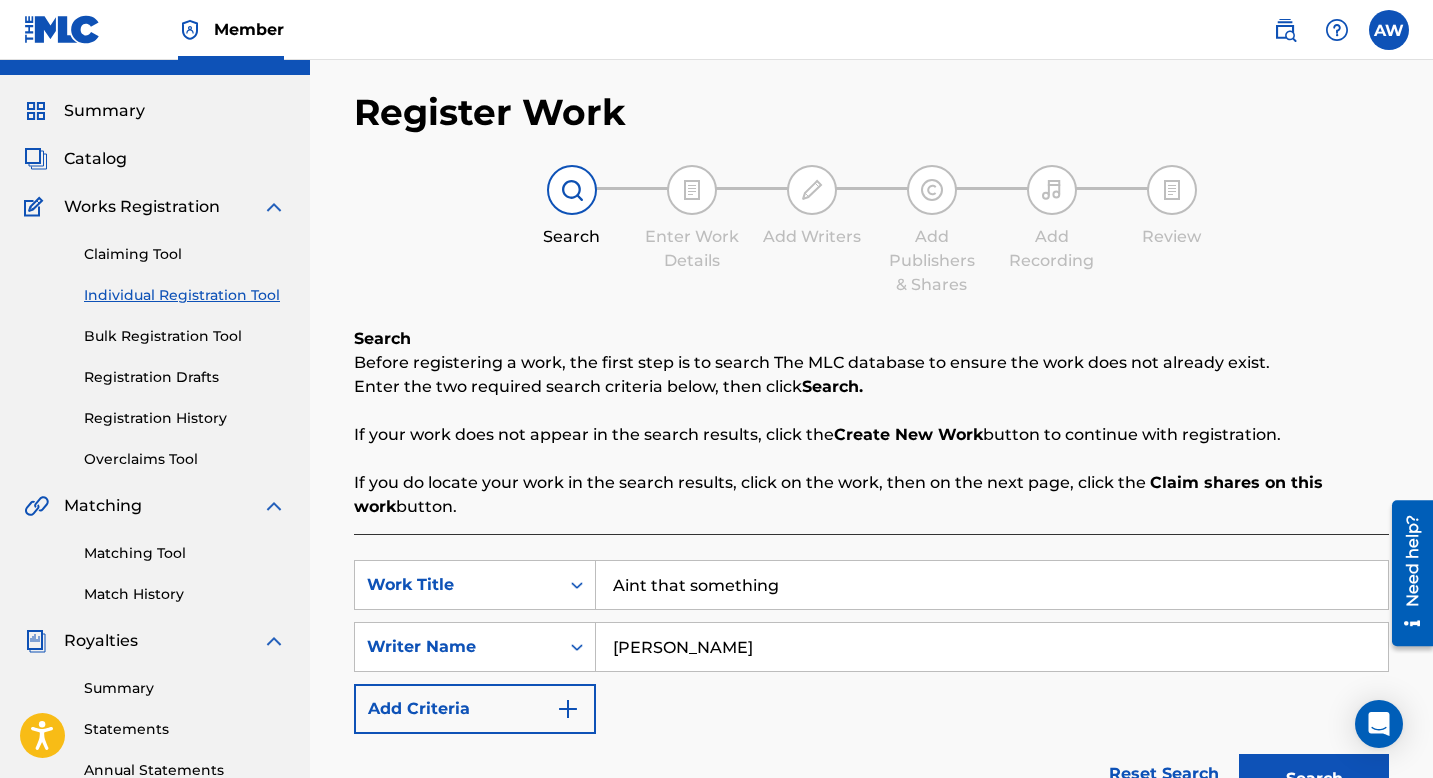 type on "Aint that something" 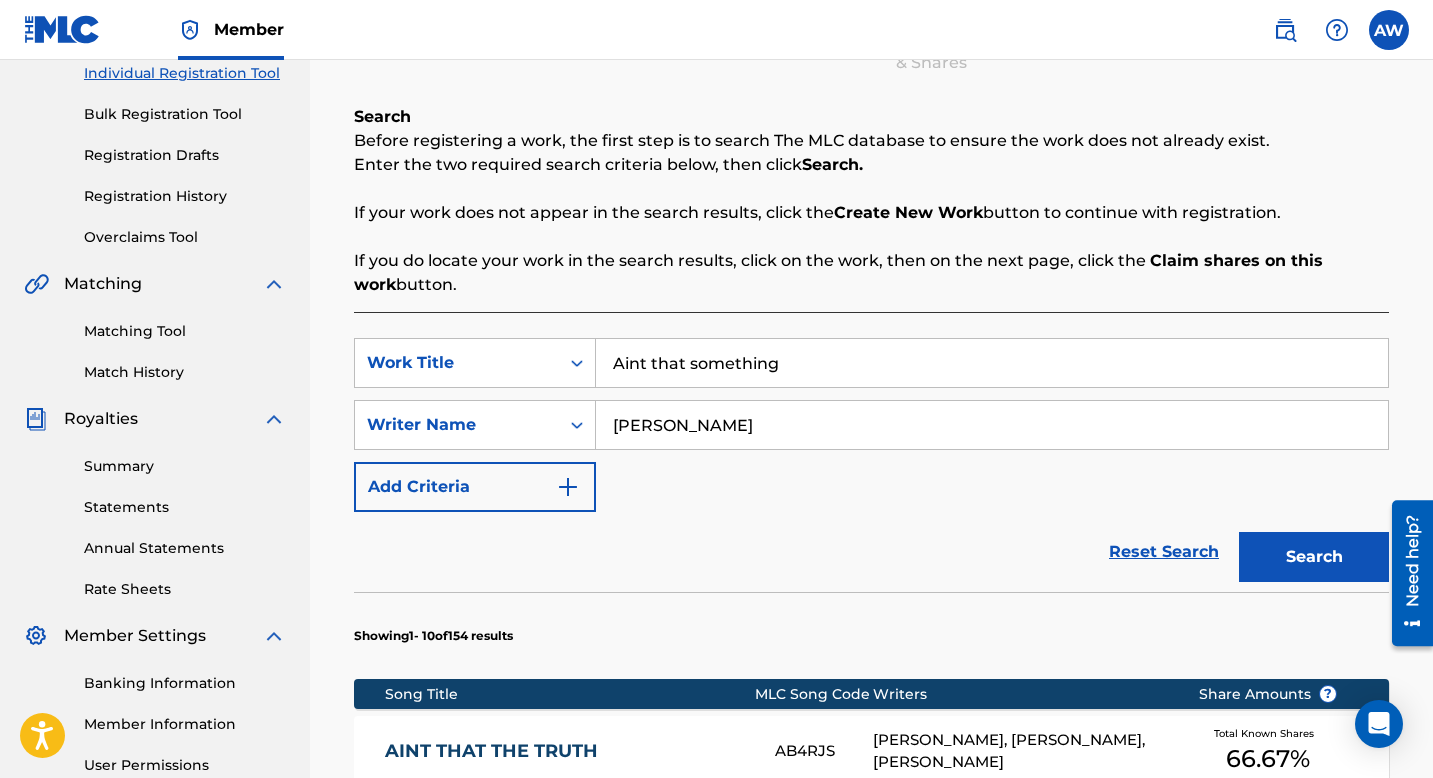 scroll, scrollTop: 240, scrollLeft: 0, axis: vertical 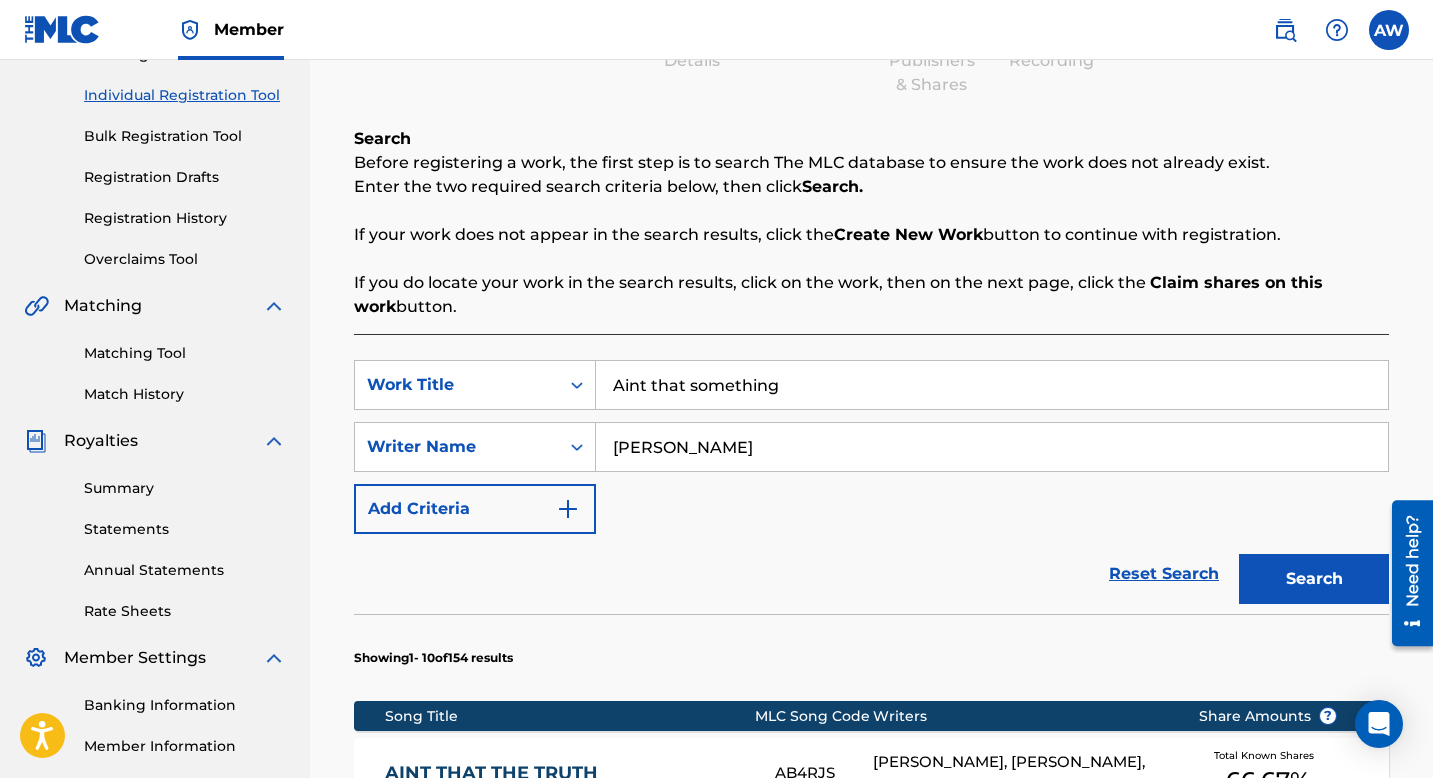 click on "Aint that something" at bounding box center [992, 385] 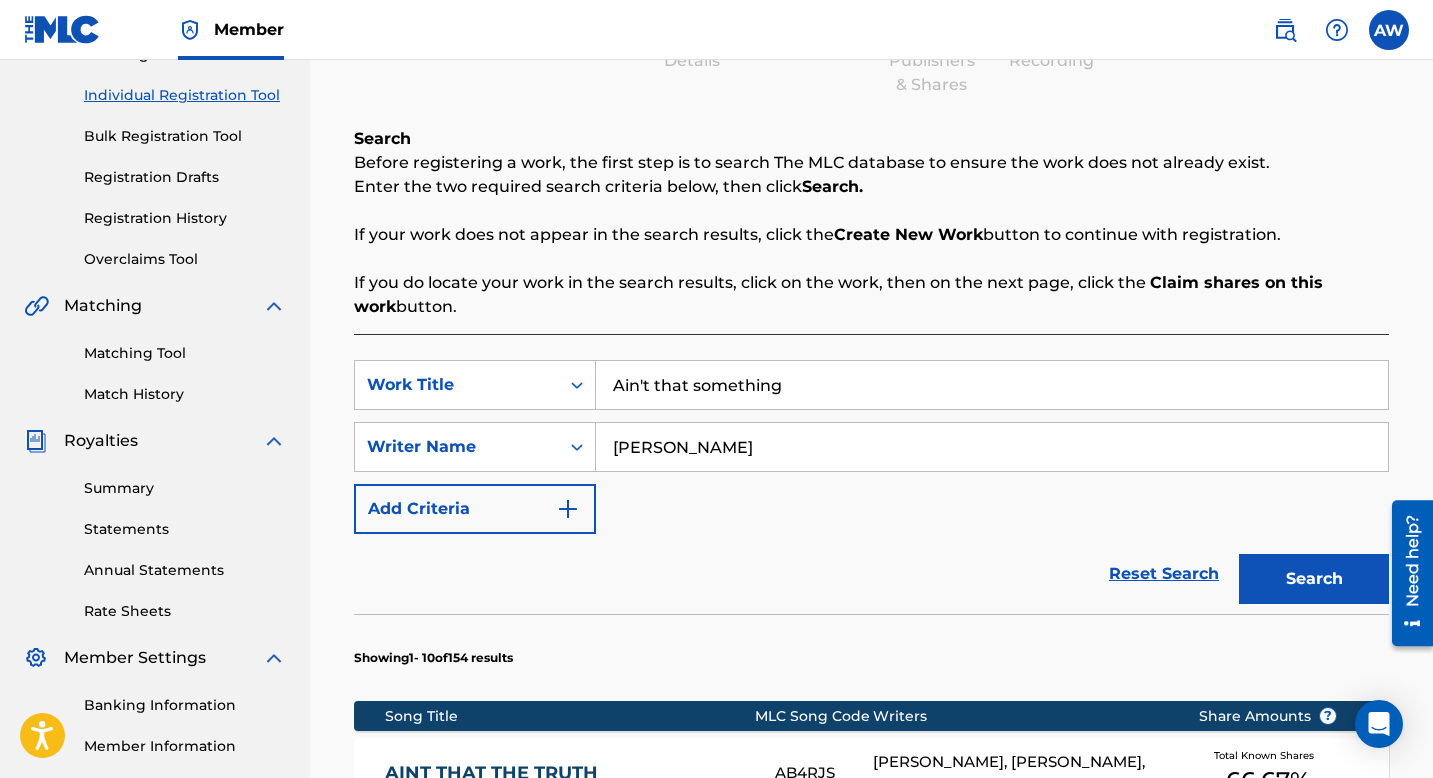 type on "Ain't that something" 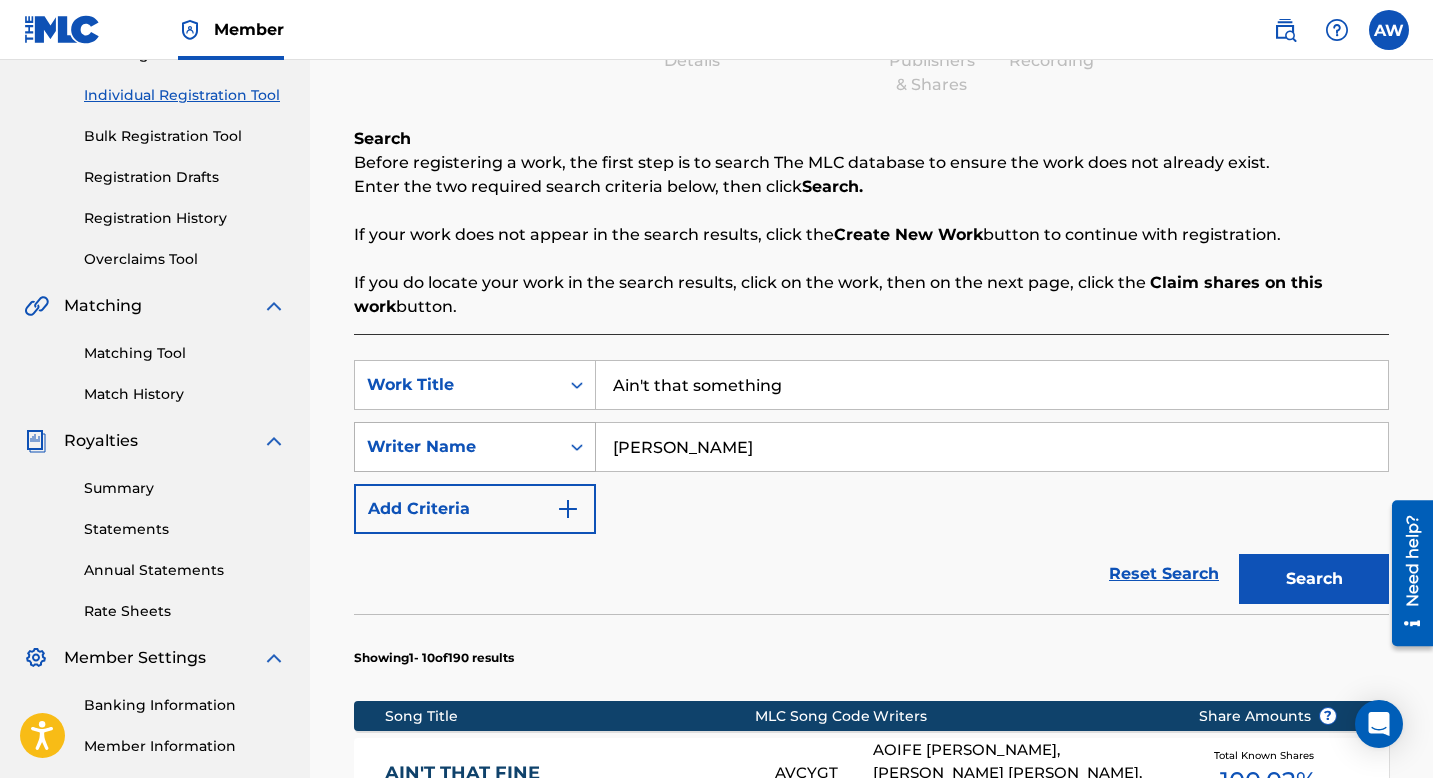 drag, startPoint x: 745, startPoint y: 457, endPoint x: 558, endPoint y: 457, distance: 187 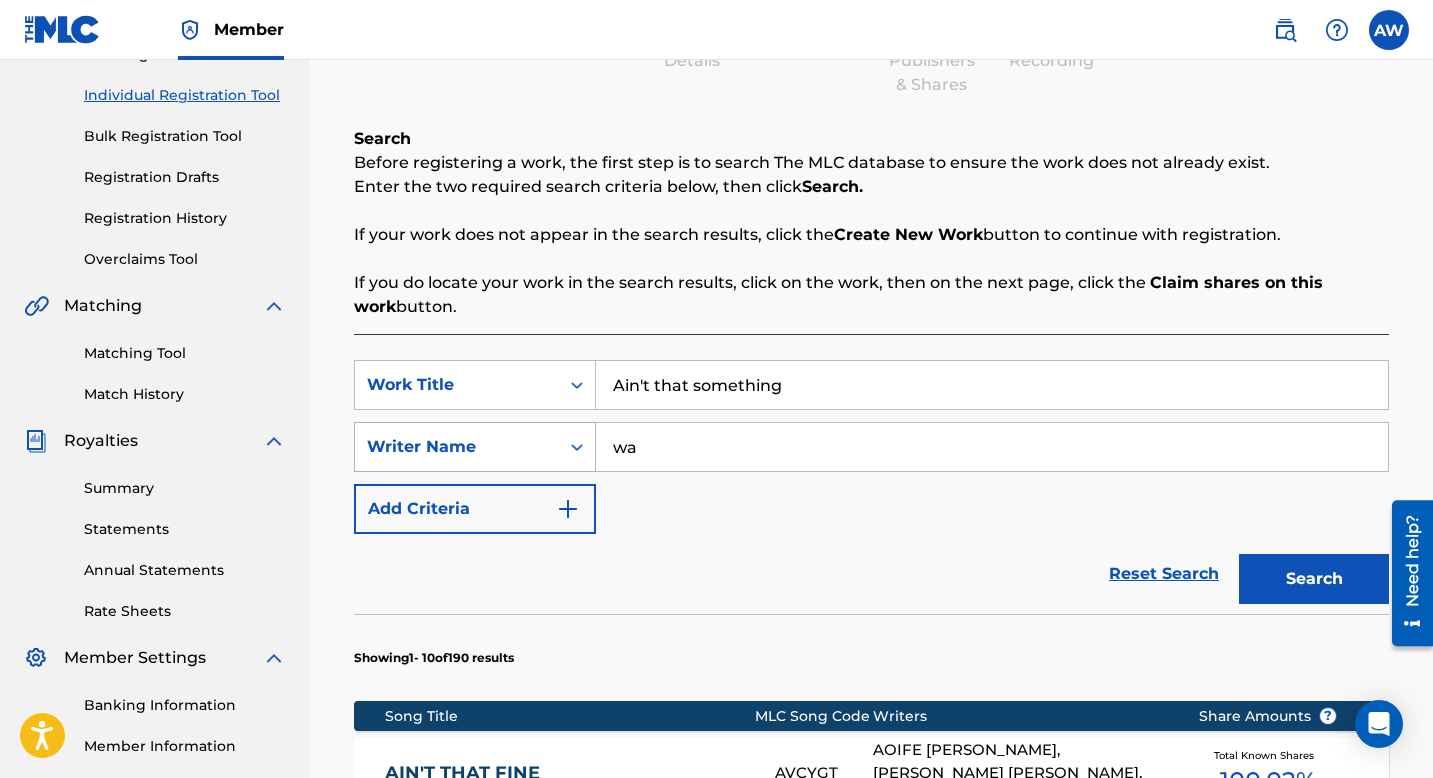 type on "w" 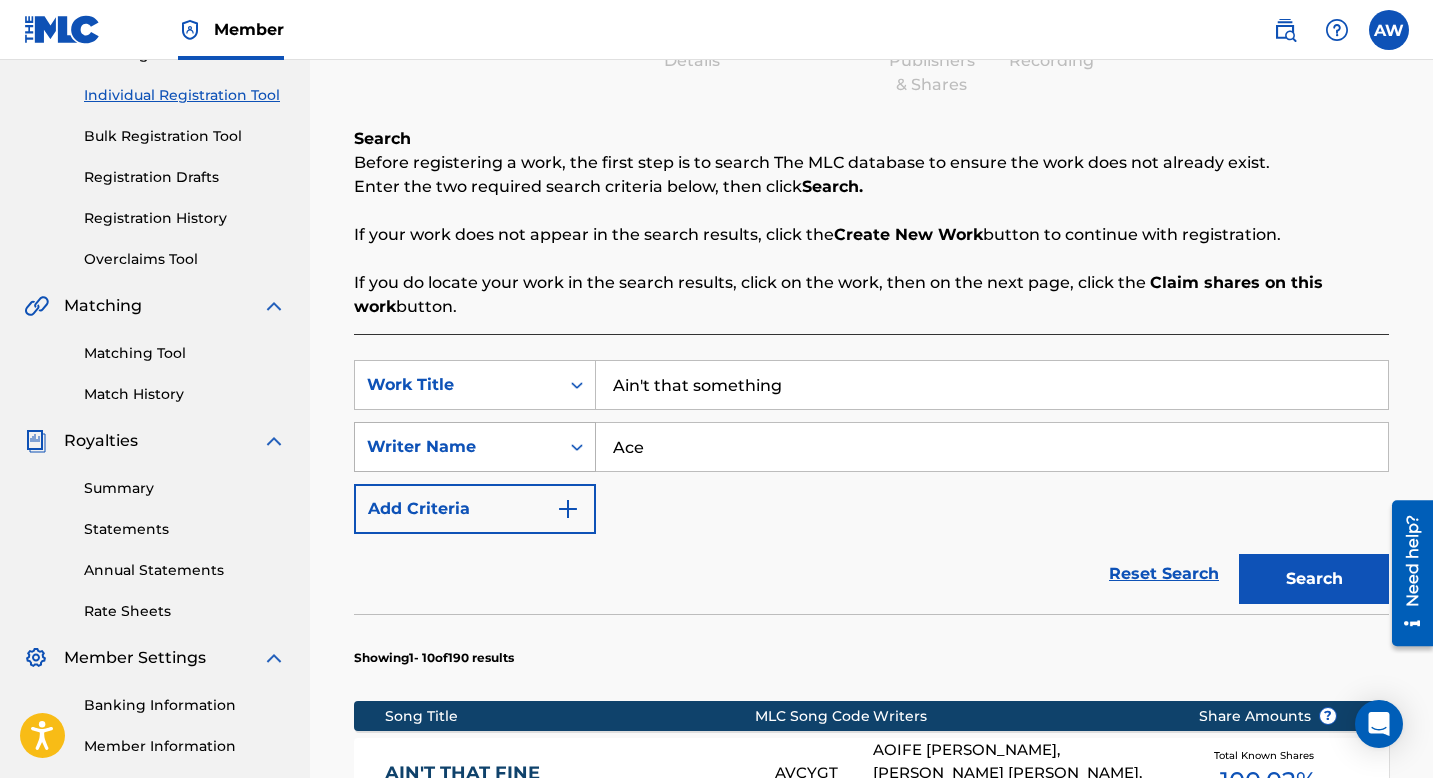 click on "Search" at bounding box center (1314, 579) 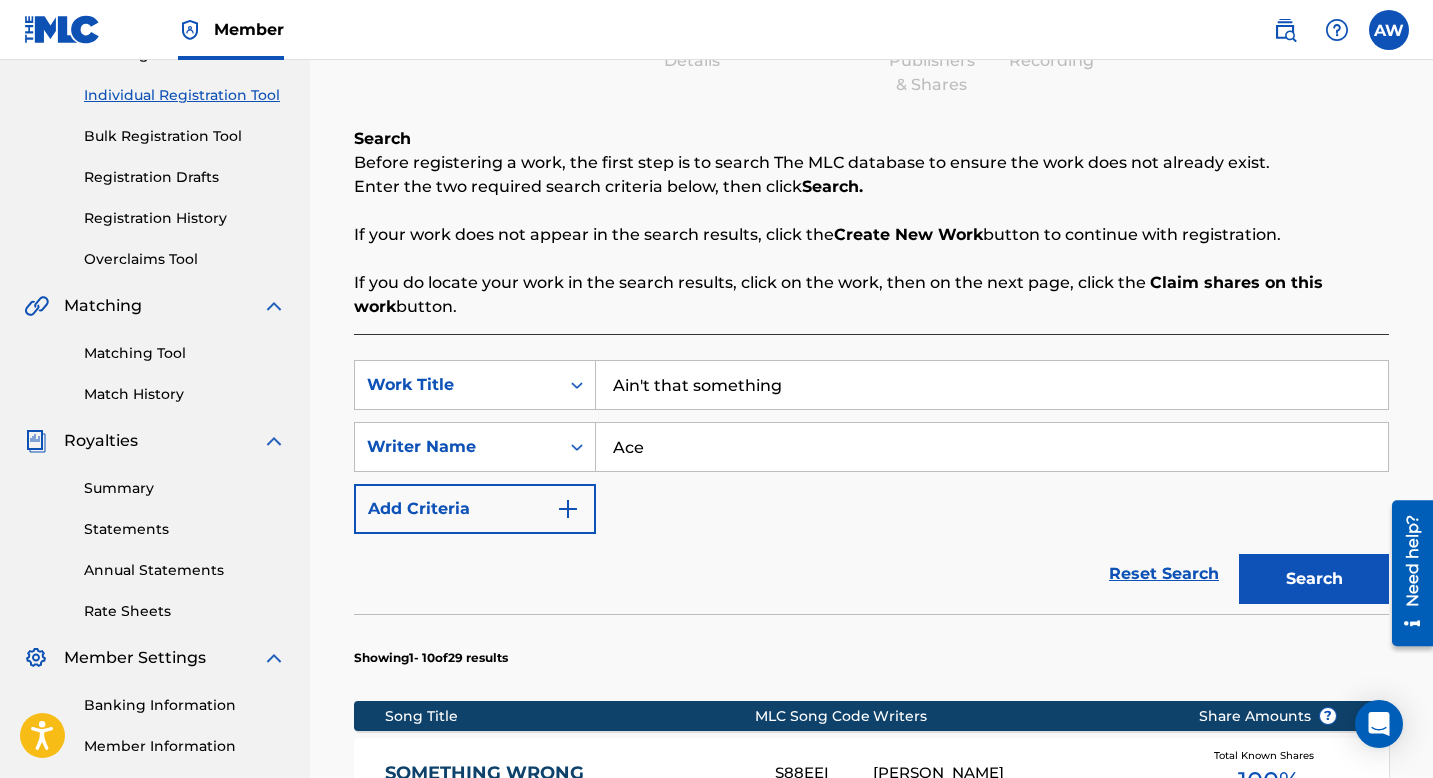 click on "SearchWithCriteria623f6891-dff6-4ef3-a328-d0e3d7f29d10 Work Title Ain't that something SearchWithCriteria024fd17d-0beb-4d74-b631-2aa3214bb416 Writer Name Ace Add Criteria" at bounding box center [871, 447] 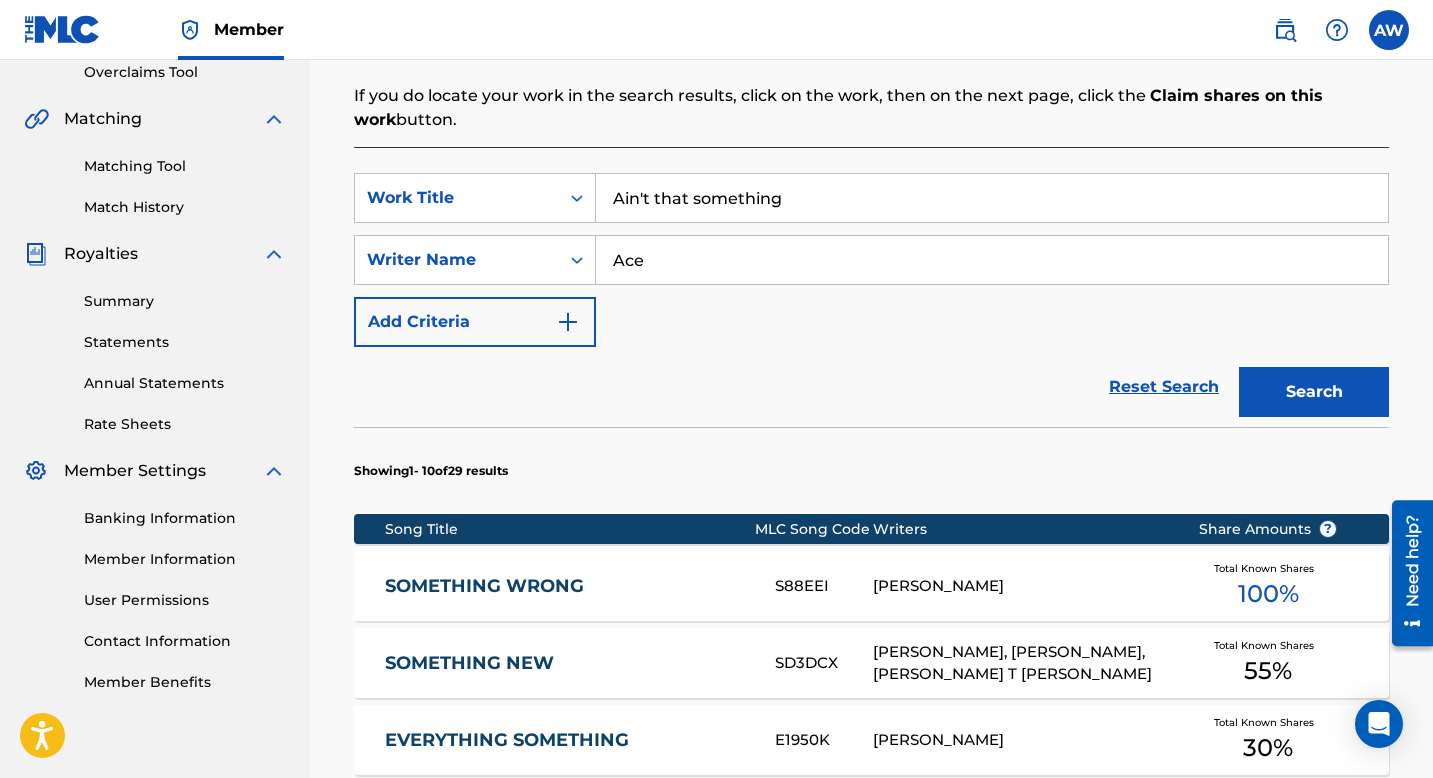 scroll, scrollTop: 400, scrollLeft: 0, axis: vertical 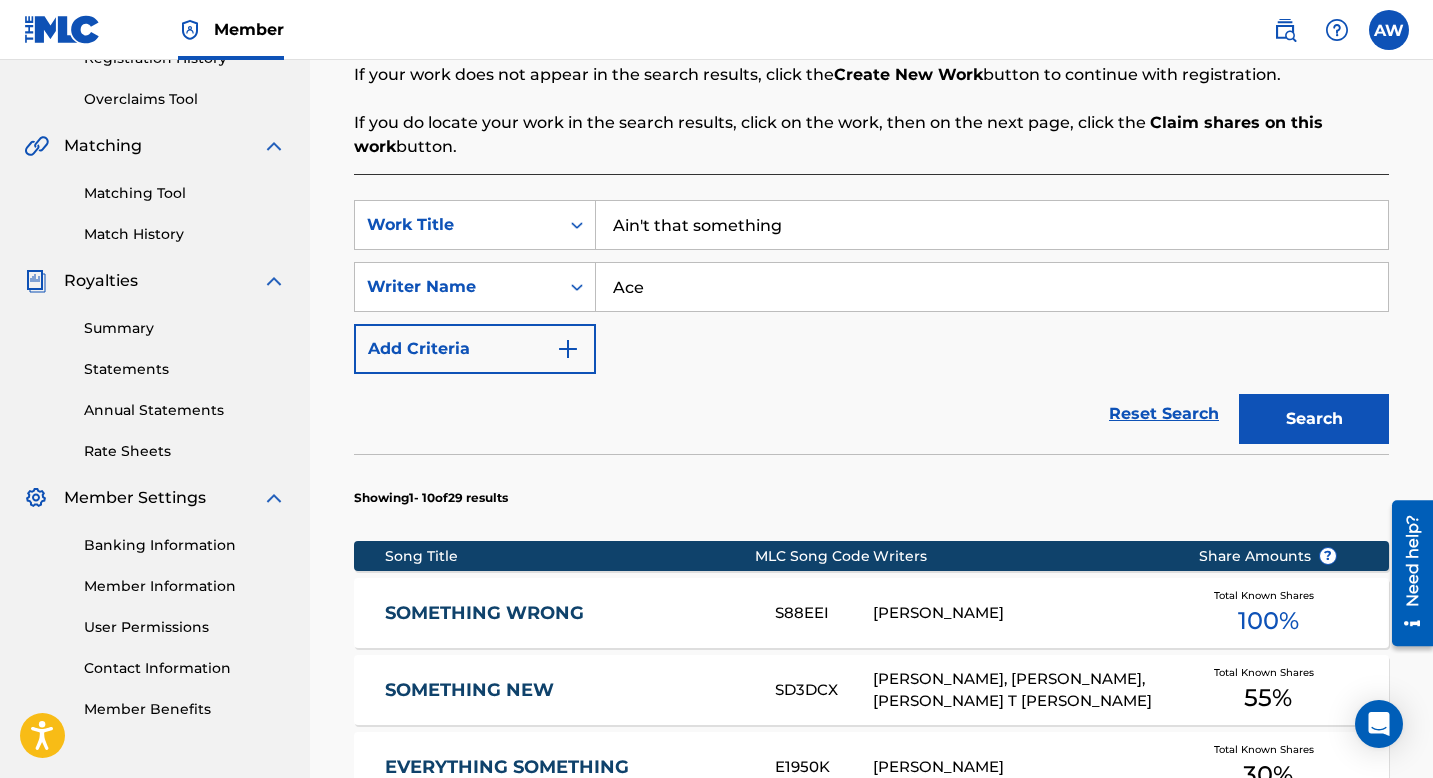 click on "Ace" at bounding box center [992, 287] 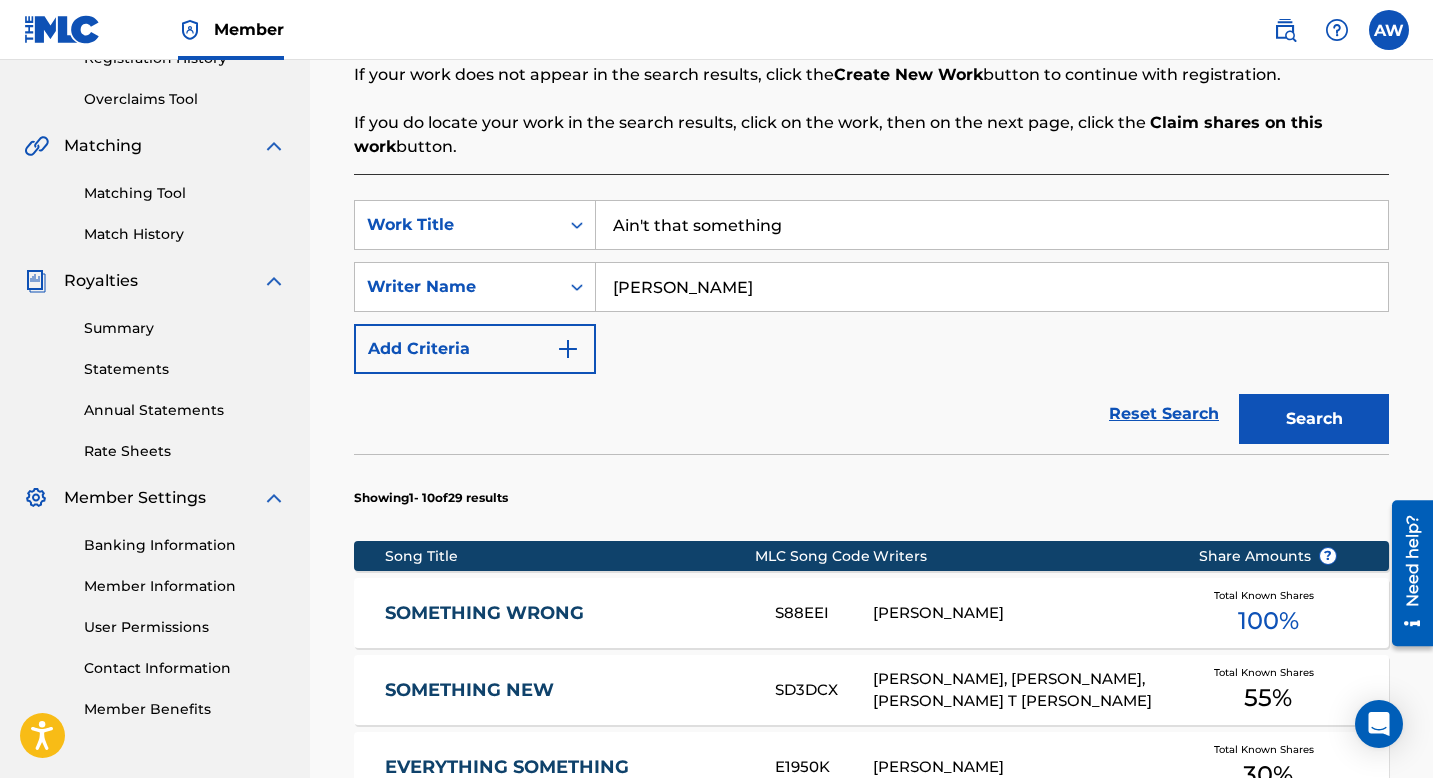 type on "[PERSON_NAME]" 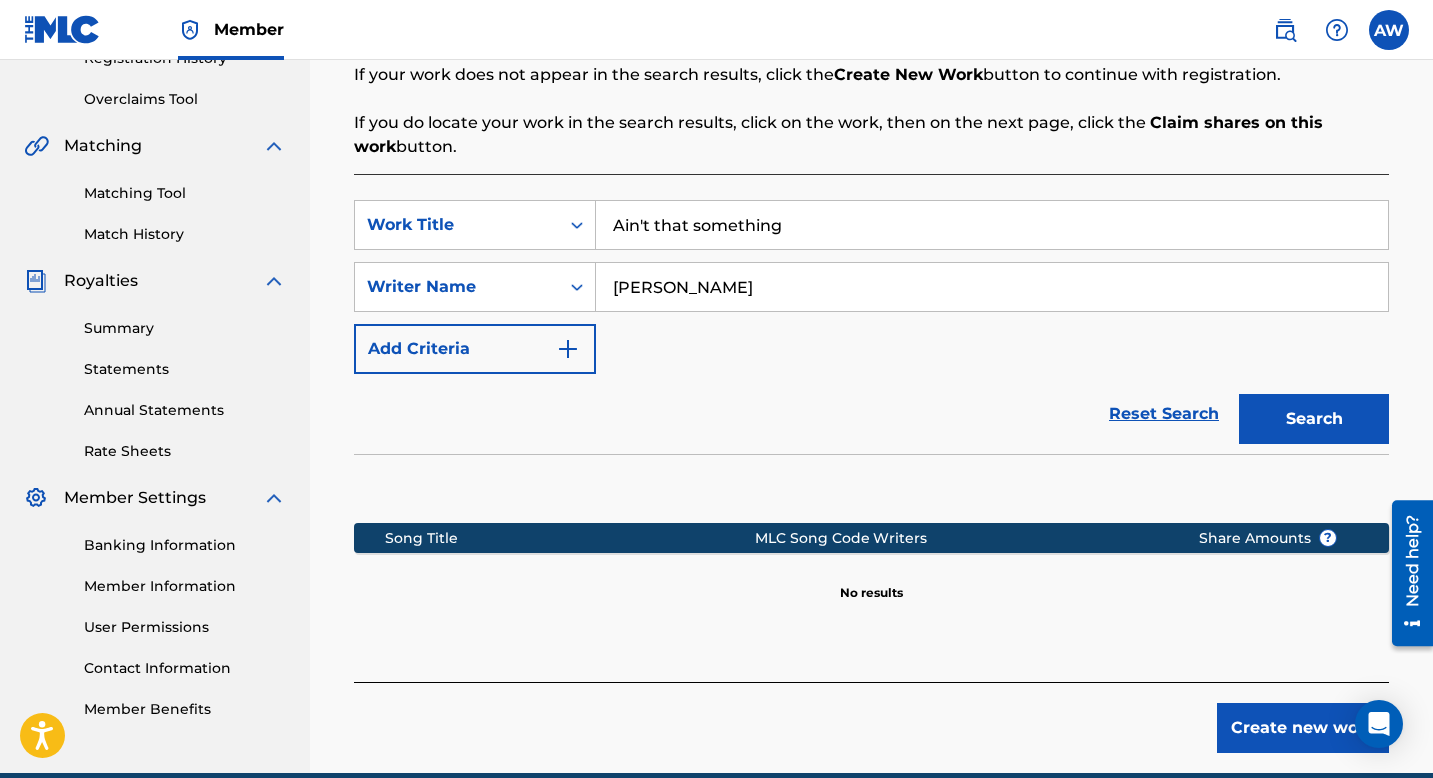 click on "Reset Search Search" at bounding box center [871, 414] 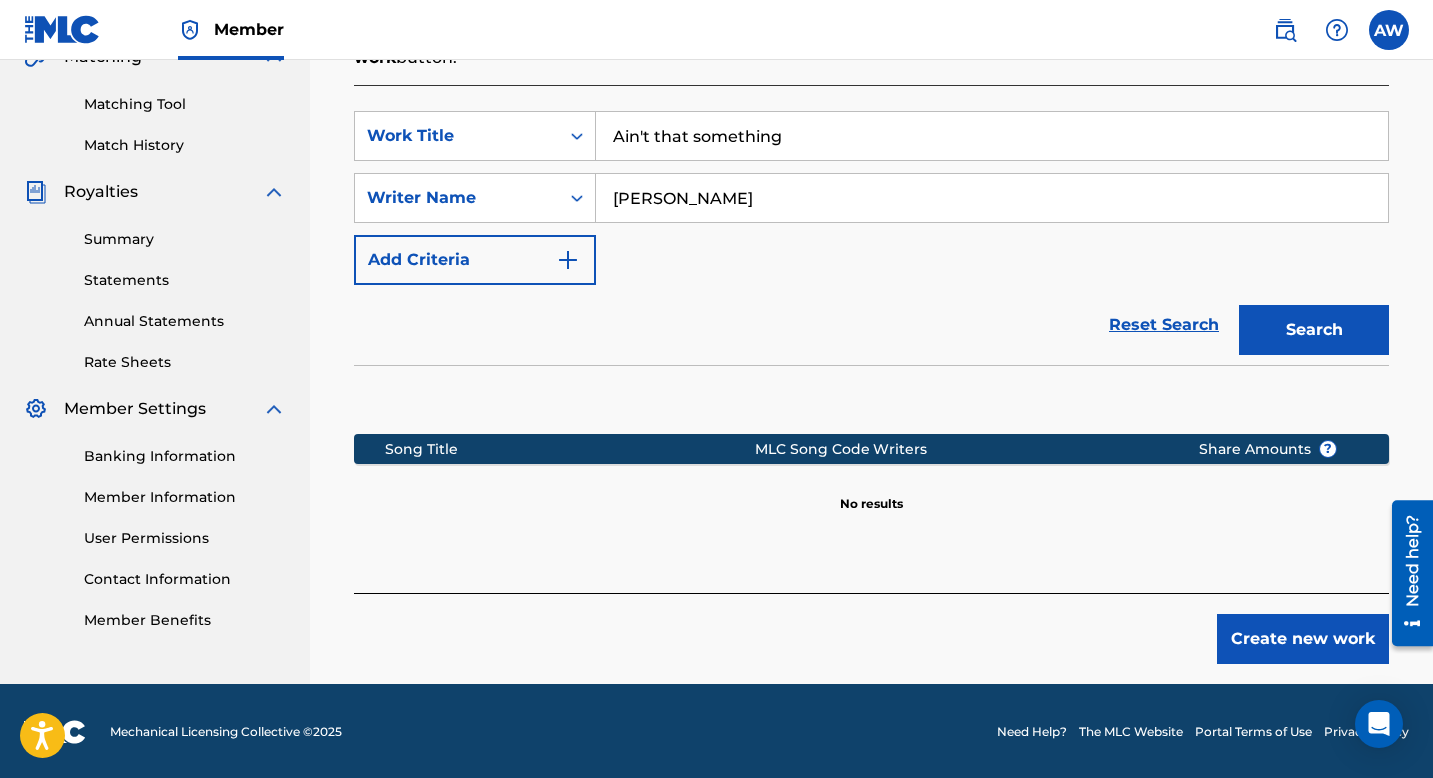 scroll, scrollTop: 491, scrollLeft: 0, axis: vertical 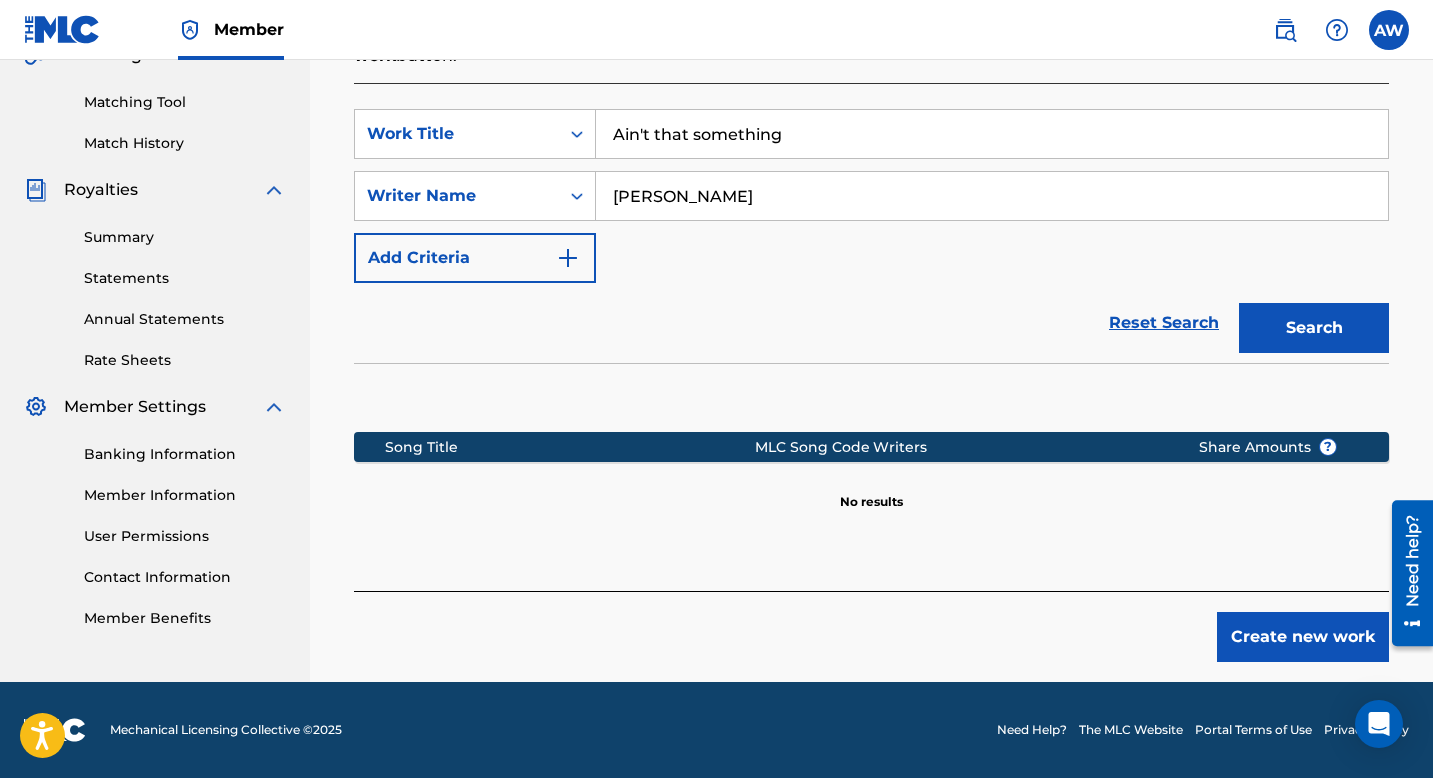 click on "Create new work" at bounding box center (1303, 637) 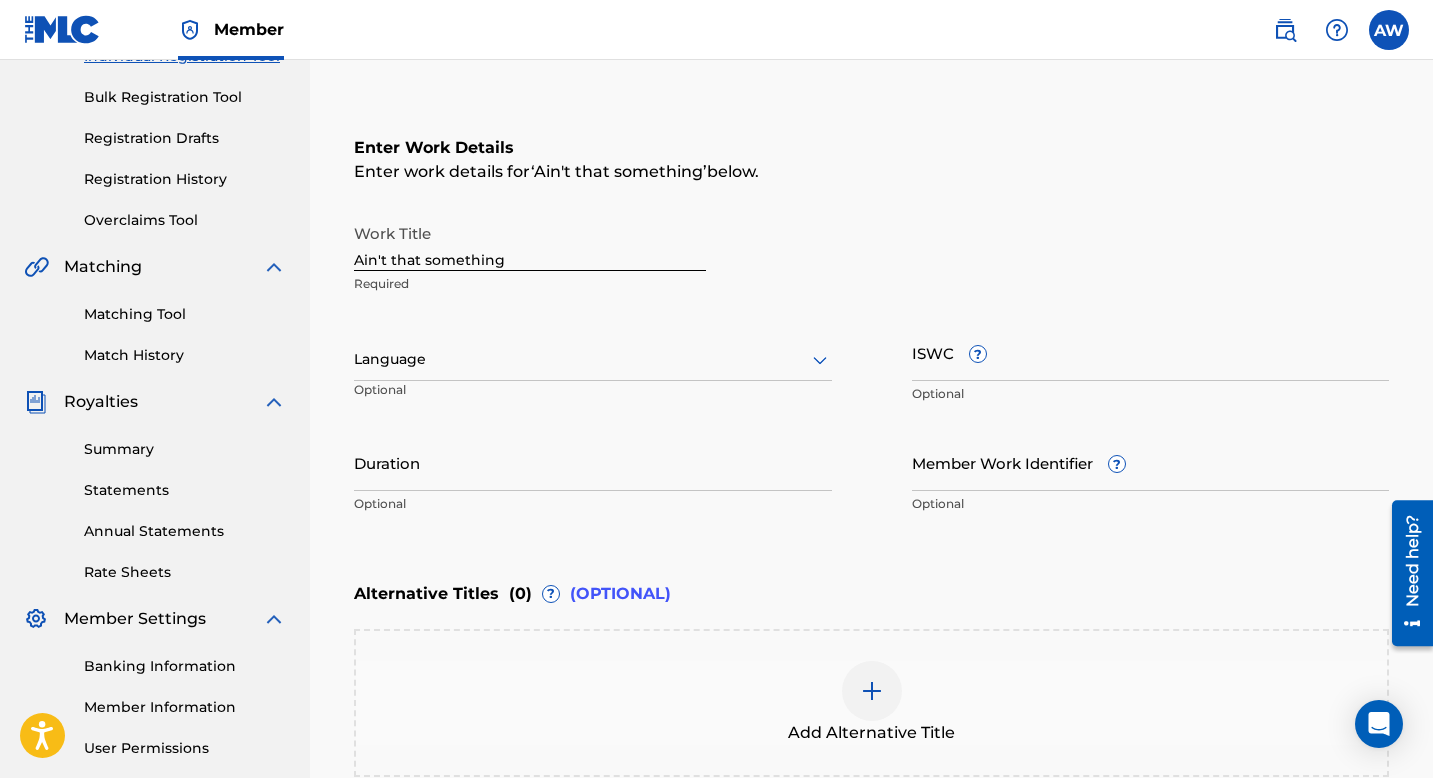 scroll, scrollTop: 211, scrollLeft: 0, axis: vertical 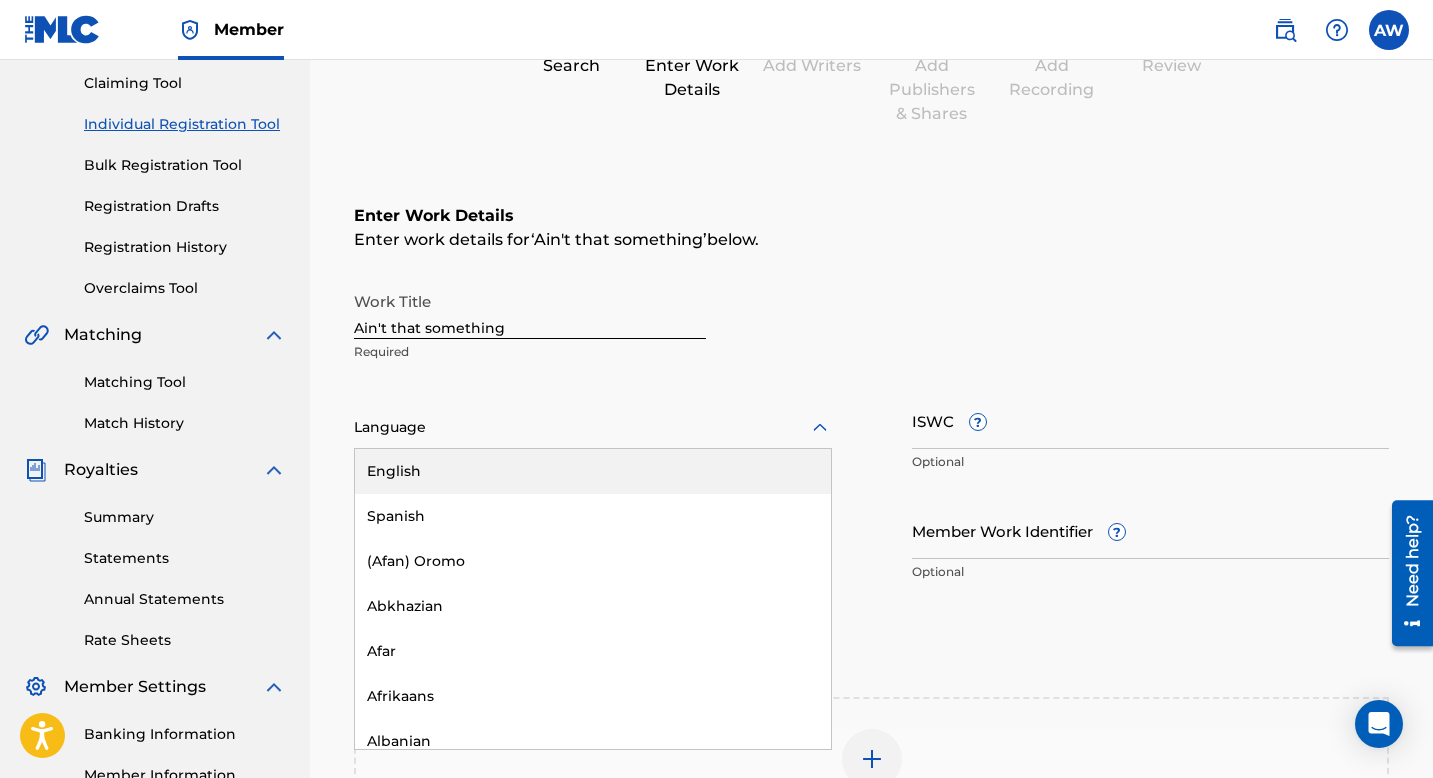 click on "Language" at bounding box center [593, 428] 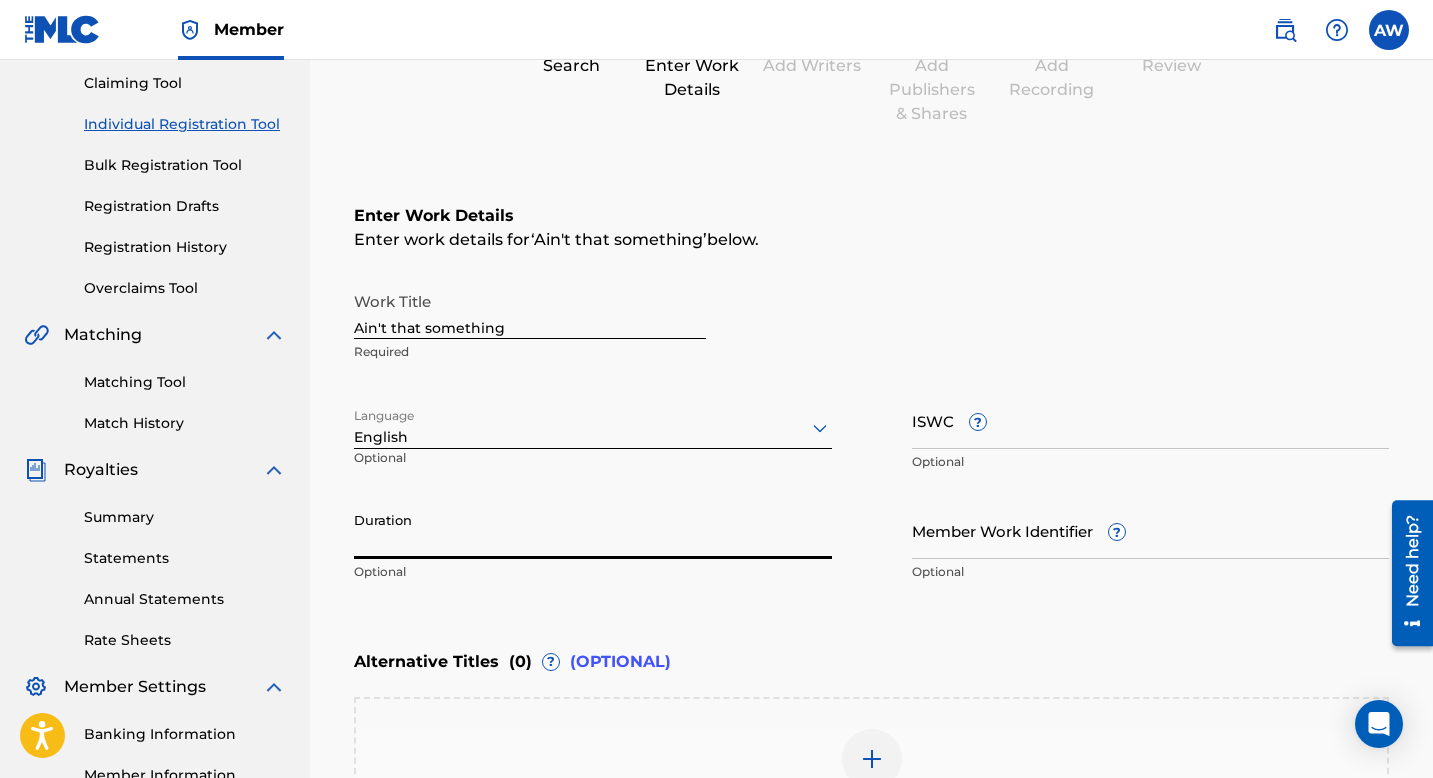 click on "Duration" at bounding box center (593, 530) 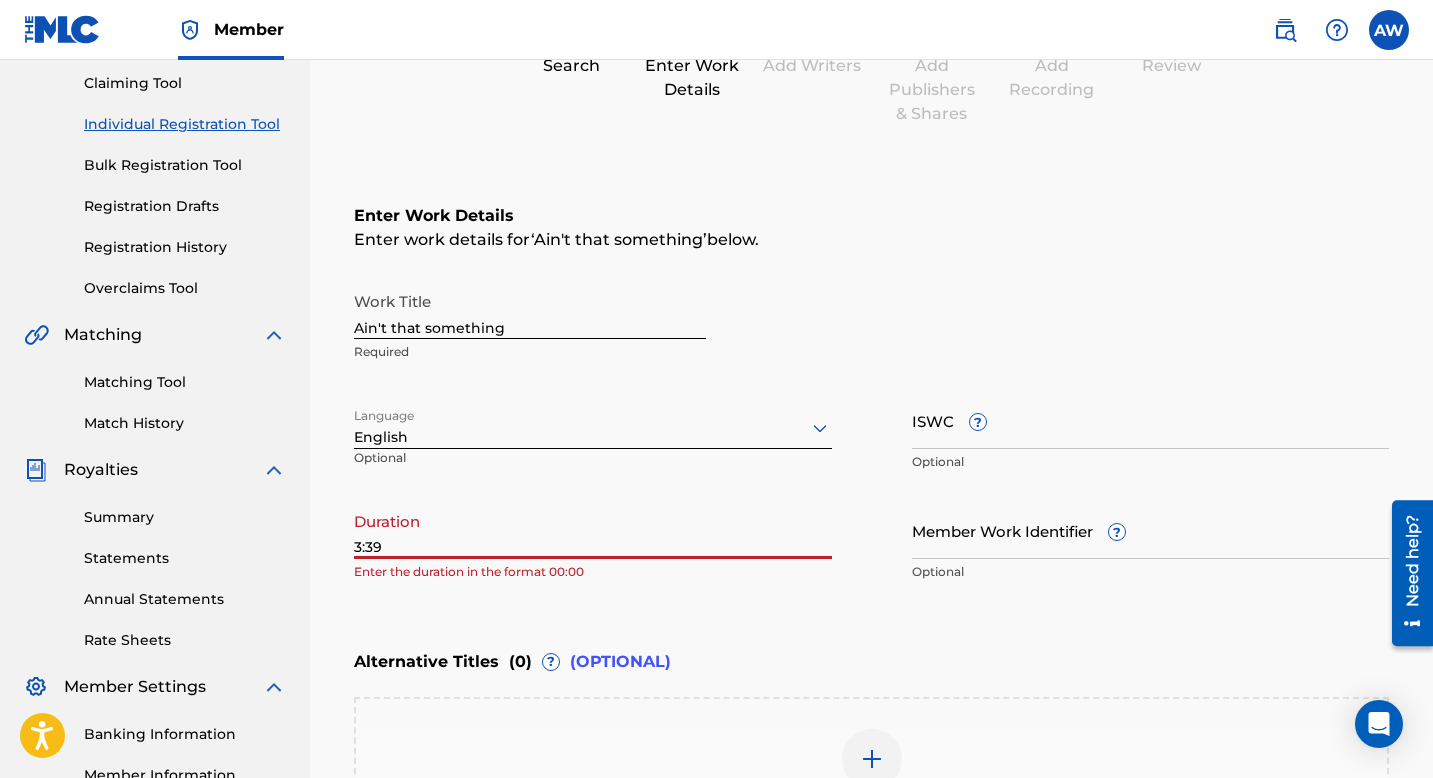 click on "3:39" at bounding box center [593, 530] 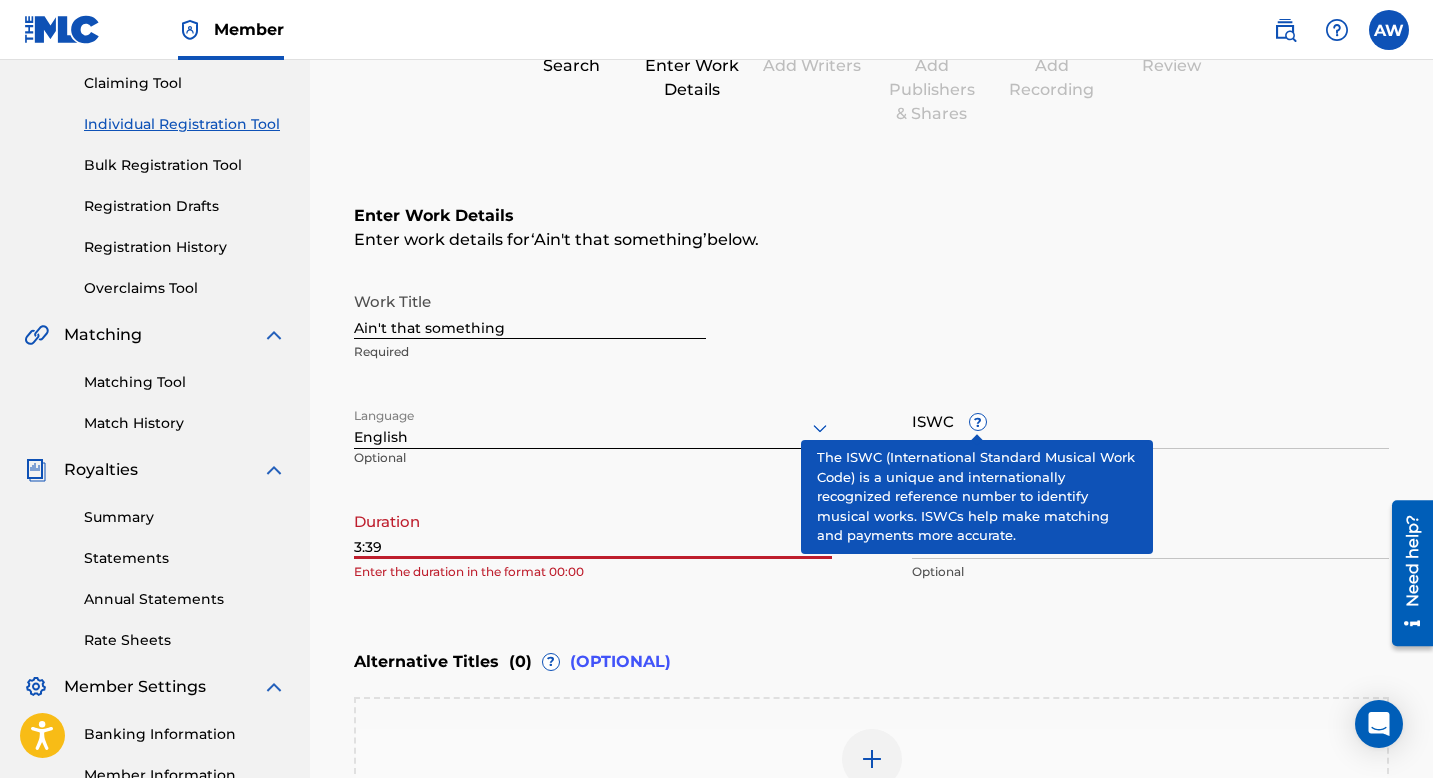 type on "3:39" 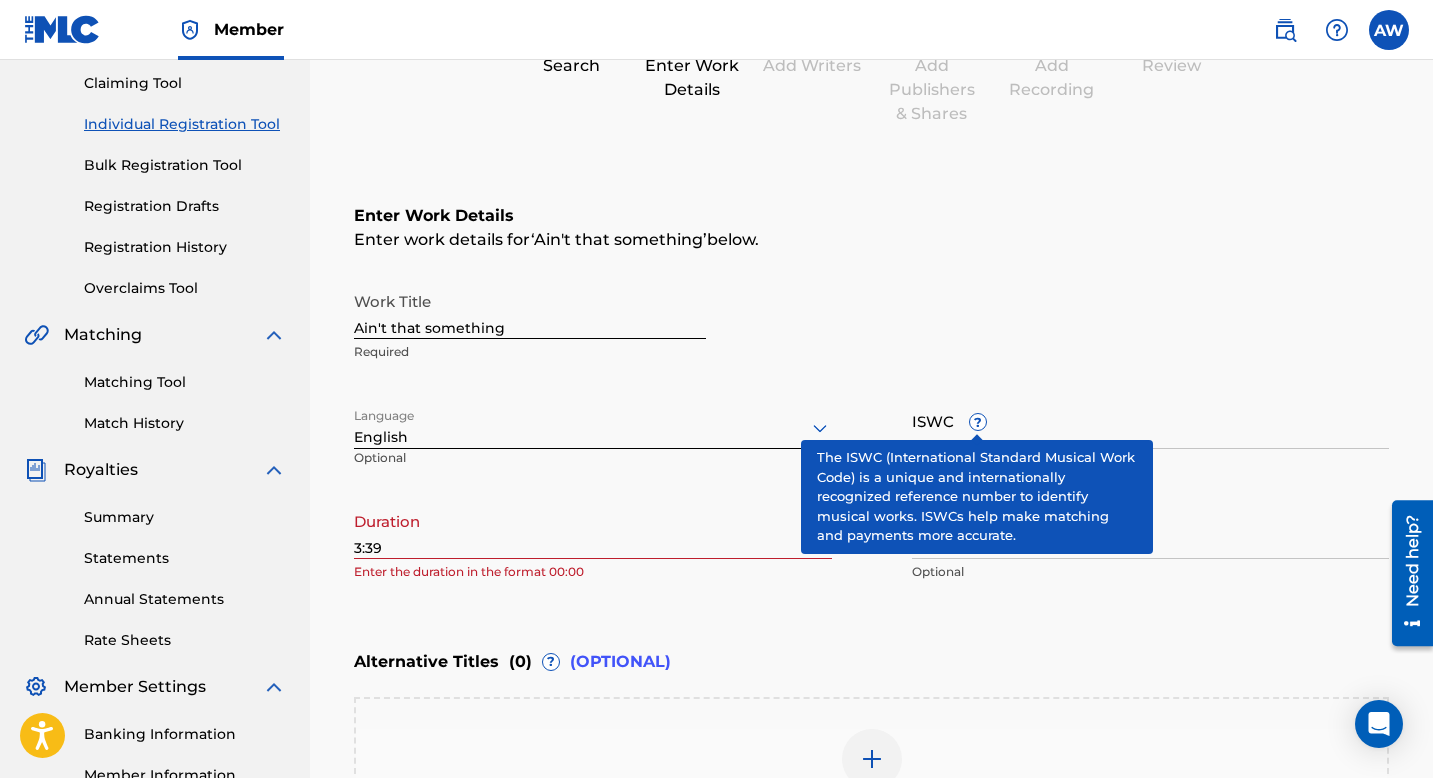 click on "?" at bounding box center [978, 422] 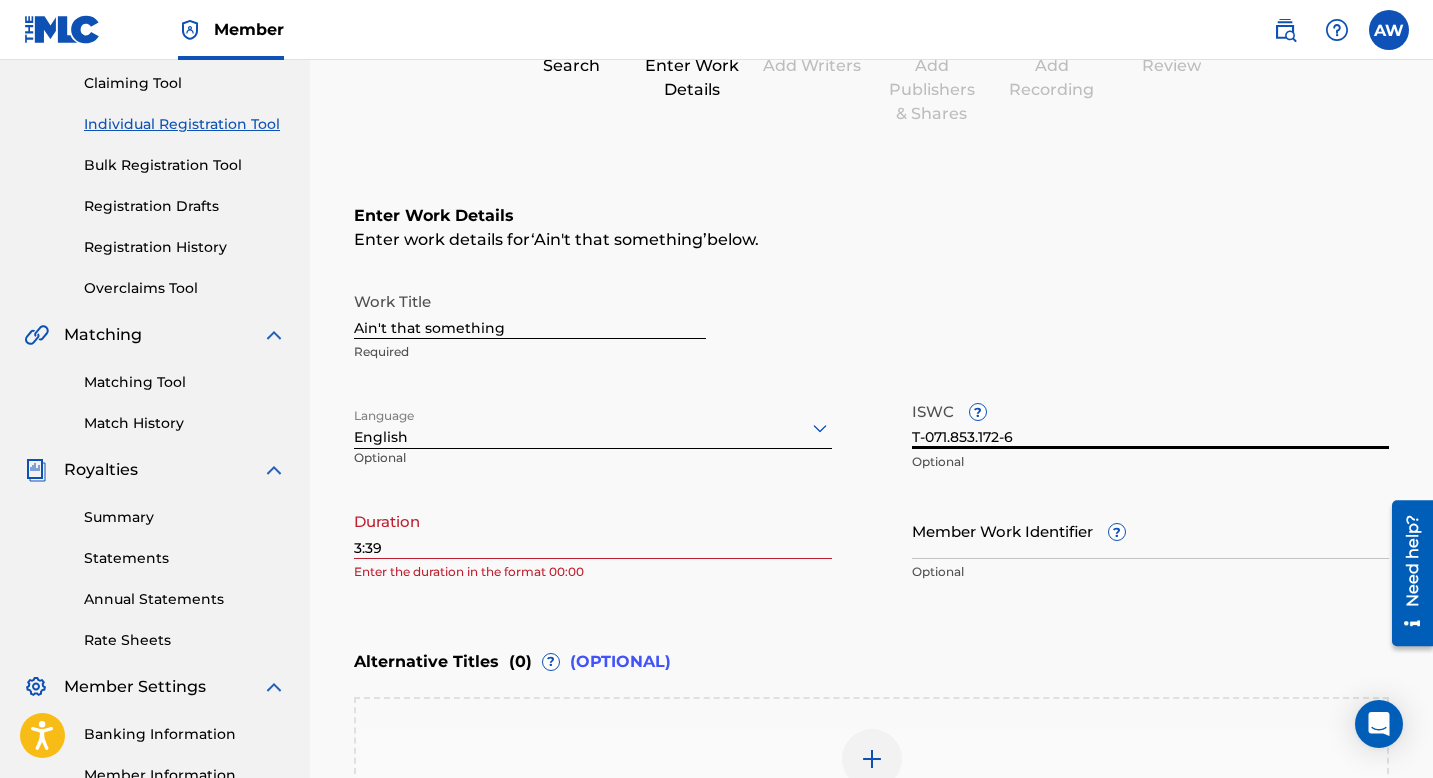 type on "T-071.853.172-6" 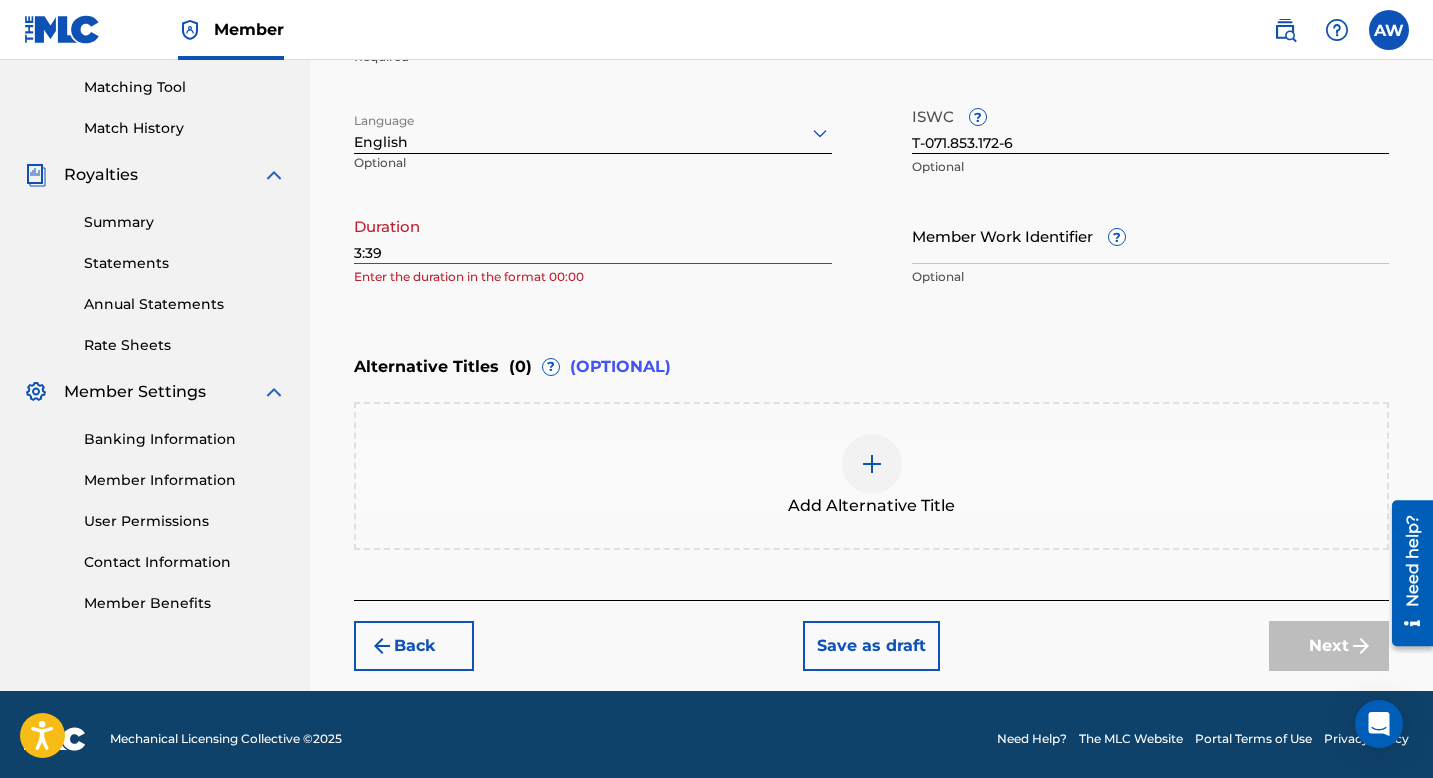 scroll, scrollTop: 514, scrollLeft: 0, axis: vertical 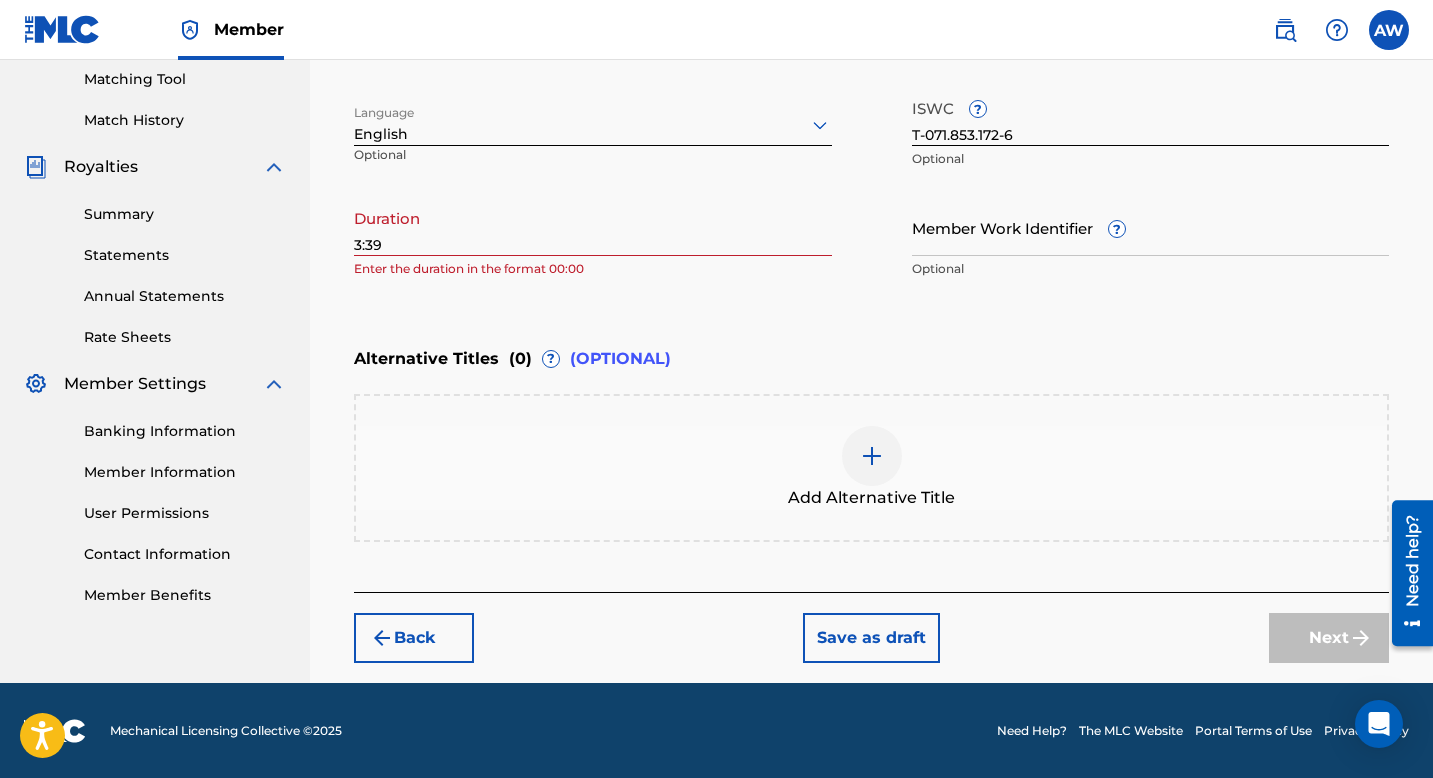 click on "Save as draft" at bounding box center (871, 638) 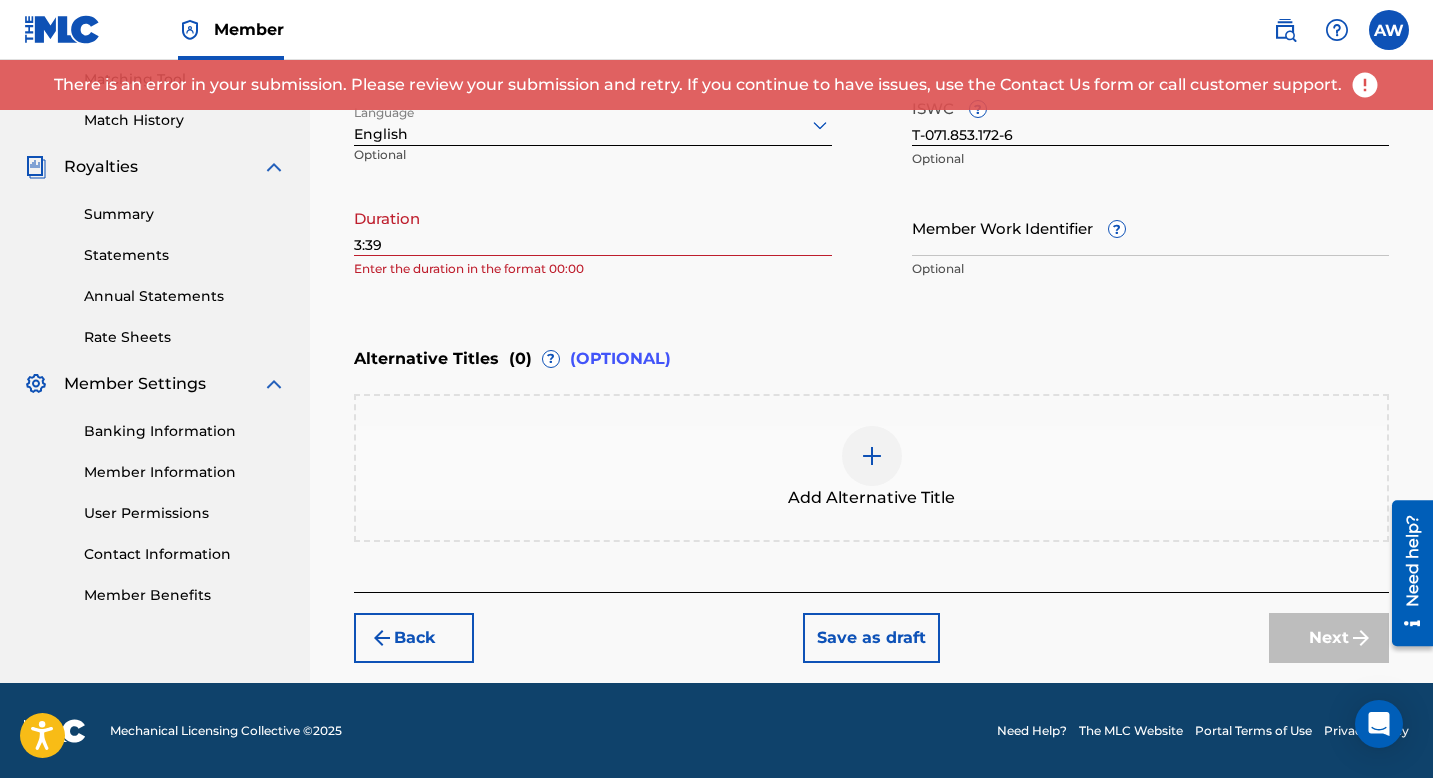 type 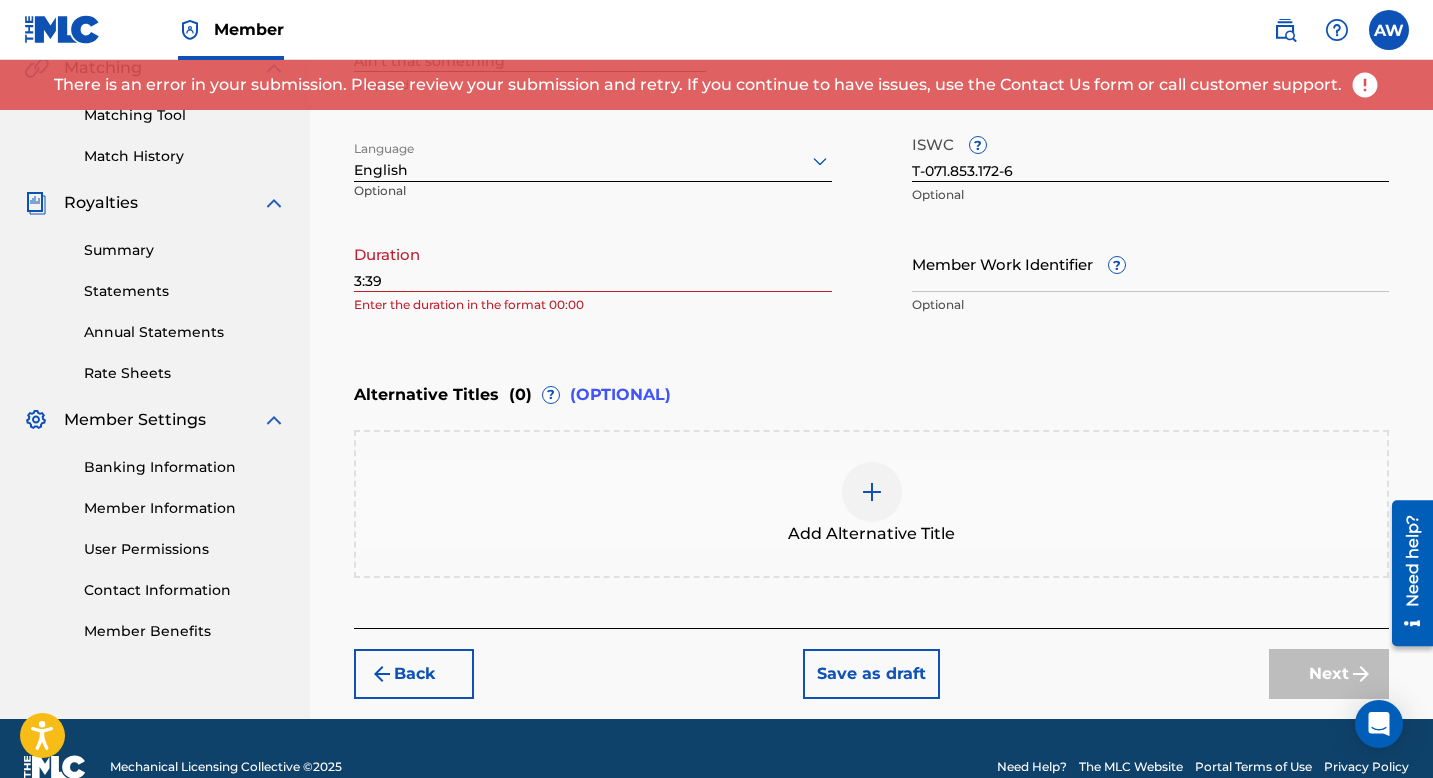 scroll, scrollTop: 474, scrollLeft: 0, axis: vertical 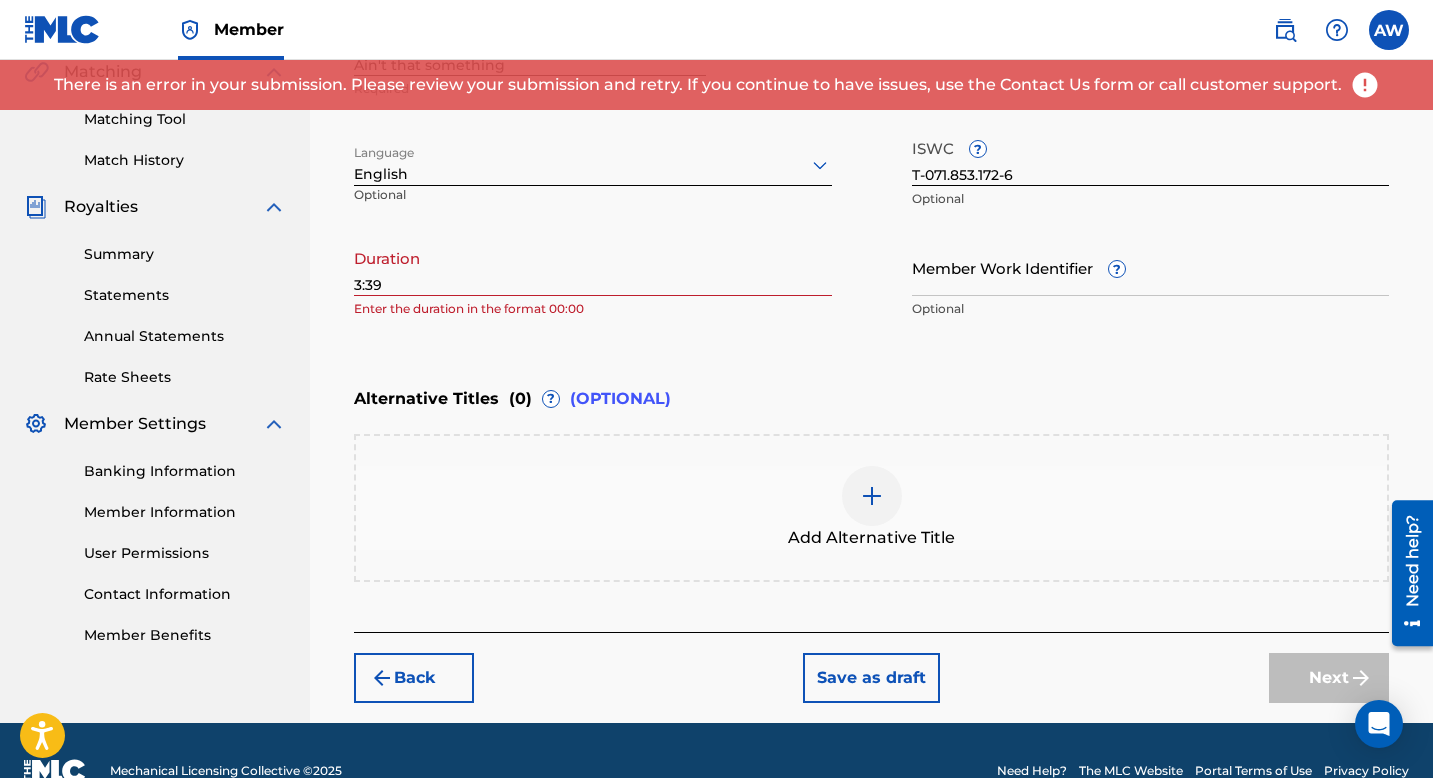 click on "3:39" at bounding box center [593, 267] 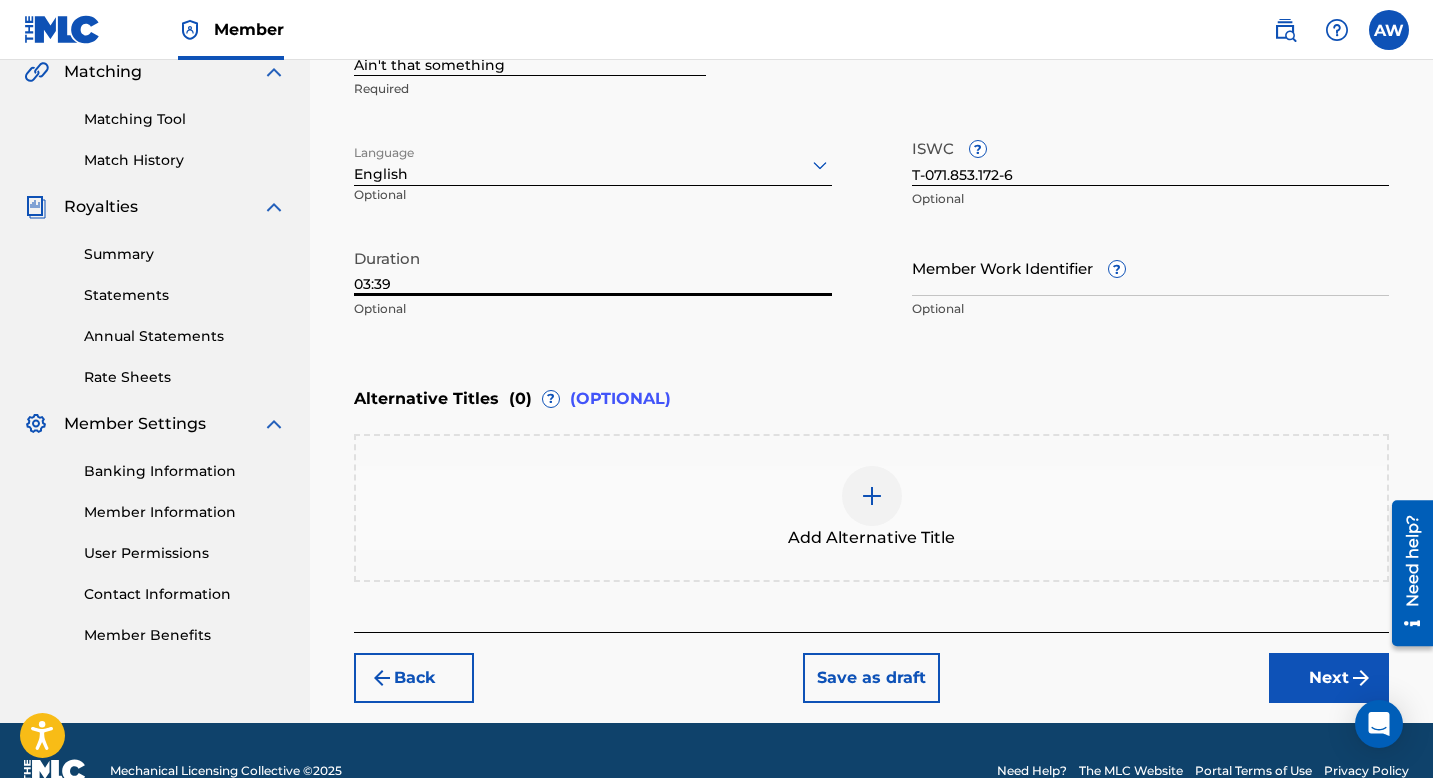 type on "03:39" 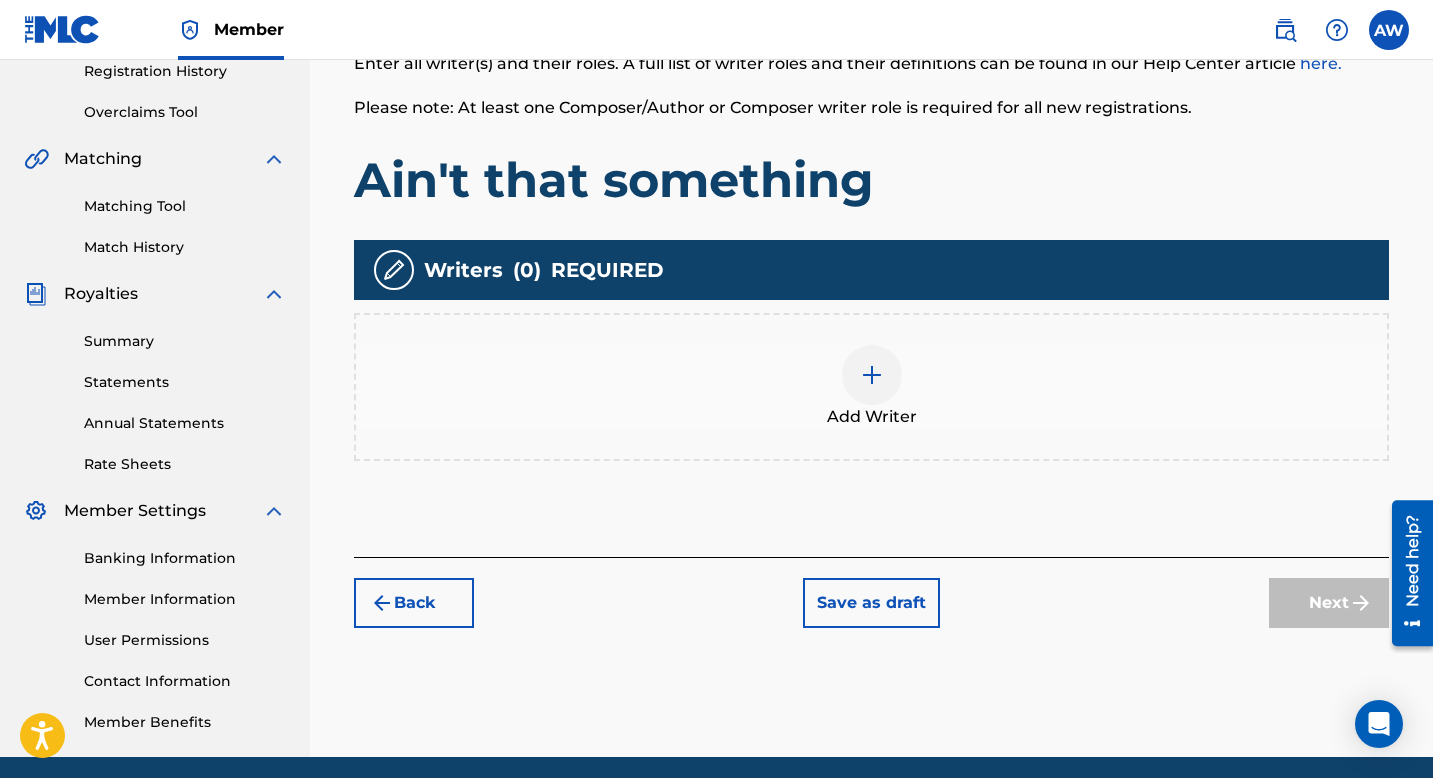 scroll, scrollTop: 370, scrollLeft: 0, axis: vertical 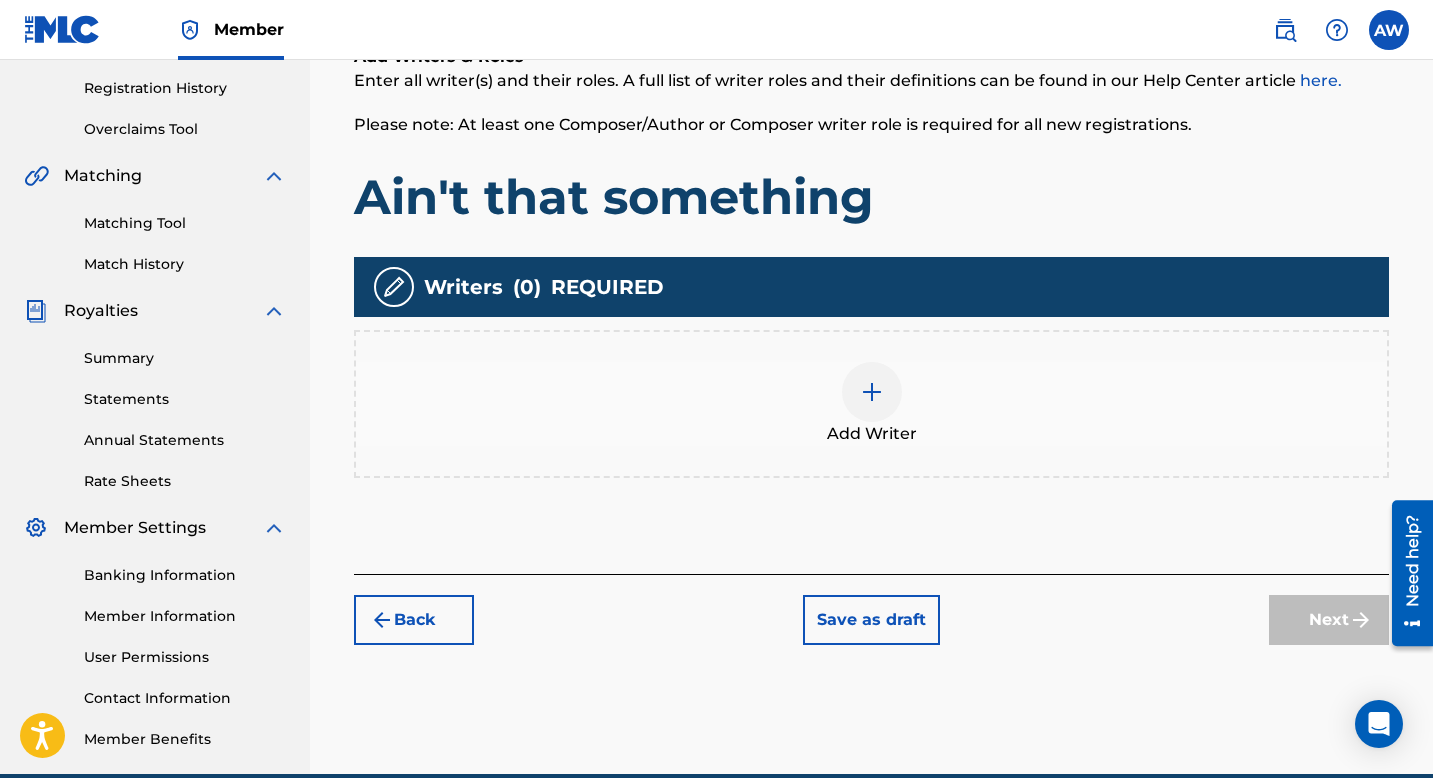 click at bounding box center (872, 392) 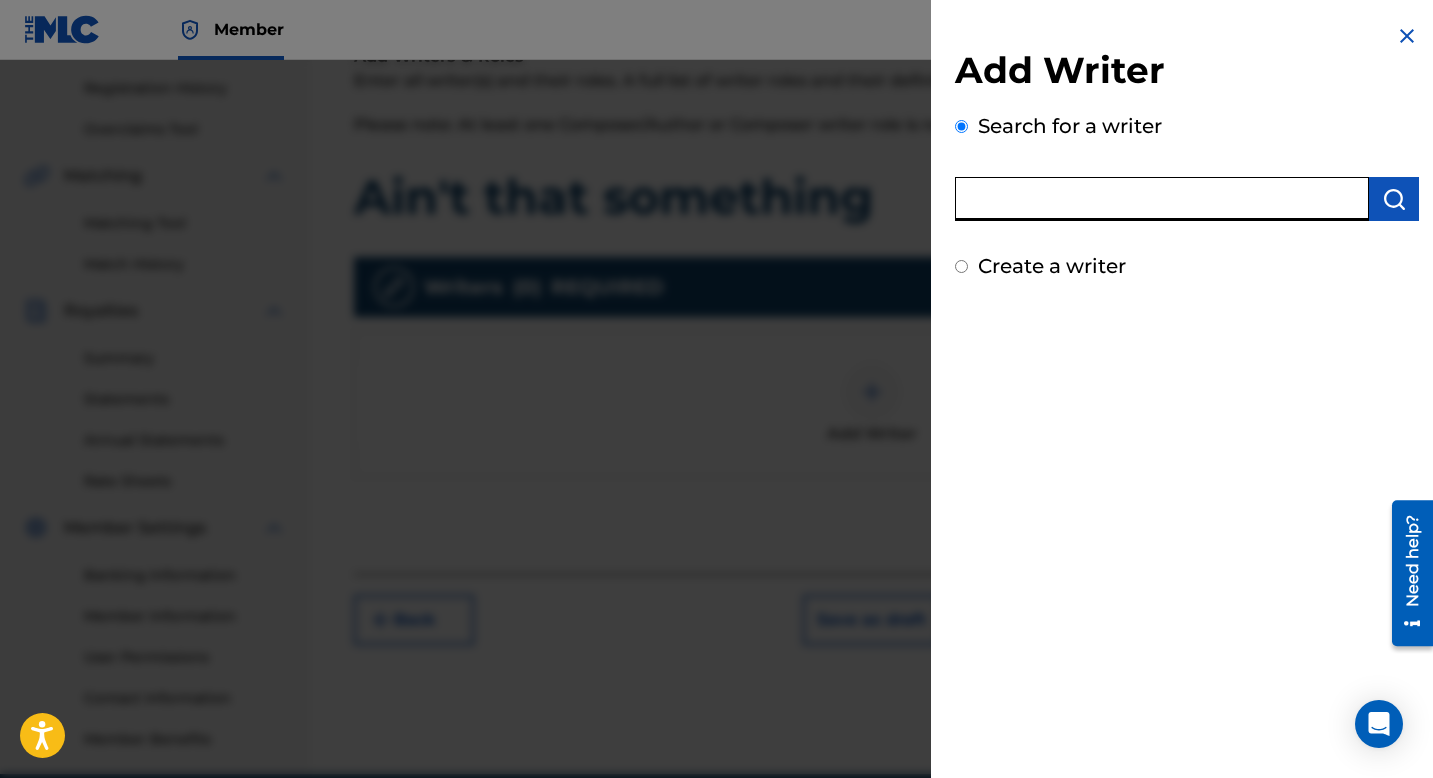 click at bounding box center (1162, 199) 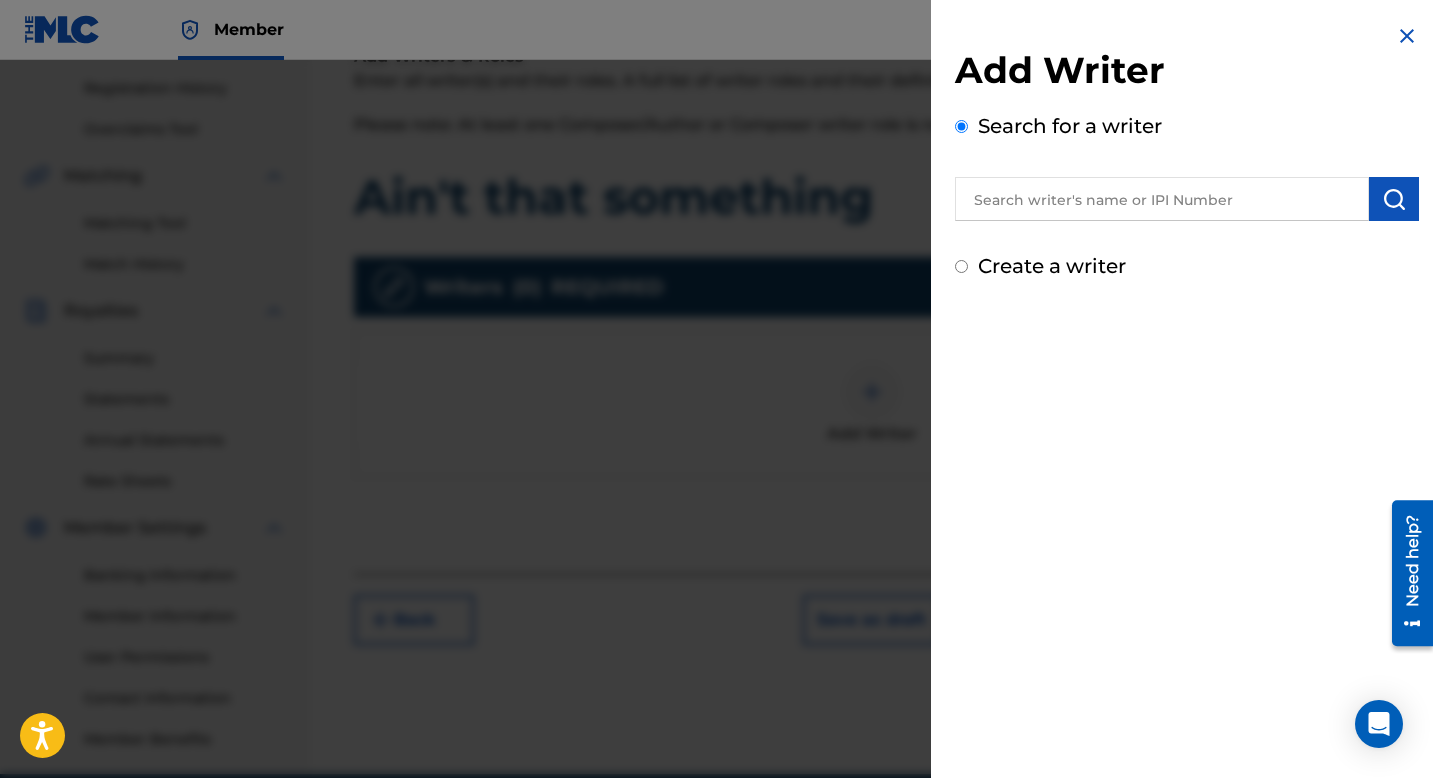 click on "Search for a writer" at bounding box center (1187, 166) 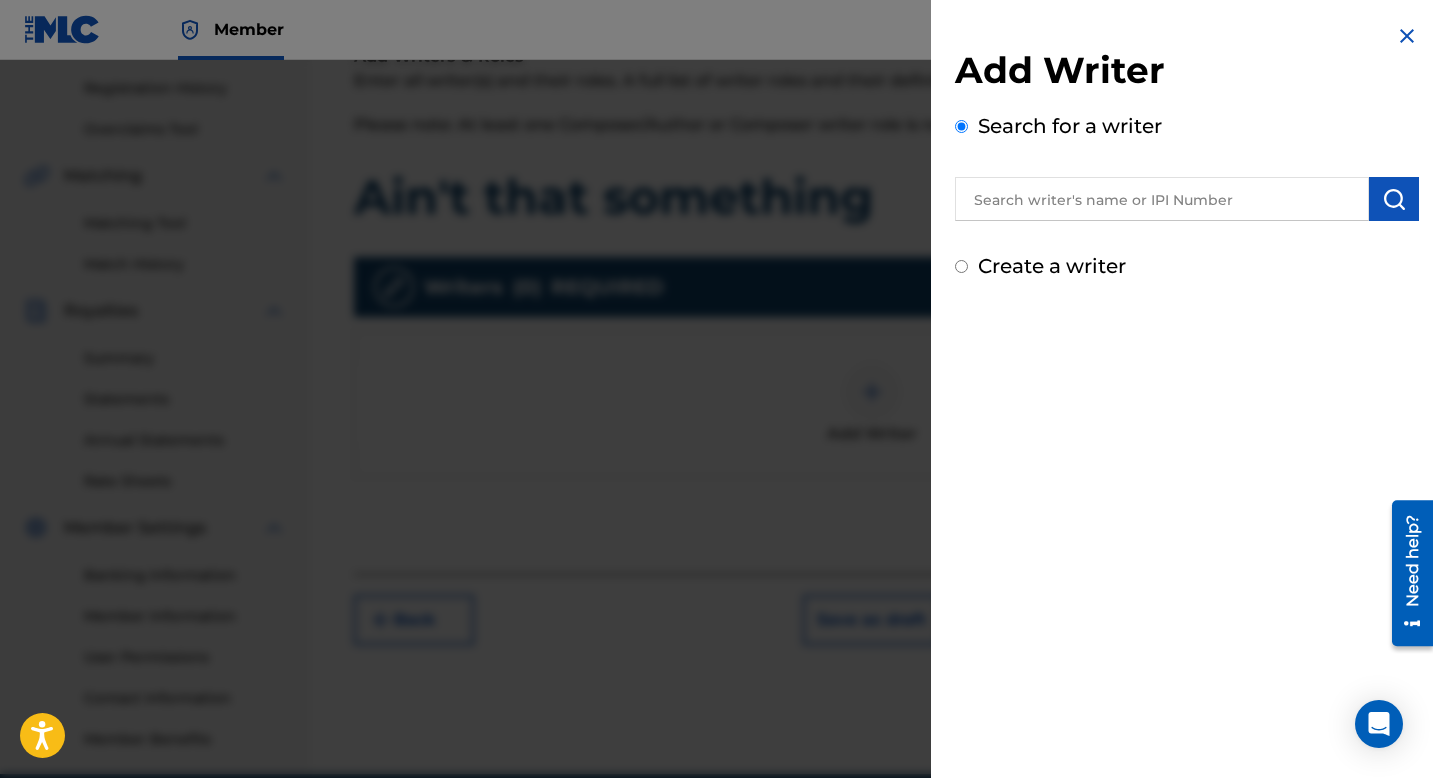 click at bounding box center (1162, 199) 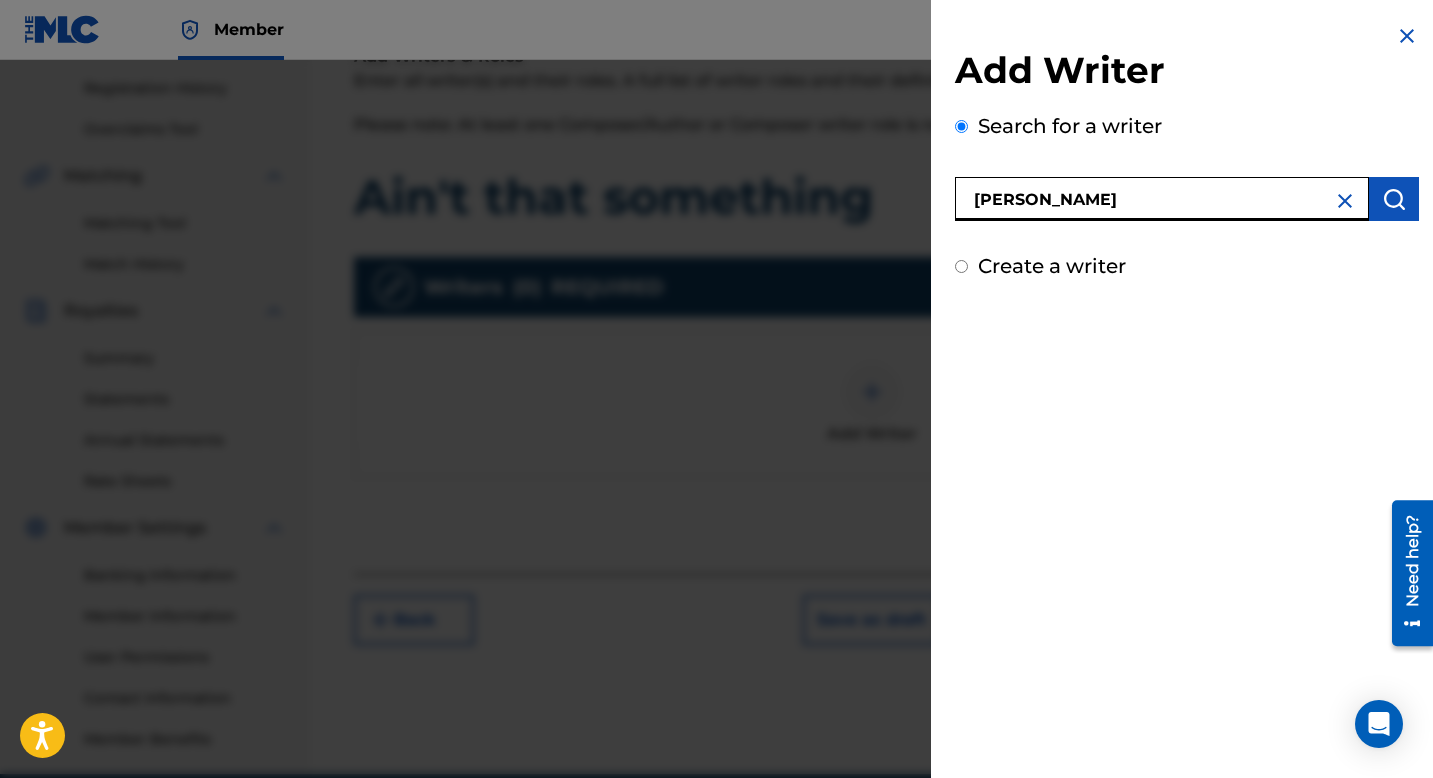 type on "[PERSON_NAME]" 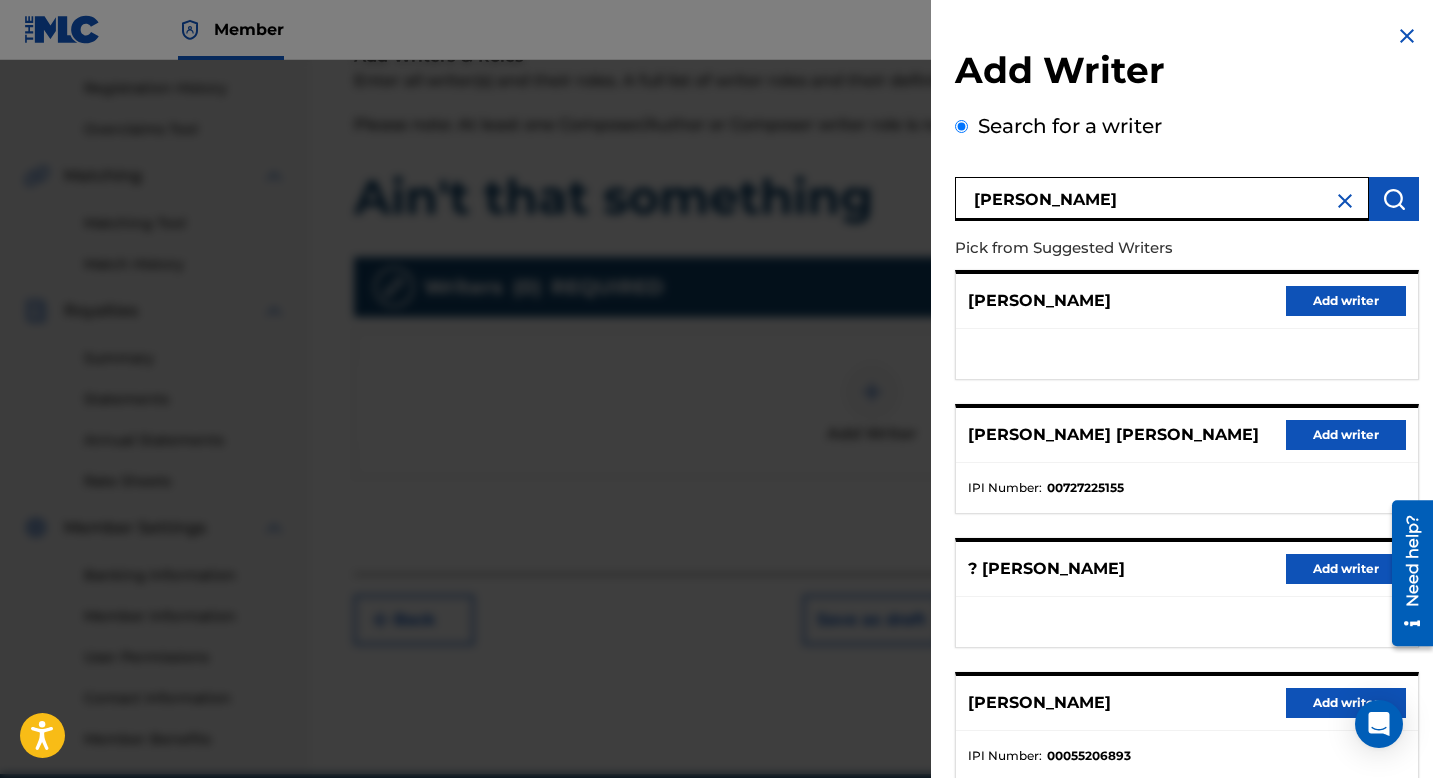 drag, startPoint x: 1439, startPoint y: 340, endPoint x: 1439, endPoint y: 411, distance: 71 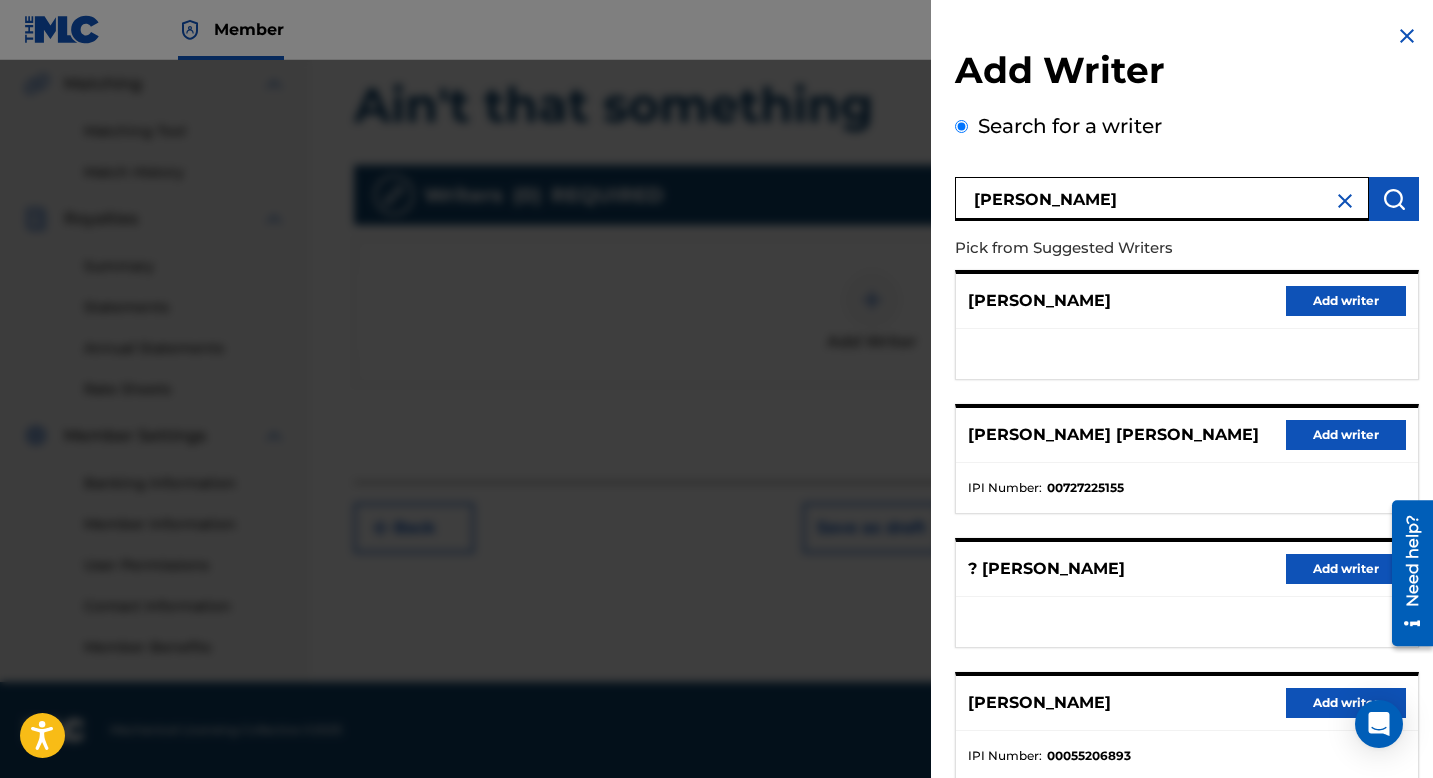 scroll, scrollTop: 457, scrollLeft: 0, axis: vertical 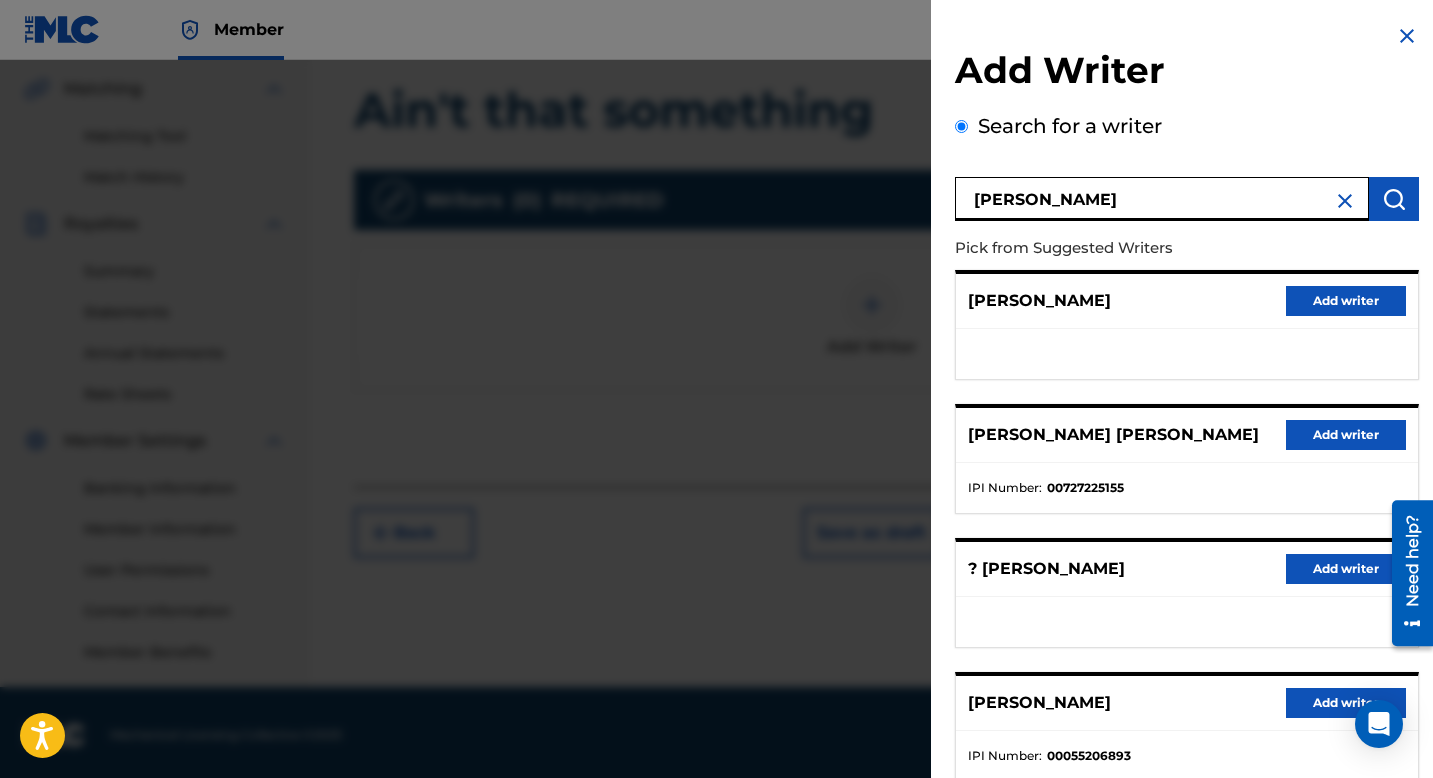 click on "[PERSON_NAME] Pick from Suggested Writers [PERSON_NAME] Add writer [PERSON_NAME] [PERSON_NAME] Add writer IPI Number : 00727225155 ? [PERSON_NAME] Add writer [PERSON_NAME] Add writer IPI Number : 00055206893 [PERSON_NAME] [PERSON_NAME] Add writer IPI Number : 01242081396" at bounding box center (1187, 543) 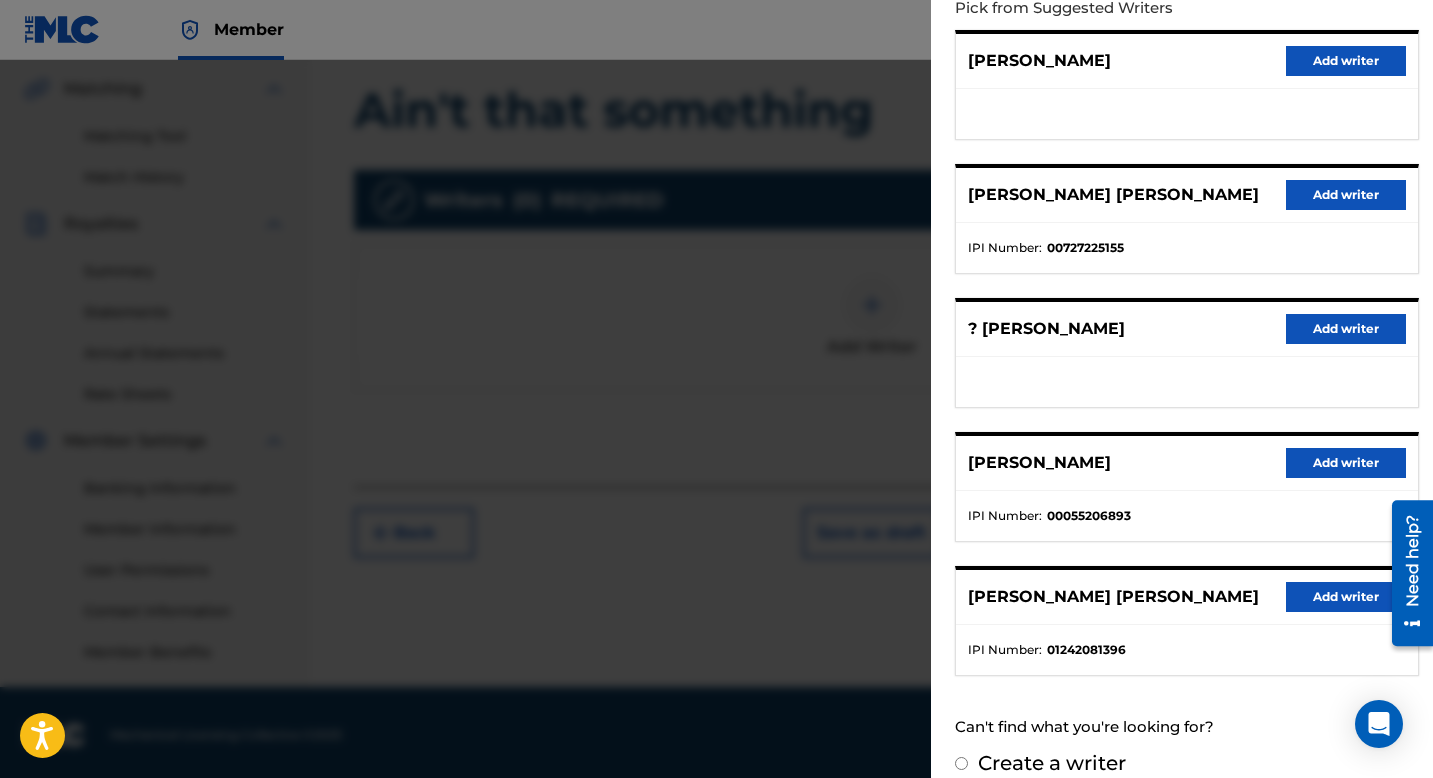 scroll, scrollTop: 262, scrollLeft: 0, axis: vertical 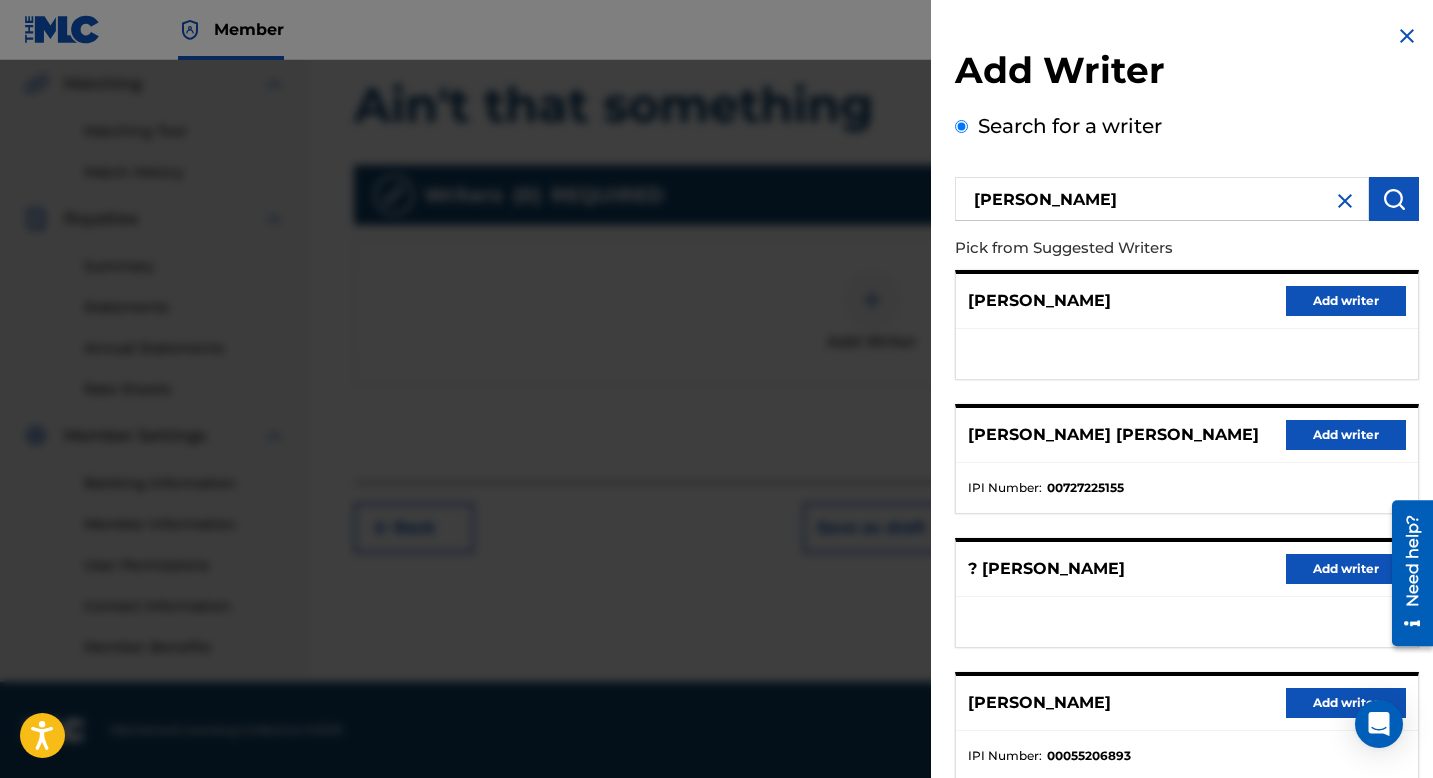 click on "Add writer" at bounding box center [1346, 301] 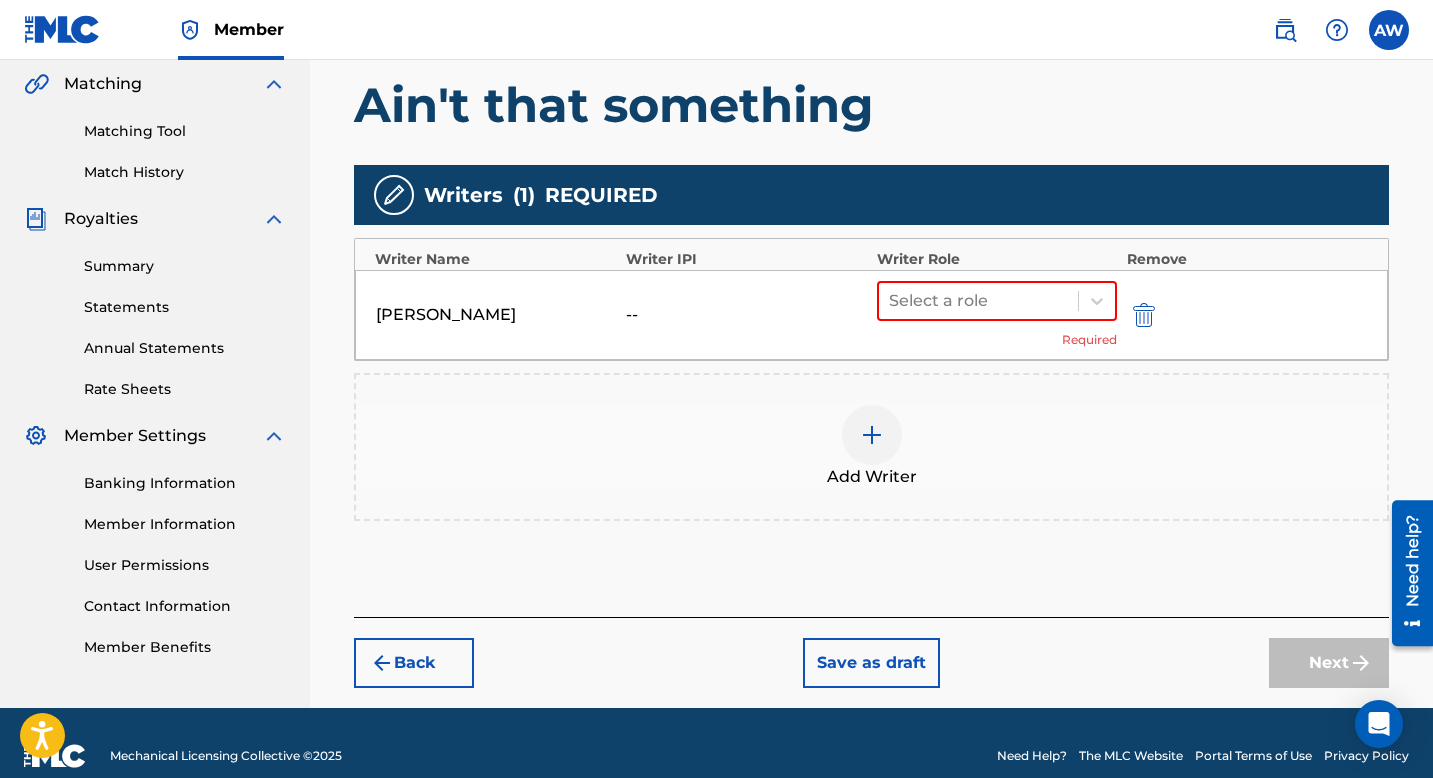 click on "--" at bounding box center [746, 315] 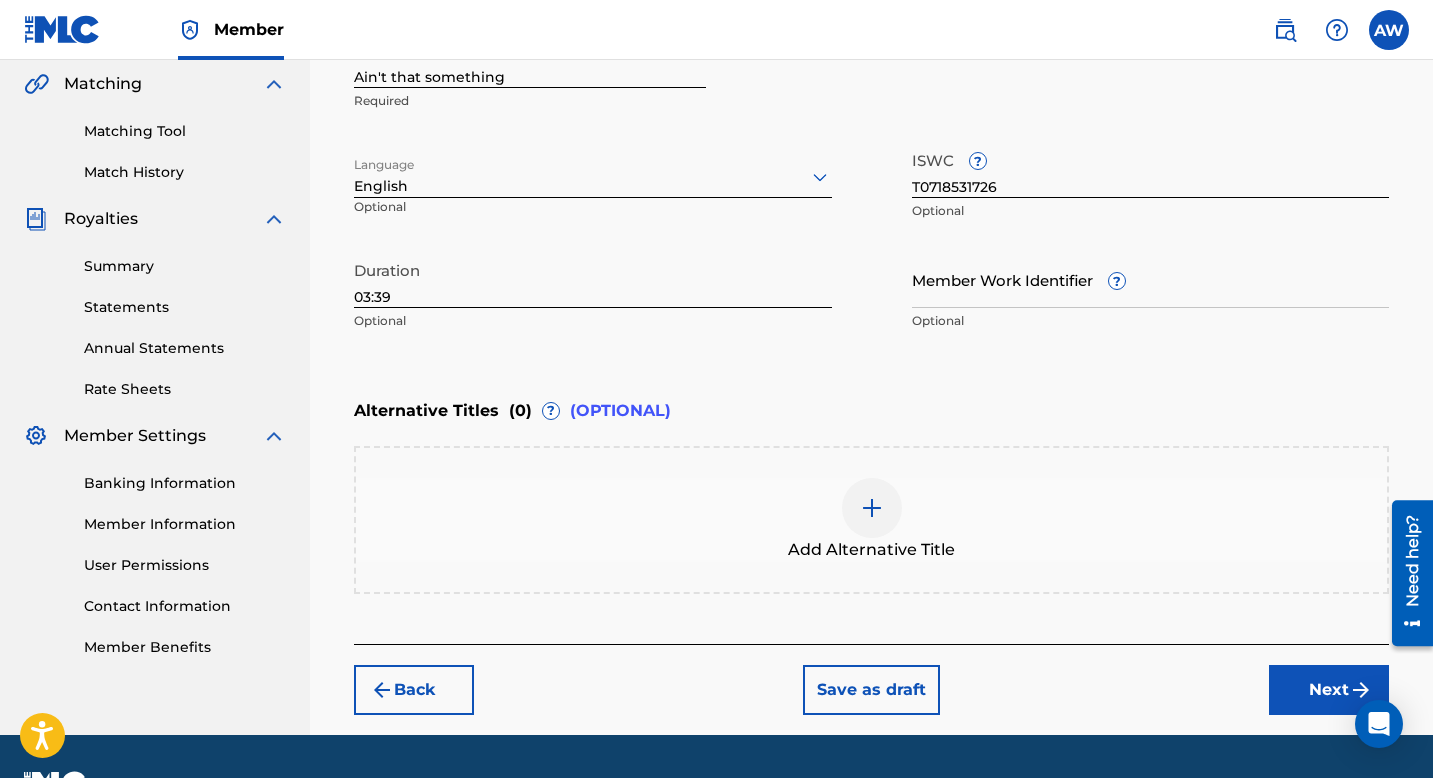 click on "Next" at bounding box center (1329, 690) 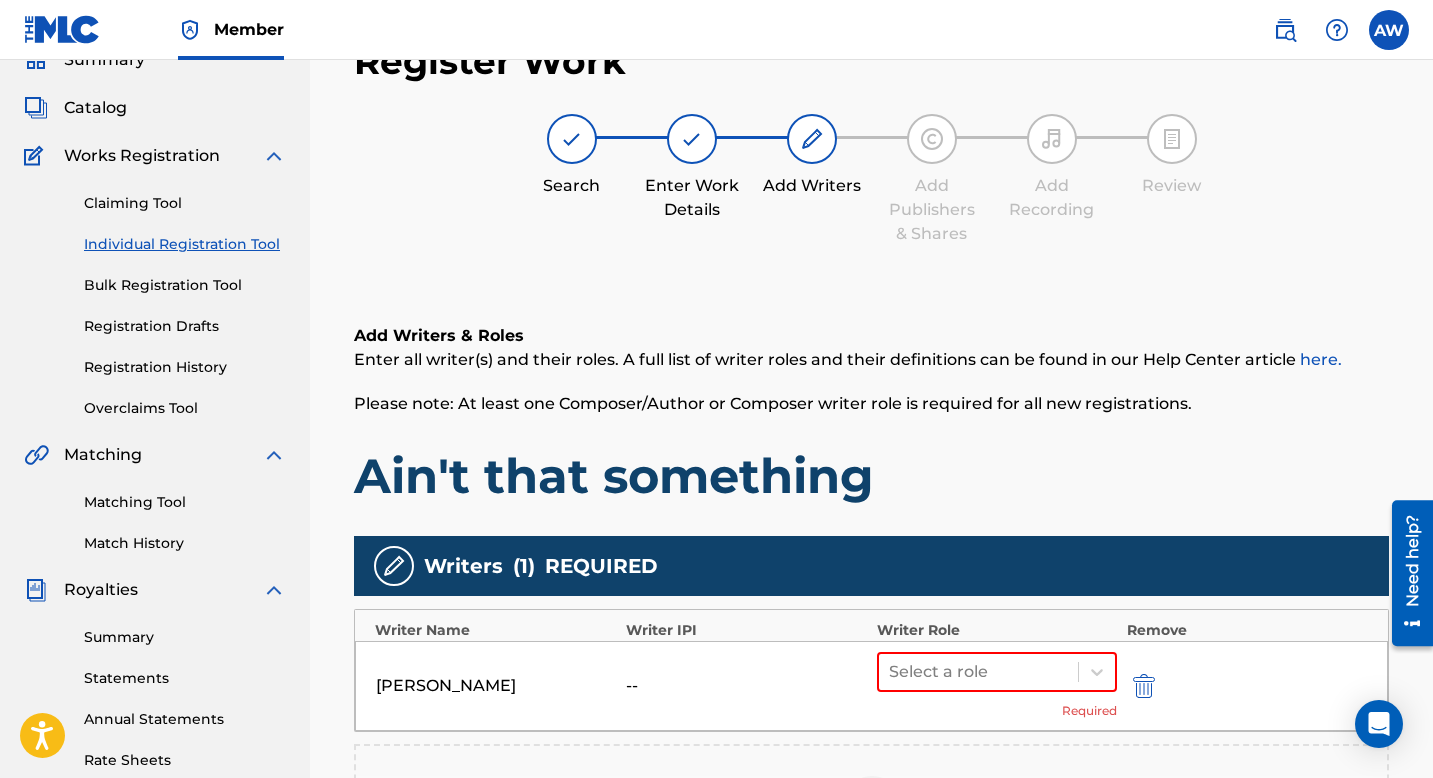 scroll, scrollTop: 90, scrollLeft: 0, axis: vertical 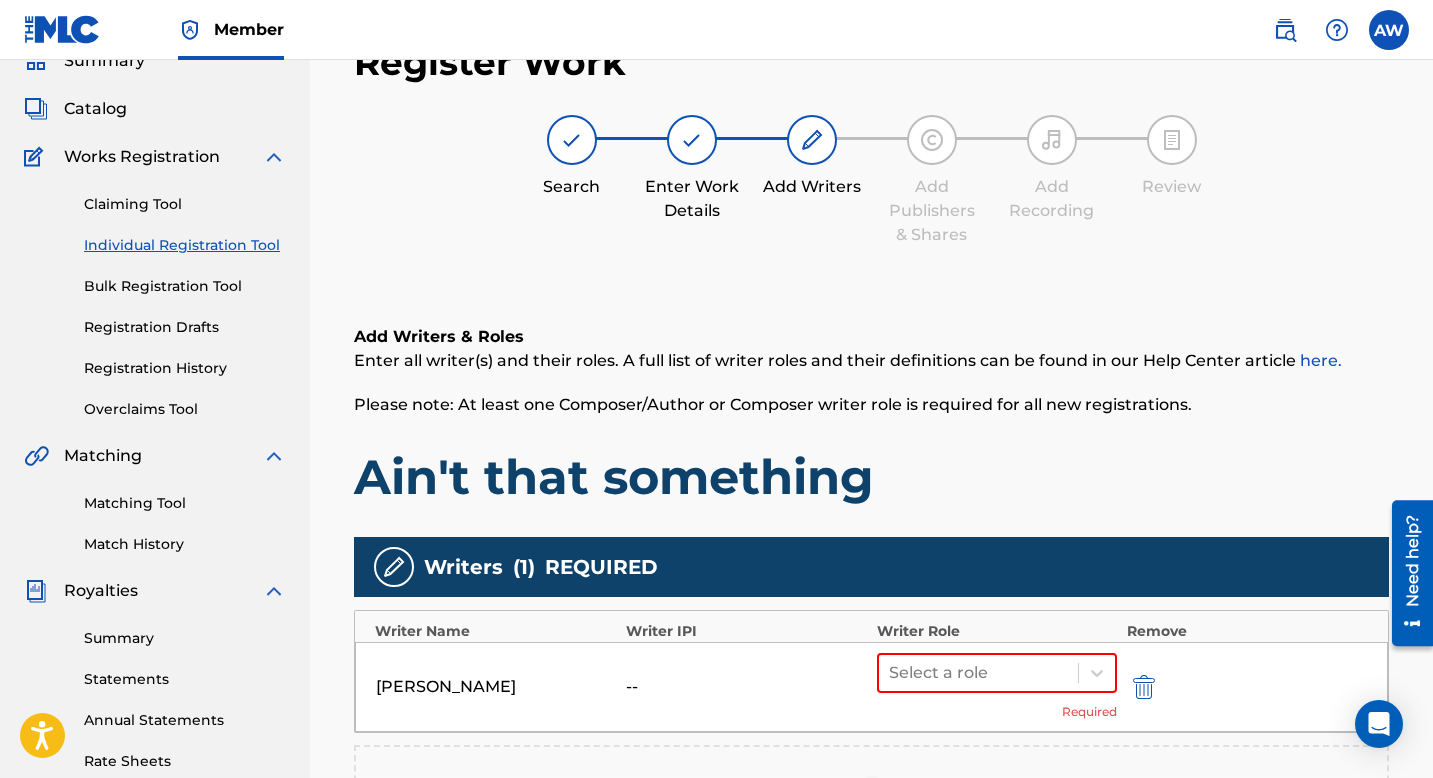 click at bounding box center [1144, 687] 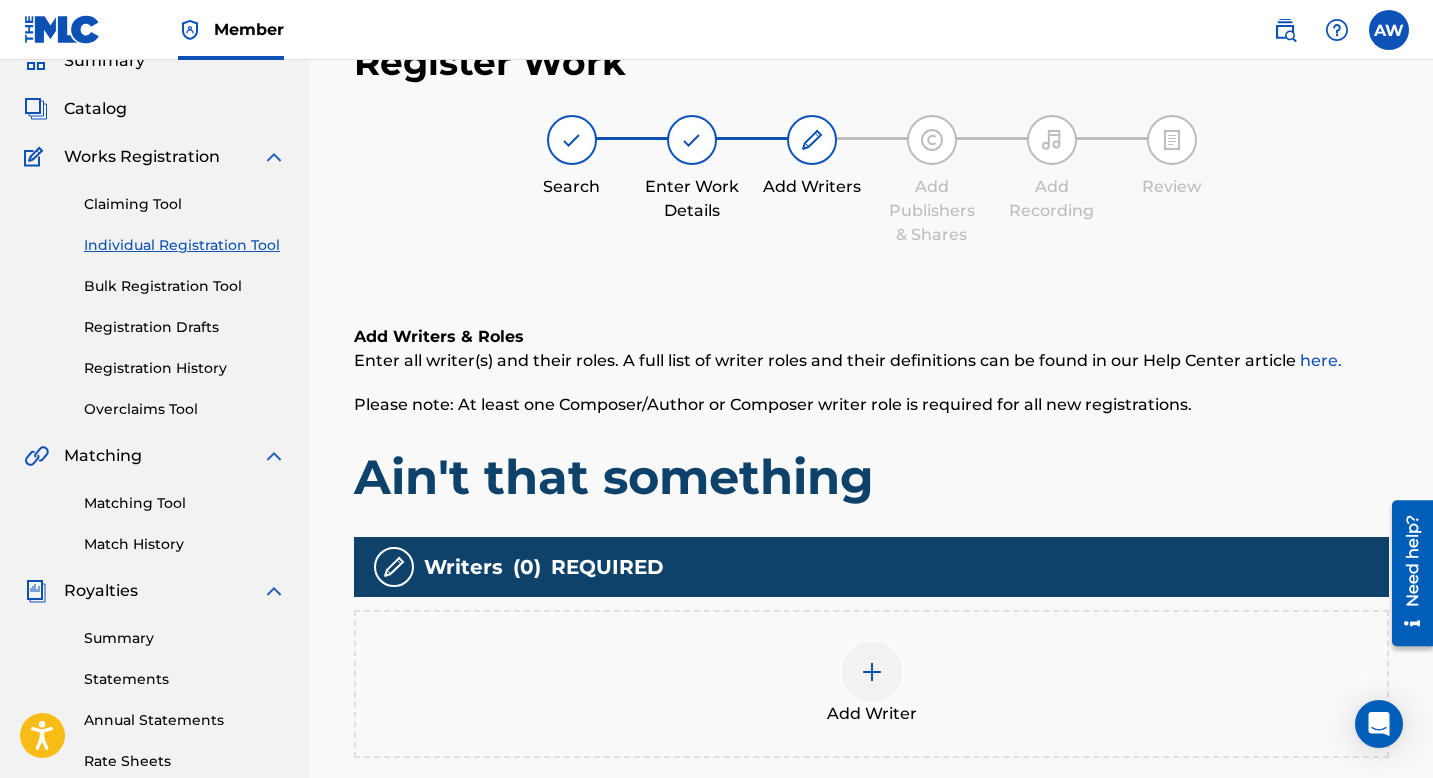 click on "Add Writers & Roles Enter all writer(s) and their roles. A full list of writer roles and their definitions can be found in our Help Center article   here. Please note: At least one Composer/Author or Composer writer role is required for all new registrations. Ain't that something  Writers ( 0 ) REQUIRED Add Writer" at bounding box center [871, 565] 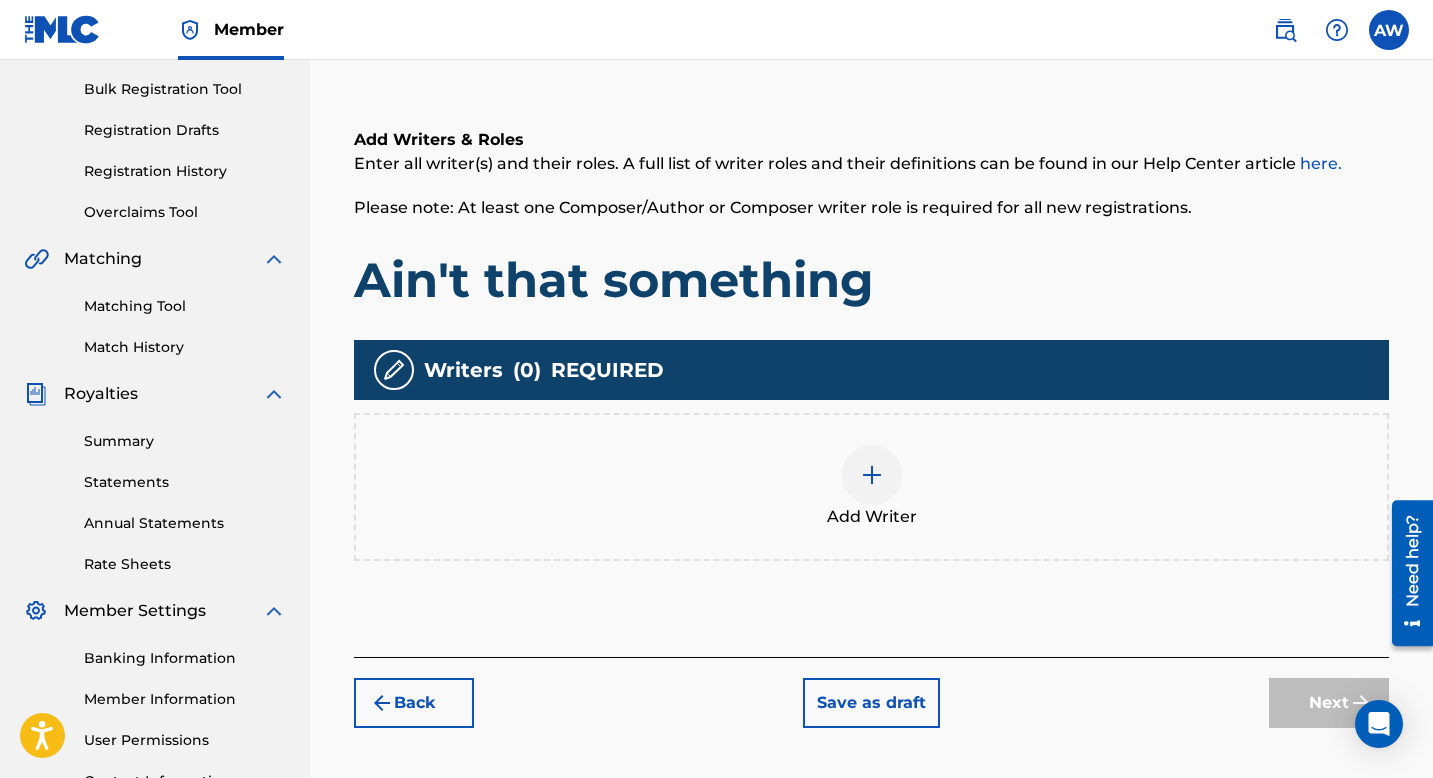 scroll, scrollTop: 290, scrollLeft: 0, axis: vertical 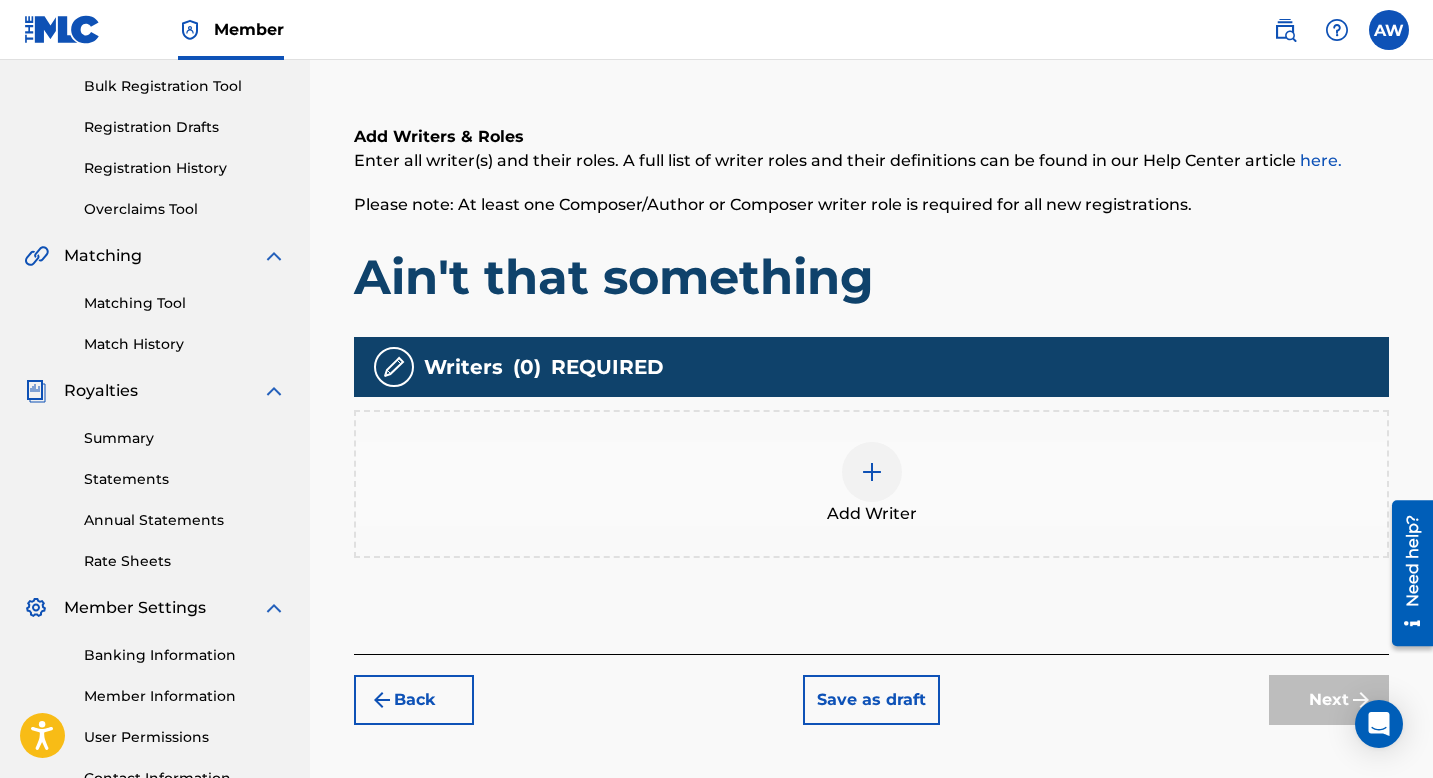 click at bounding box center [872, 472] 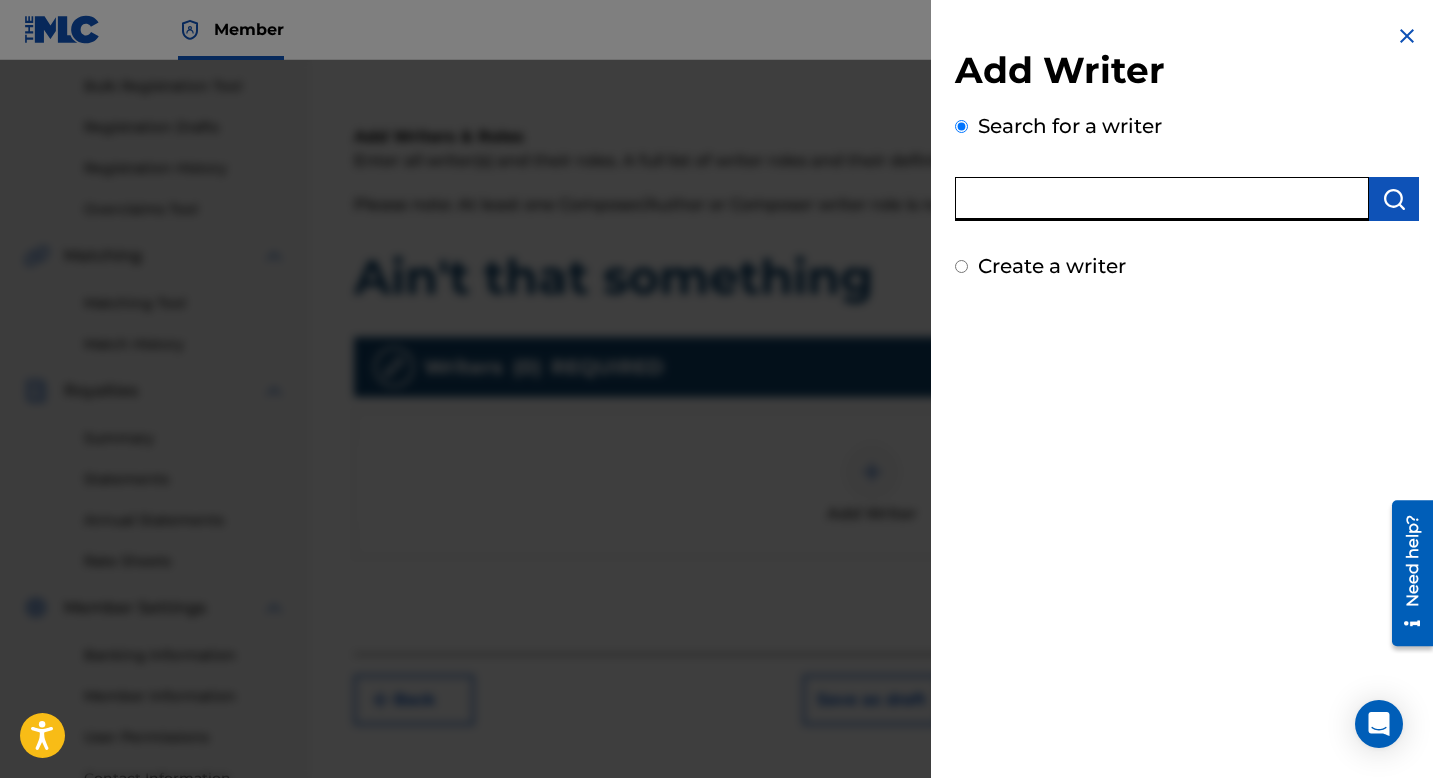 click at bounding box center (1162, 199) 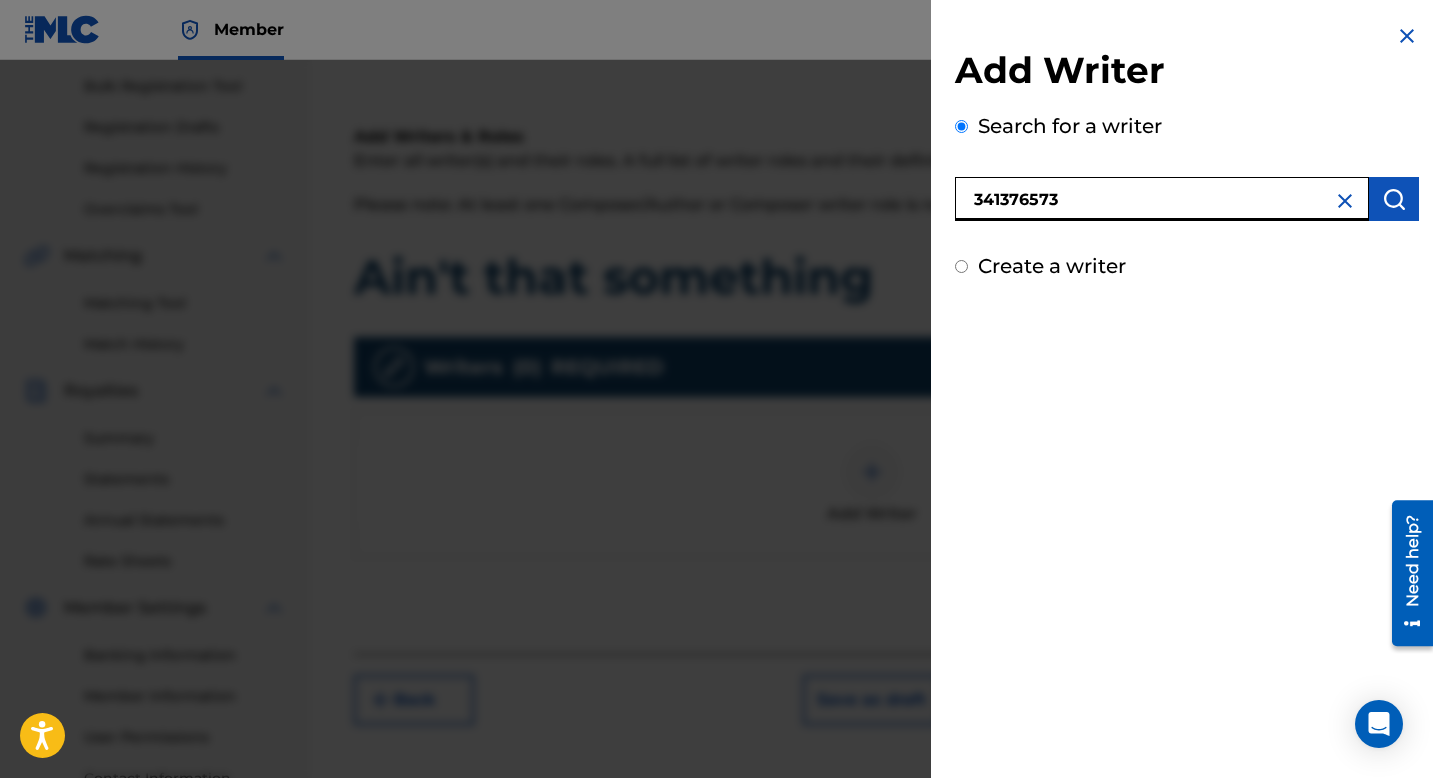 type on "341376573" 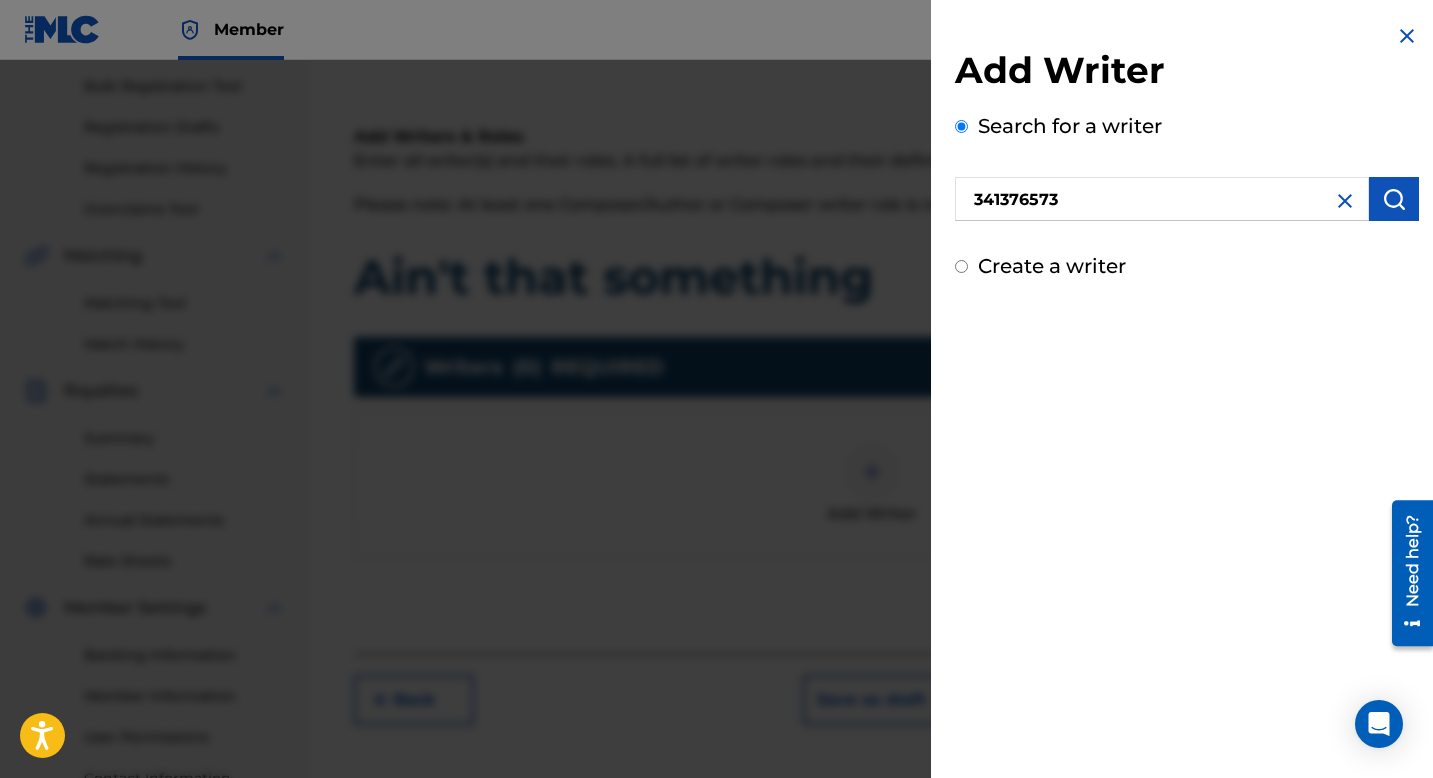 click on "Create a writer" at bounding box center [1187, 266] 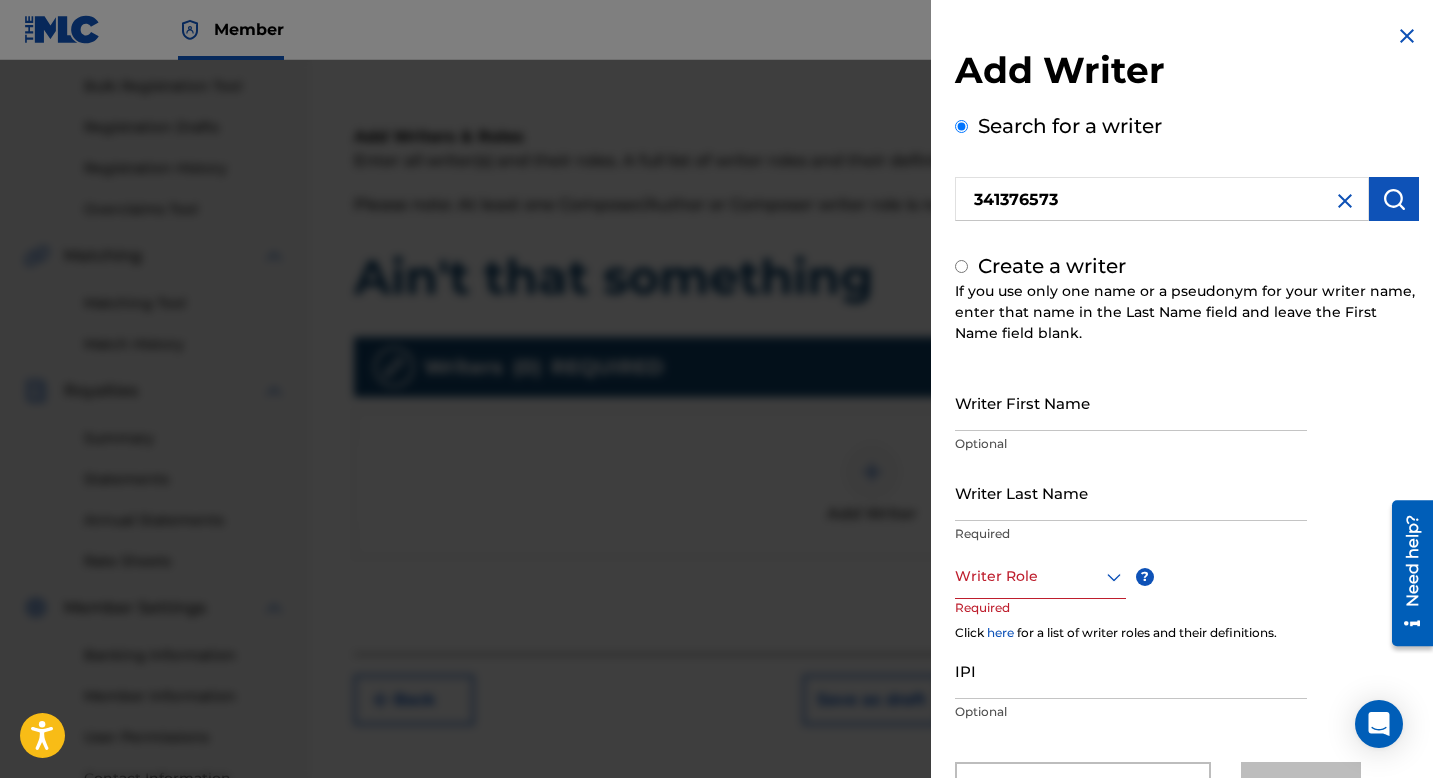 radio on "false" 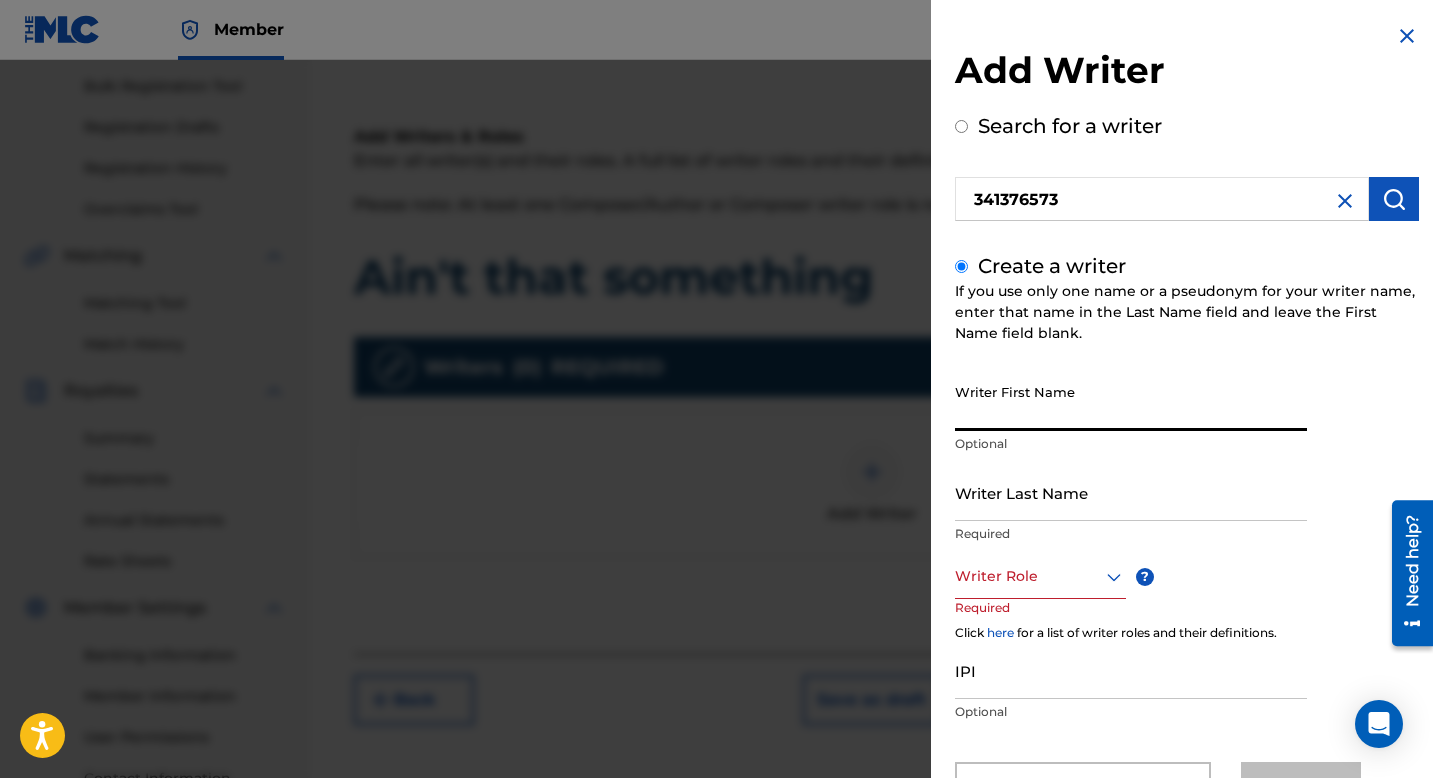 click on "Writer First Name" at bounding box center (1131, 402) 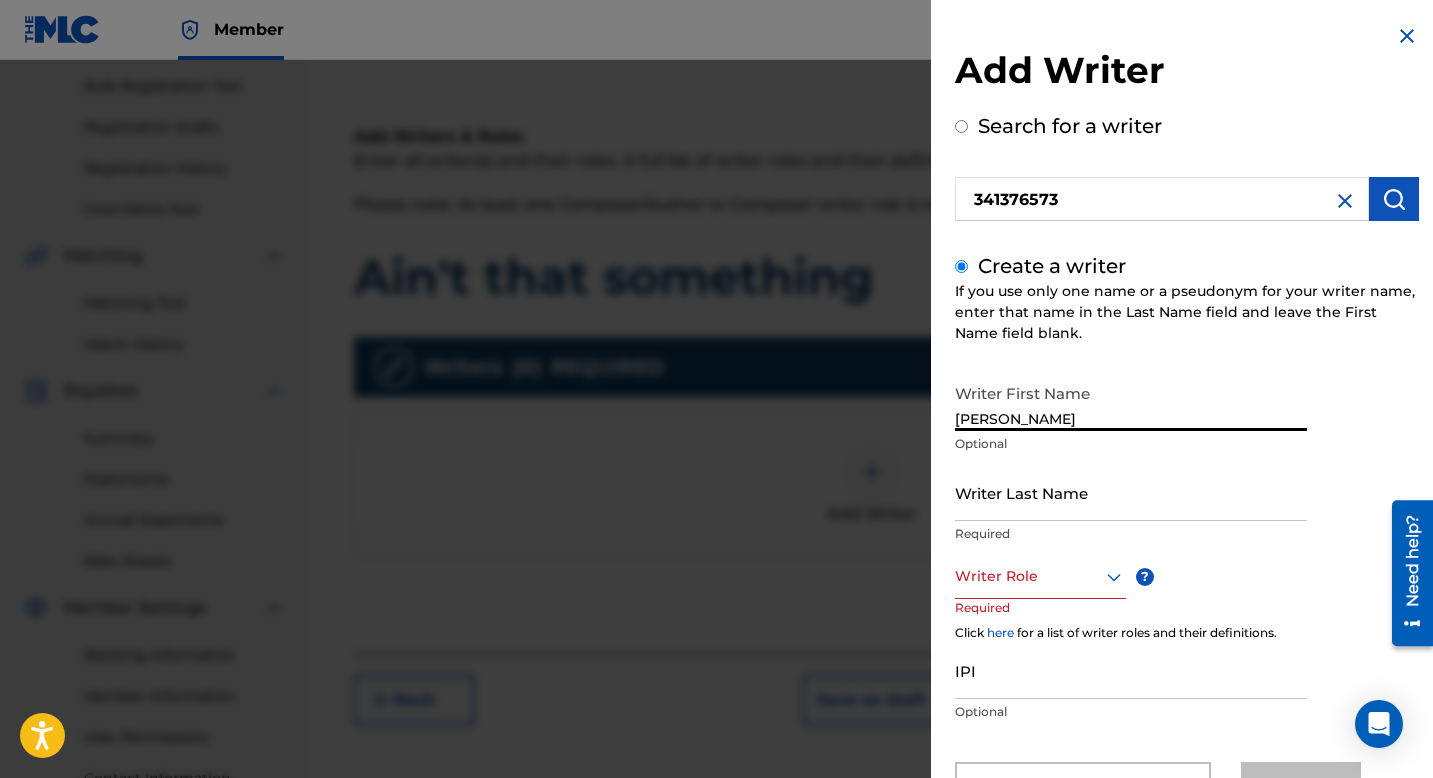 type on "[PERSON_NAME]" 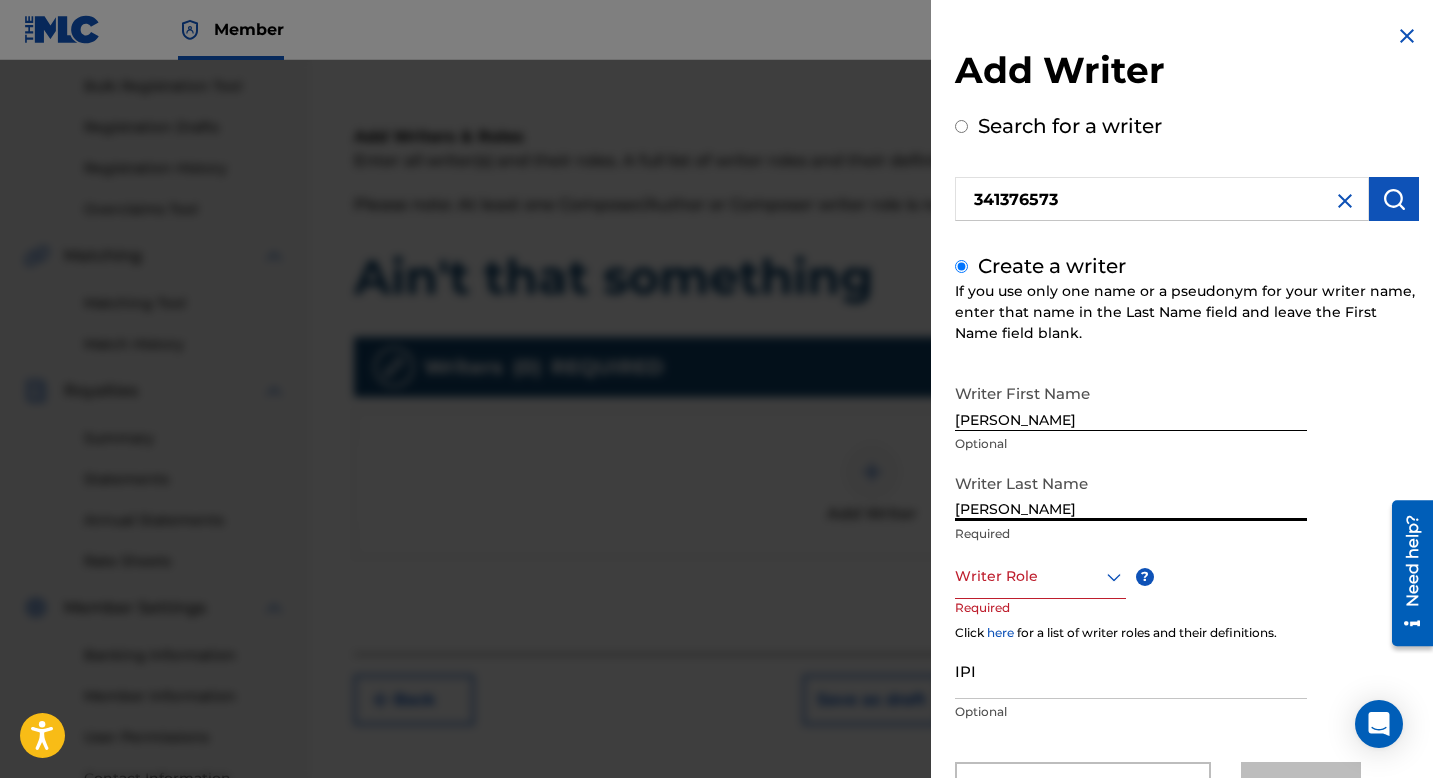 type on "[PERSON_NAME]" 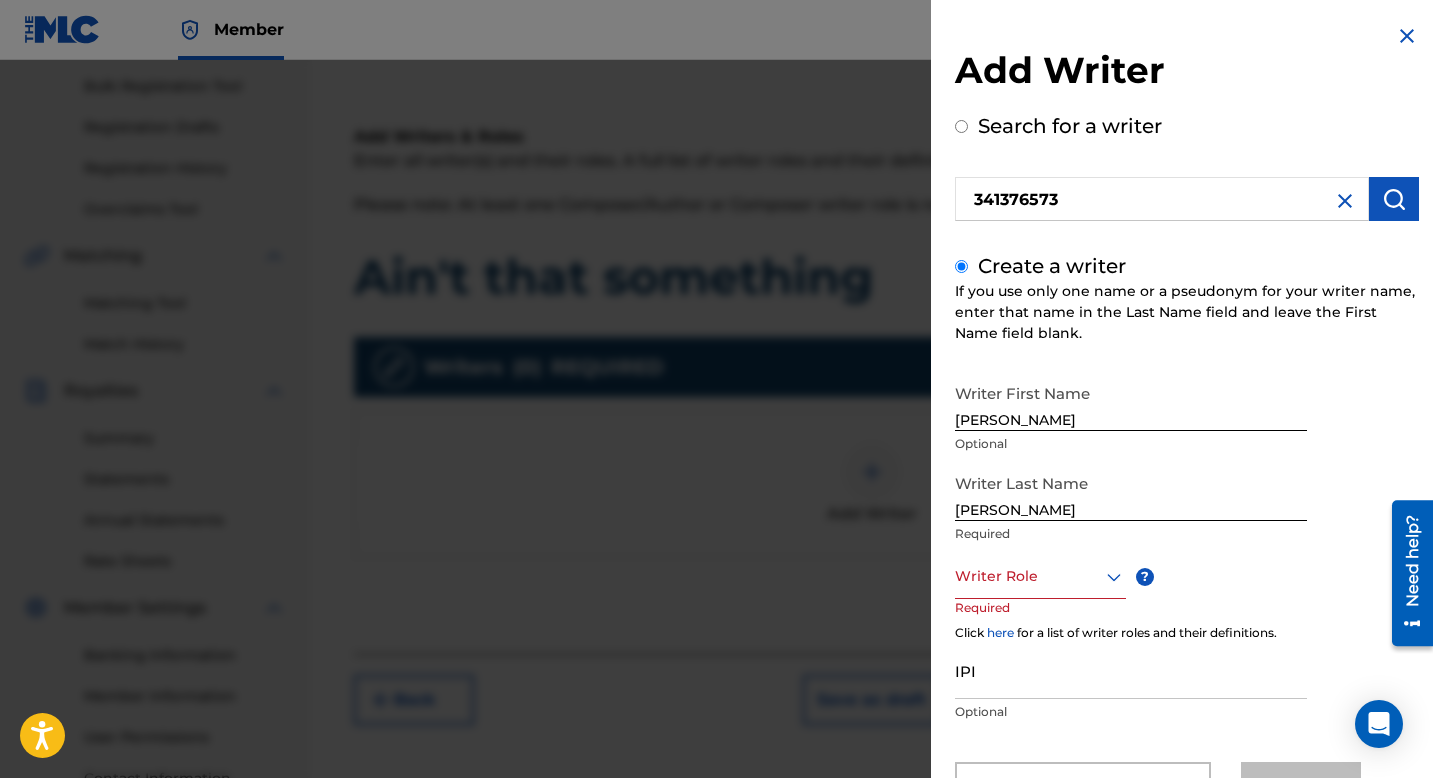 click on "Writer First Name   [PERSON_NAME] Optional Writer Last Name   [PERSON_NAME] Required Writer Role ? Required Click   here   for a list of writer roles and their definitions. IPI   Optional Save & Add Another Writer Continue" at bounding box center [1187, 593] 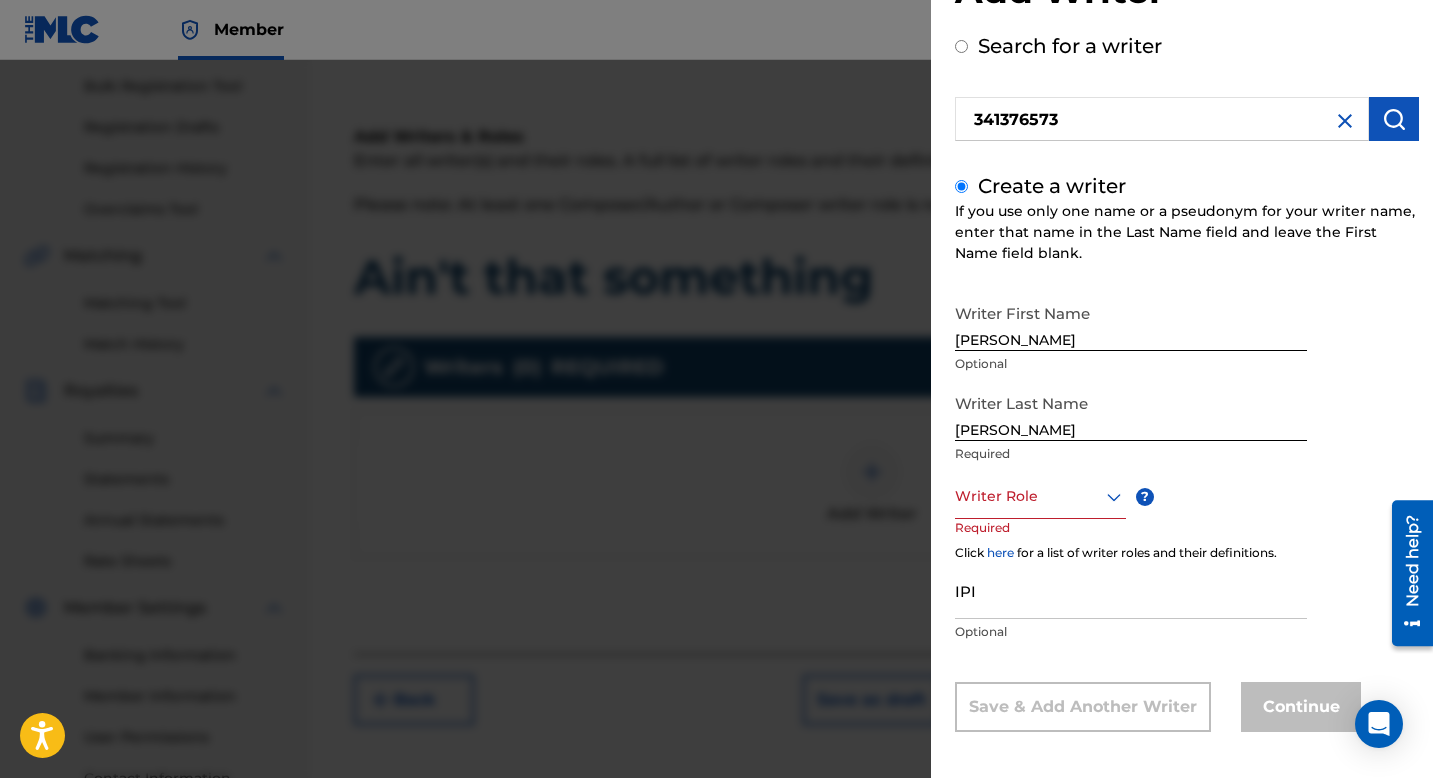 scroll, scrollTop: 85, scrollLeft: 0, axis: vertical 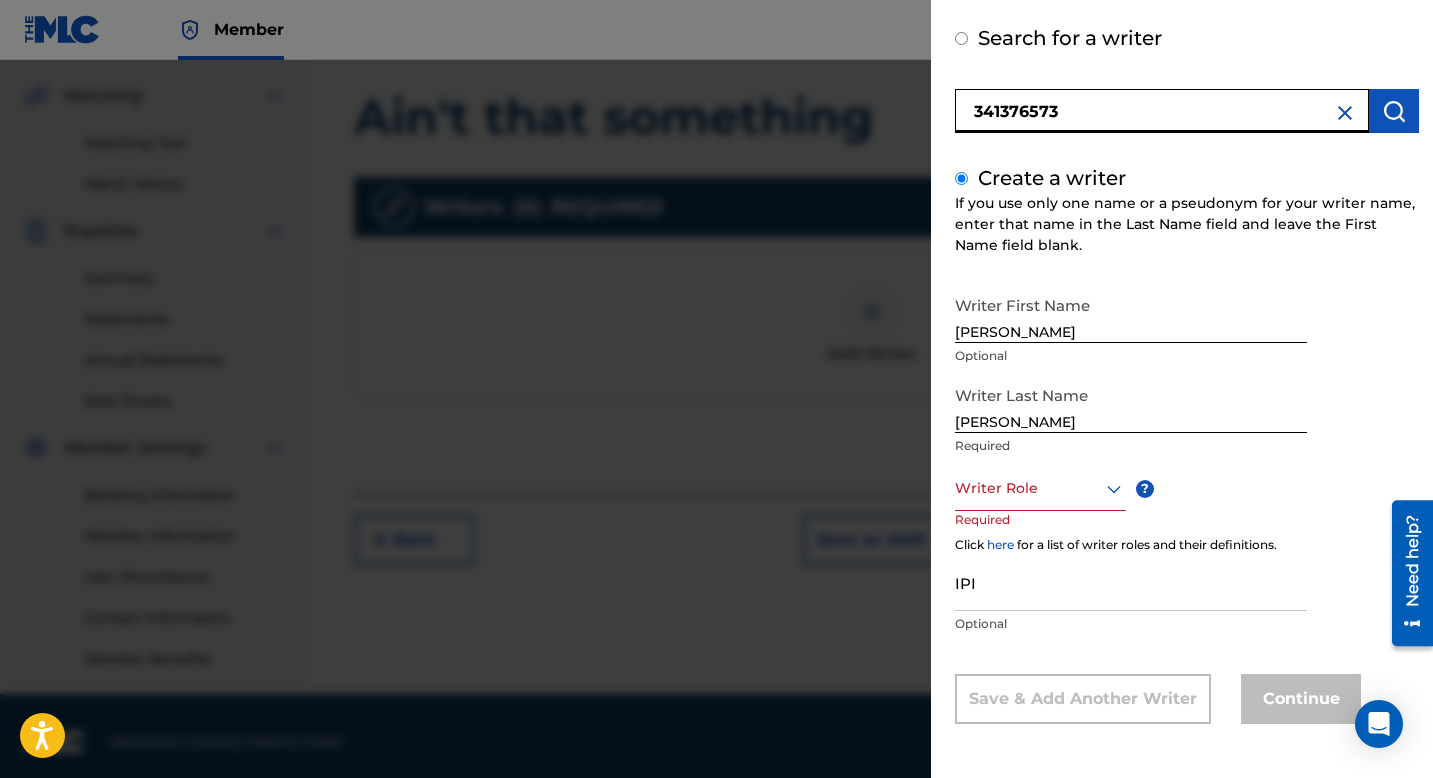 drag, startPoint x: 1075, startPoint y: 105, endPoint x: 955, endPoint y: 103, distance: 120.01666 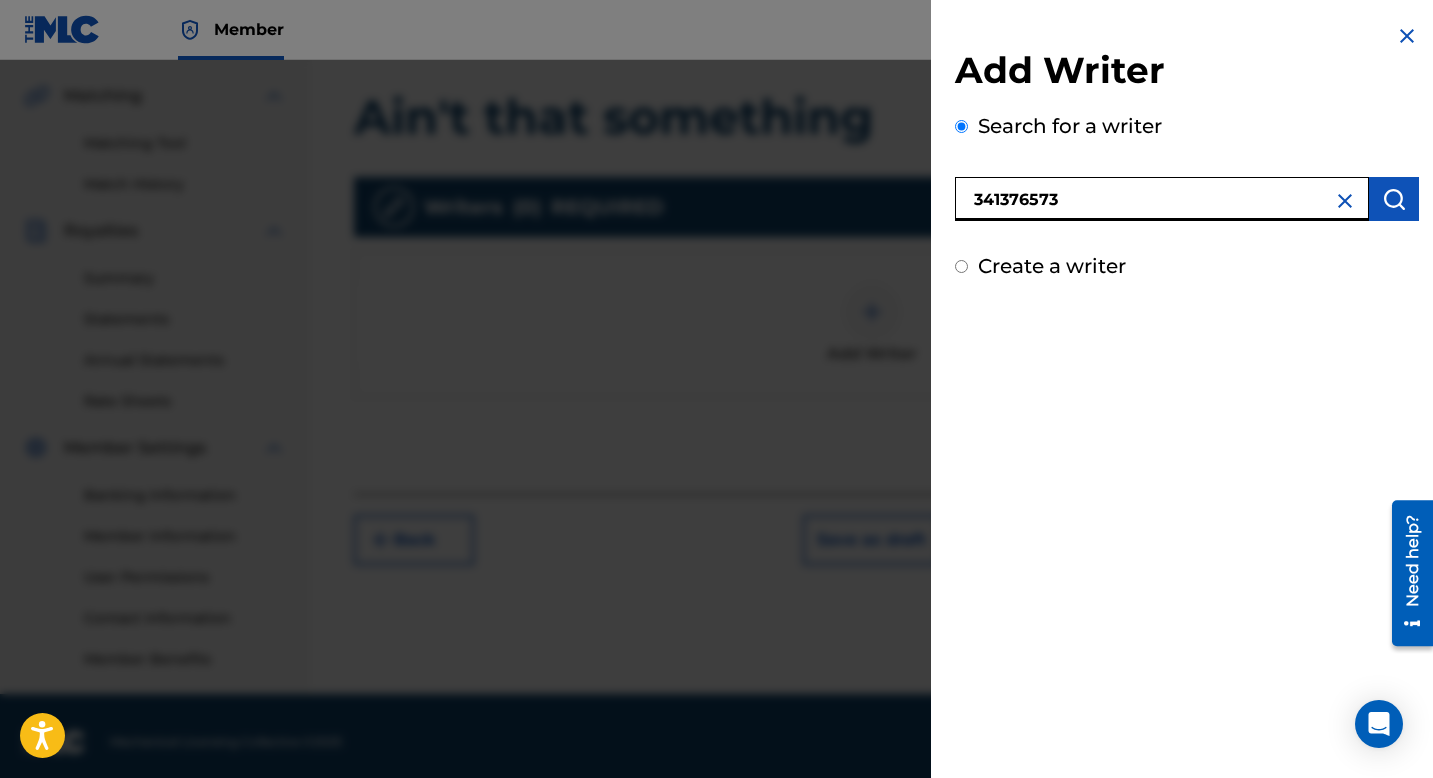 scroll, scrollTop: 0, scrollLeft: 0, axis: both 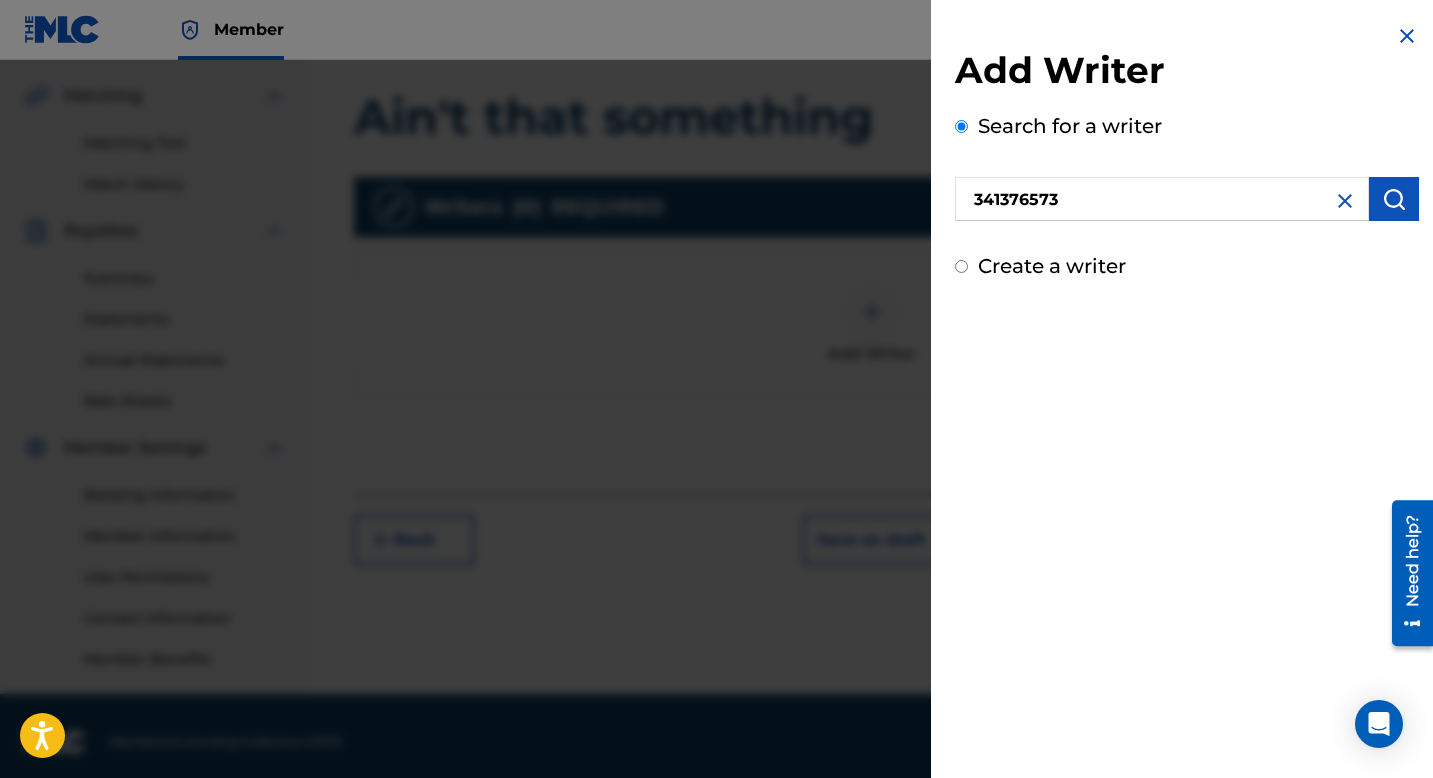 click on "Create a writer" at bounding box center [961, 266] 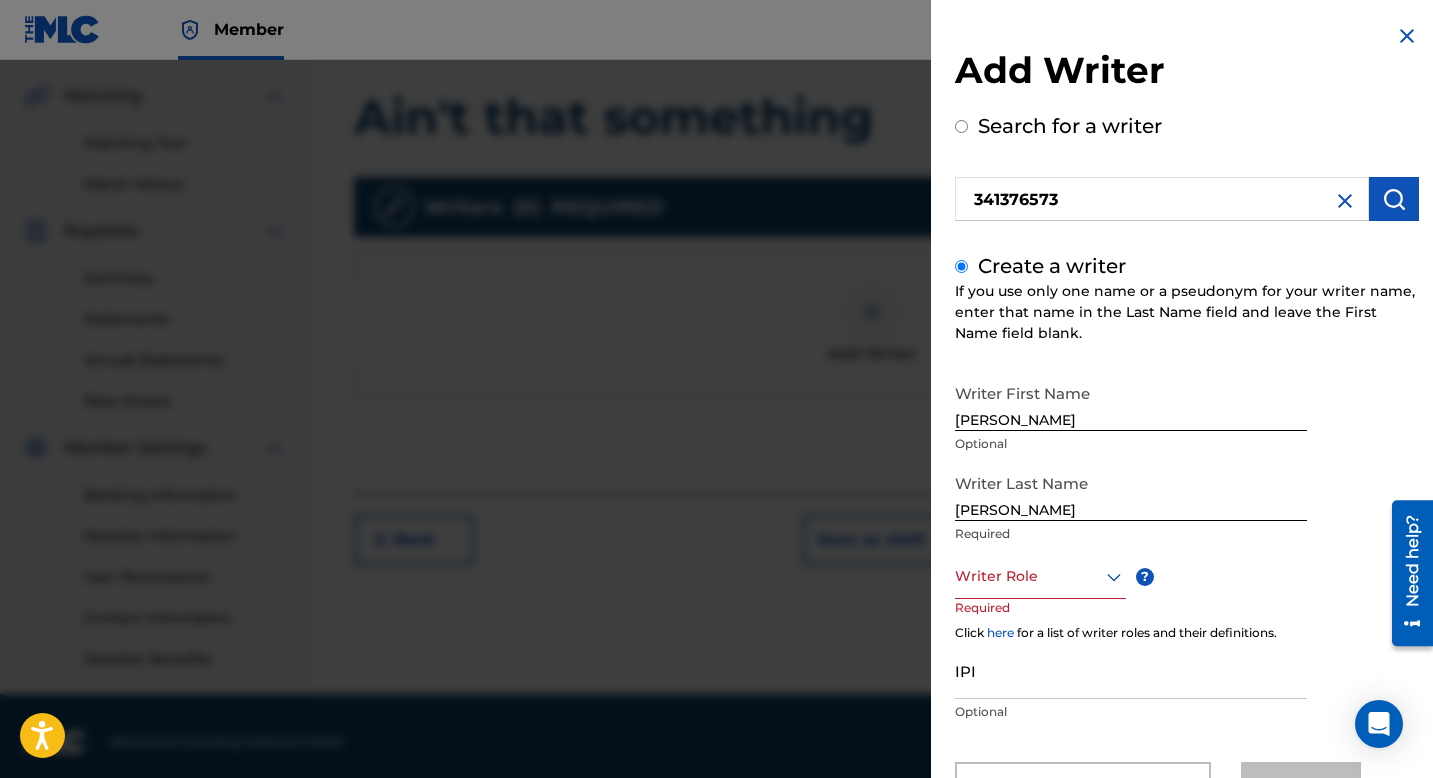 click on "Writer First Name   [PERSON_NAME] Optional Writer Last Name   [PERSON_NAME] Required Writer Role ? Required Click   here   for a list of writer roles and their definitions. IPI   Optional Save & Add Another Writer Continue" at bounding box center [1187, 593] 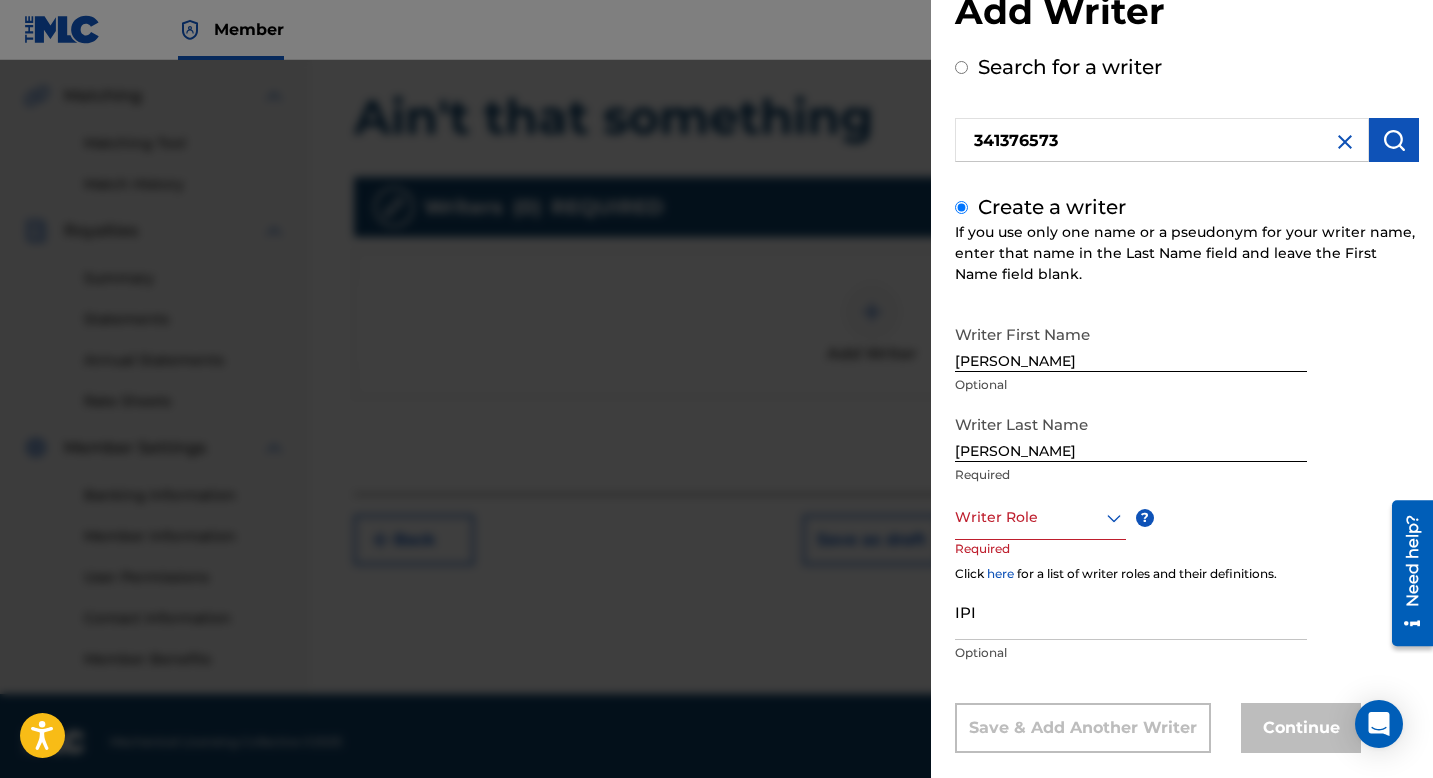 scroll, scrollTop: 88, scrollLeft: 0, axis: vertical 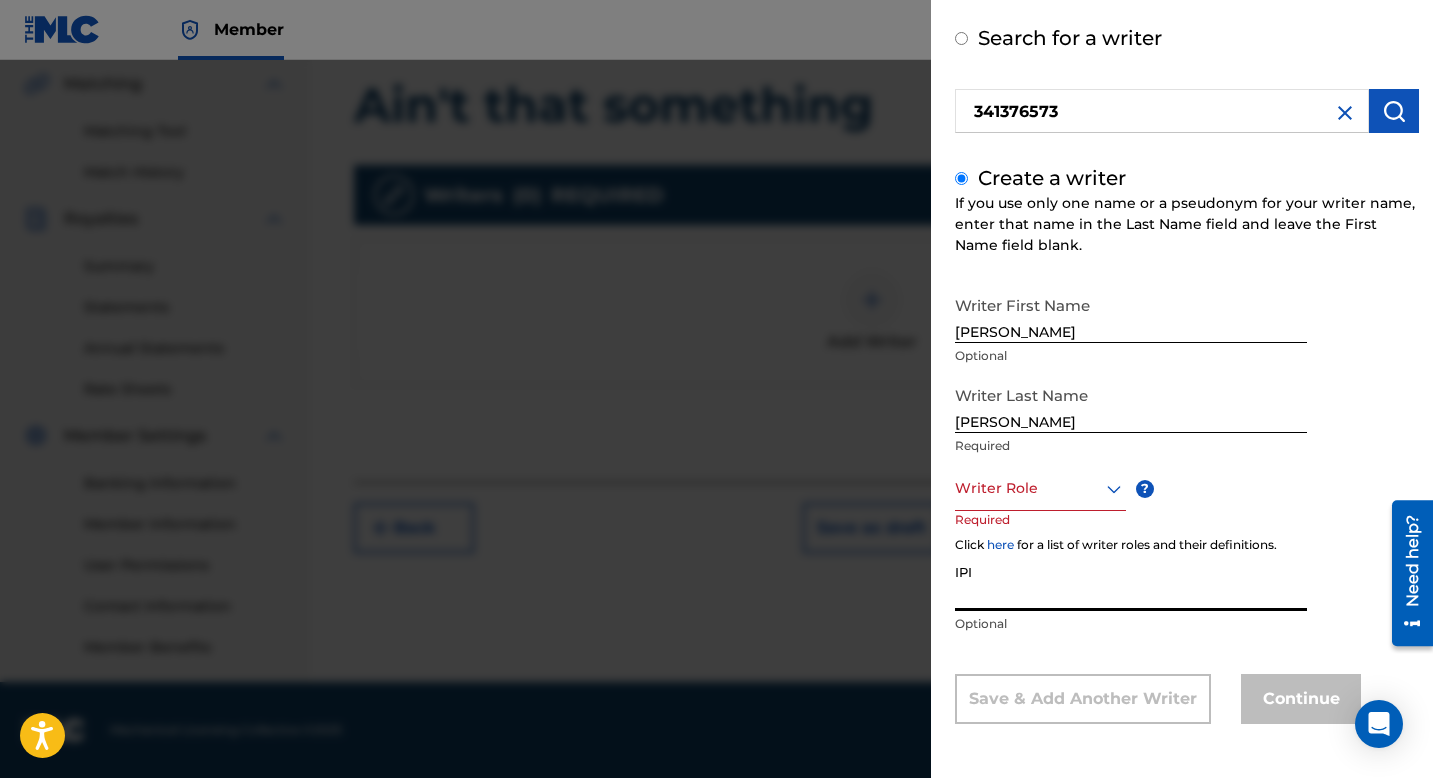 click on "IPI" at bounding box center (1131, 582) 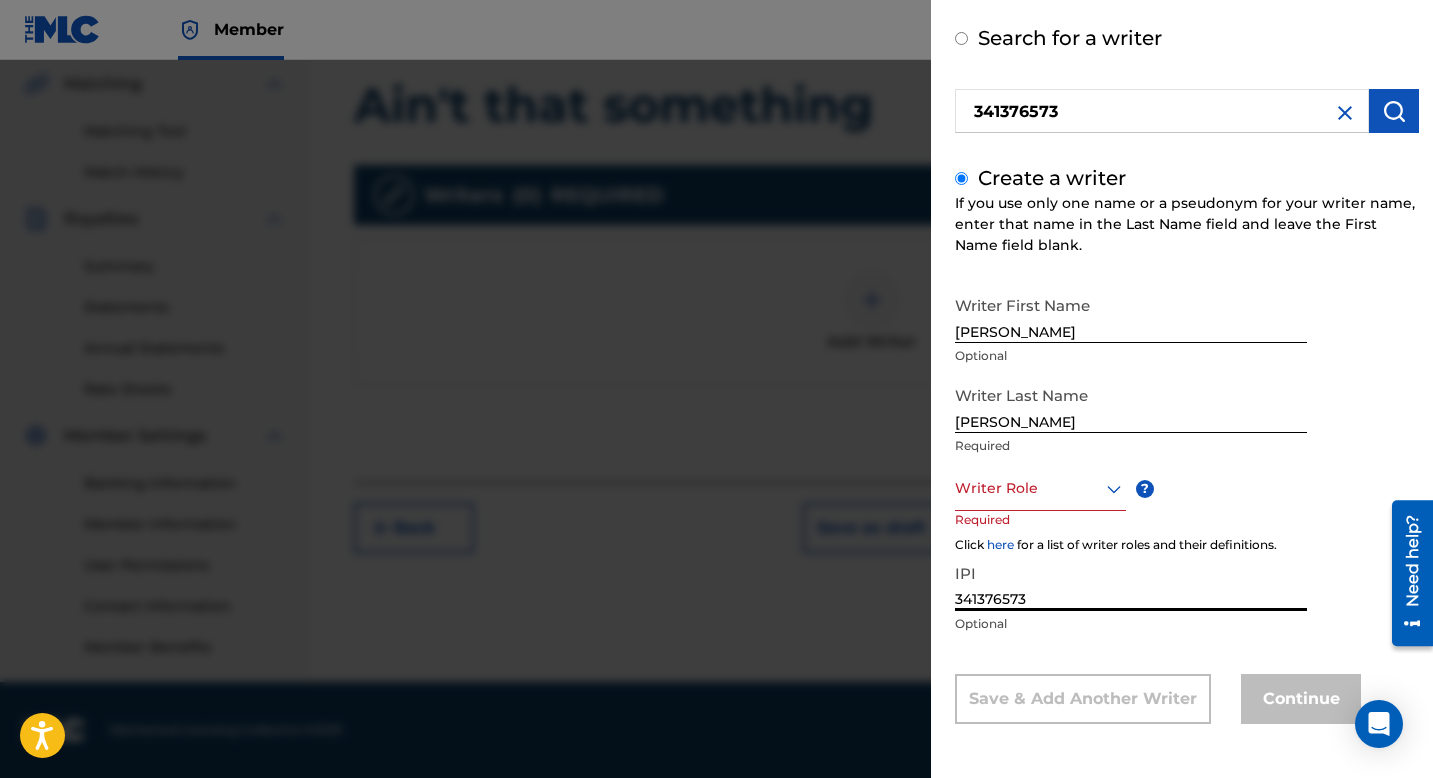 type on "341376573" 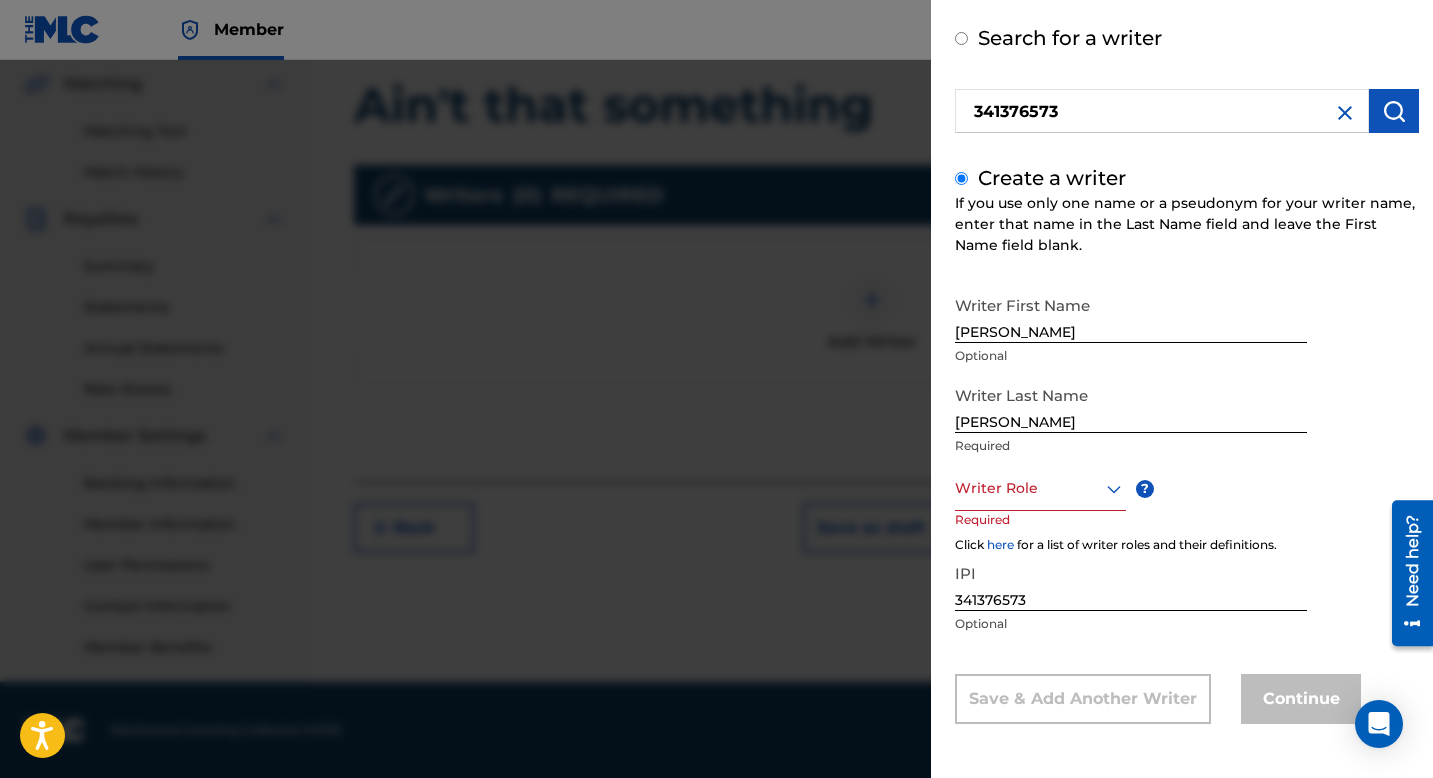 scroll, scrollTop: 88, scrollLeft: 0, axis: vertical 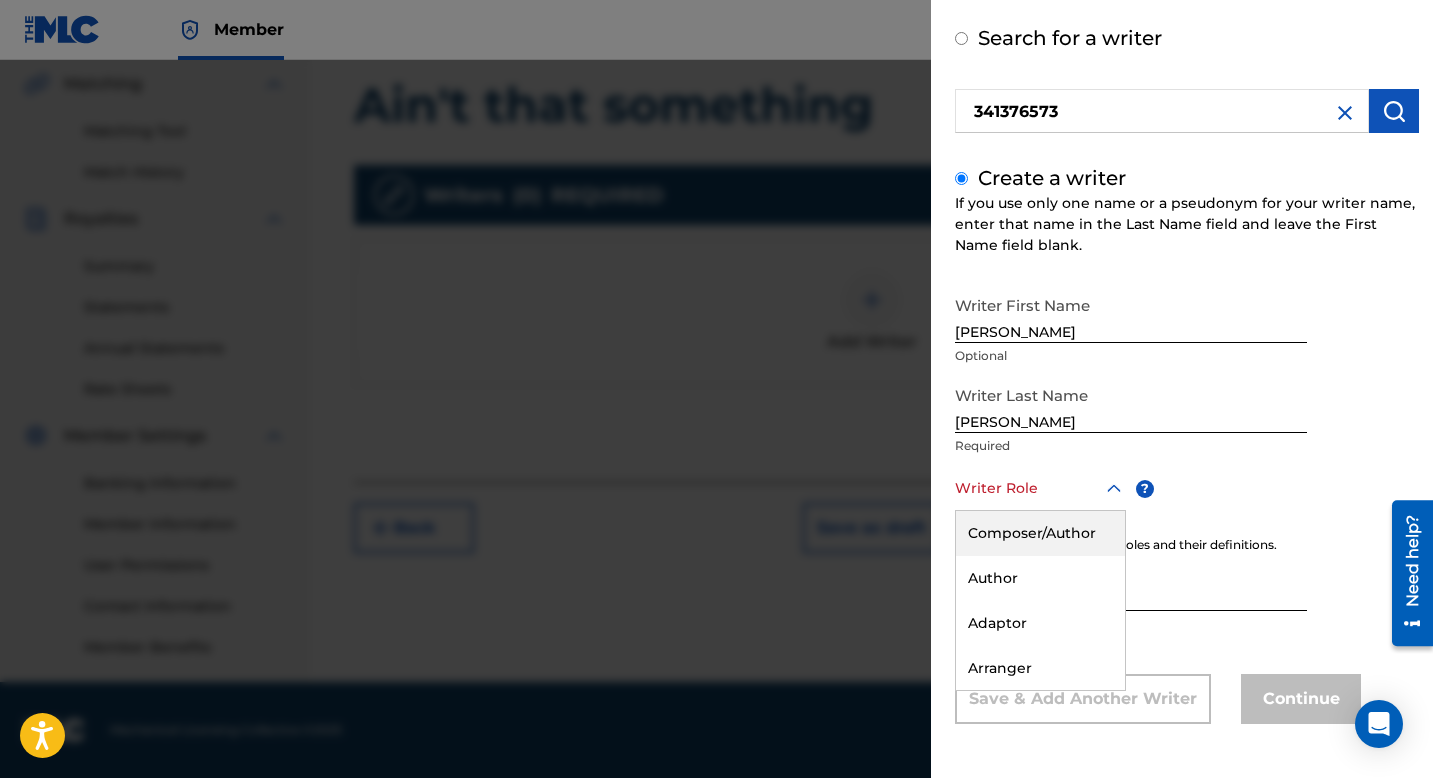 click on "Composer/Author" at bounding box center (1040, 533) 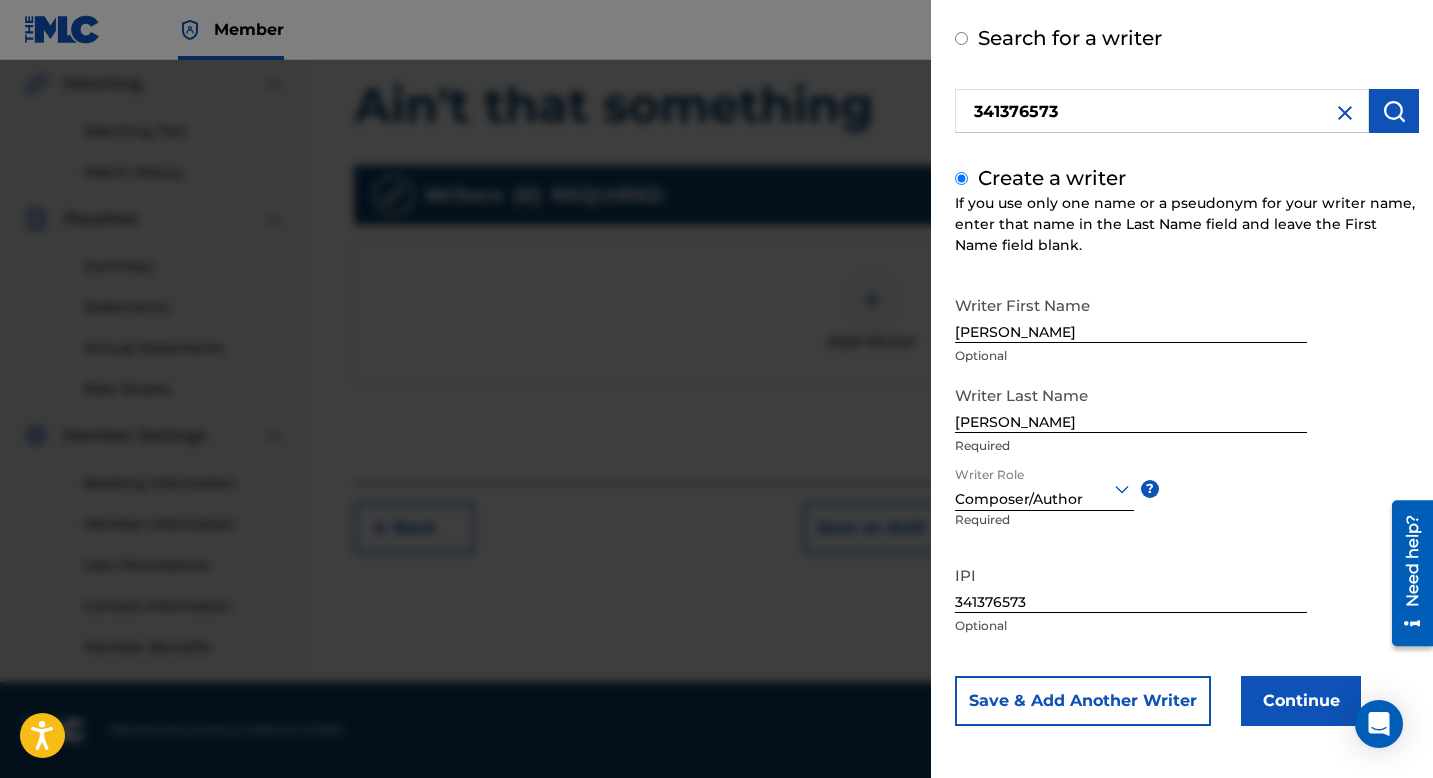 click on "Writer First Name   [PERSON_NAME] Optional Writer Last Name   [PERSON_NAME] Required Writer Role Composer/Author ? Required IPI   341376573 Optional Save & Add Another Writer Continue" at bounding box center (1187, 506) 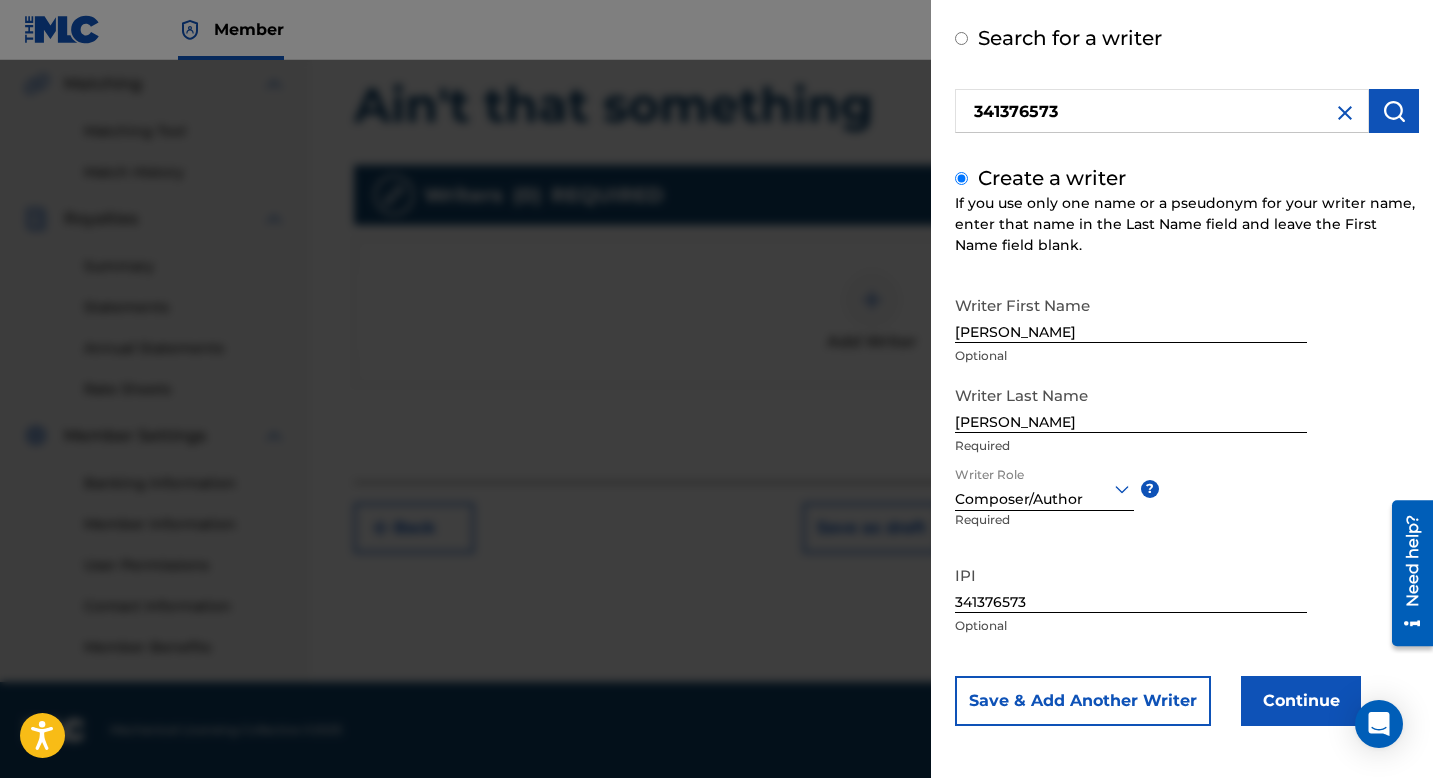click on "Continue" at bounding box center (1301, 701) 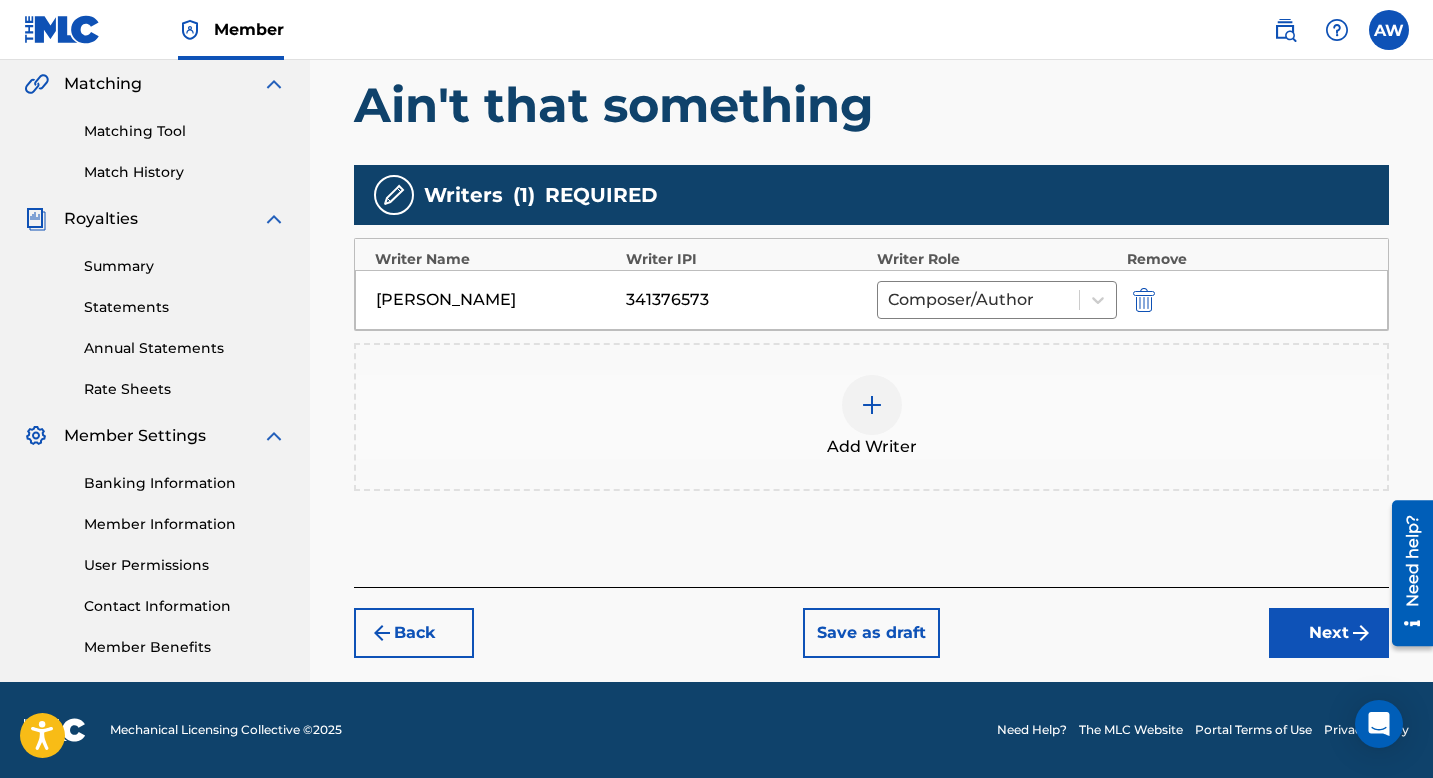 click on "Next" at bounding box center (1329, 633) 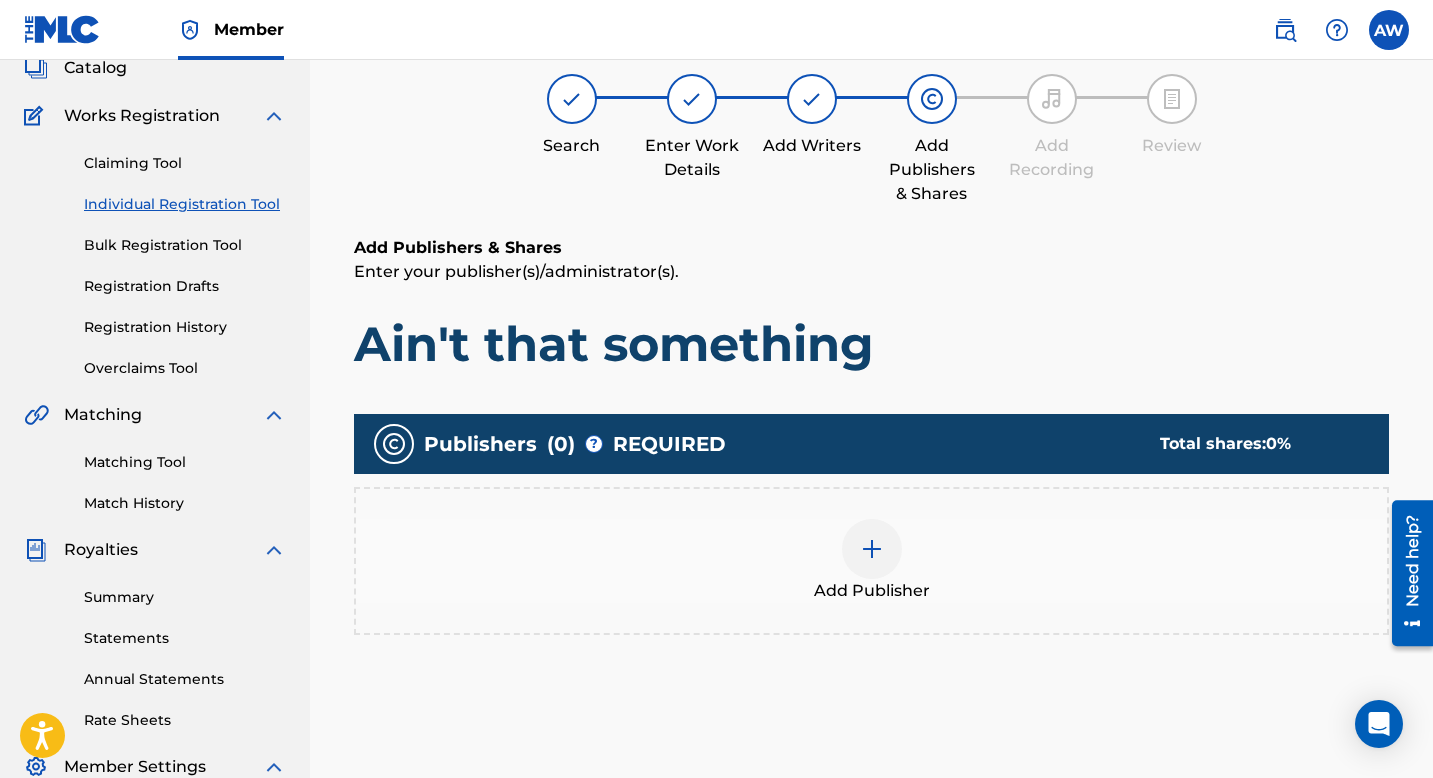 scroll, scrollTop: 90, scrollLeft: 0, axis: vertical 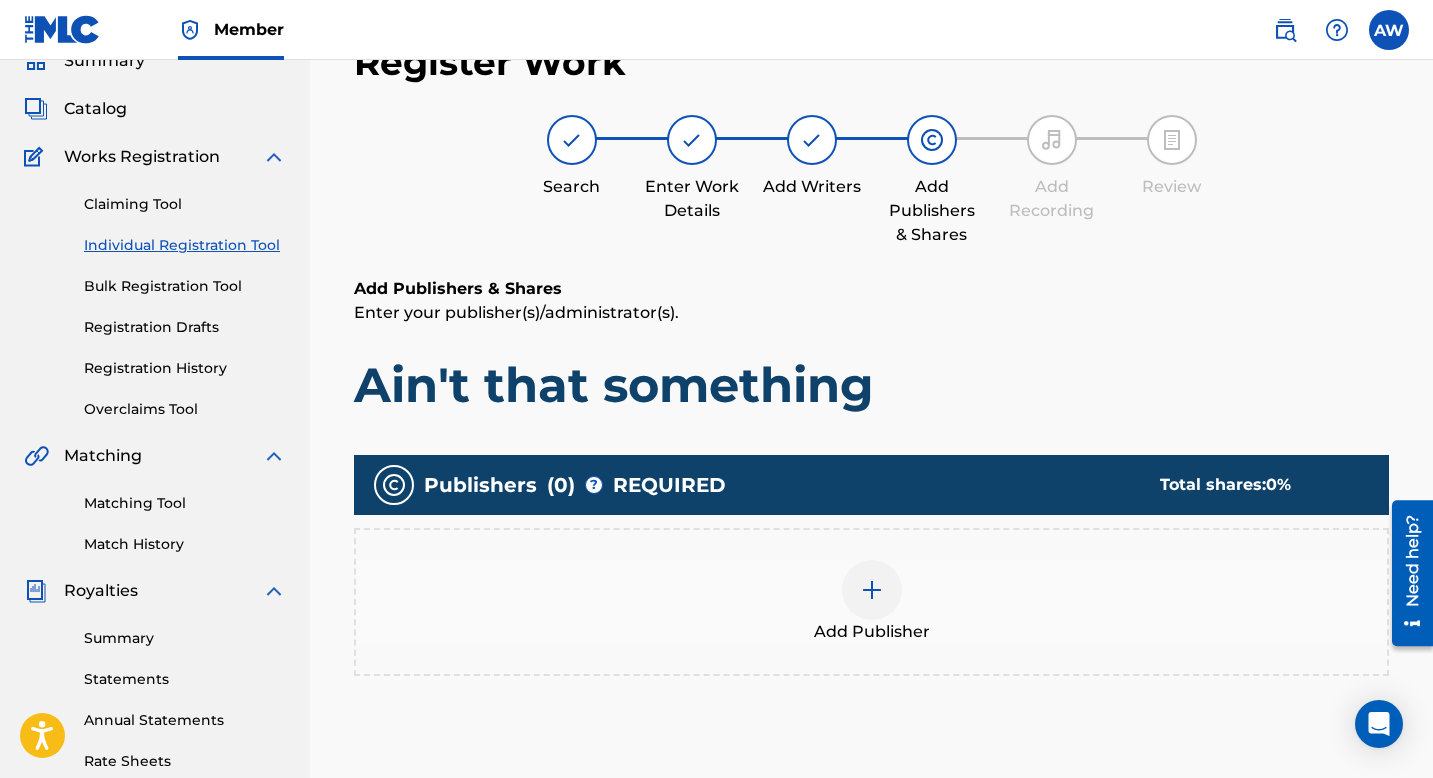click on "Register Work Search Enter Work Details Add Writers Add Publishers & Shares Add Recording Review Add Publishers & Shares Enter your publisher(s)/administrator(s). Ain't that something  Publishers ( 0 ) ? REQUIRED Total shares:  0 % Add Publisher Back Save as draft Next" at bounding box center [871, 471] 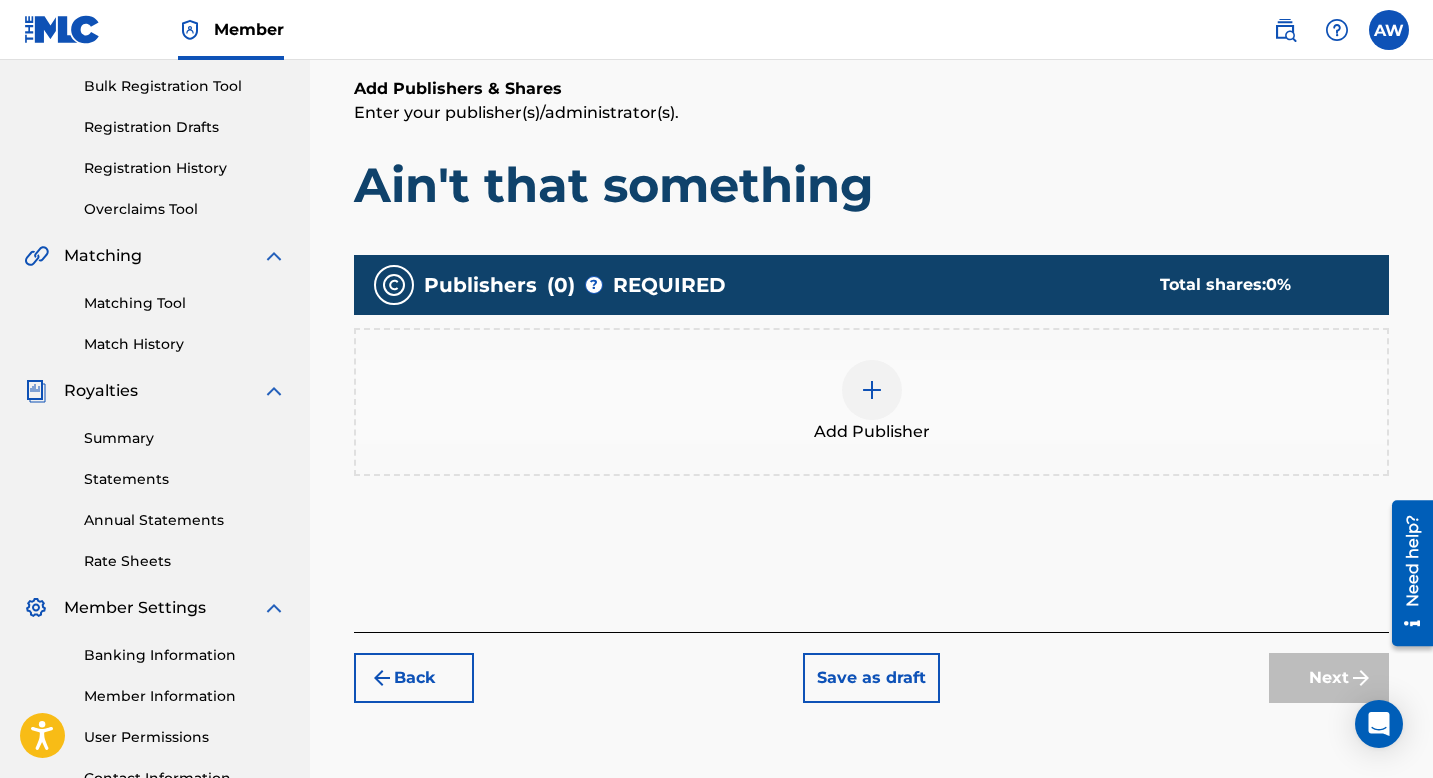 scroll, scrollTop: 330, scrollLeft: 0, axis: vertical 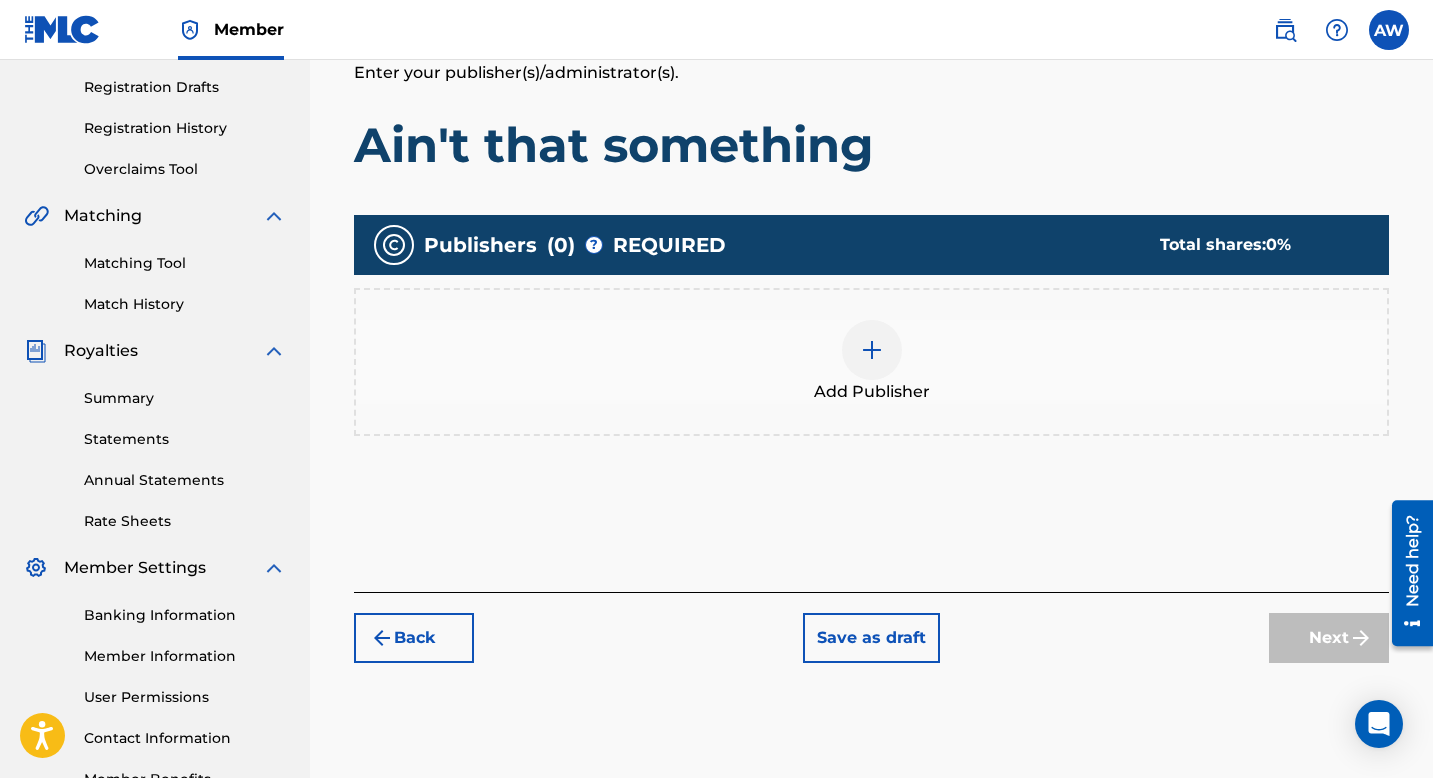 click at bounding box center (872, 350) 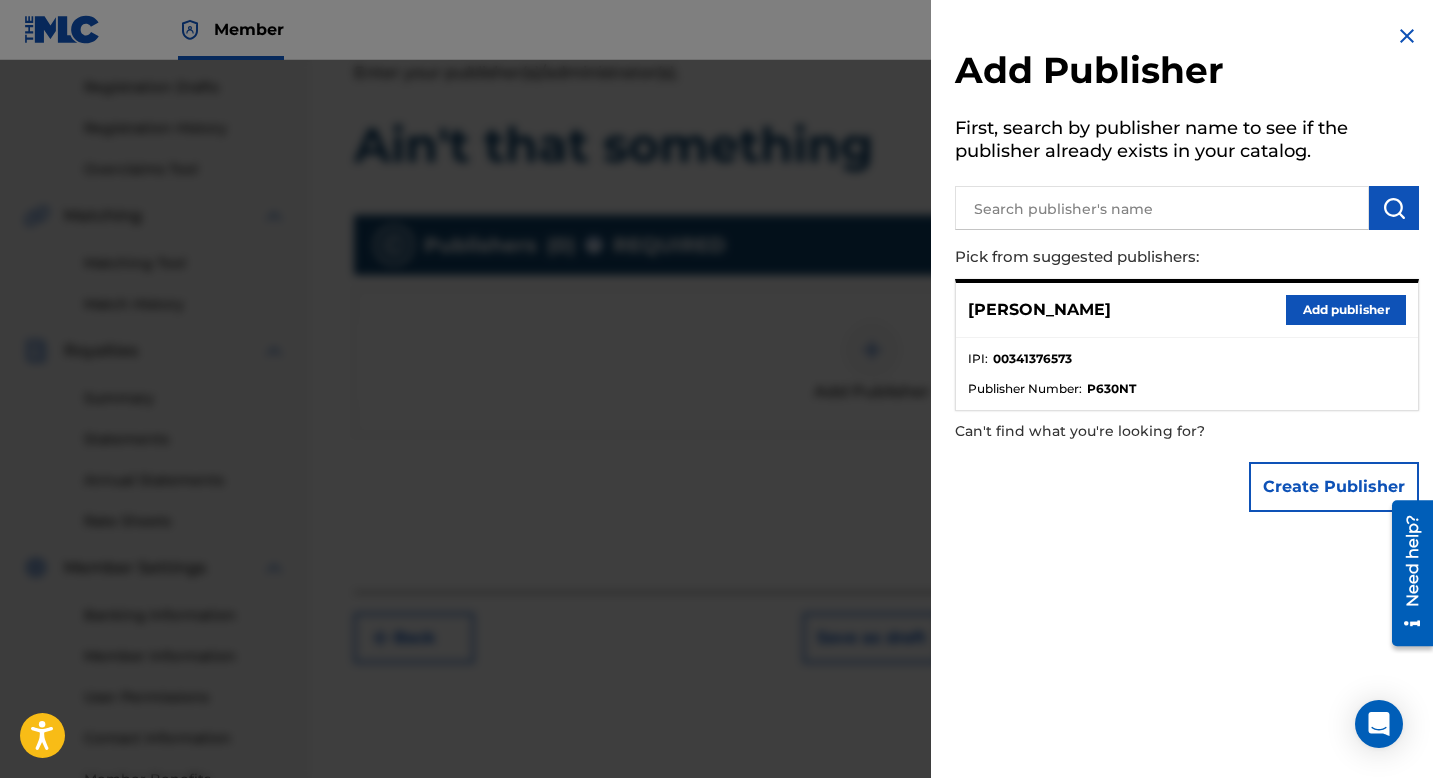 click on "Add publisher" at bounding box center [1346, 310] 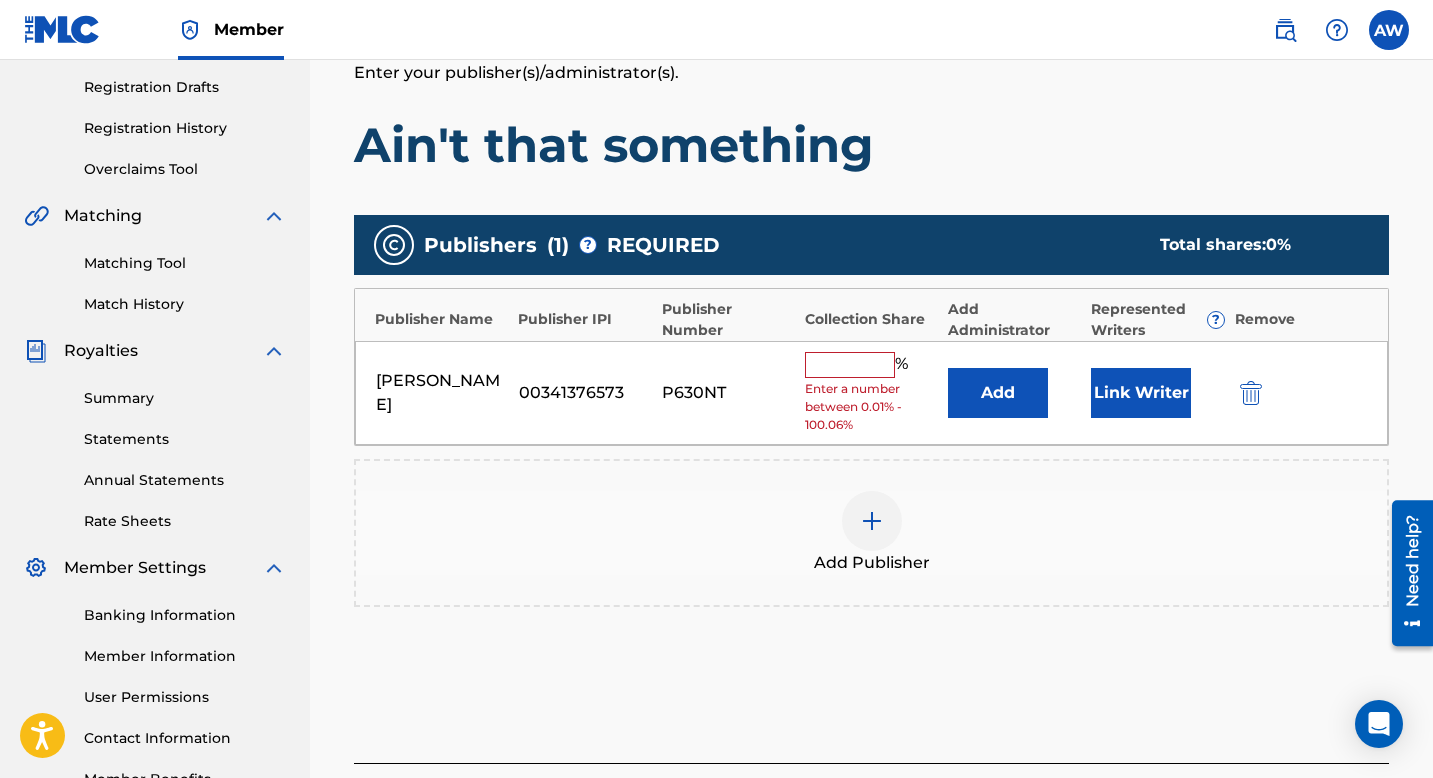 click at bounding box center [850, 365] 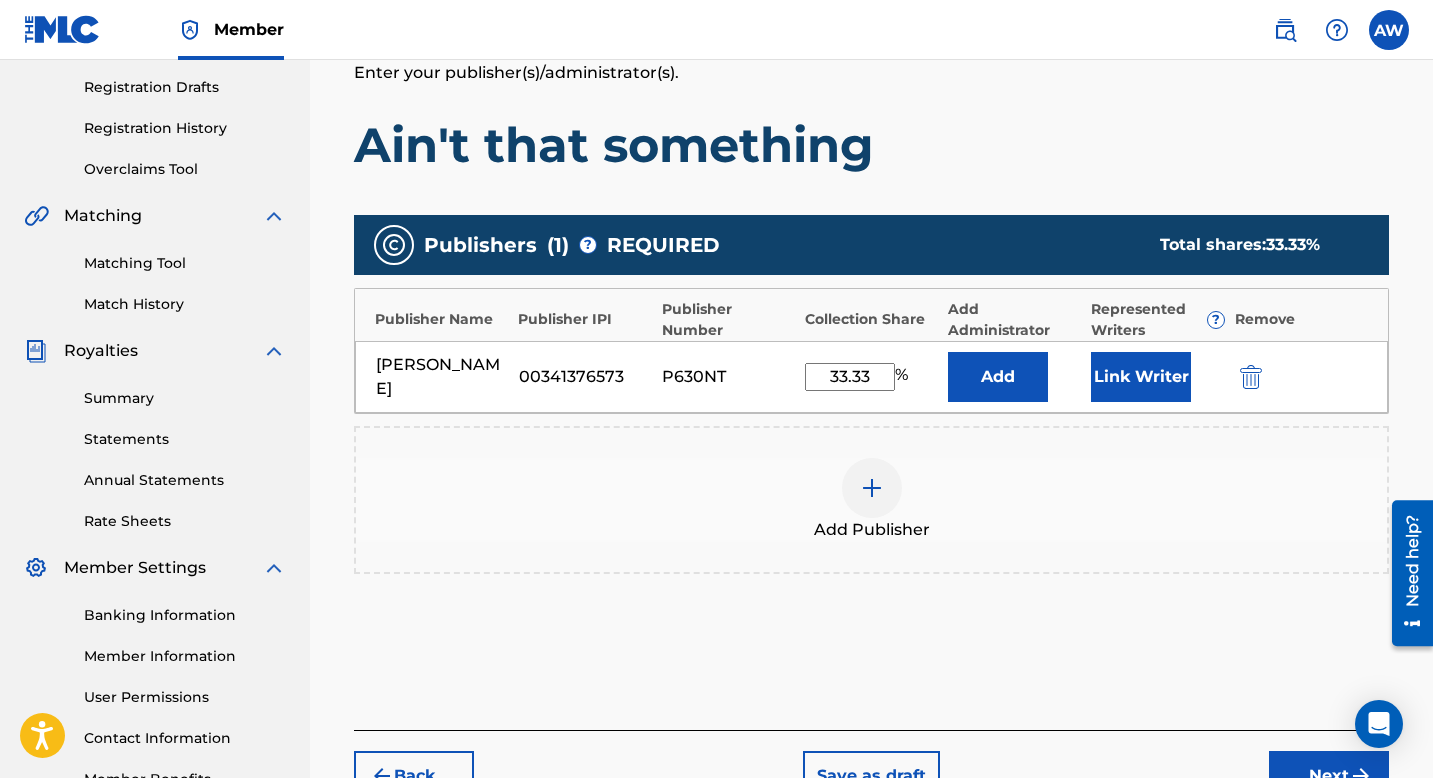 type on "33.33" 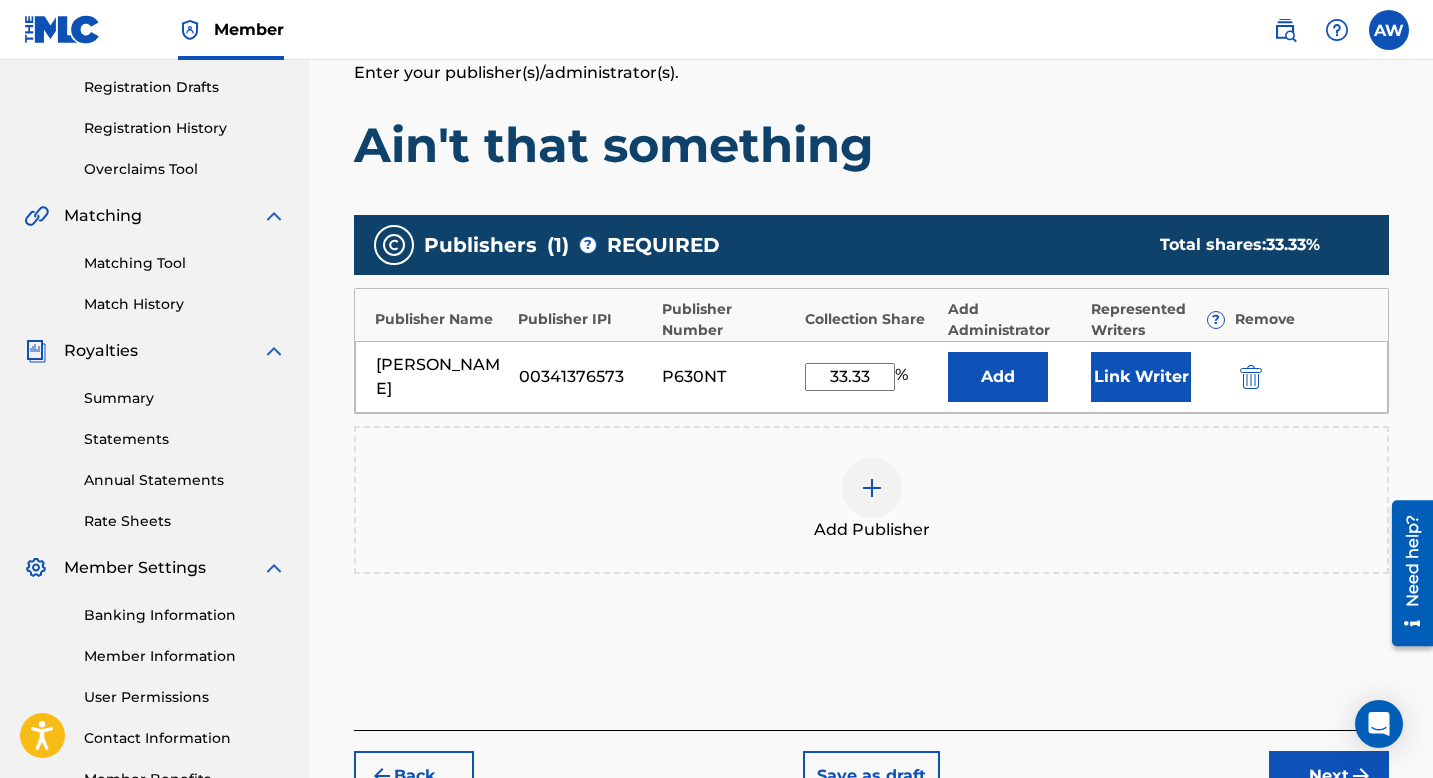 click on "[PERSON_NAME]" at bounding box center (442, 377) 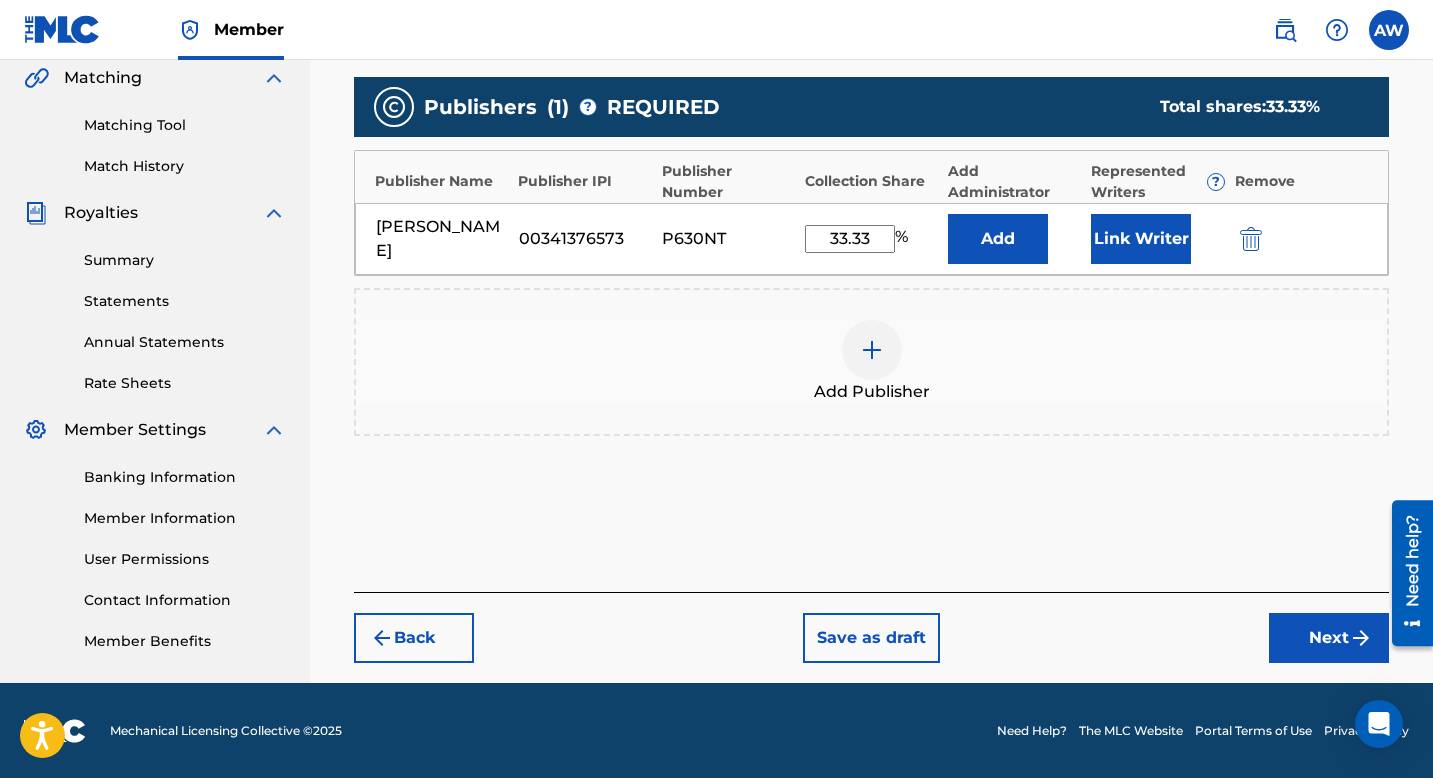 scroll, scrollTop: 469, scrollLeft: 0, axis: vertical 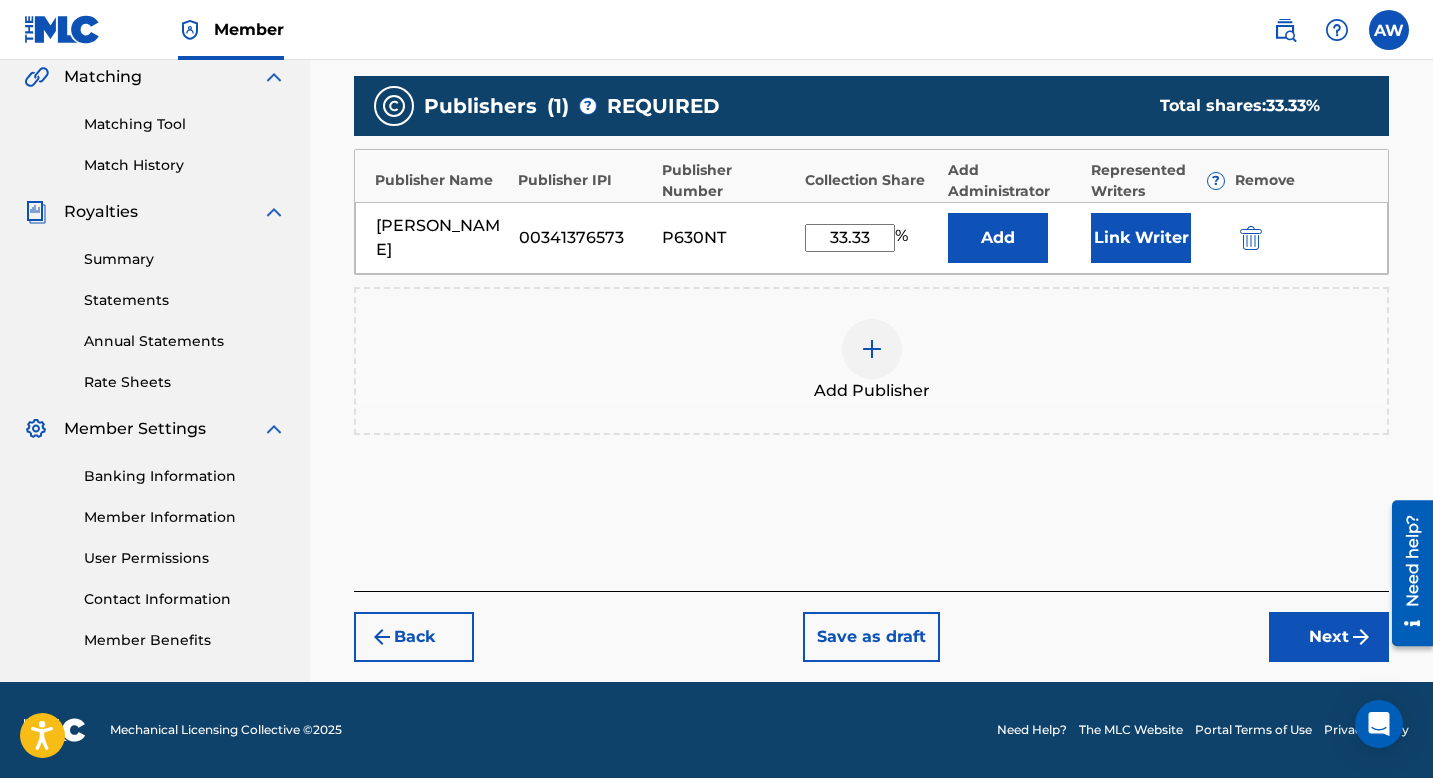 click on "Back" at bounding box center [414, 637] 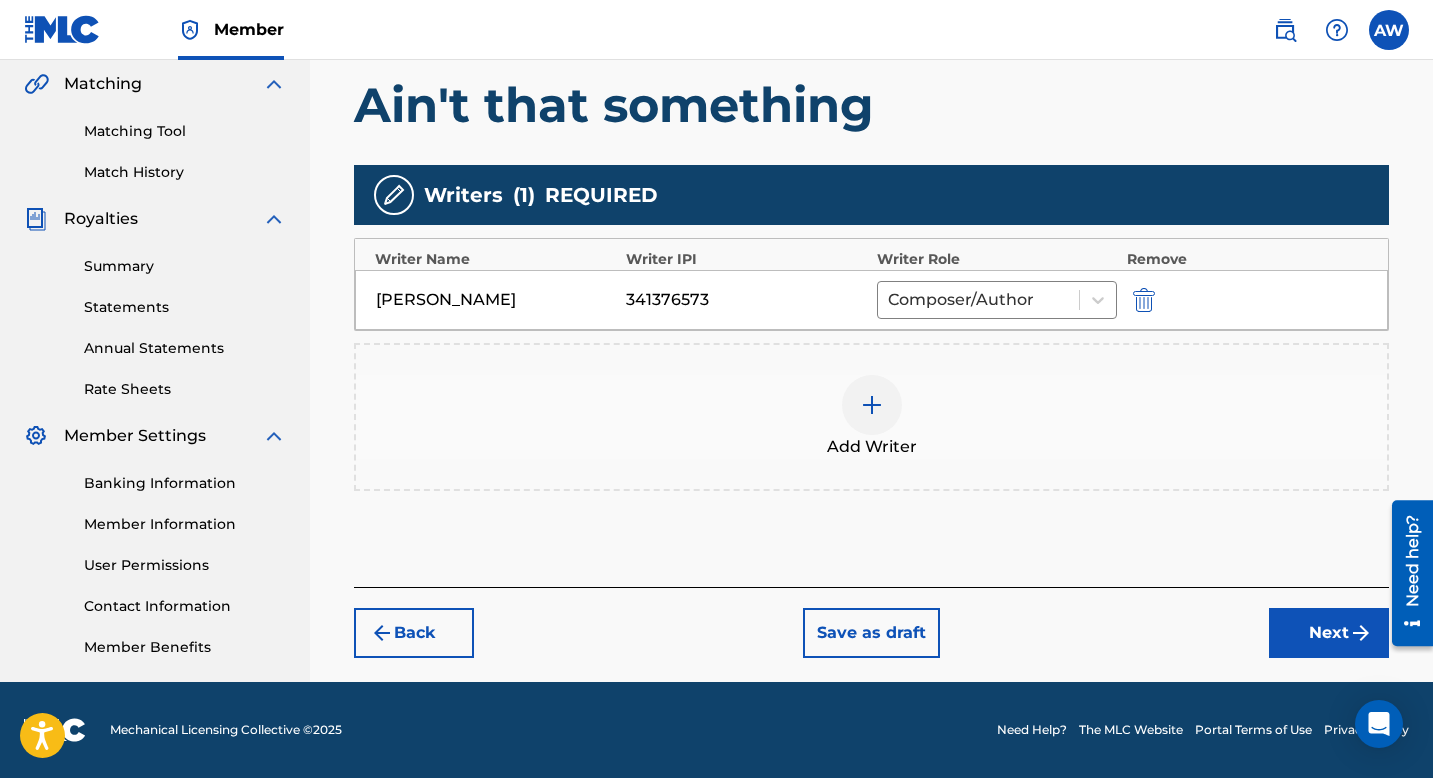 scroll, scrollTop: 462, scrollLeft: 0, axis: vertical 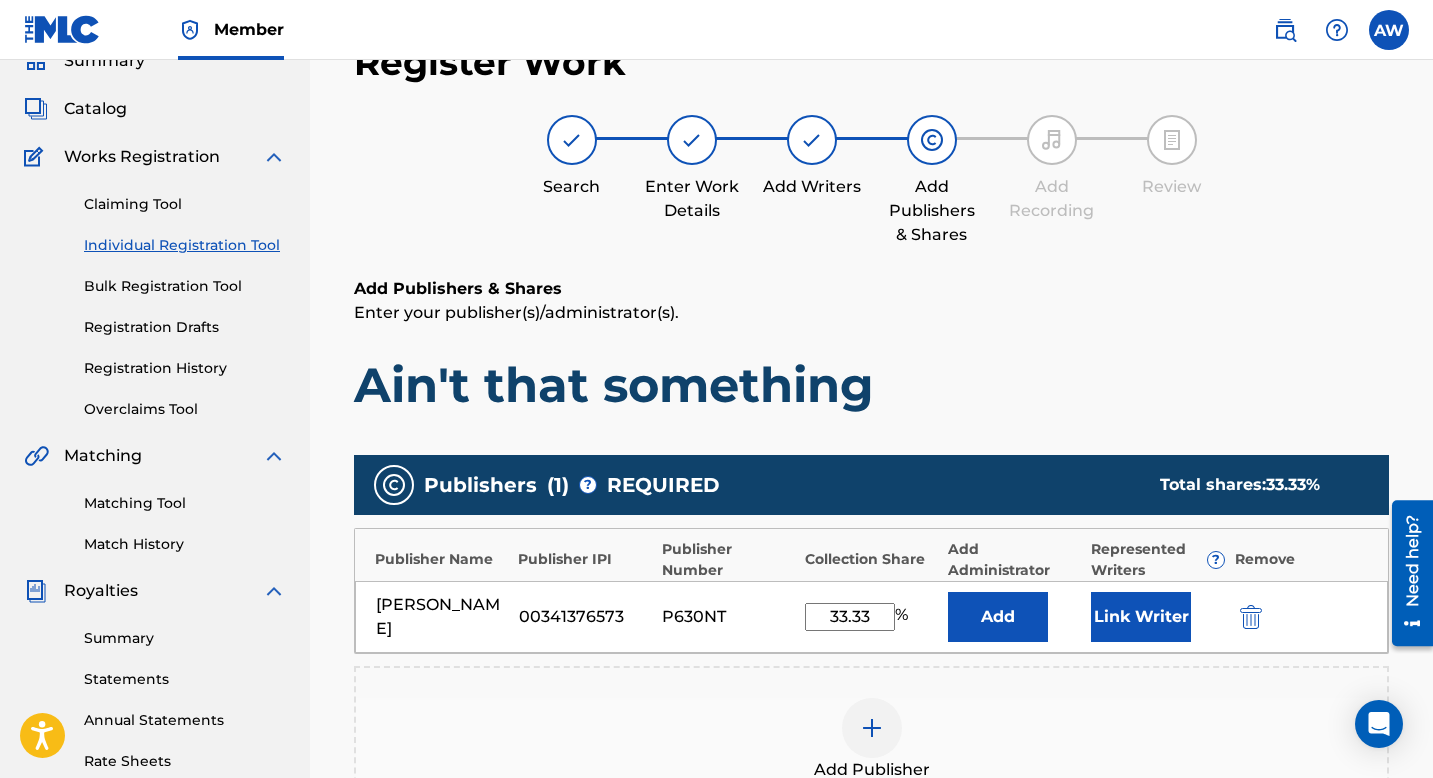 click on "Add Publishers & Shares Enter your publisher(s)/administrator(s). Ain't that something" at bounding box center [871, 346] 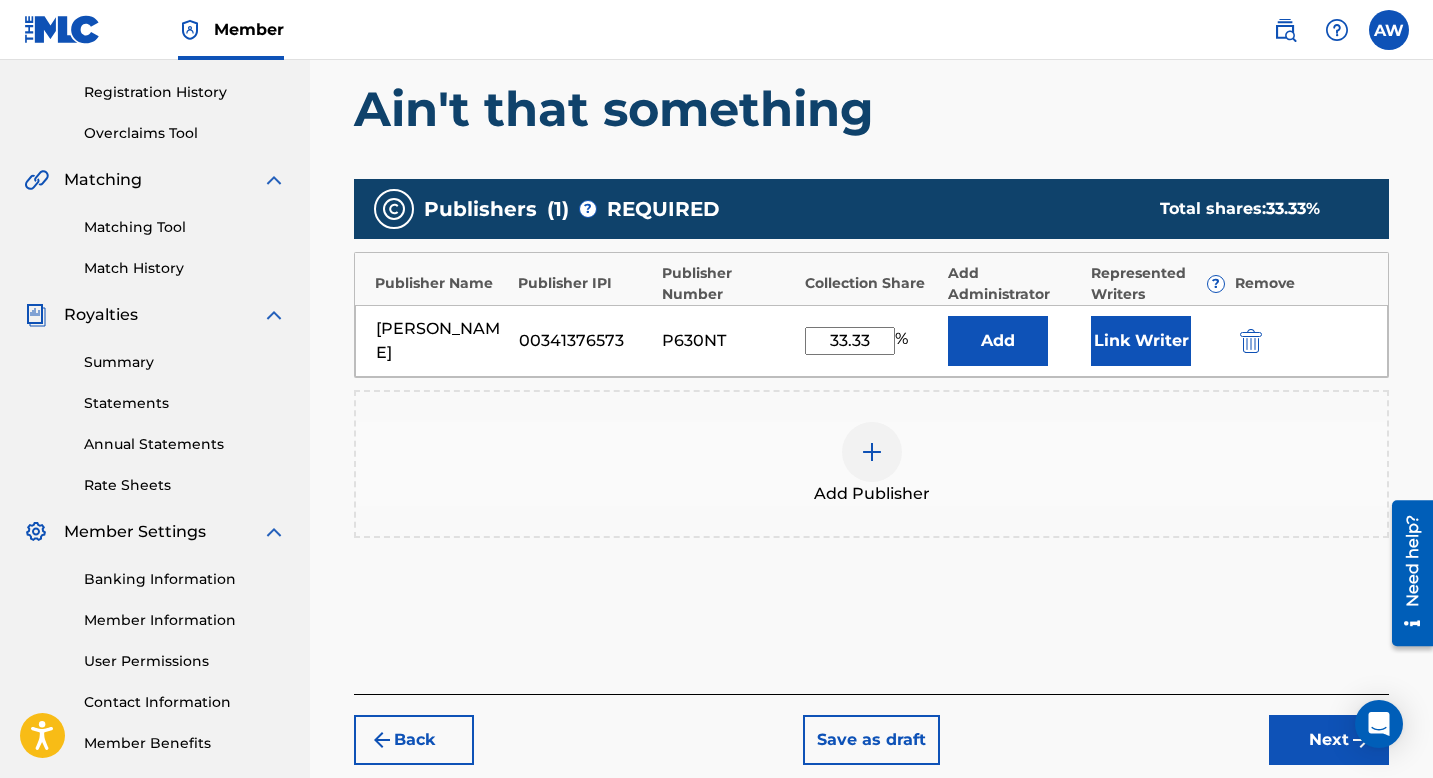 scroll, scrollTop: 370, scrollLeft: 0, axis: vertical 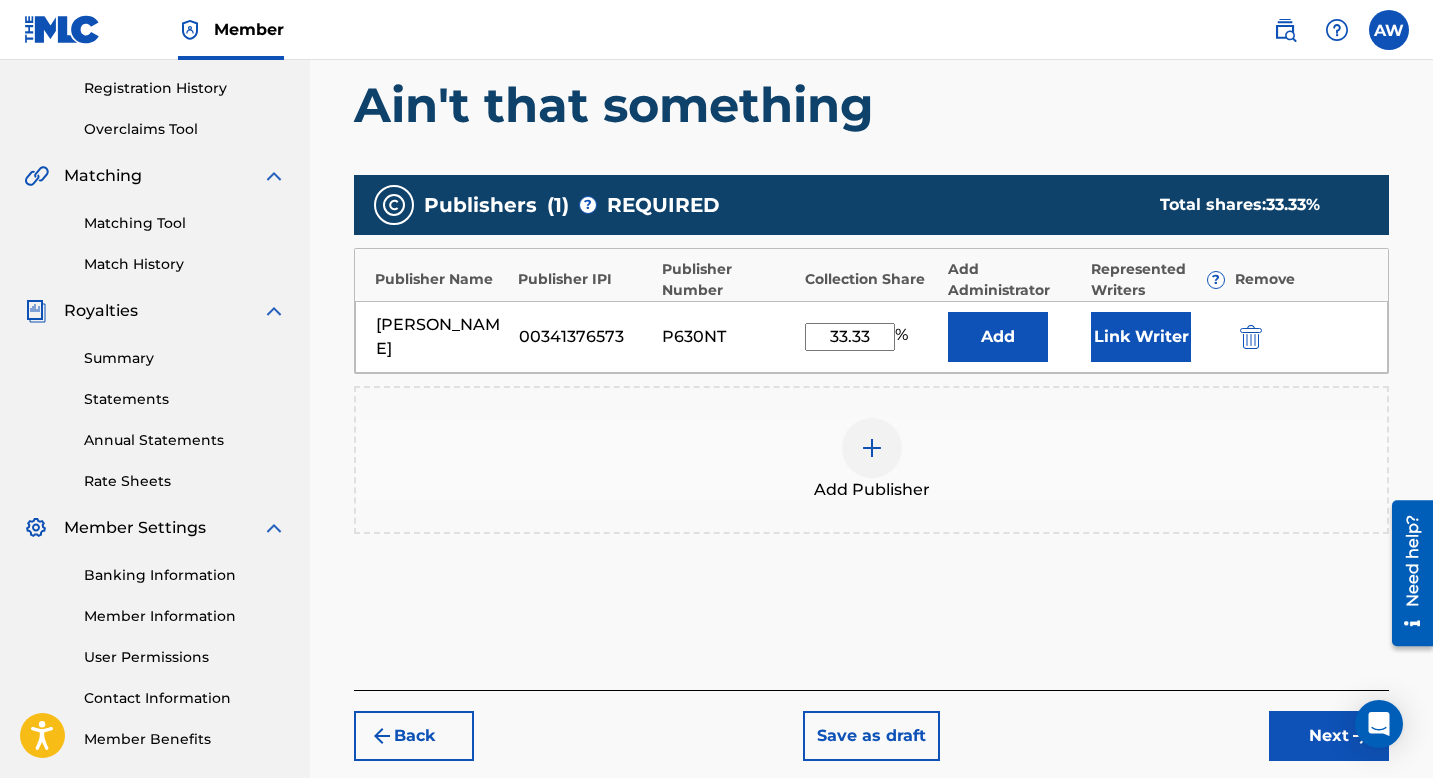 click at bounding box center [1251, 337] 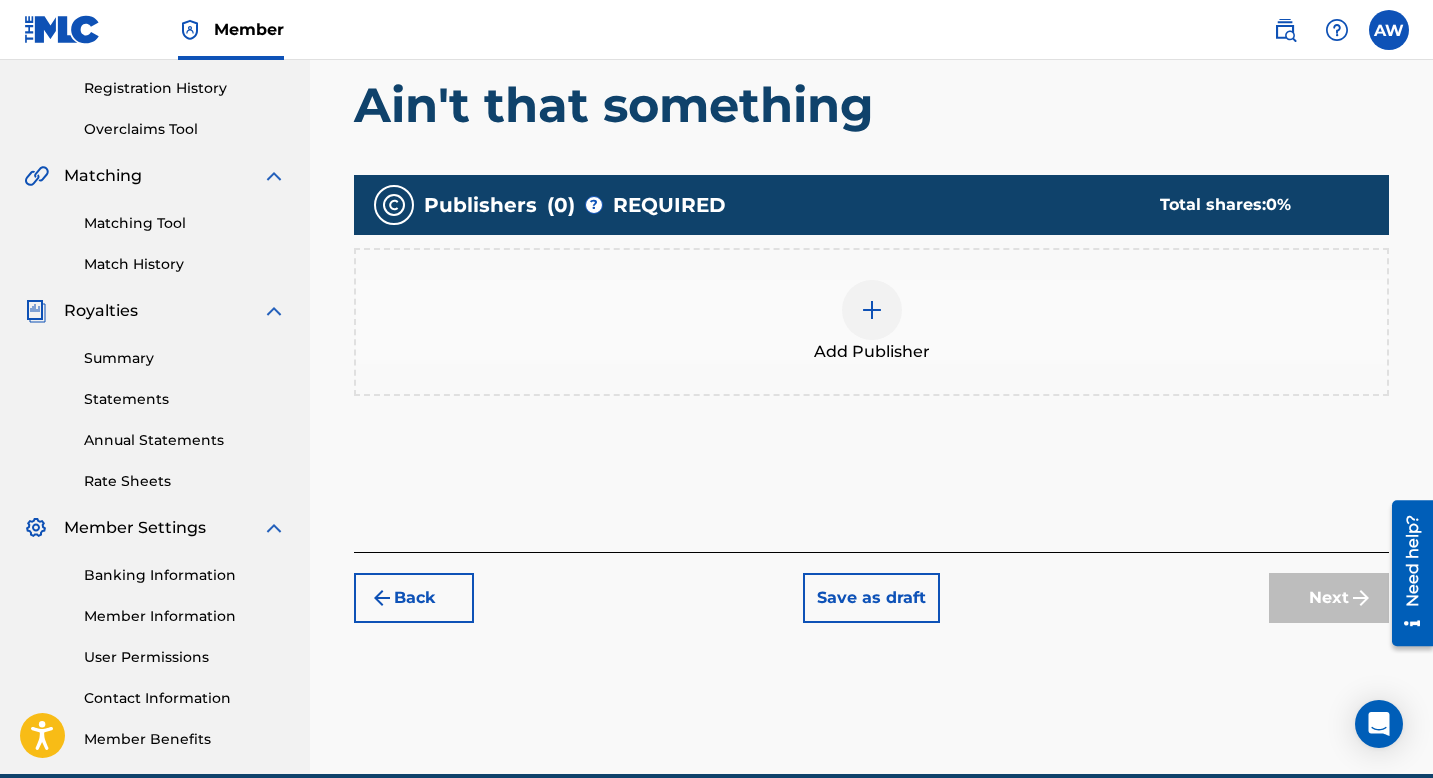 click at bounding box center [872, 310] 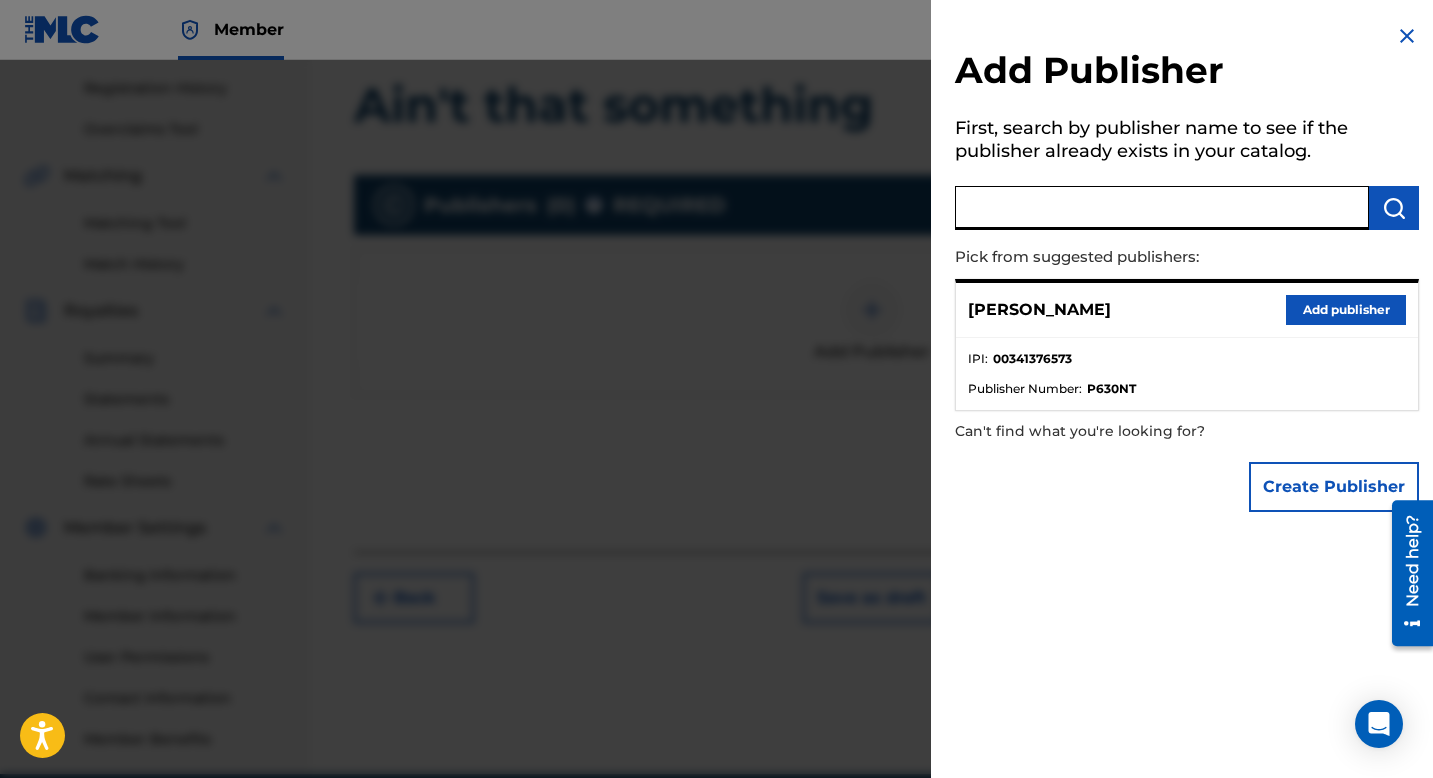 click at bounding box center (1162, 208) 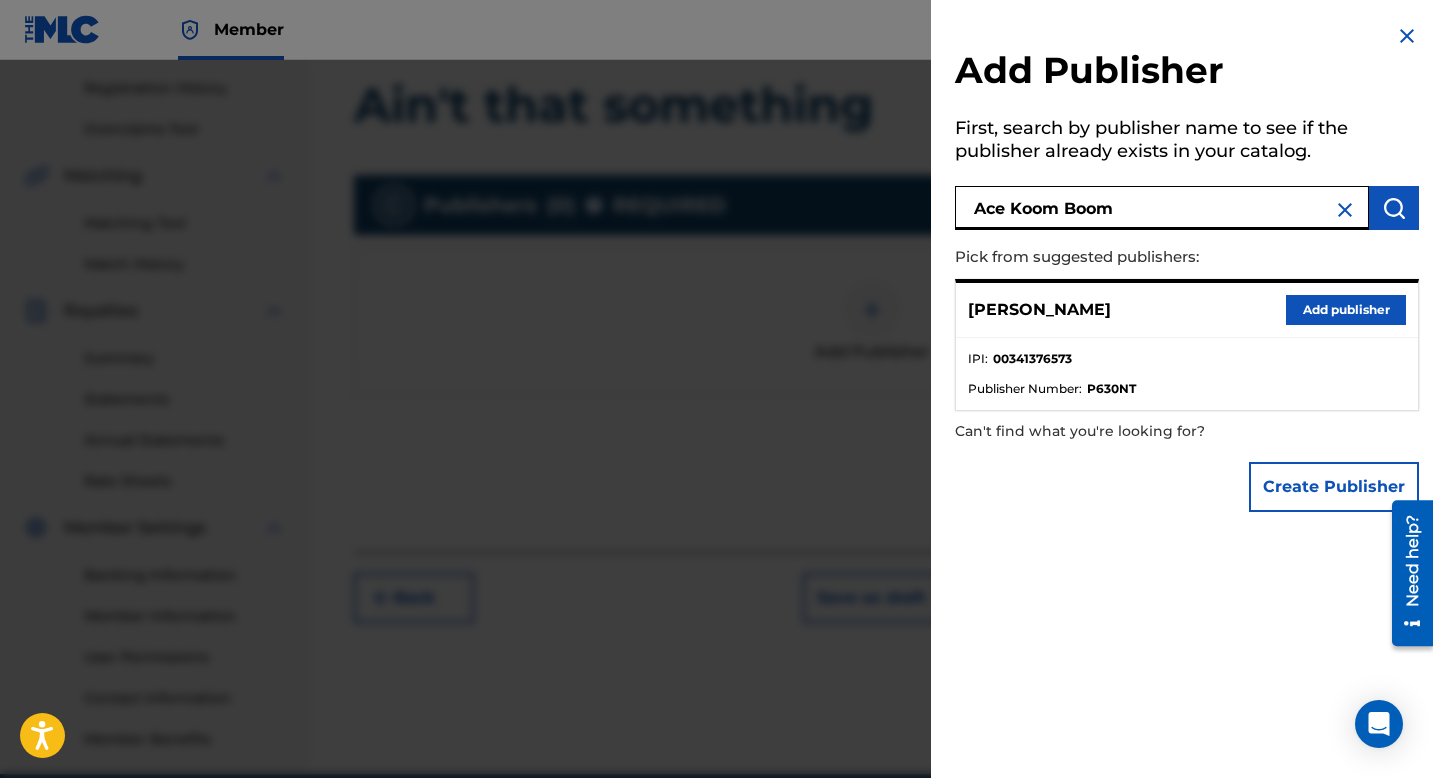 type on "Ace Koom Boom" 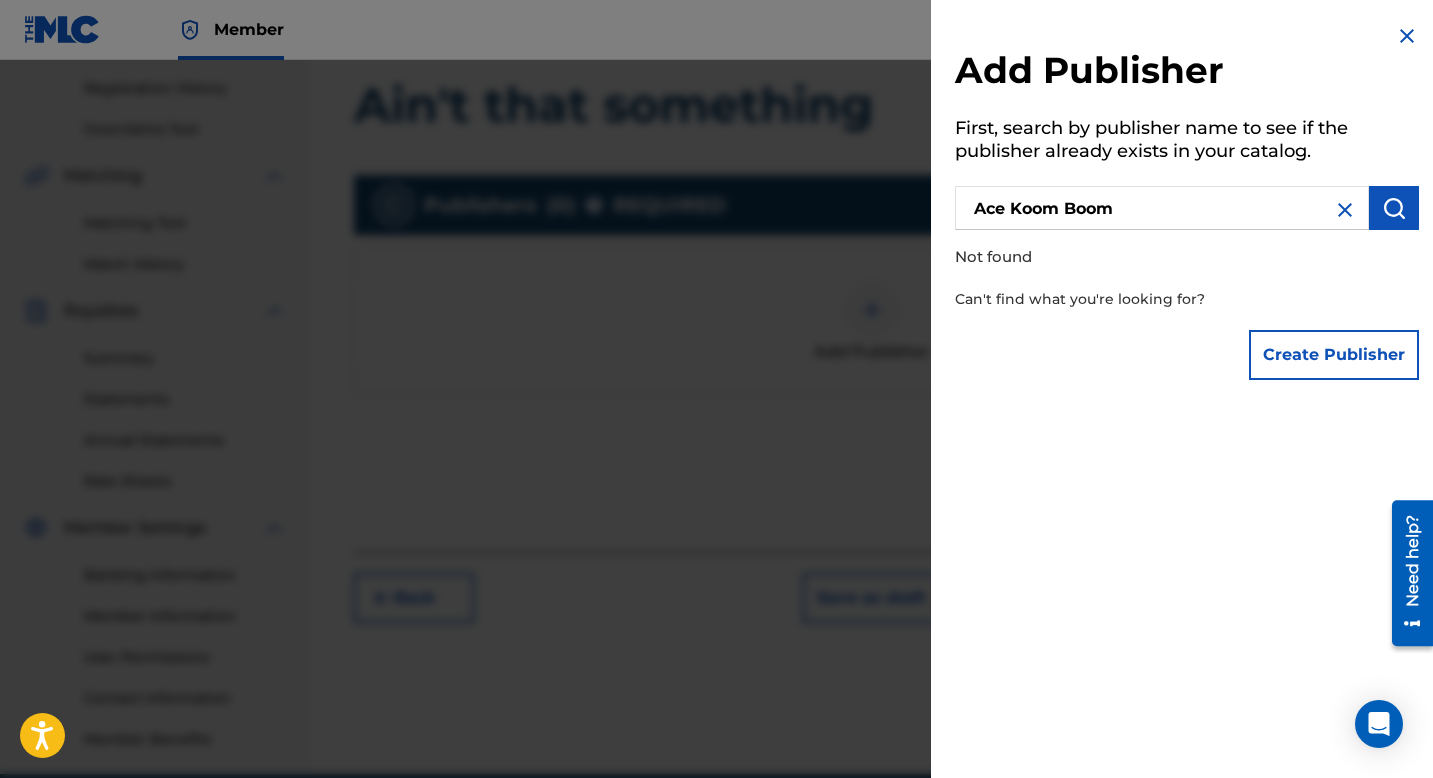 click on "Create Publisher" at bounding box center [1334, 355] 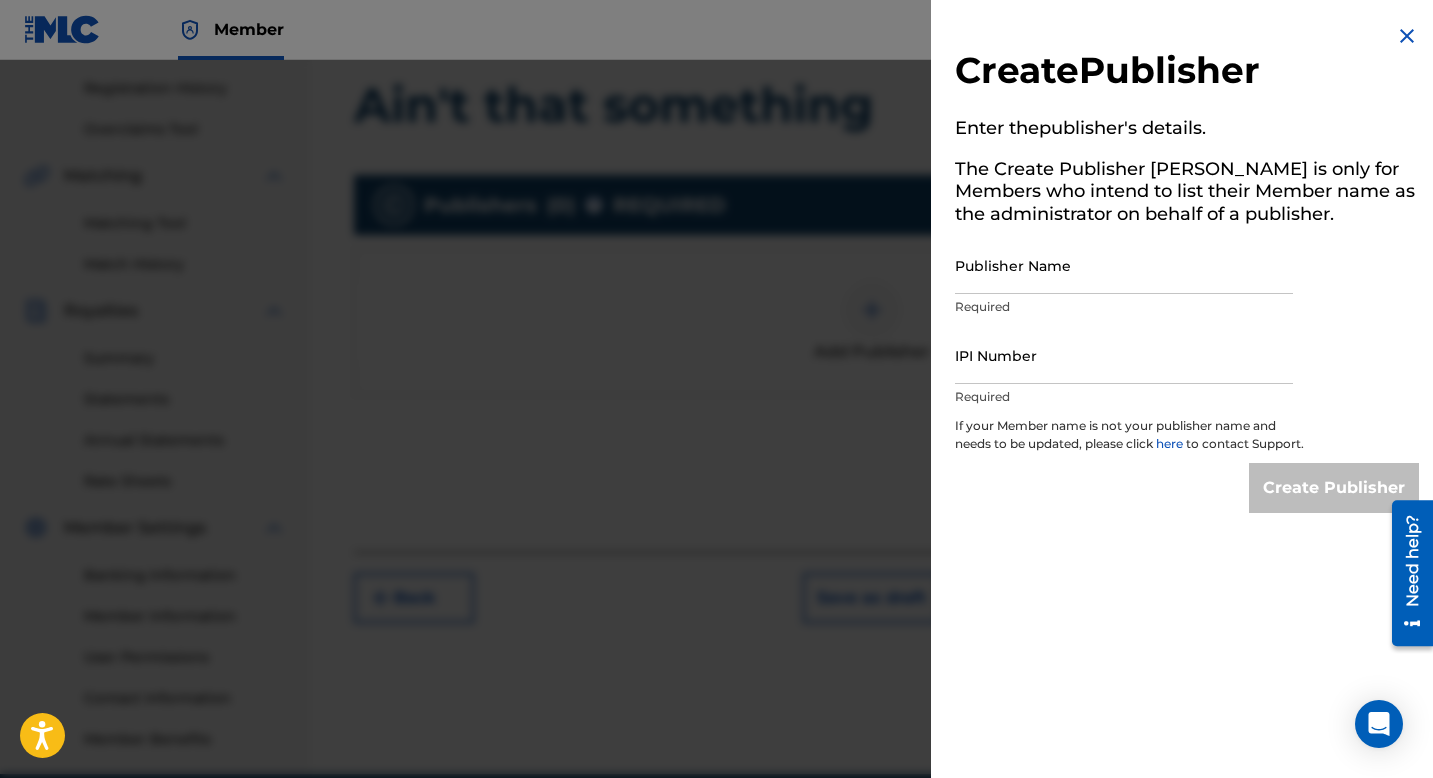 click on "here" at bounding box center [1171, 443] 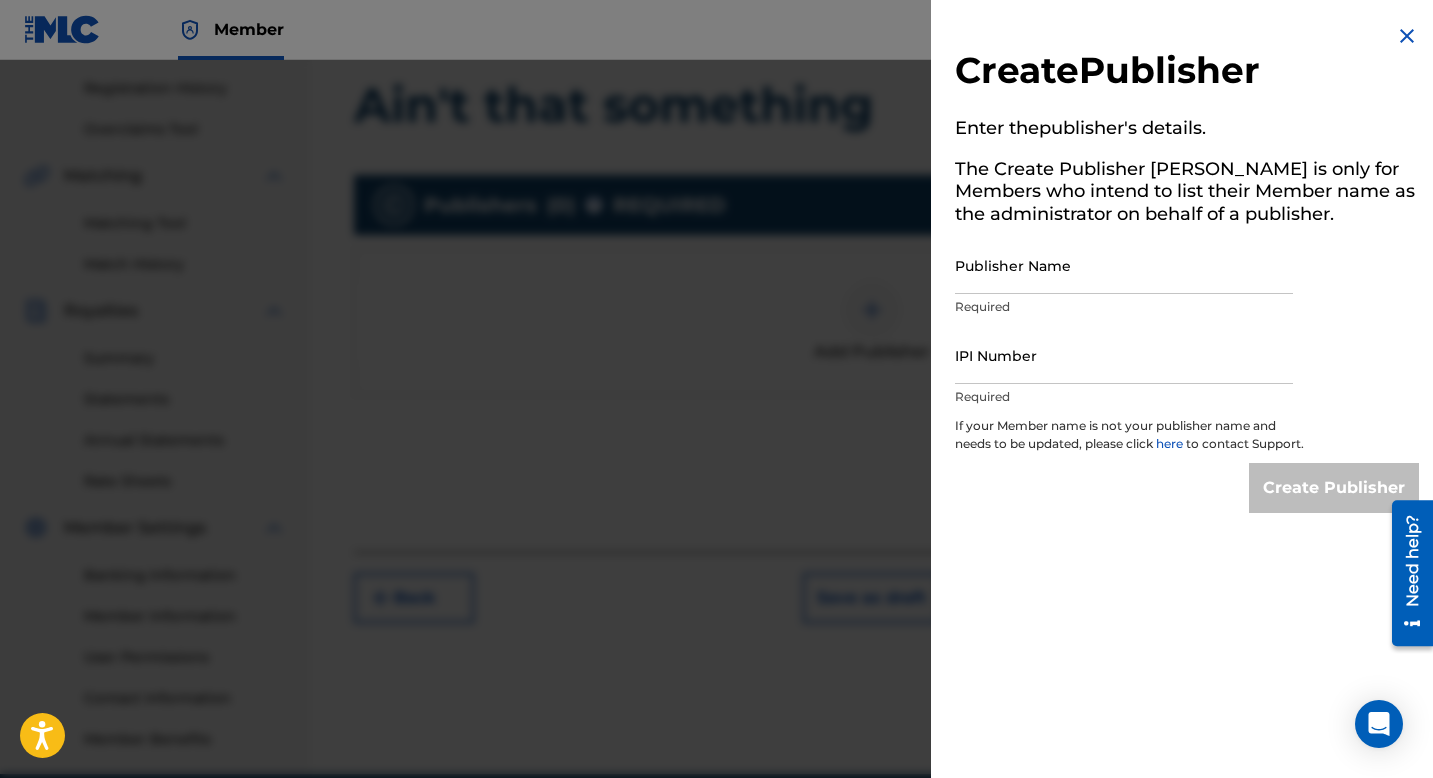 click at bounding box center [1407, 36] 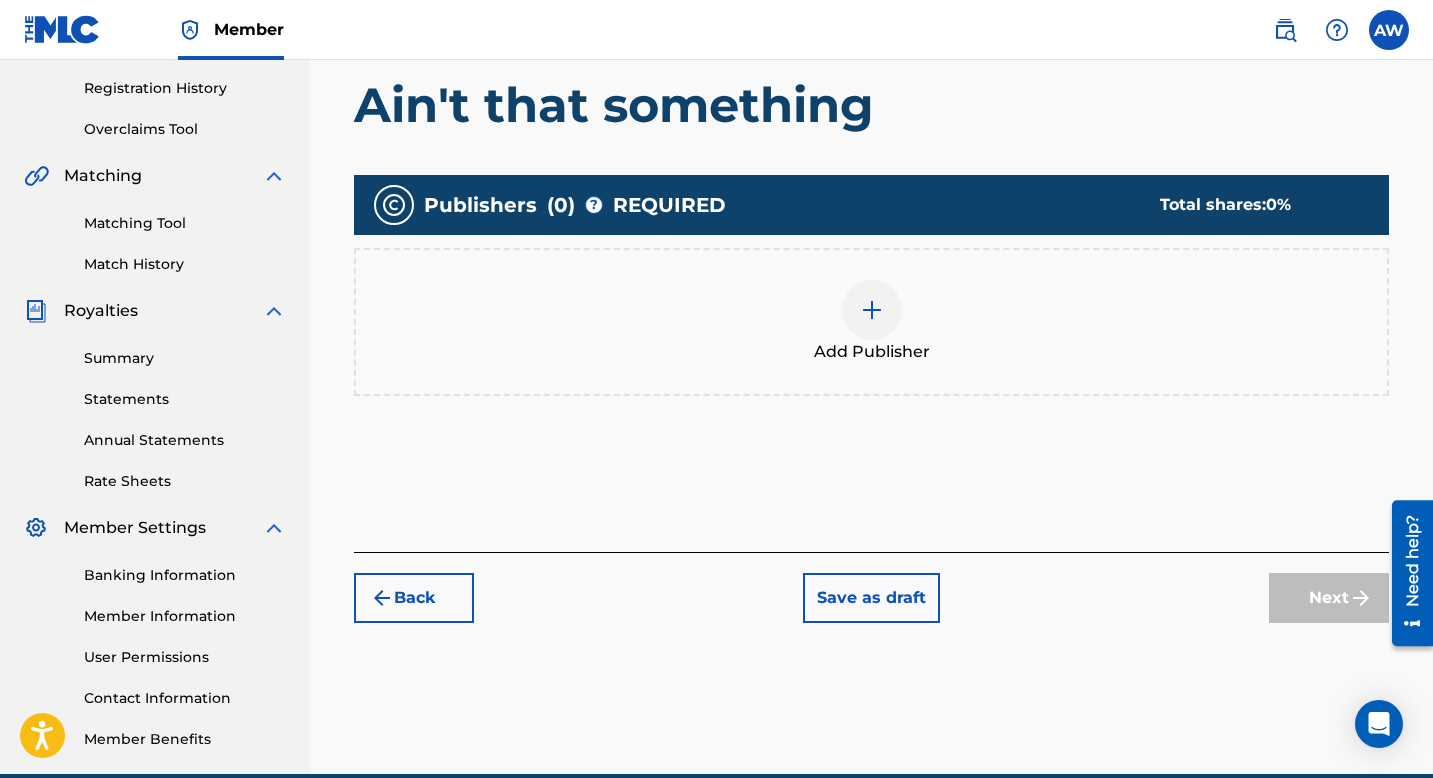 click at bounding box center [872, 310] 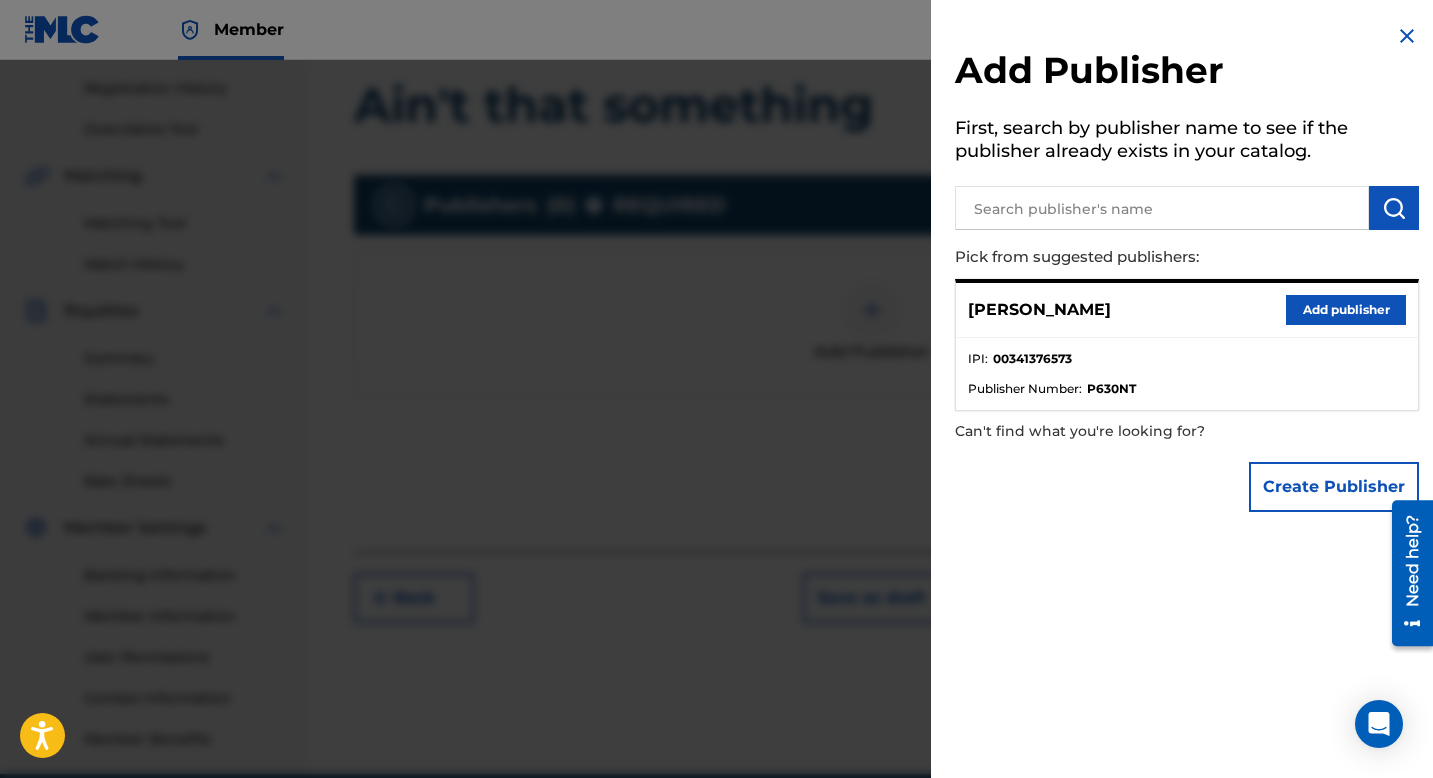 click on "Add publisher" at bounding box center (1346, 310) 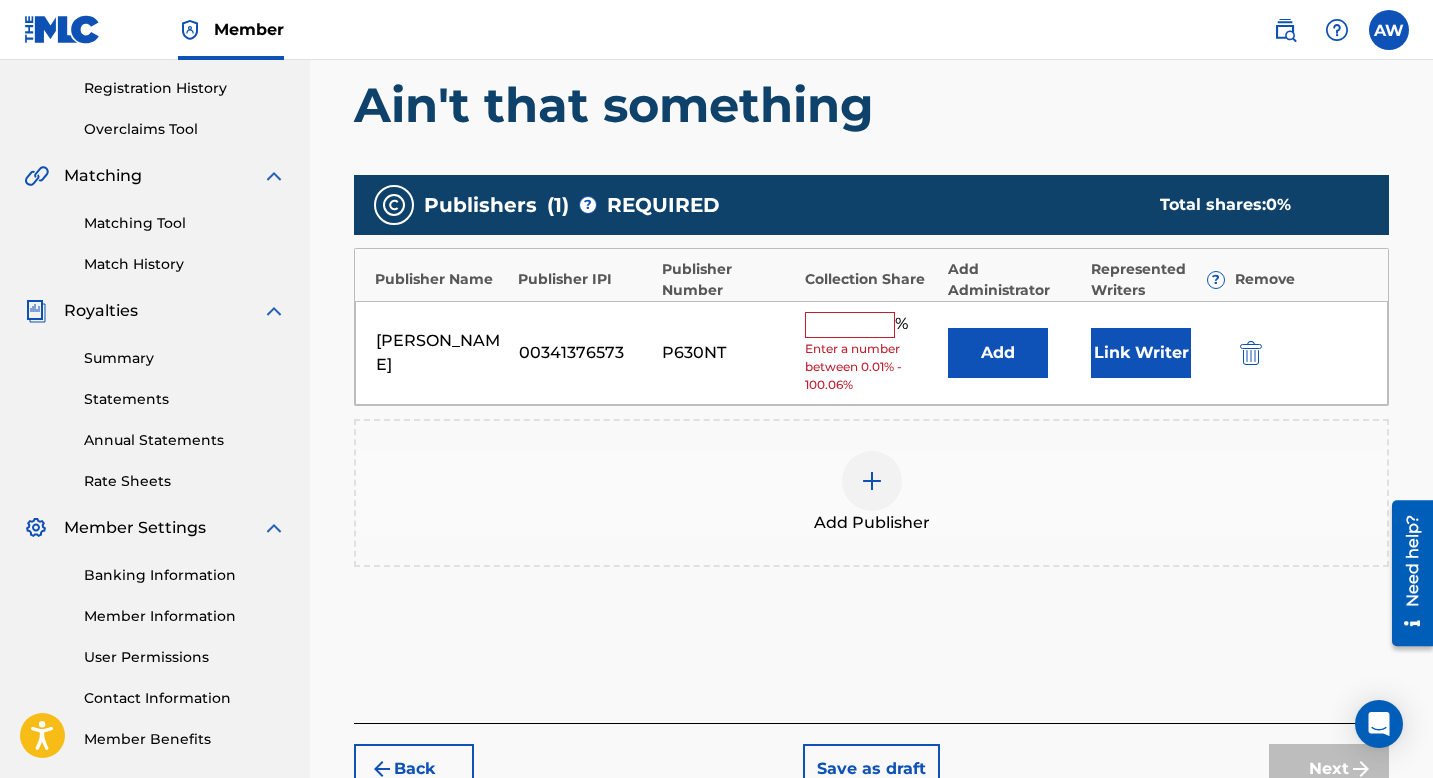 click at bounding box center [850, 325] 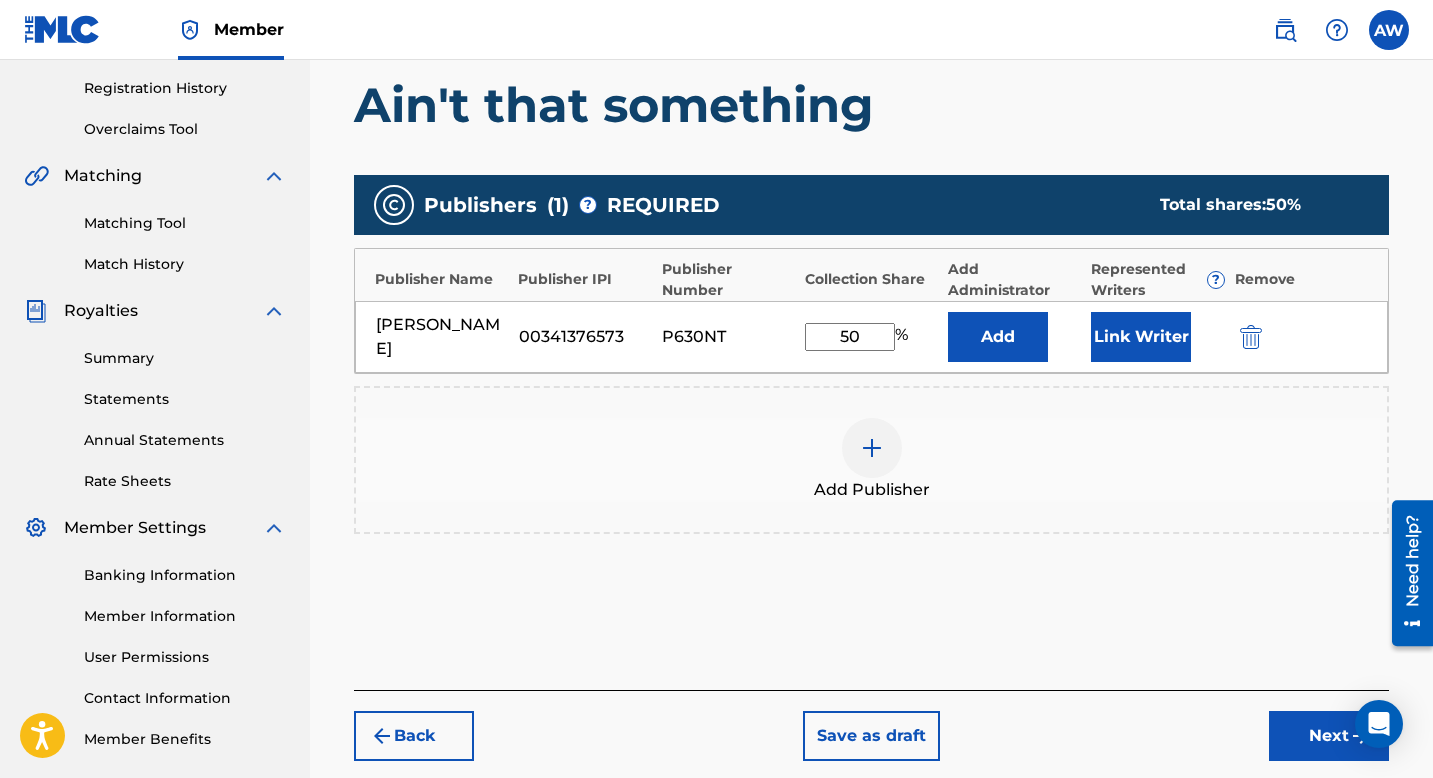 type on "5" 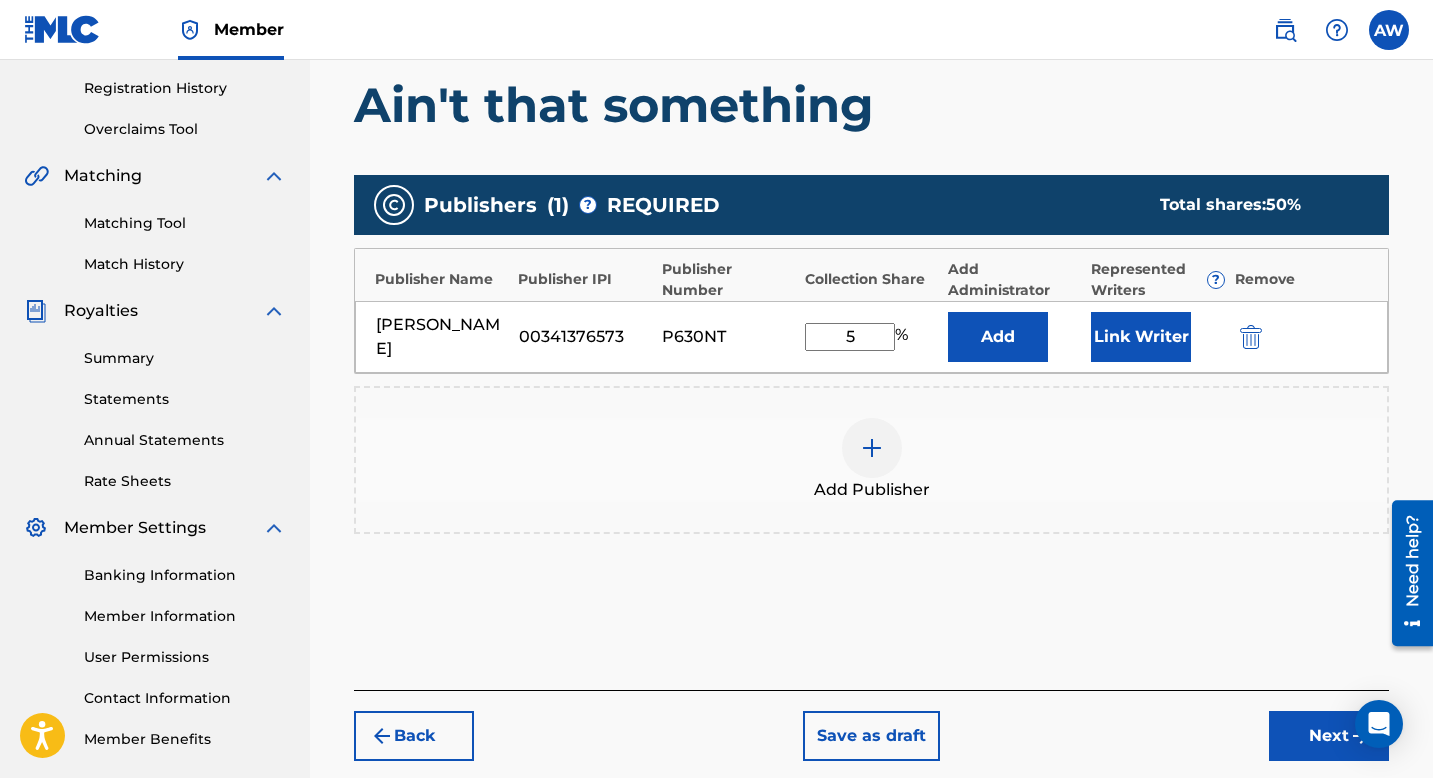 type 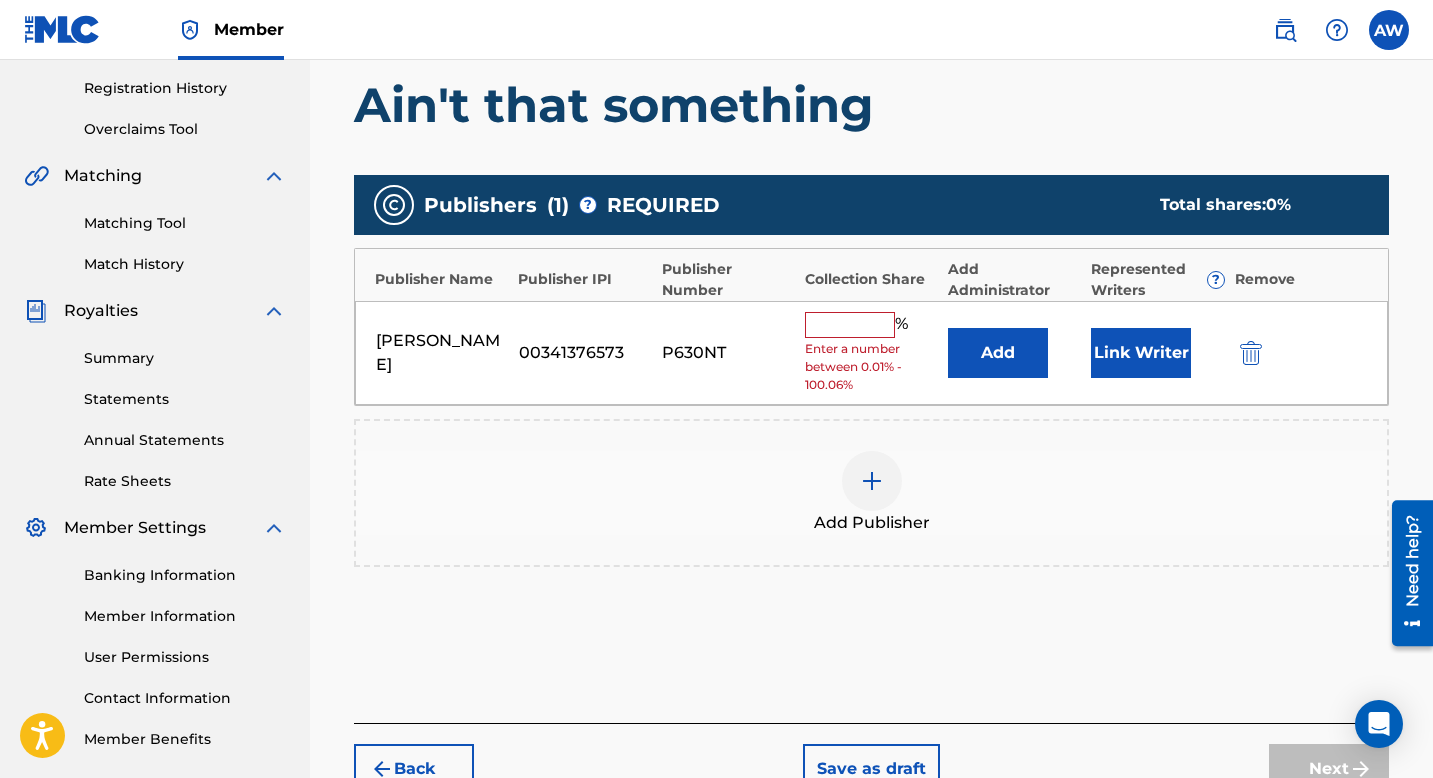 click at bounding box center [1251, 353] 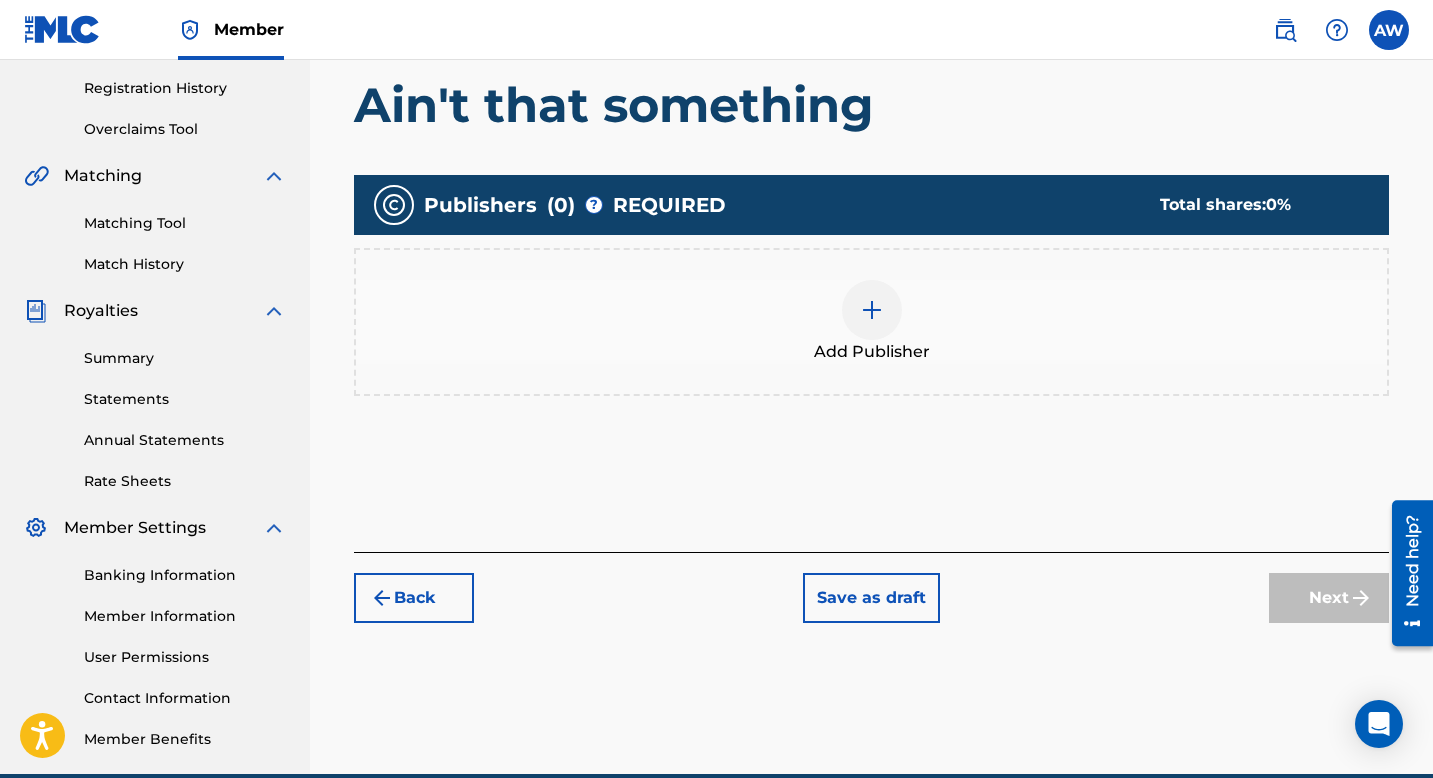 click at bounding box center (872, 310) 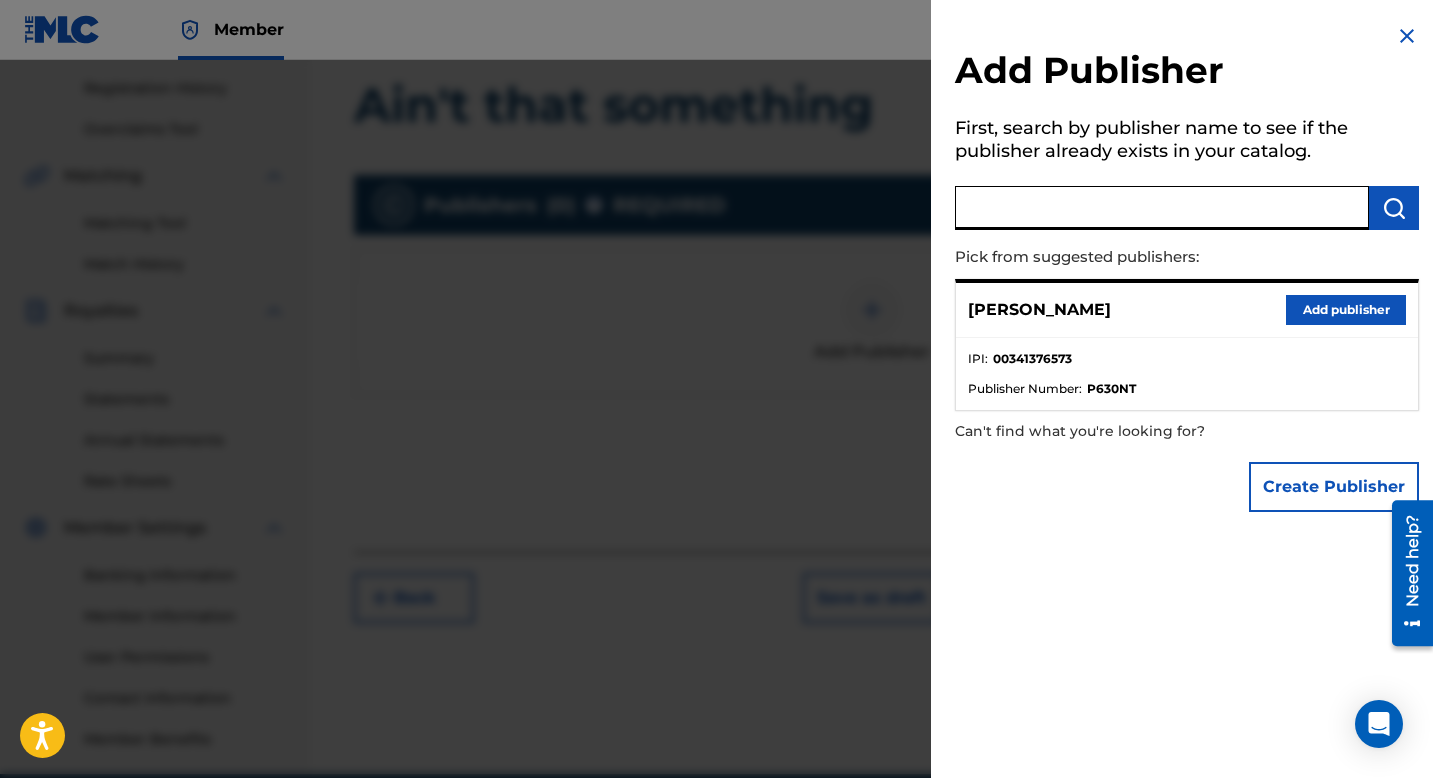 click at bounding box center [1162, 208] 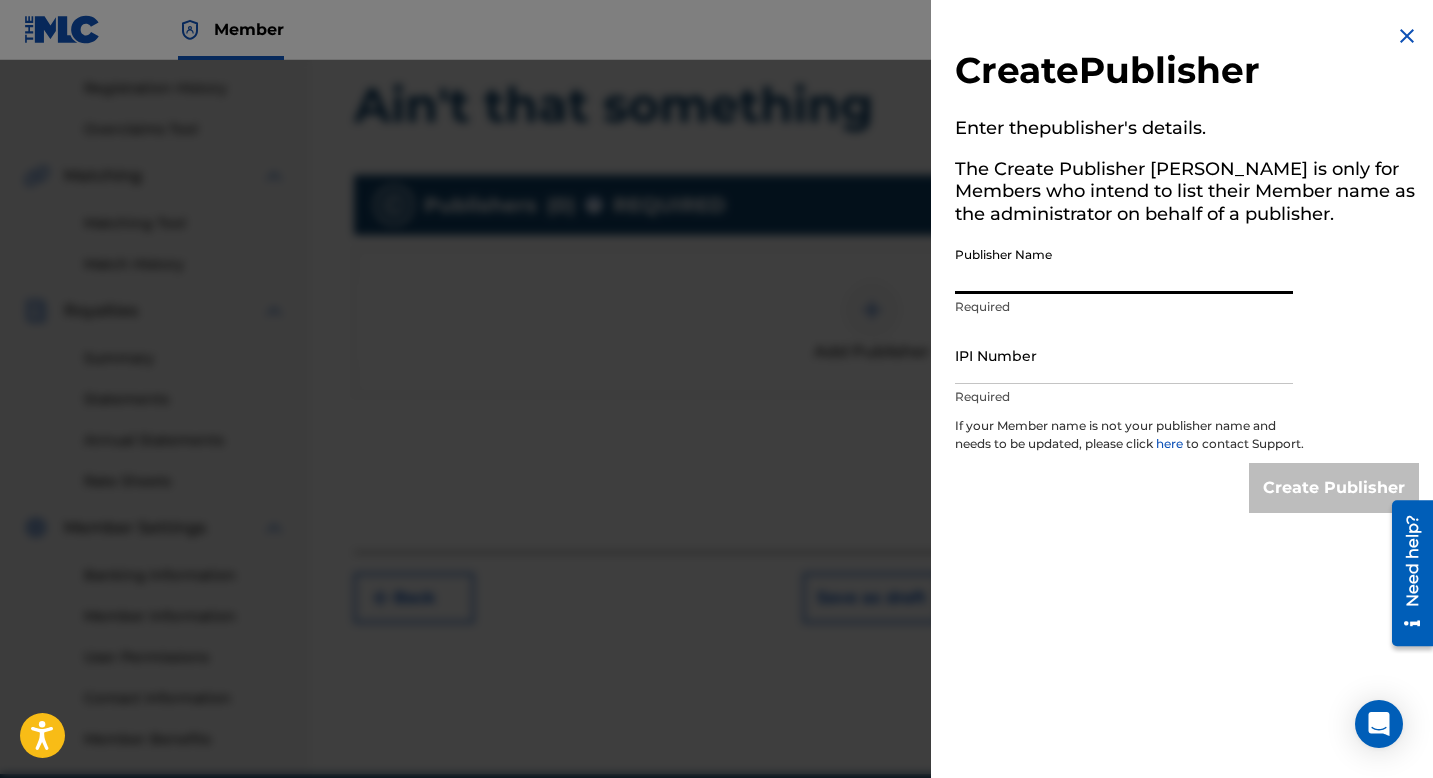 click on "Publisher Name" at bounding box center [1124, 265] 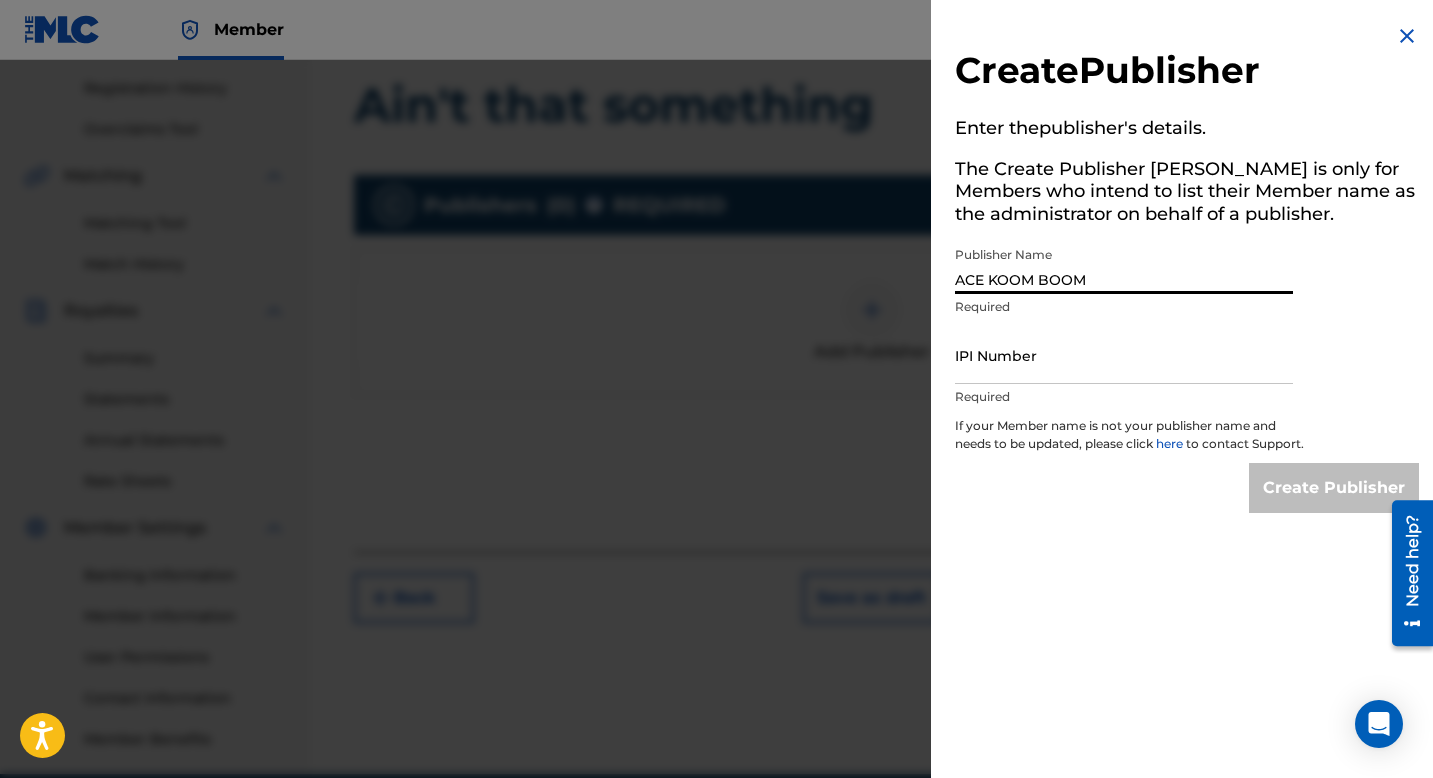 type on "ACE KOOM BOOM" 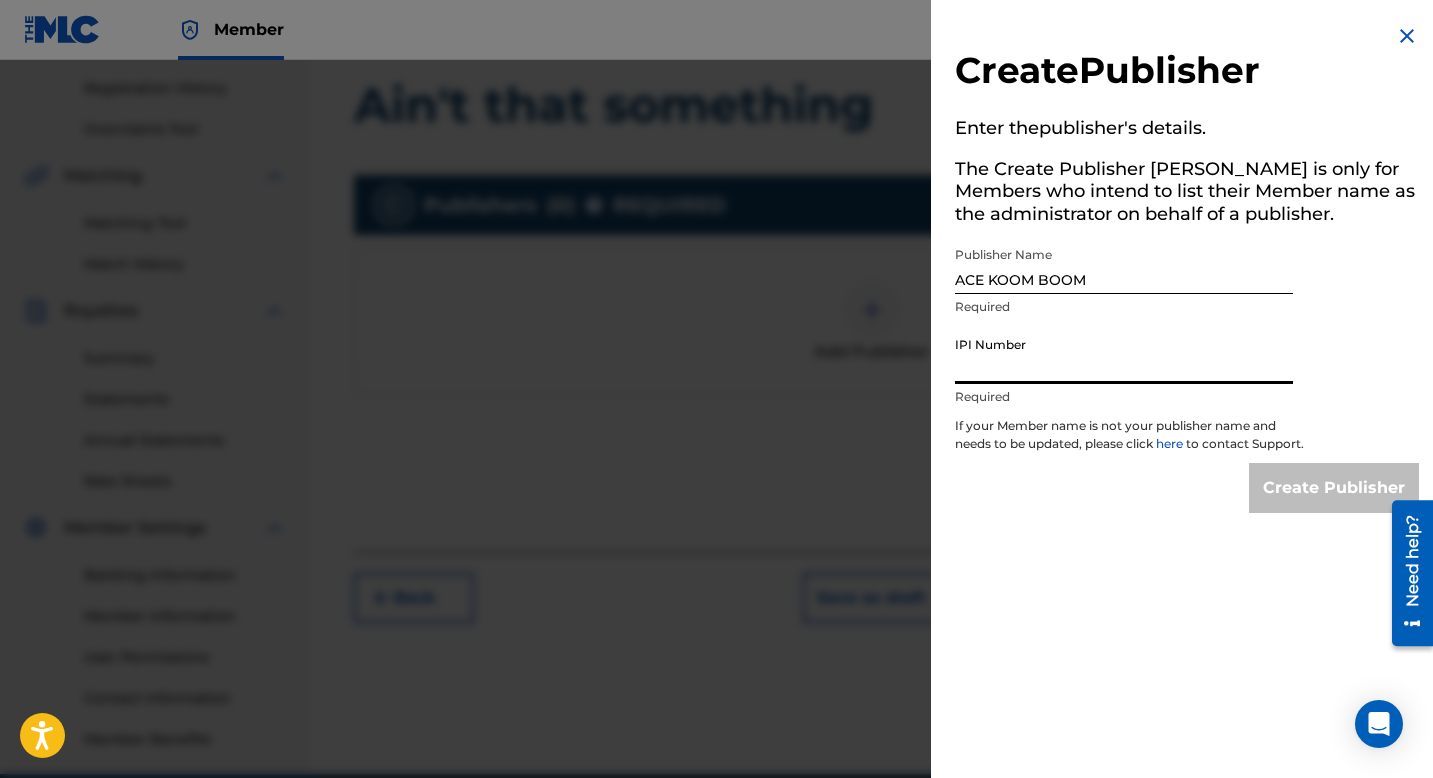 click on "IPI Number" at bounding box center [1124, 355] 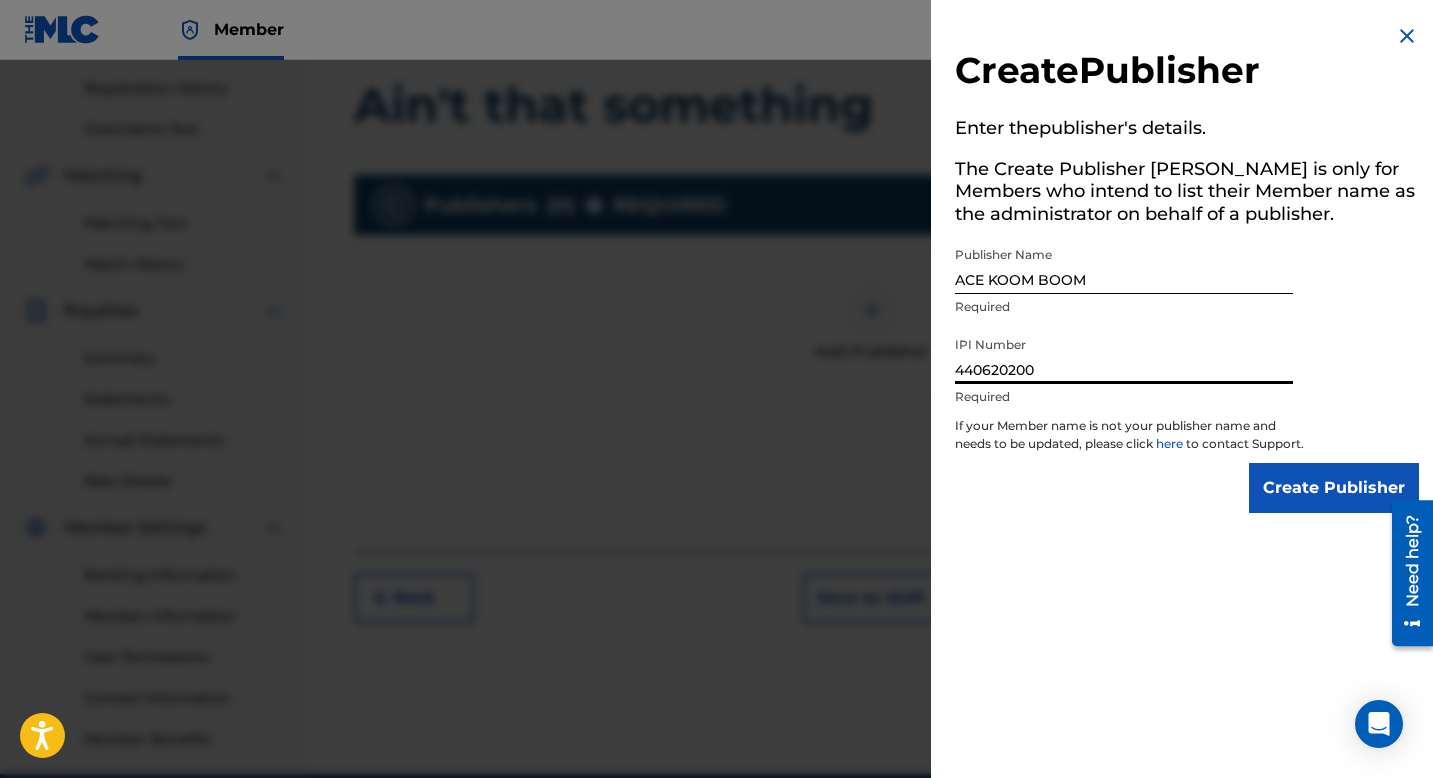 type on "440620200" 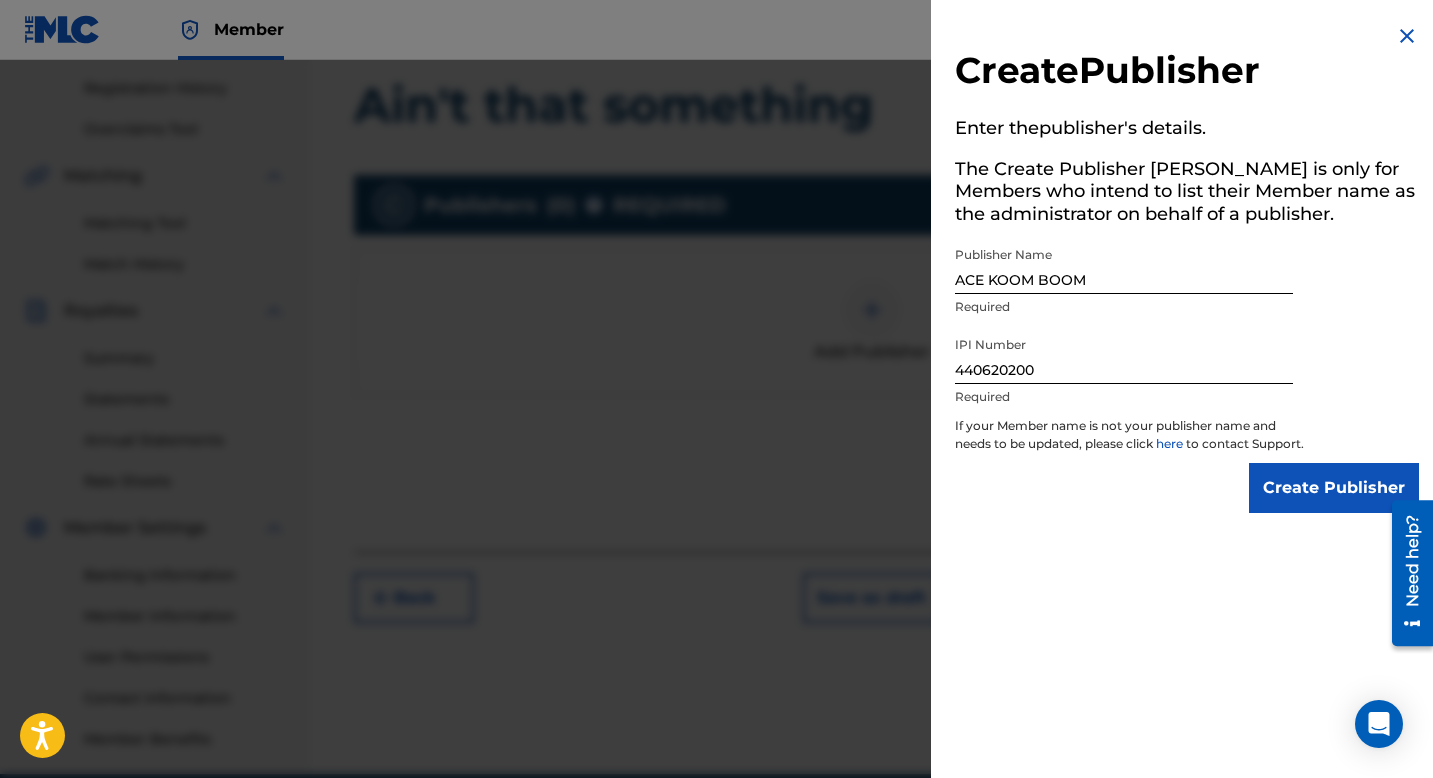 click on "Create Publisher" at bounding box center (1334, 488) 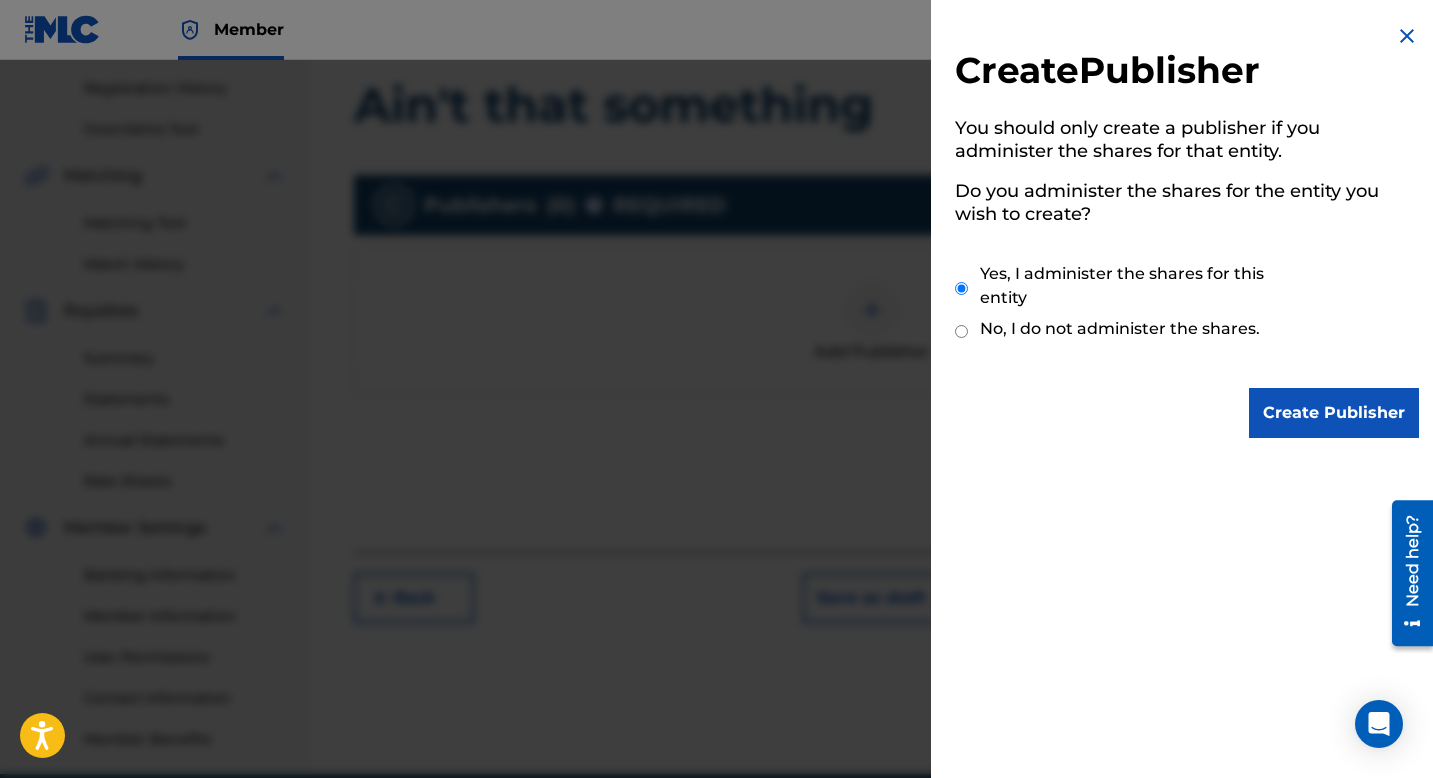 click on "Create Publisher" at bounding box center (1334, 413) 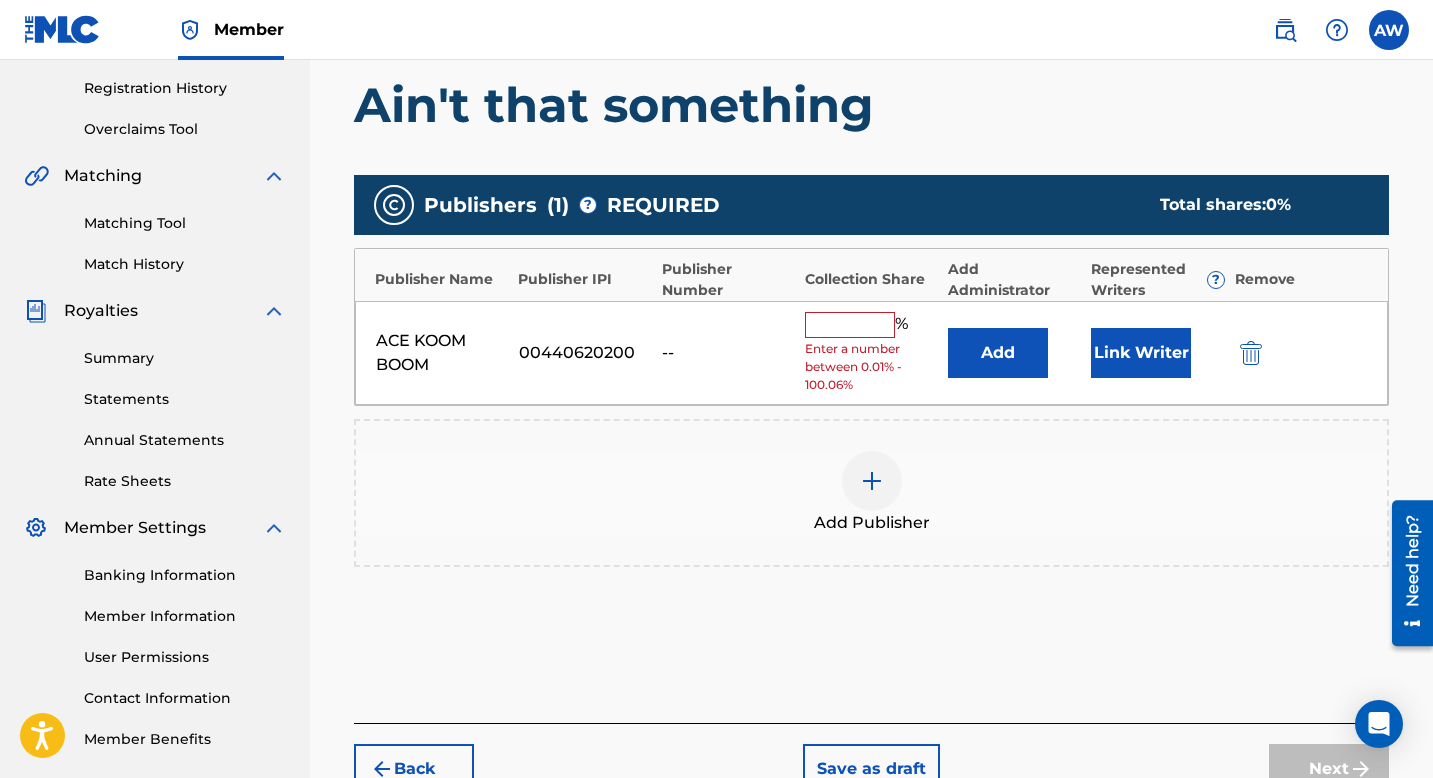click at bounding box center [850, 325] 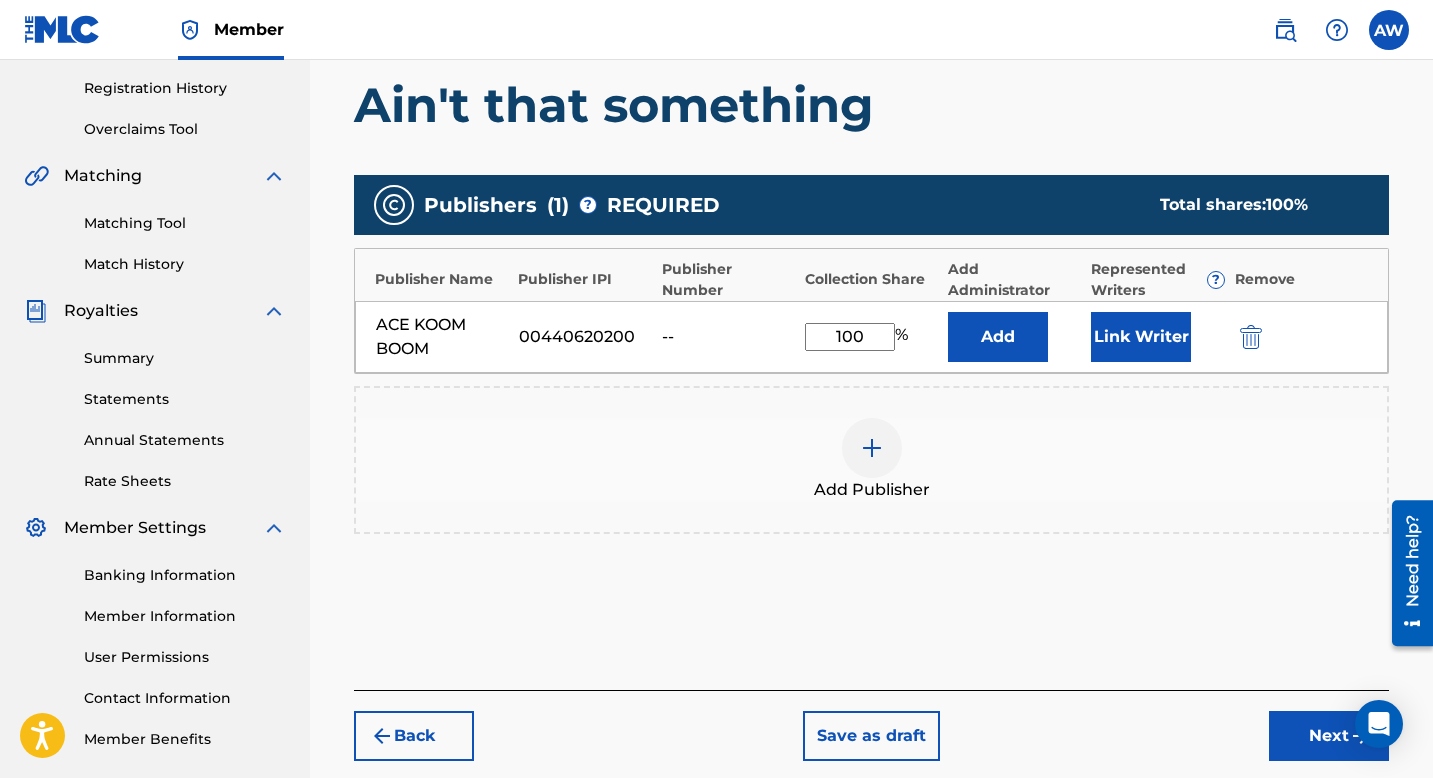 type on "100" 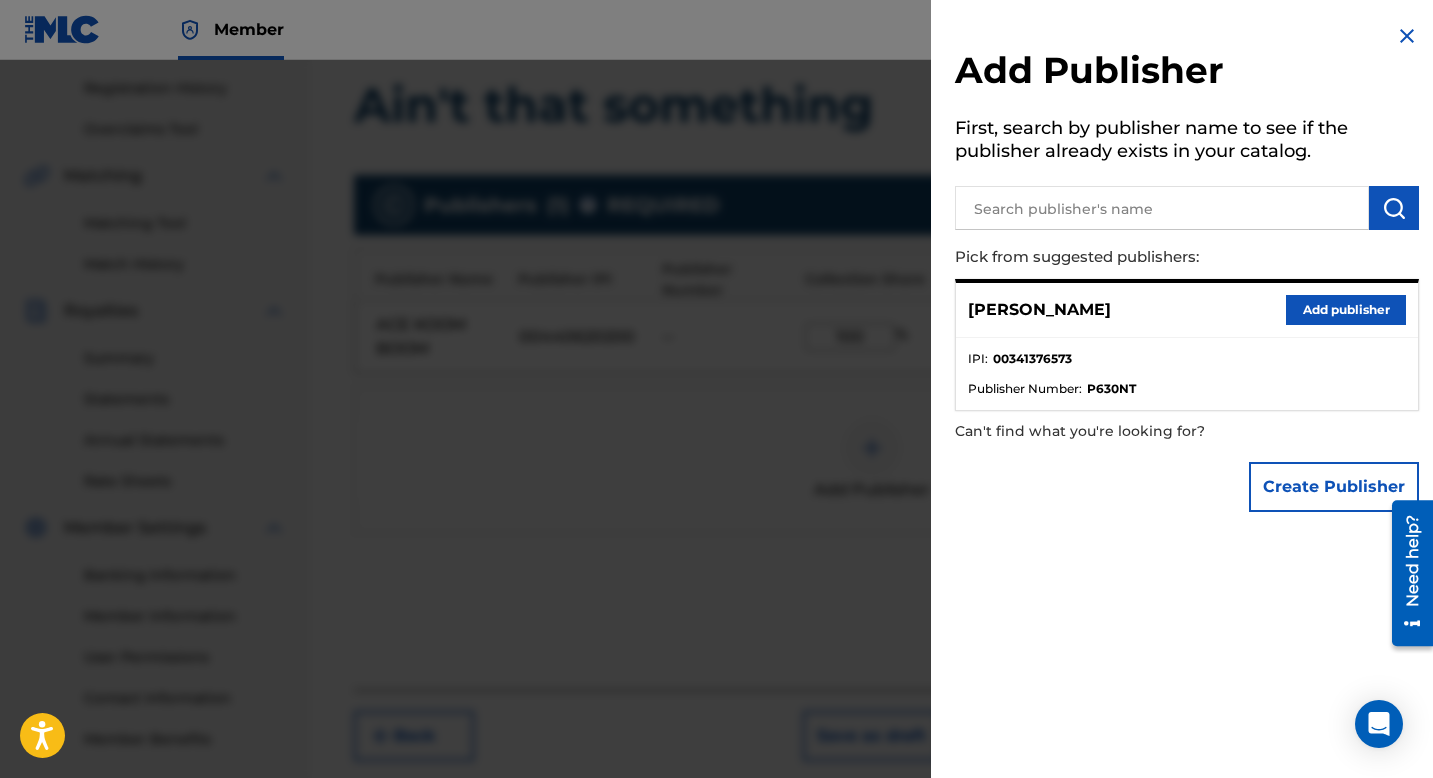 click at bounding box center [1407, 36] 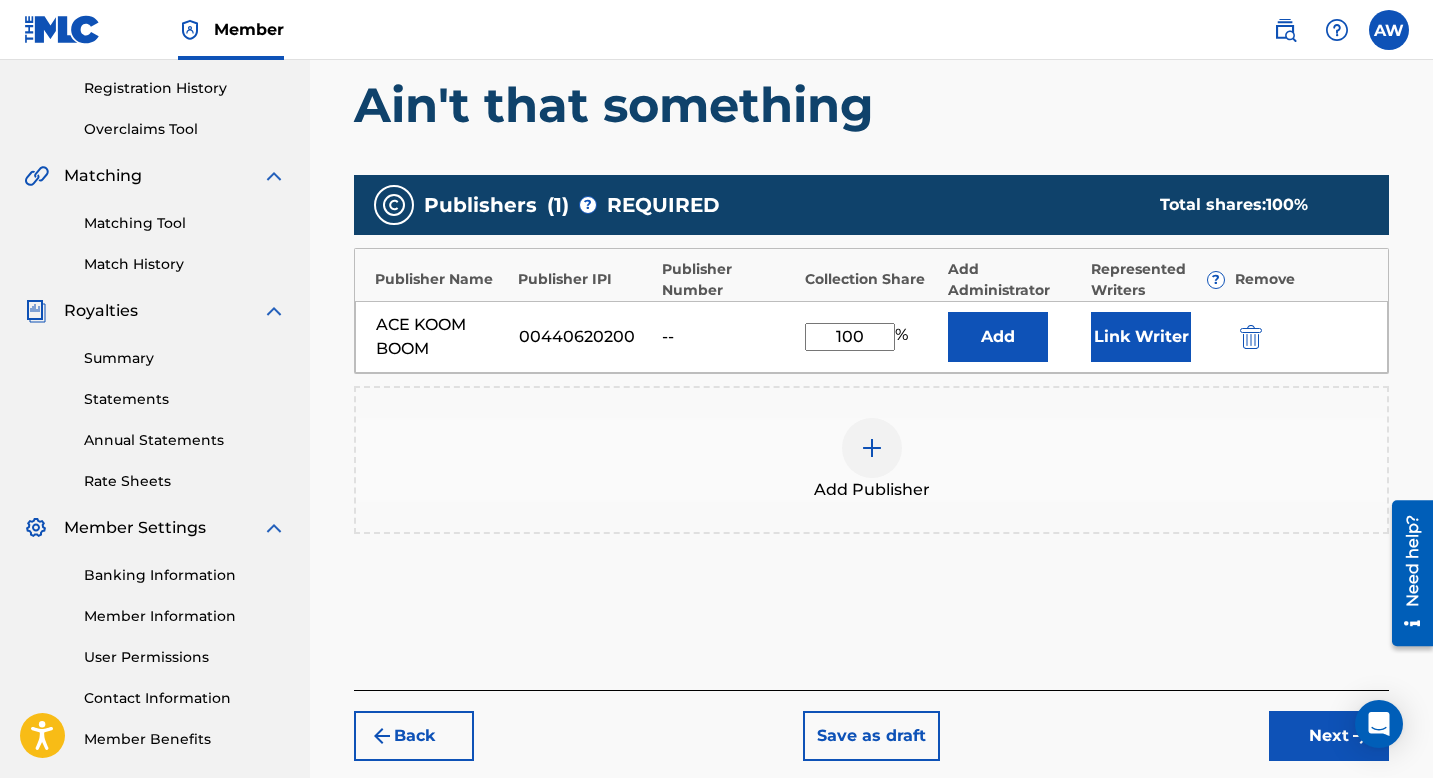 click on "Add Publisher" at bounding box center [871, 460] 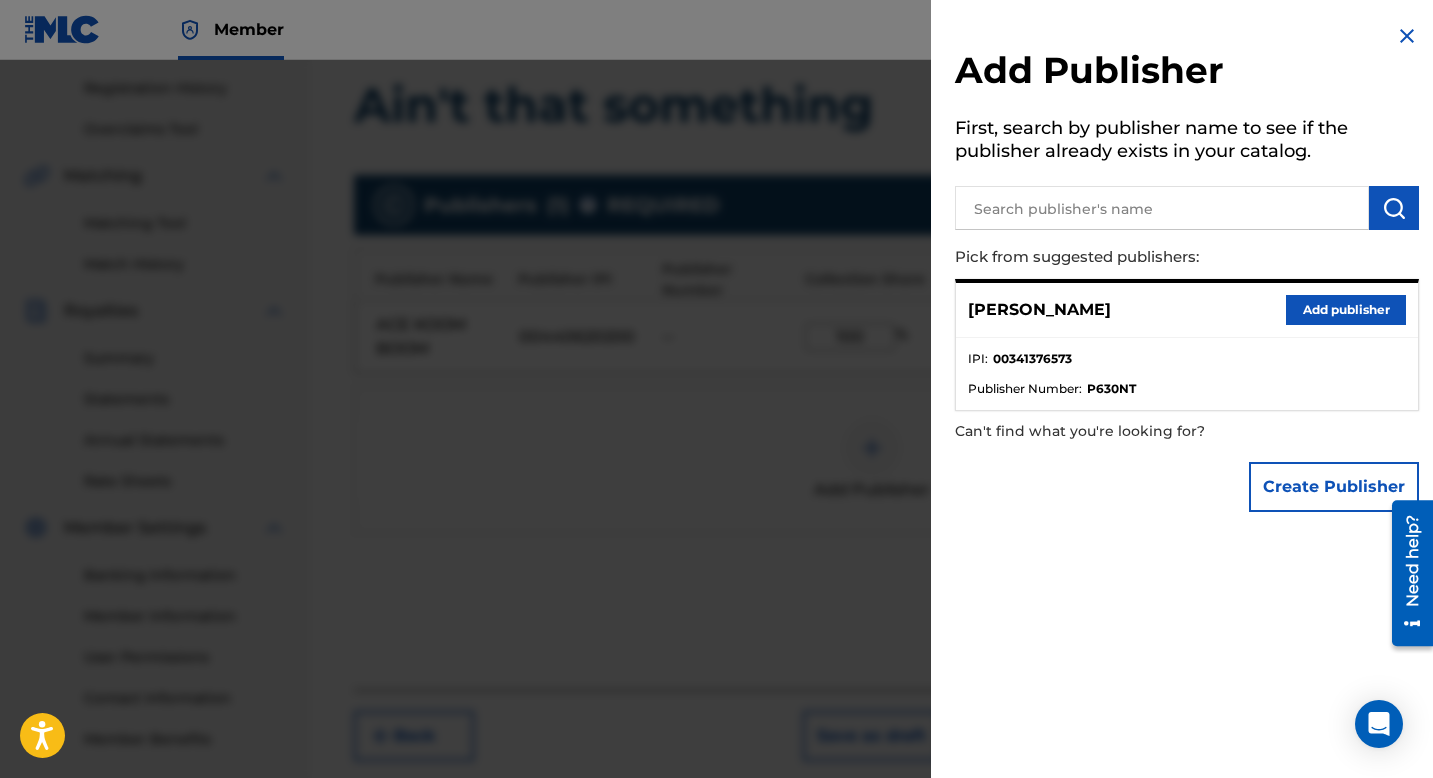 click at bounding box center [1407, 36] 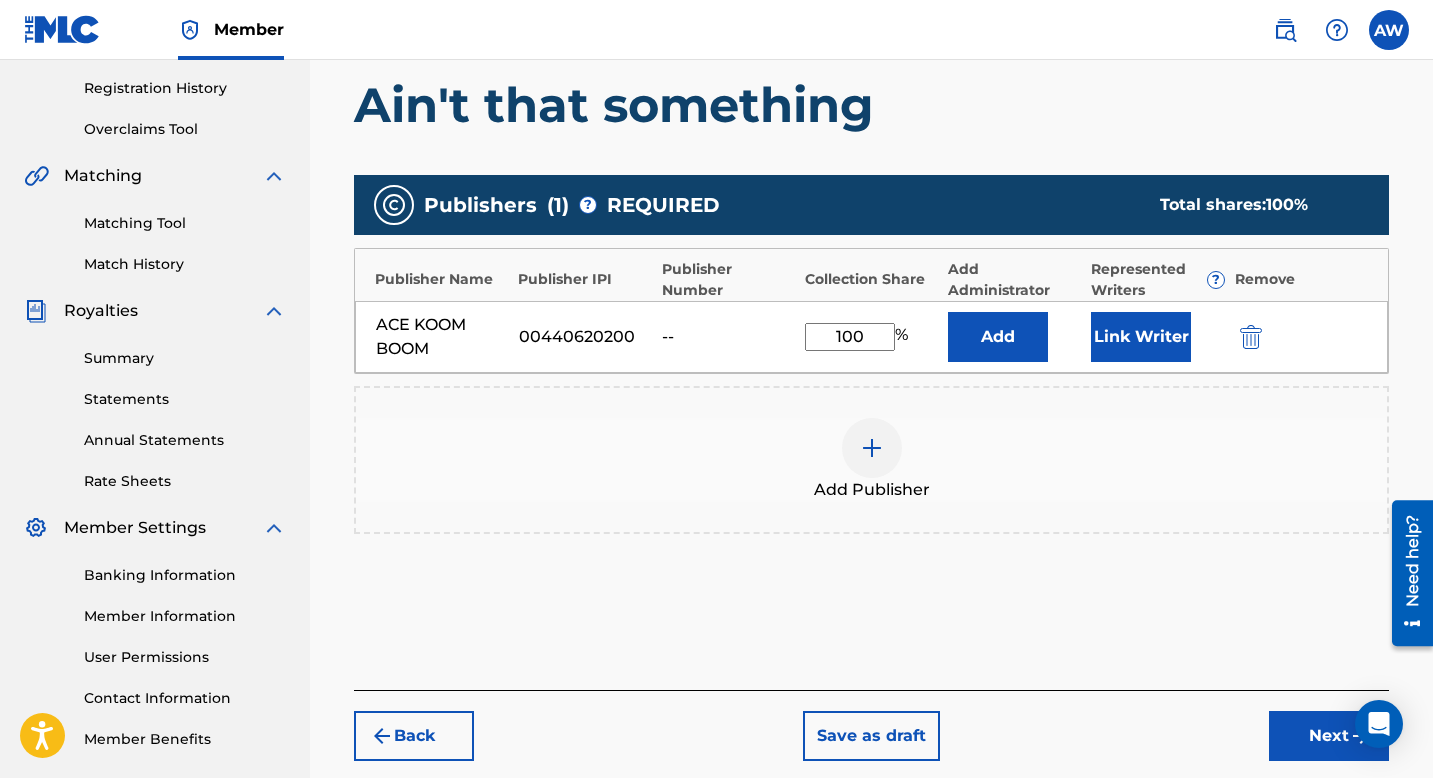 click on "Add Publisher" at bounding box center [871, 460] 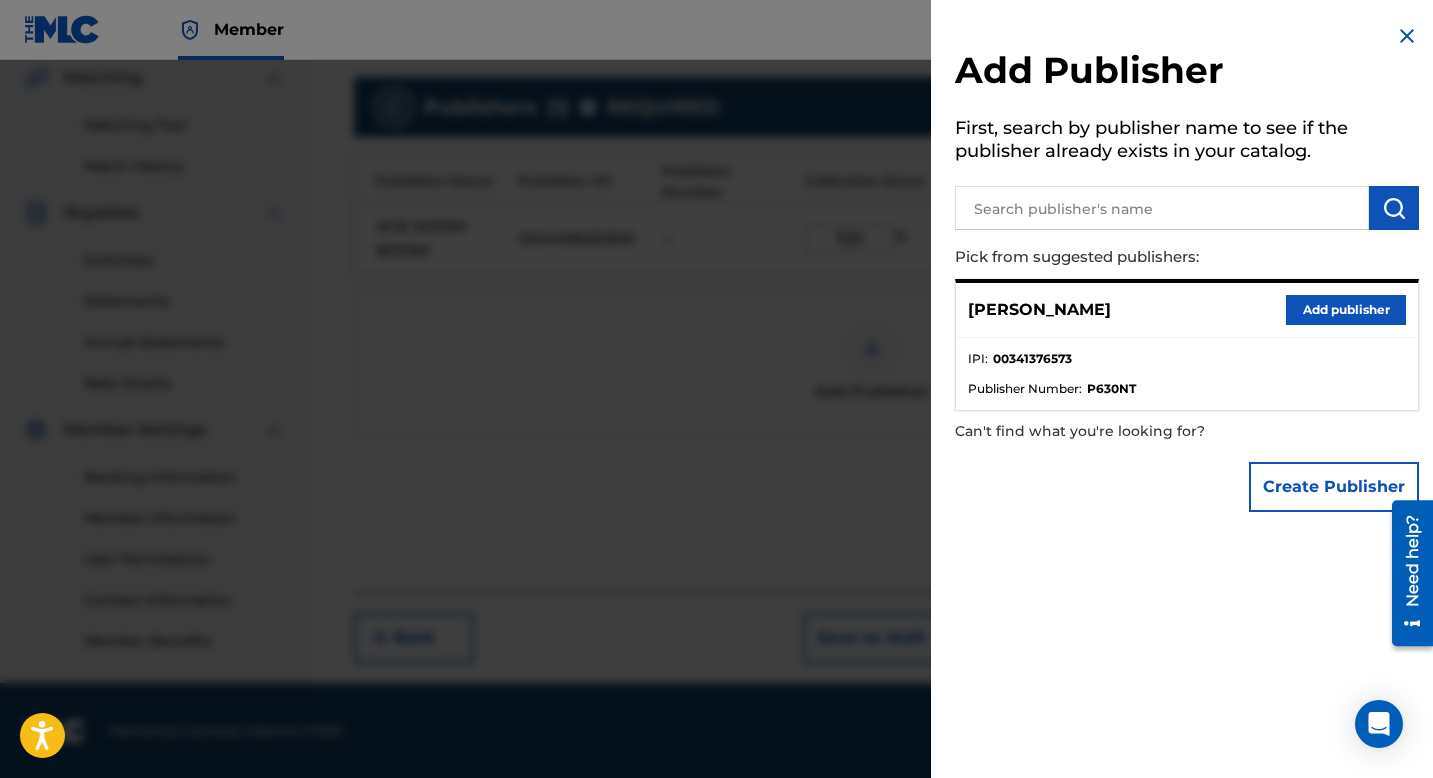 scroll, scrollTop: 469, scrollLeft: 0, axis: vertical 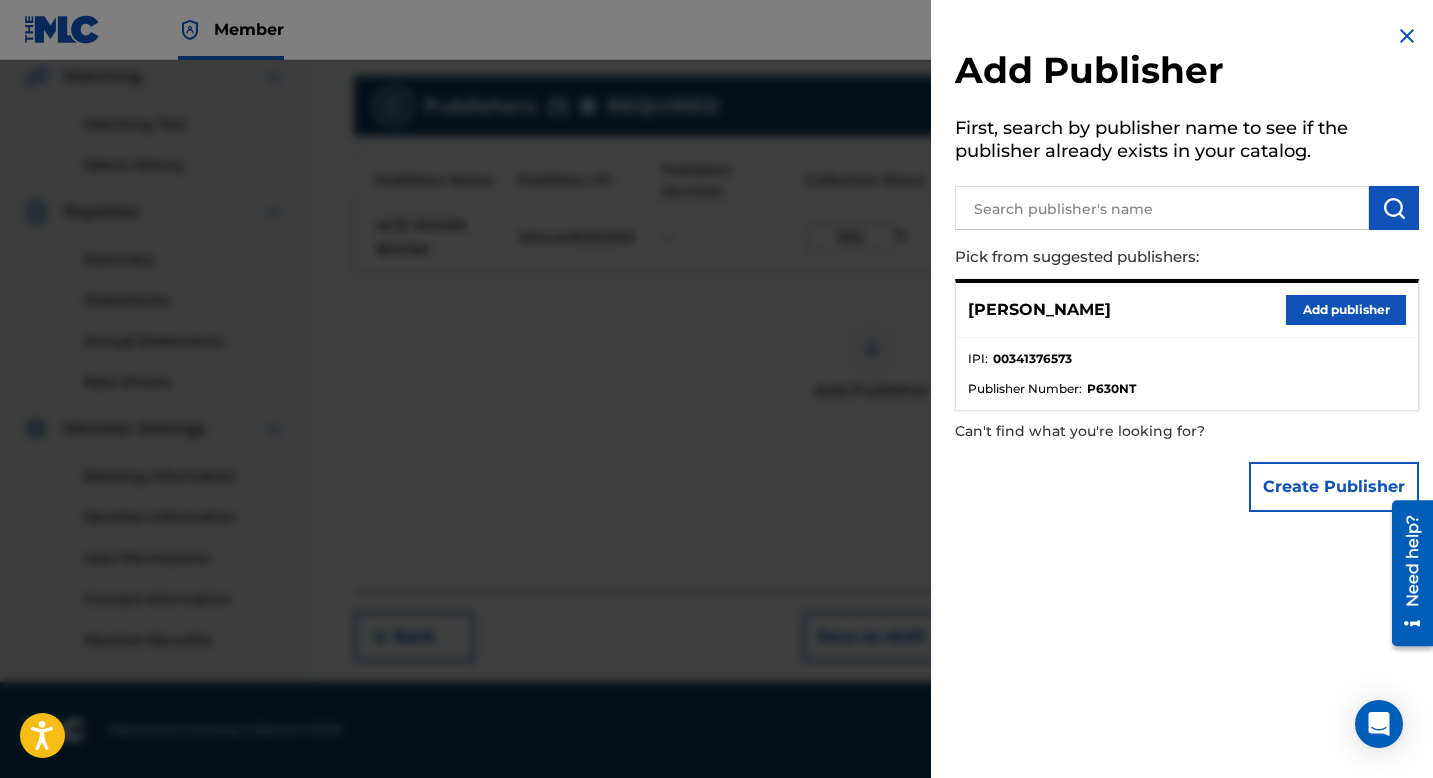 click at bounding box center (1407, 36) 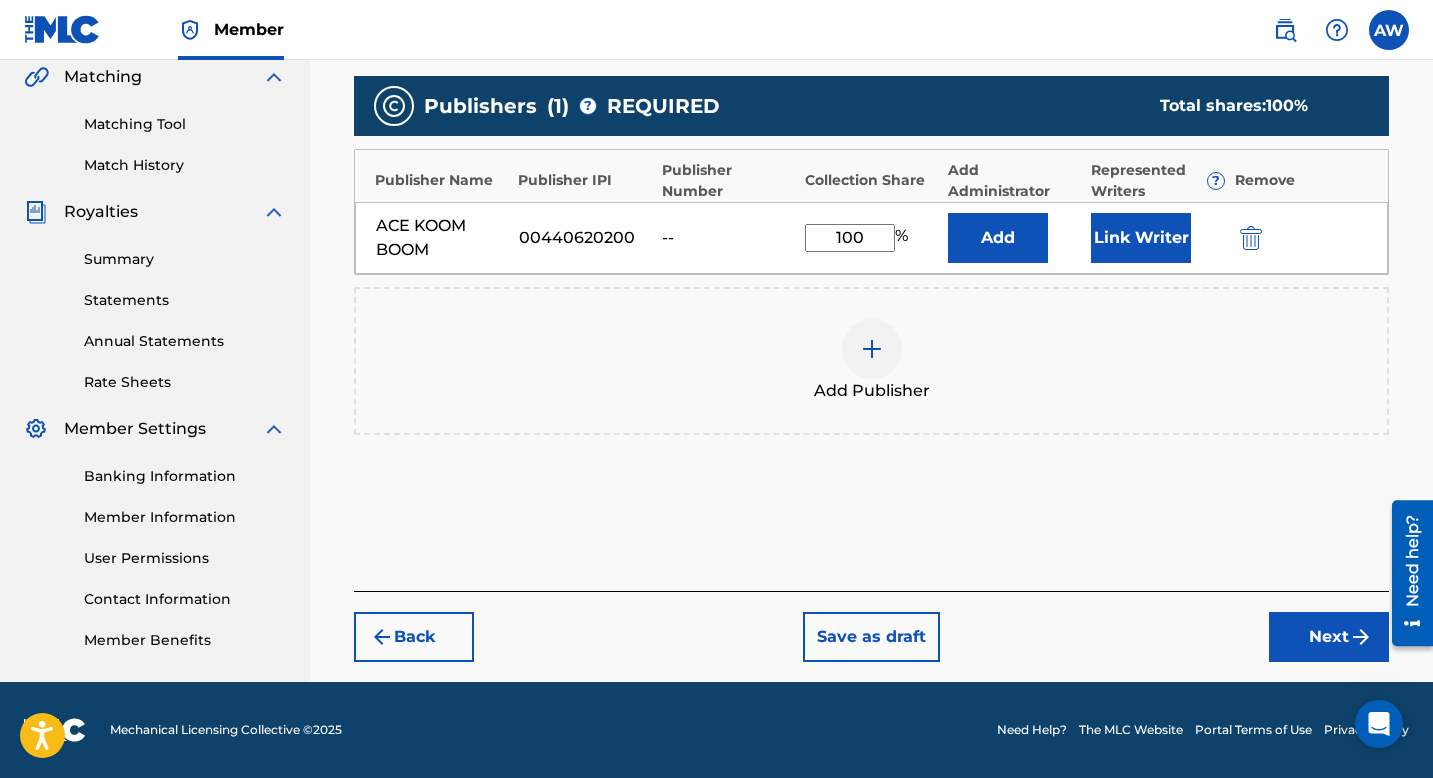 click on "Next" at bounding box center [1329, 637] 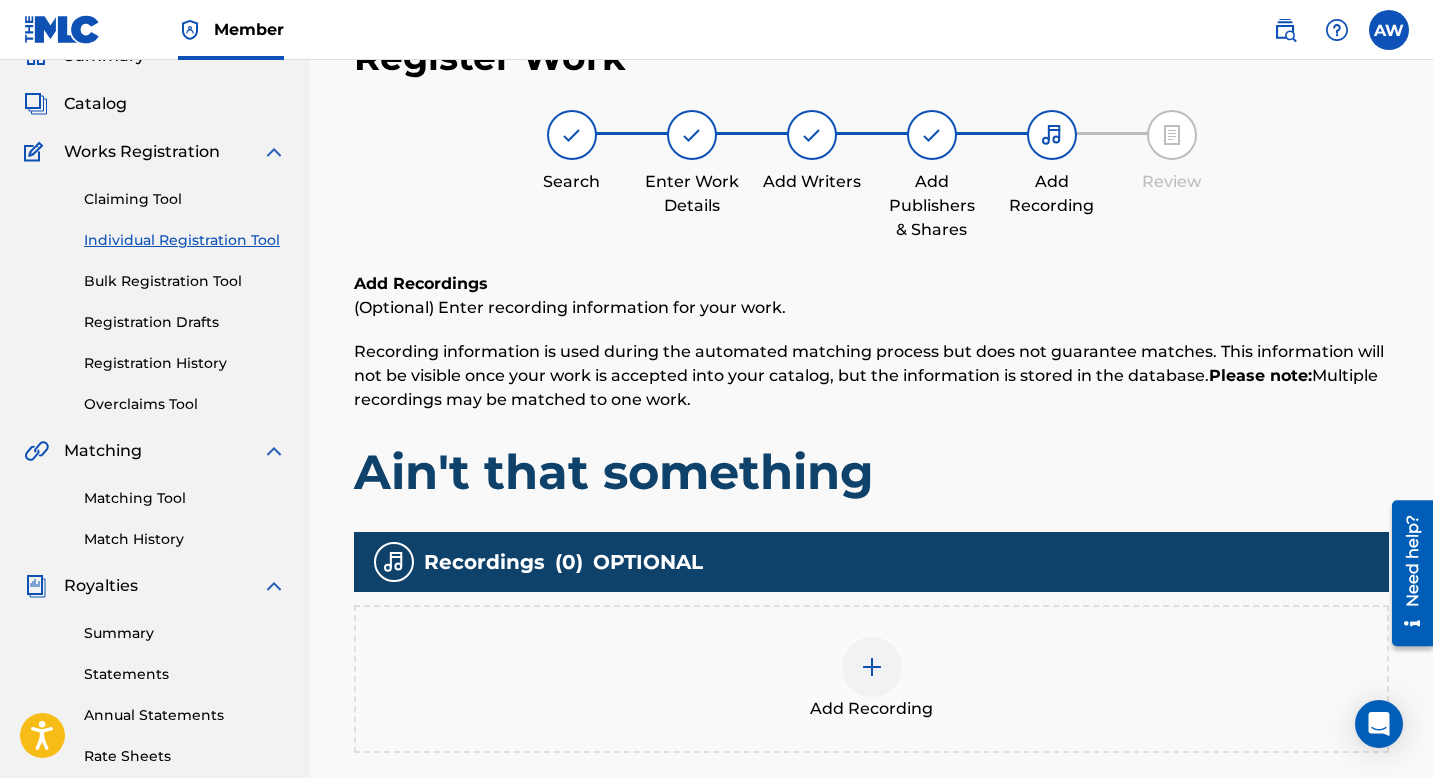 scroll, scrollTop: 90, scrollLeft: 0, axis: vertical 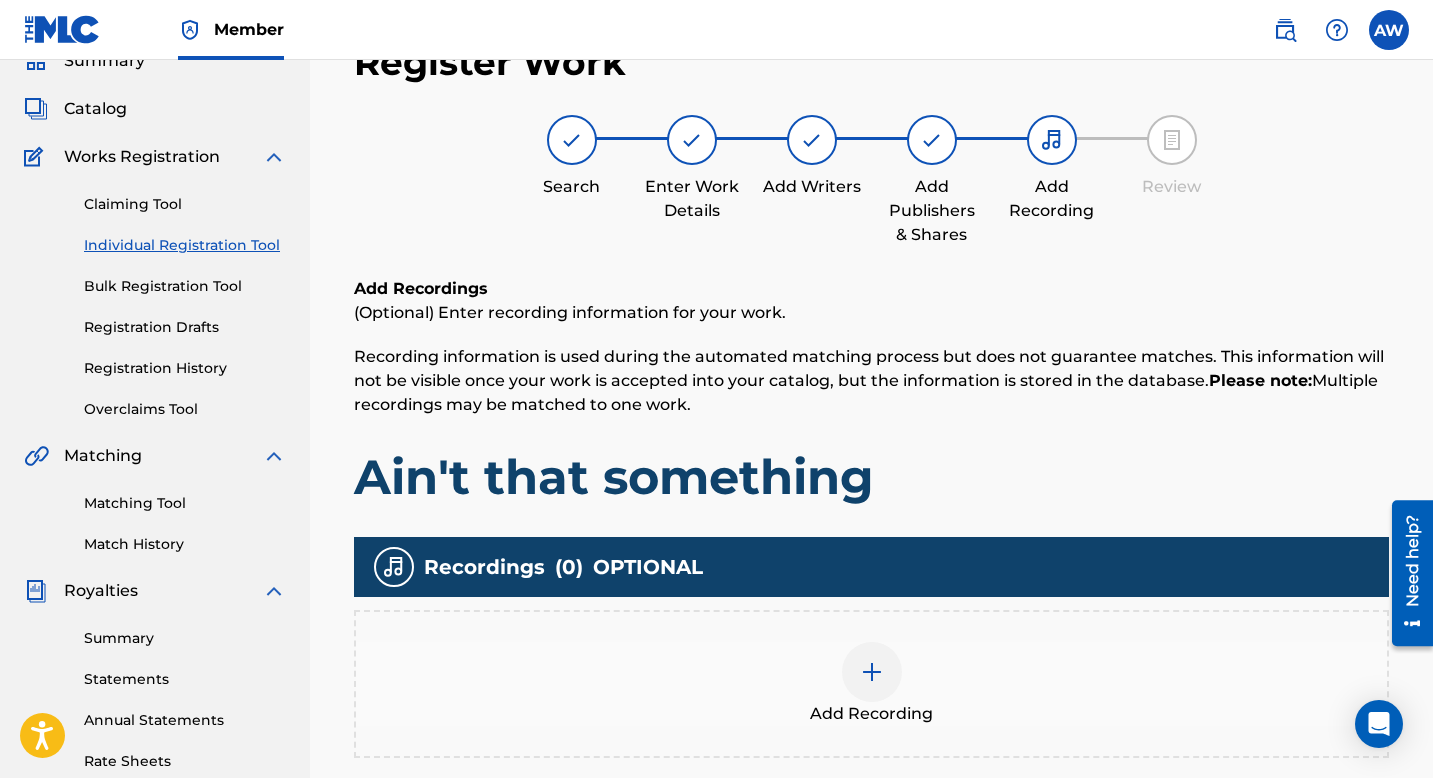 click on "Add Recordings (Optional) Enter recording information for your work. Recording information is used during the automated matching process but does not guarantee matches. This information will not be visible once your work is accepted into your catalog, but the information is stored in the database.  Please note:  Multiple recordings may be matched to one work. Ain't that something" at bounding box center (871, 392) 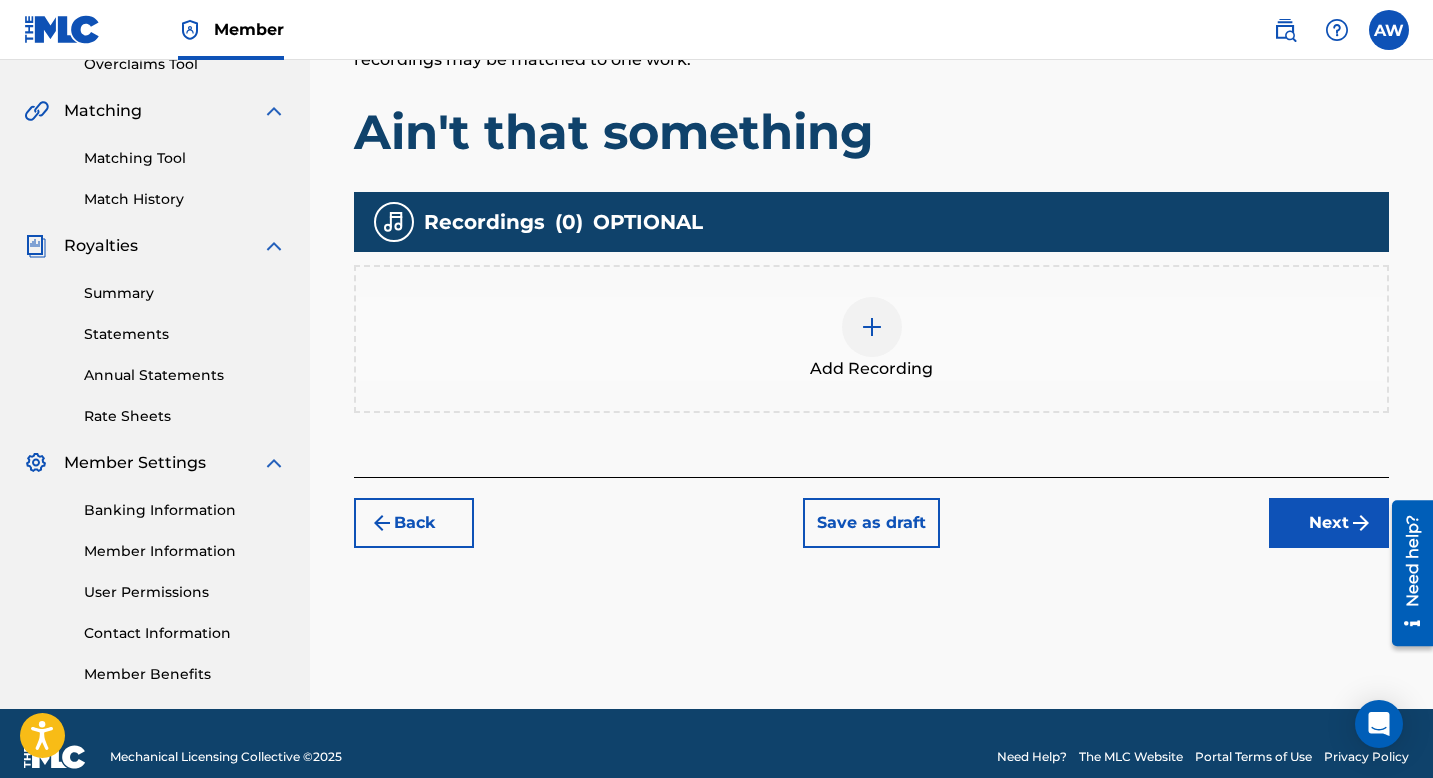 scroll, scrollTop: 462, scrollLeft: 0, axis: vertical 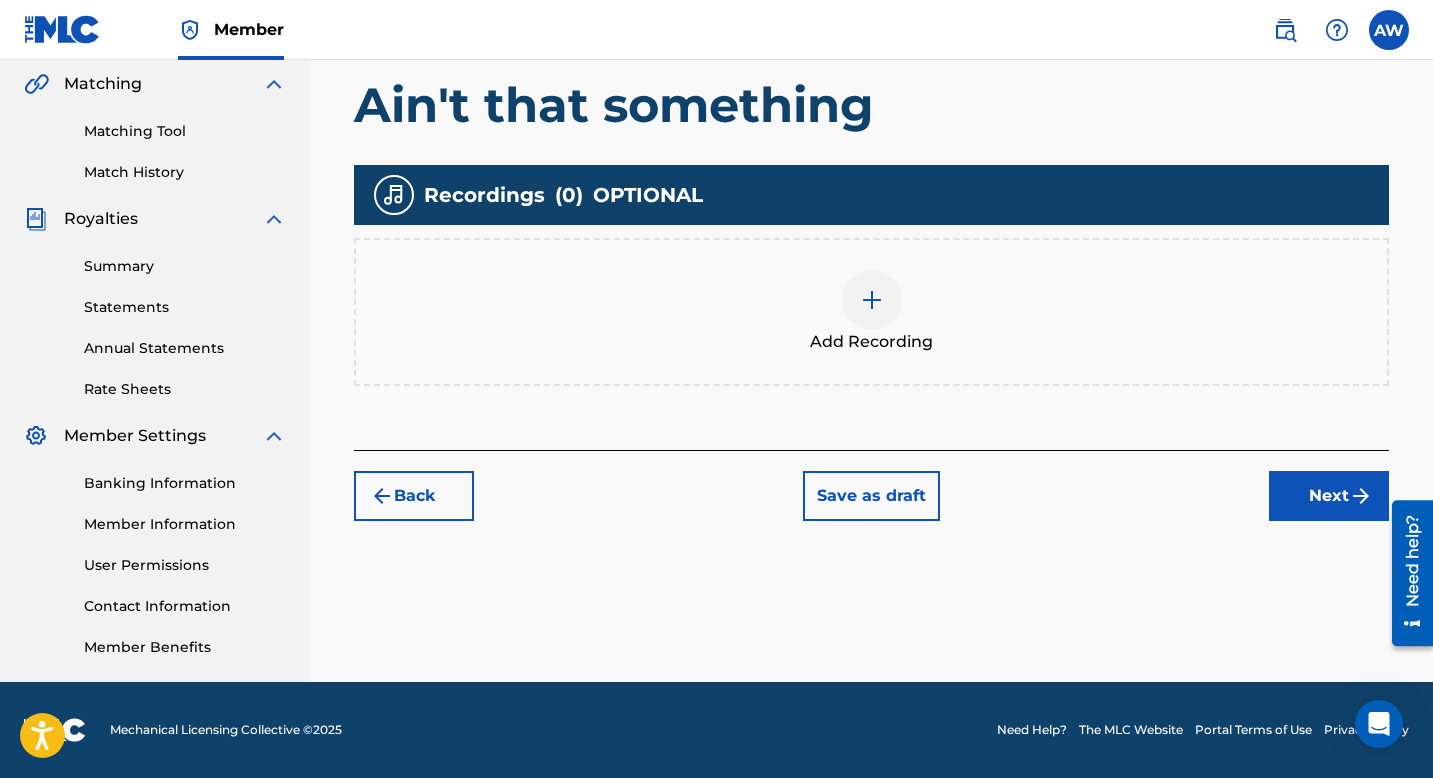 click on "Next" at bounding box center [1329, 496] 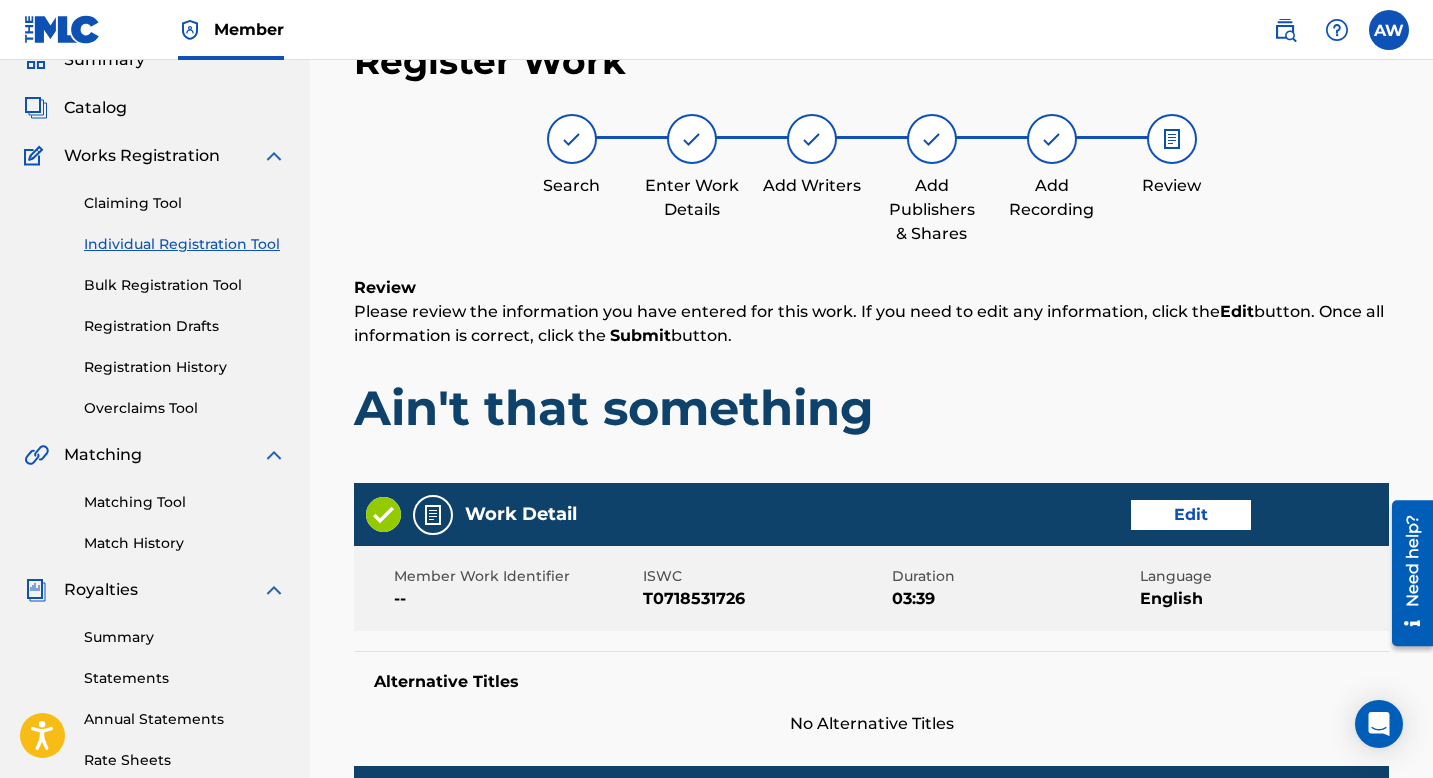 scroll, scrollTop: 90, scrollLeft: 0, axis: vertical 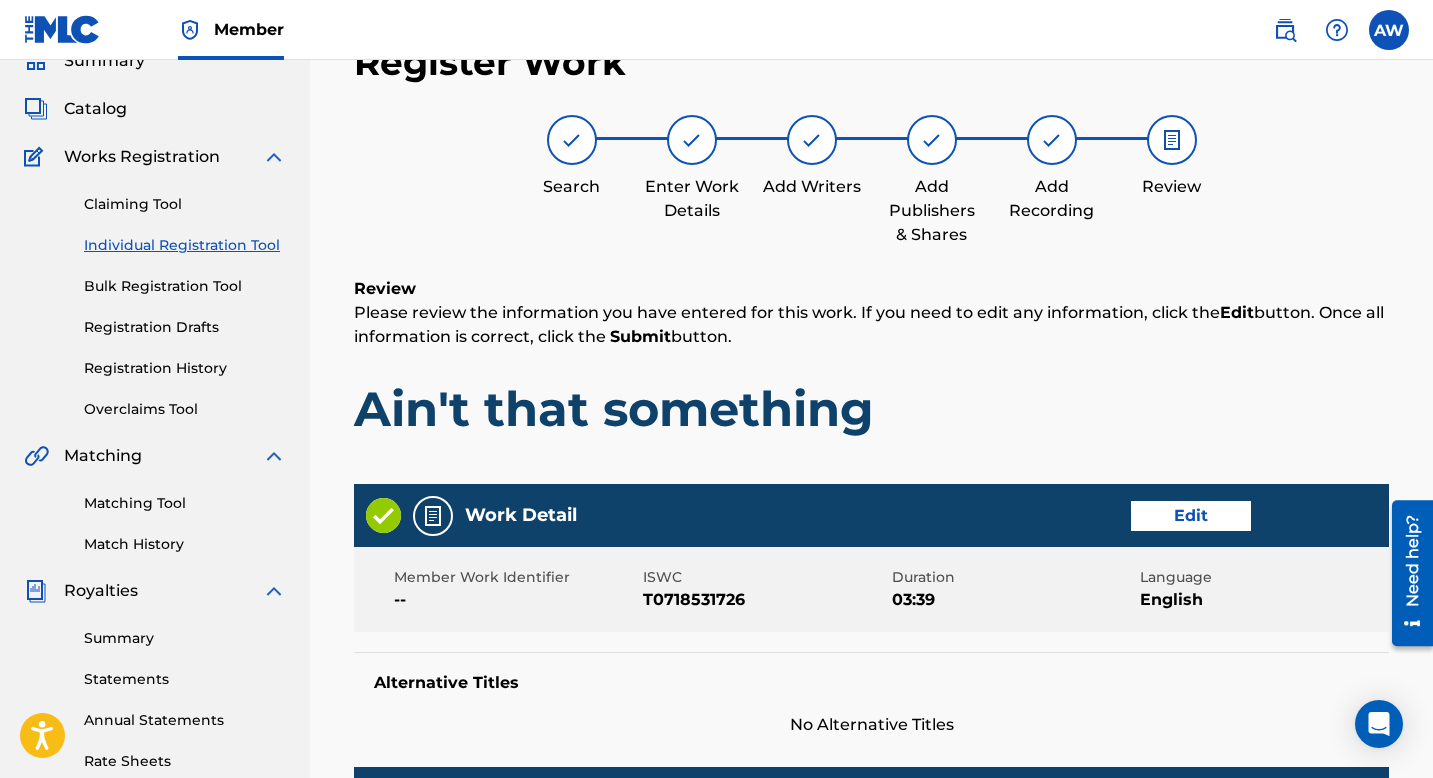 click on "Review Please review the information you have entered for this work. If you need to edit any information, click the  Edit  button. Once all information is correct, click the   Submit  button. Ain't that something" at bounding box center (871, 373) 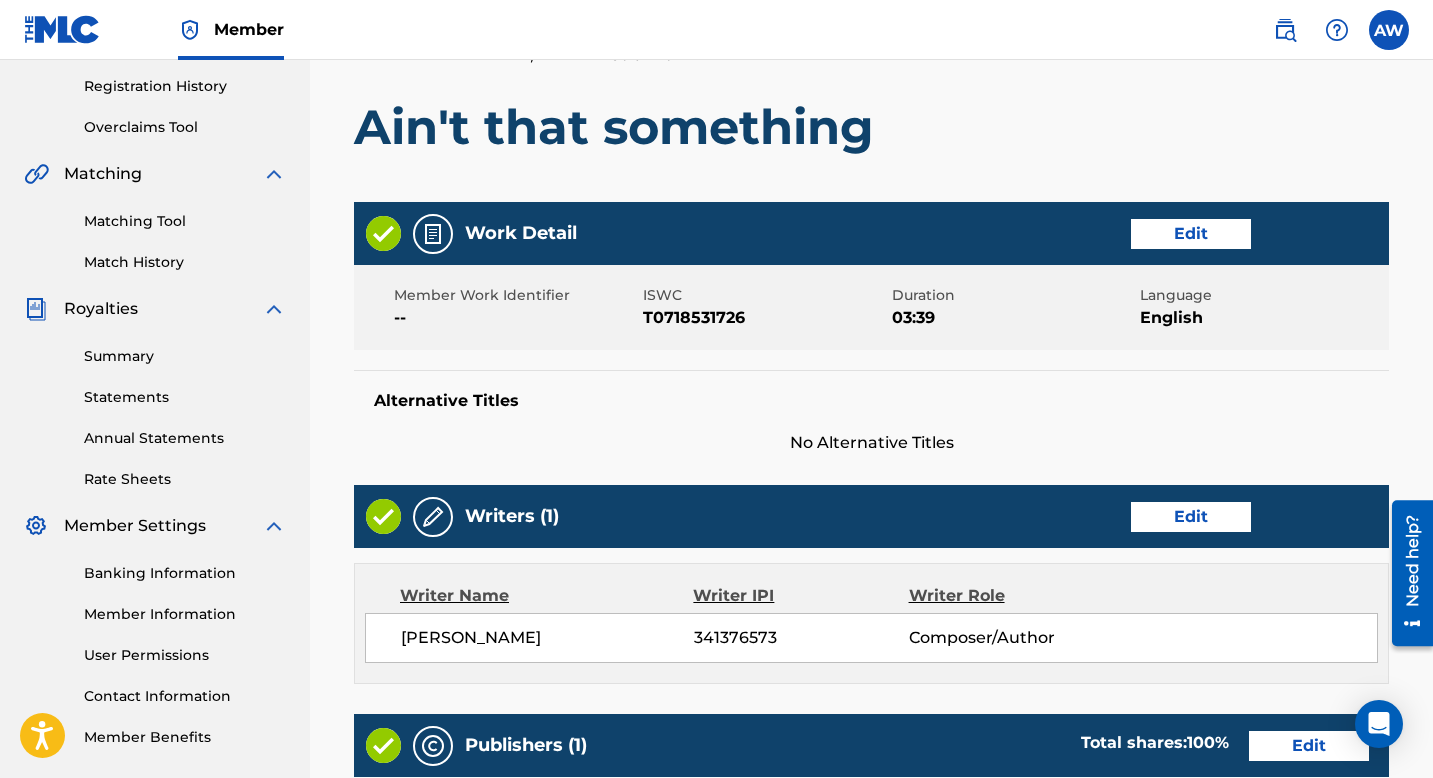 scroll, scrollTop: 370, scrollLeft: 0, axis: vertical 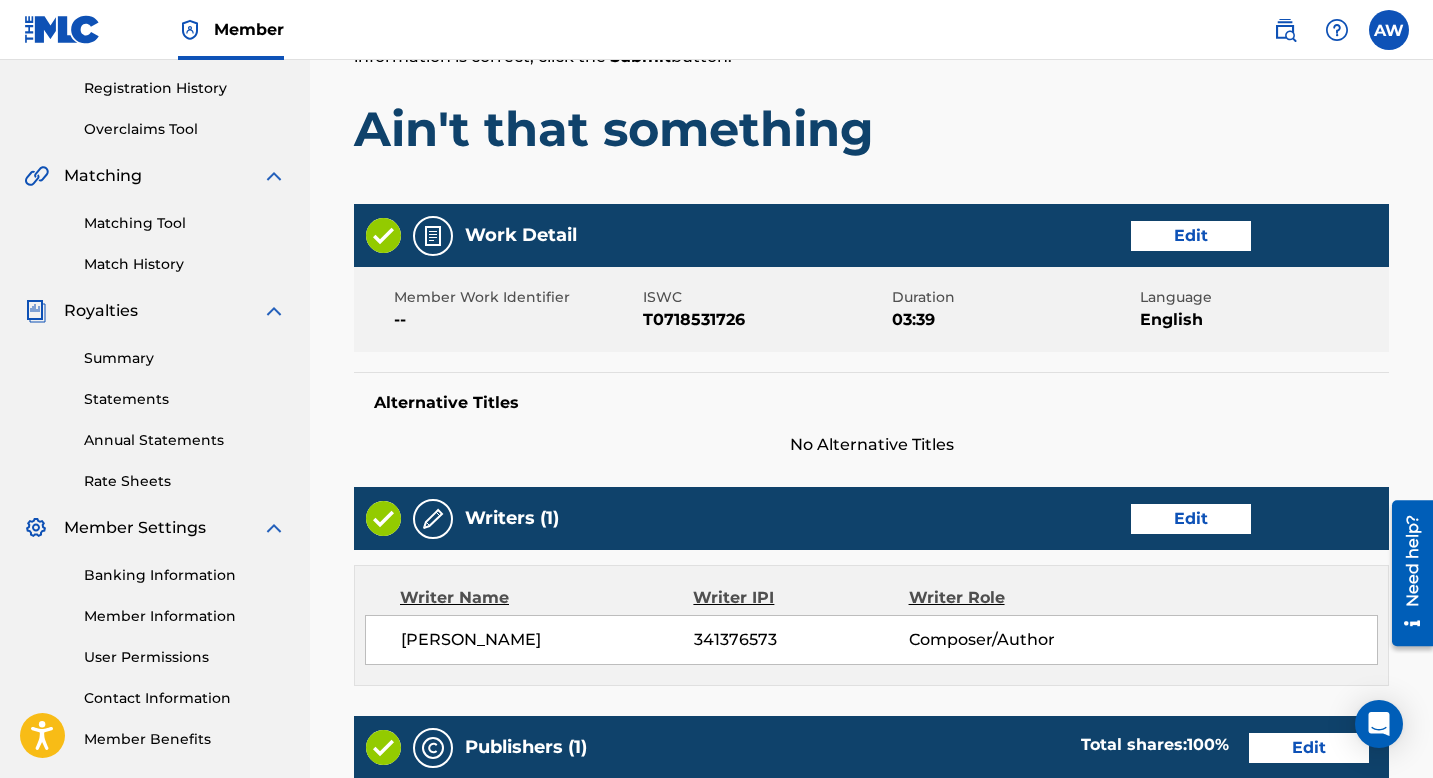click on "Edit" at bounding box center (1191, 236) 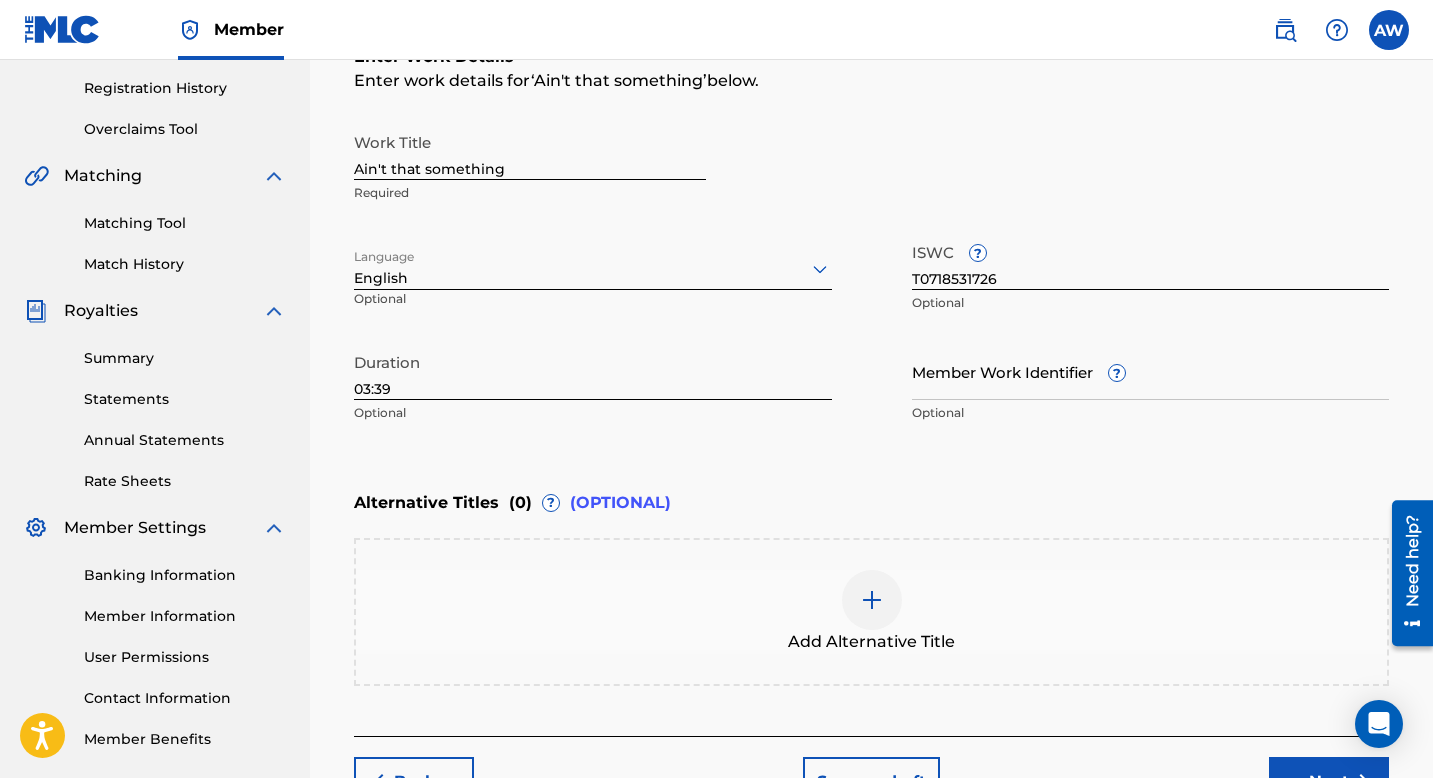 click at bounding box center [872, 600] 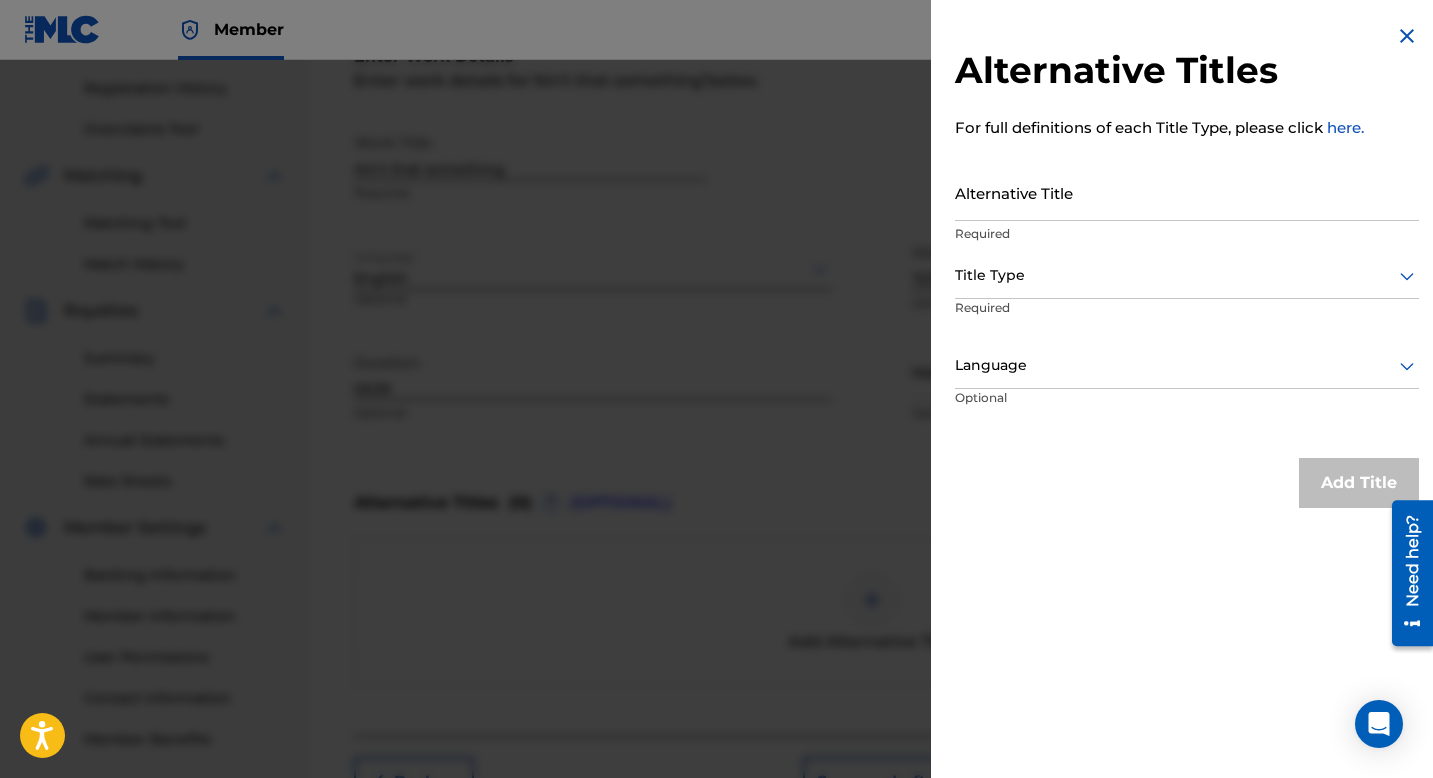 click on "Alternative Title" at bounding box center (1187, 192) 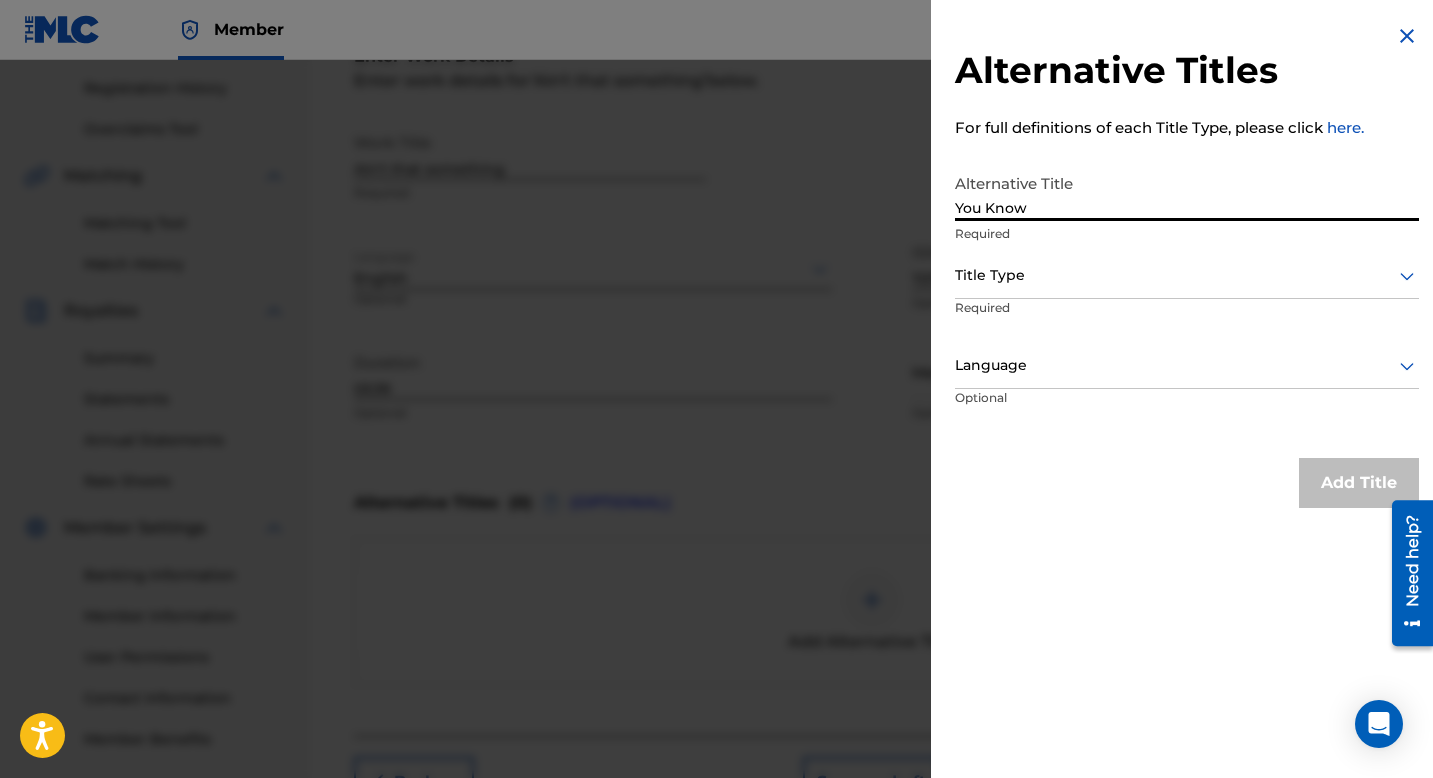 type on "You Know" 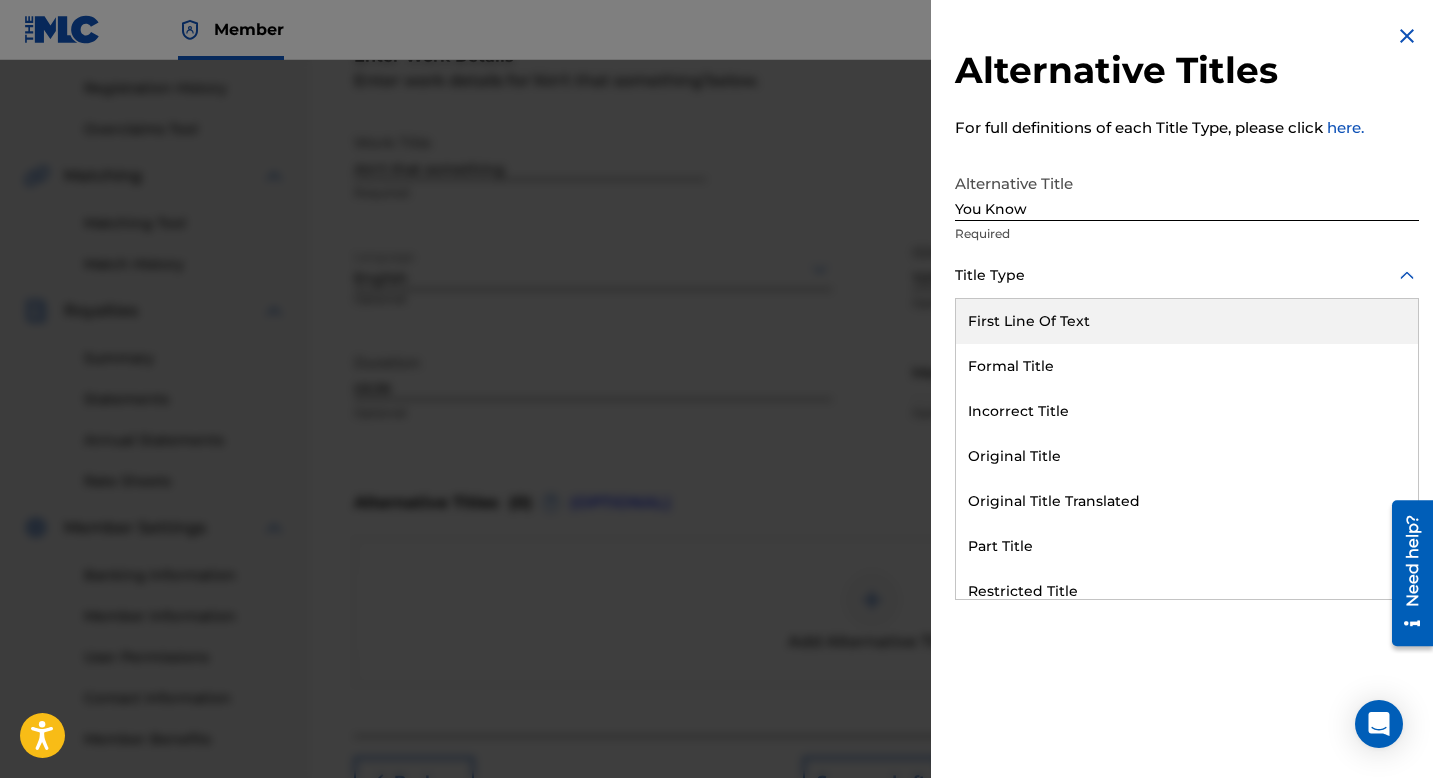 click at bounding box center (1187, 275) 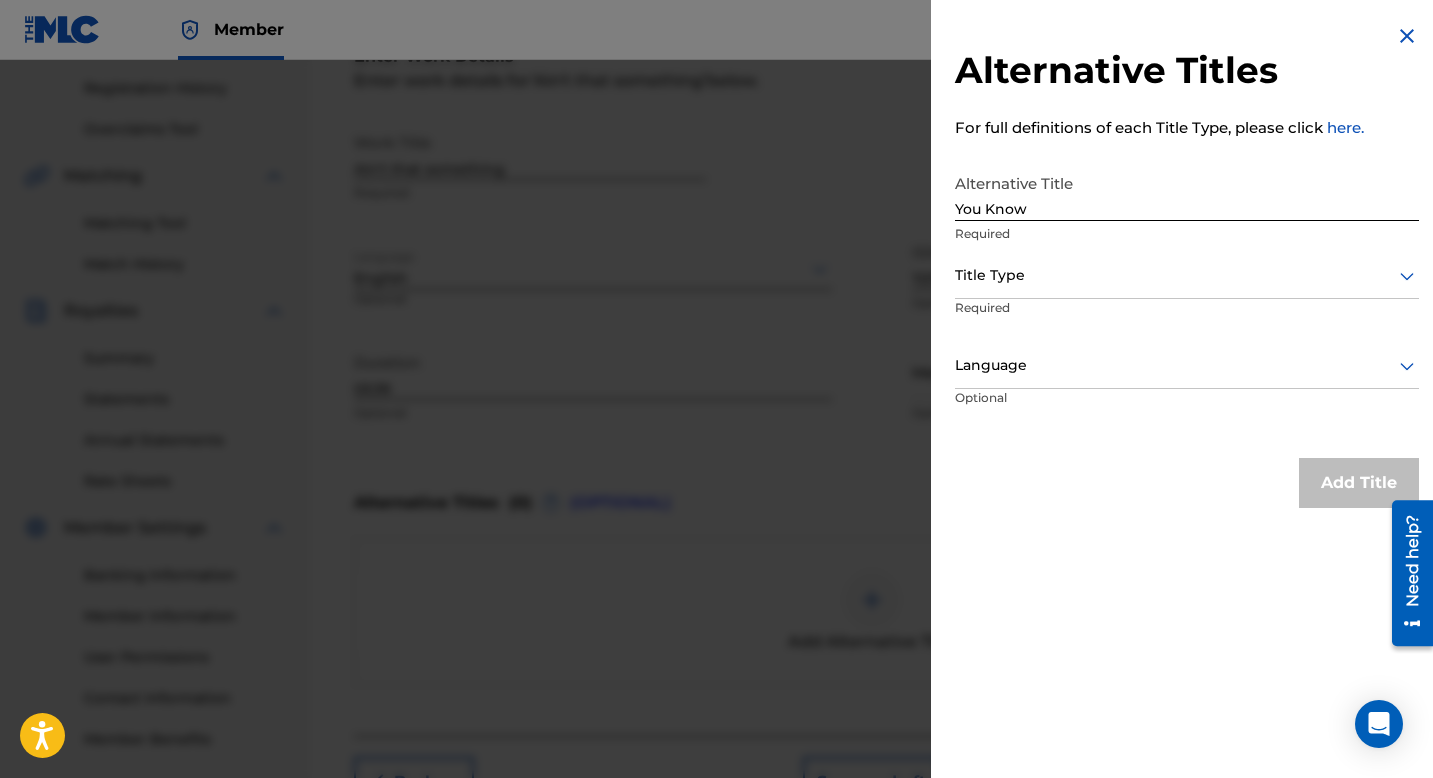 click at bounding box center (1187, 365) 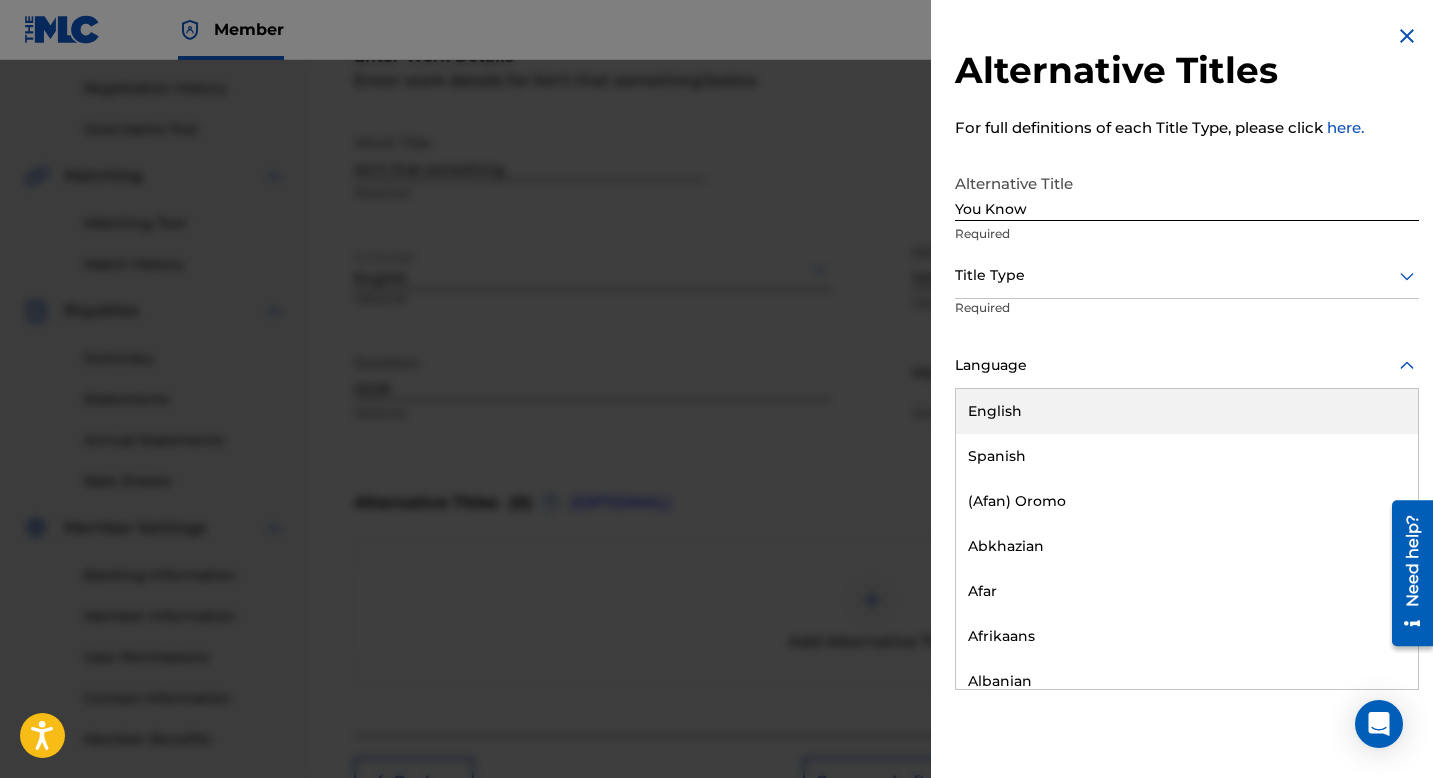 click on "English" at bounding box center [1187, 411] 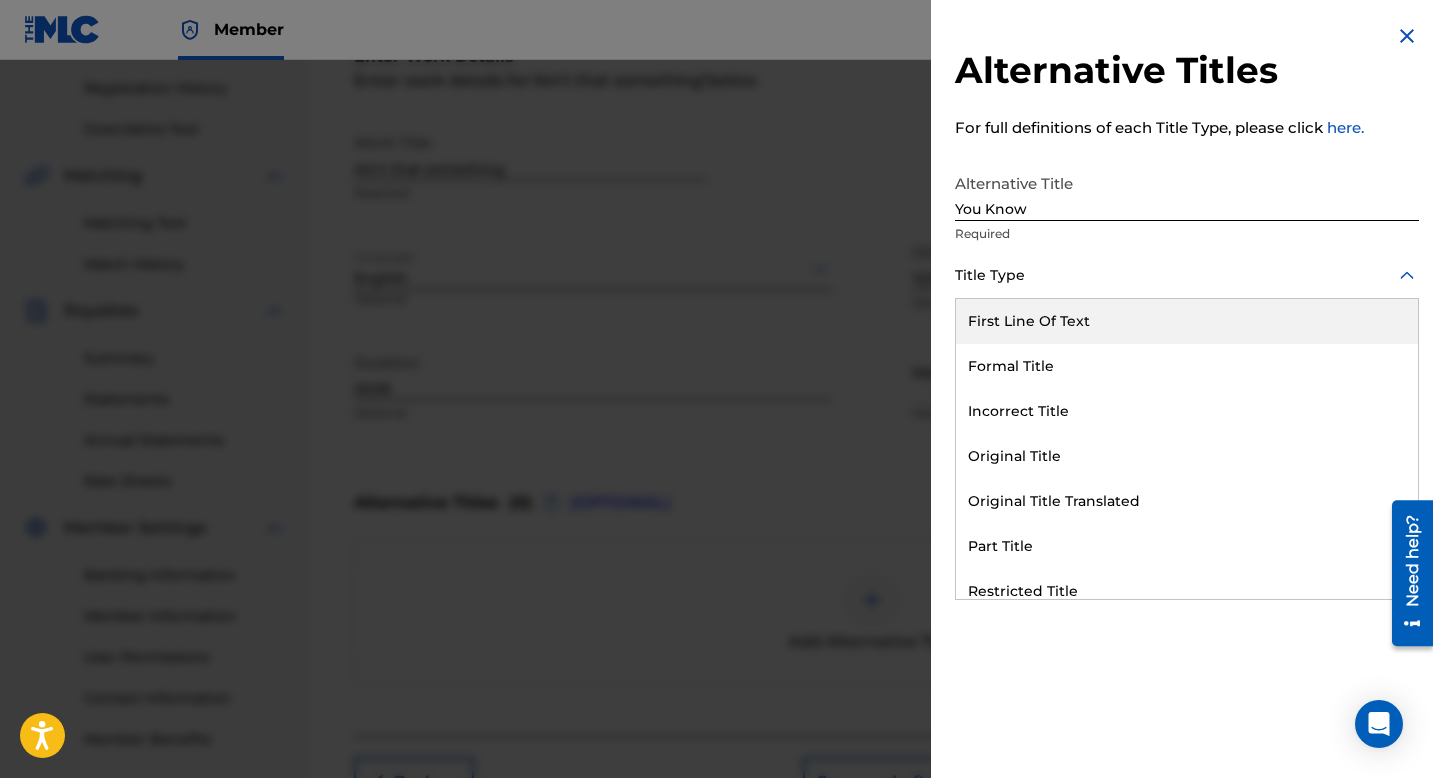 click 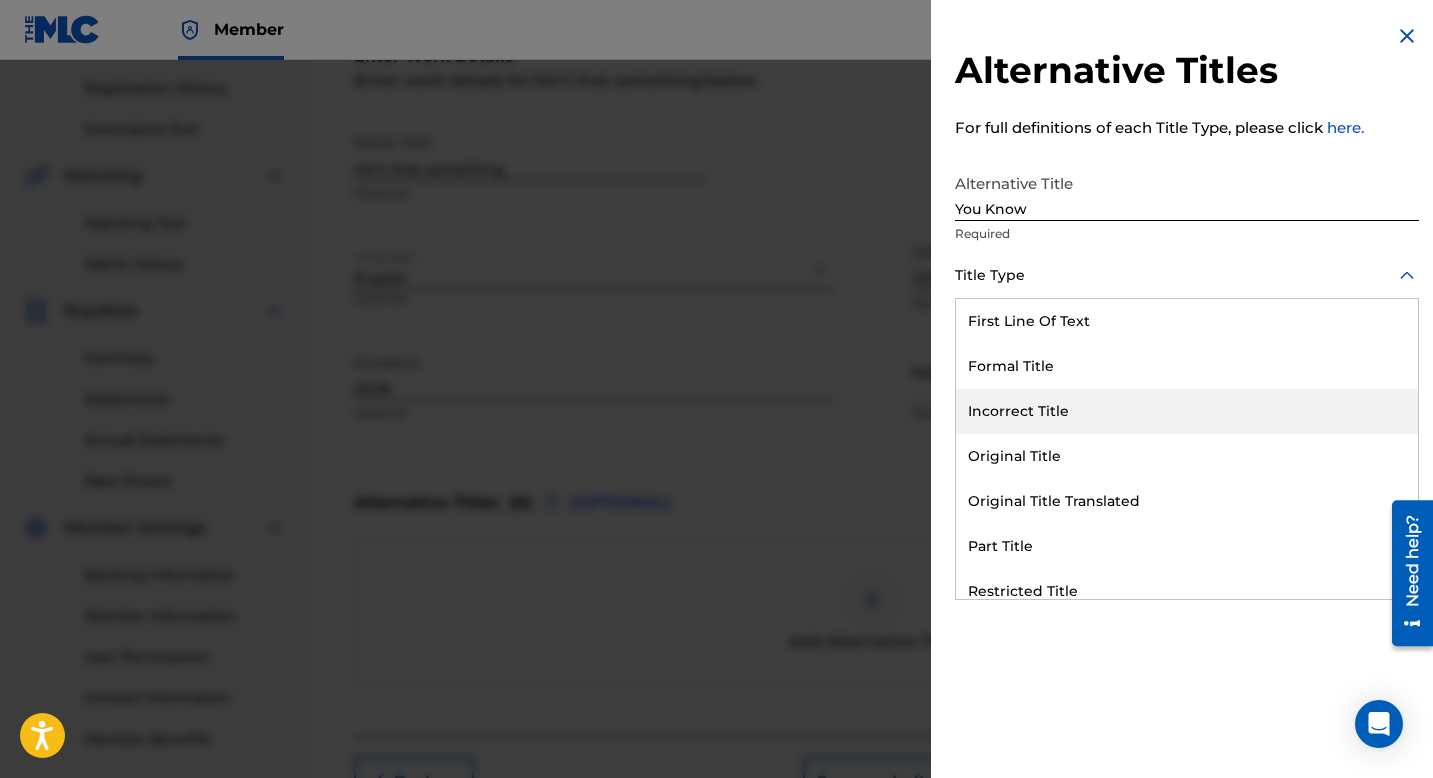 click on "Incorrect Title" at bounding box center [1187, 411] 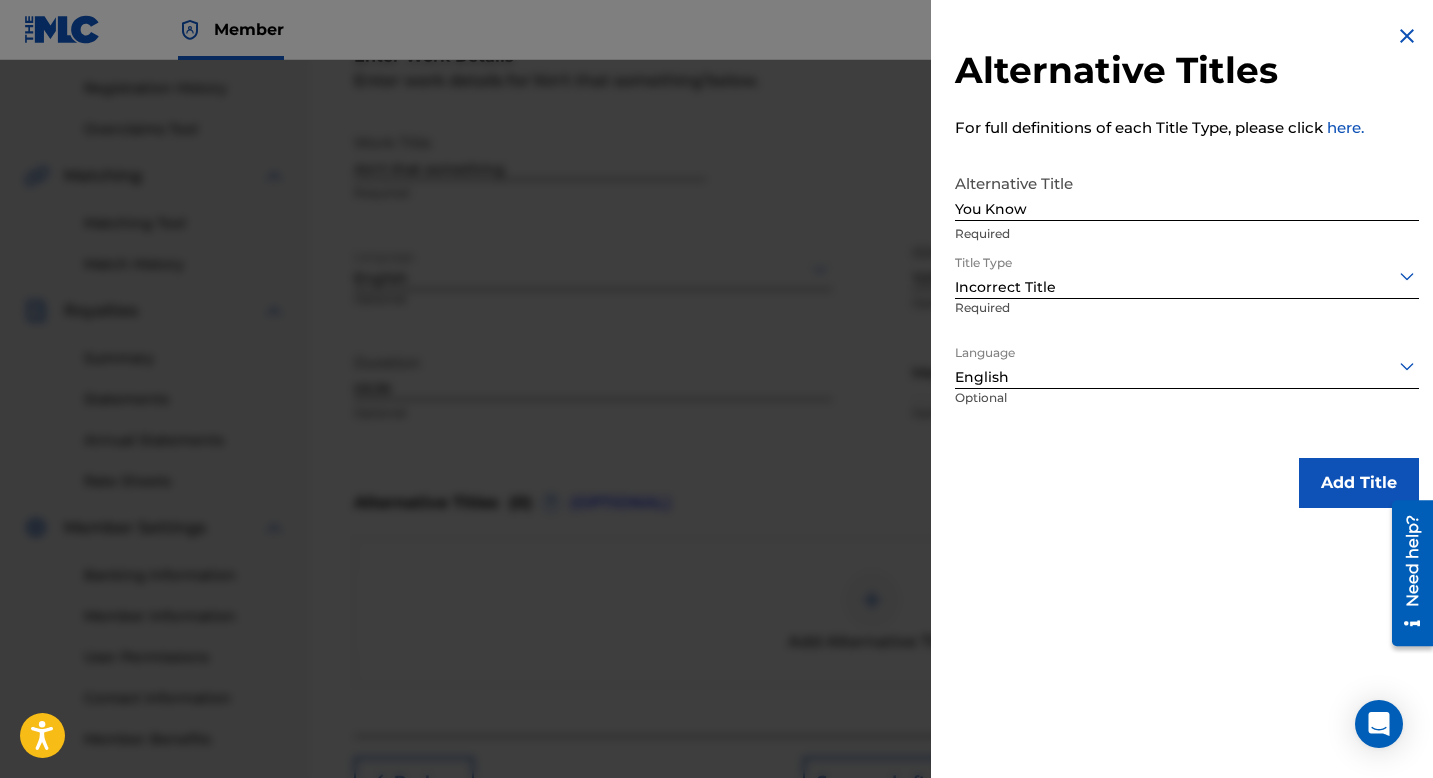 click on "Add Title" at bounding box center (1359, 483) 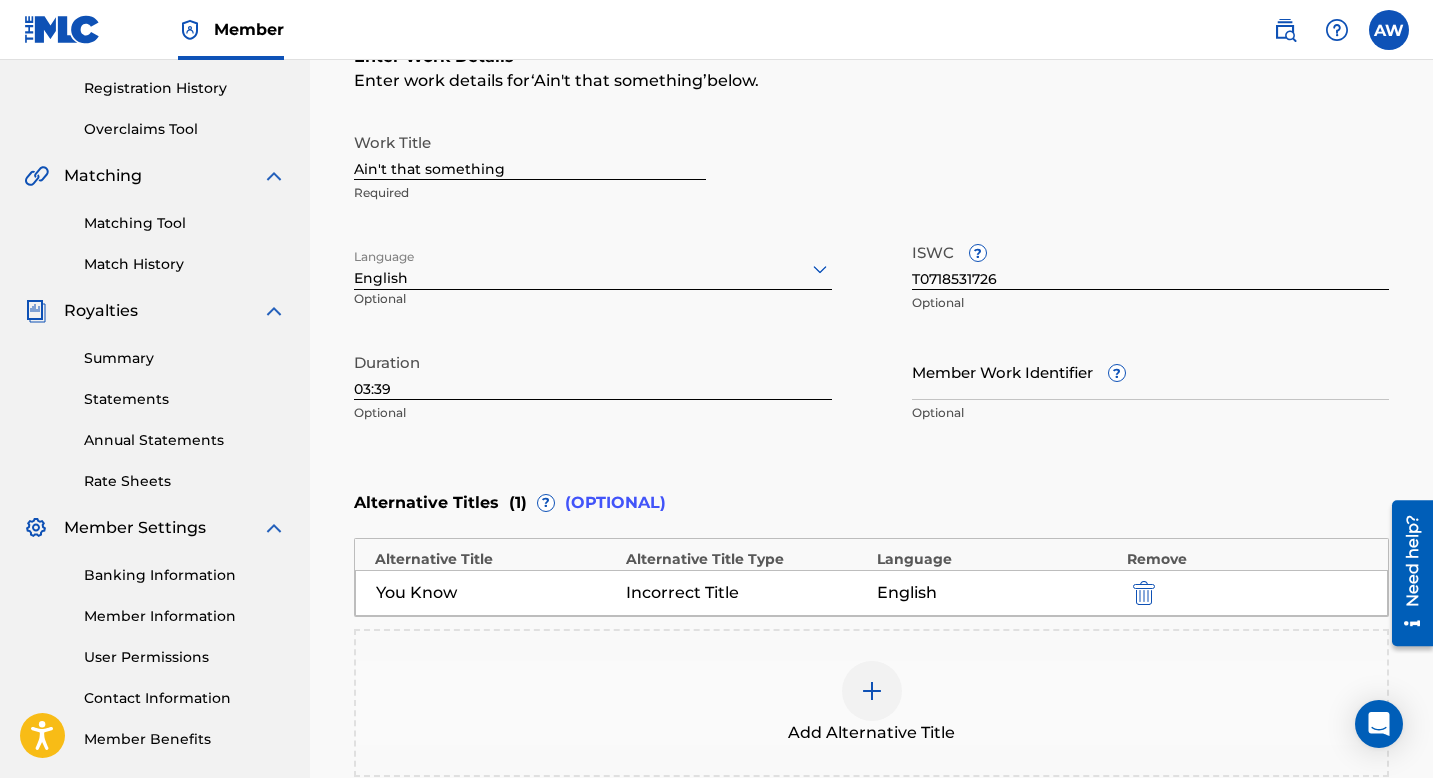 click on "Alternative Titles ( 1 ) ? (OPTIONAL)" at bounding box center (871, 503) 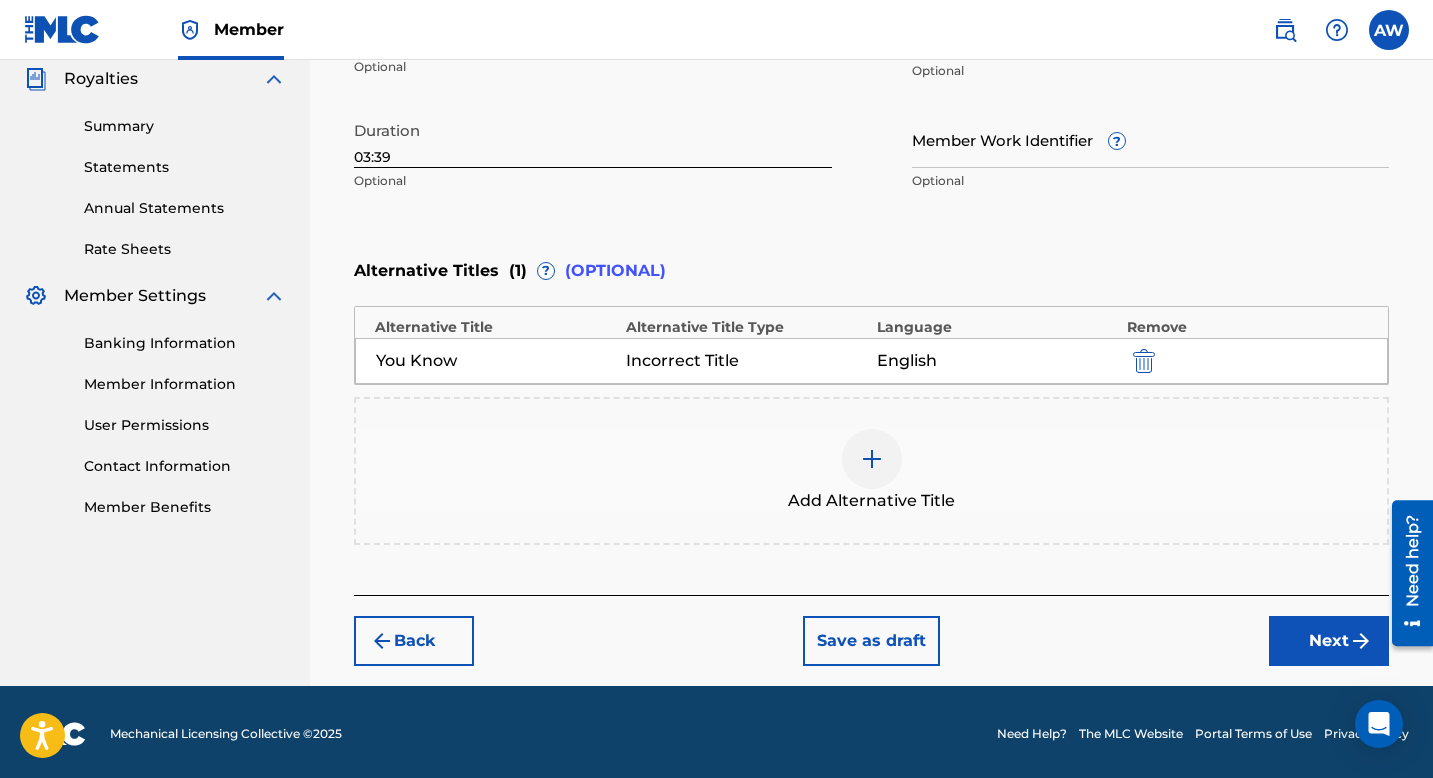 scroll, scrollTop: 606, scrollLeft: 0, axis: vertical 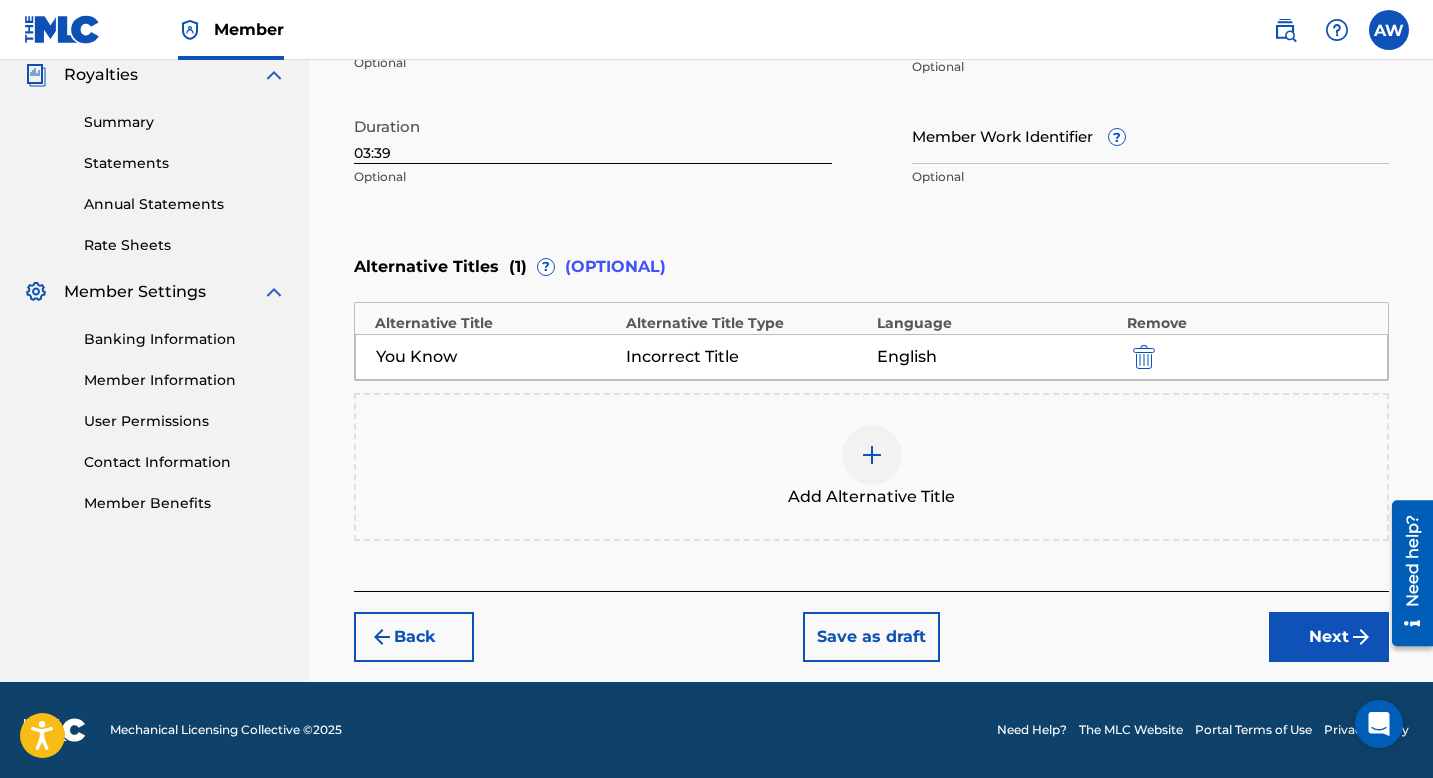 click on "Next" at bounding box center [1329, 637] 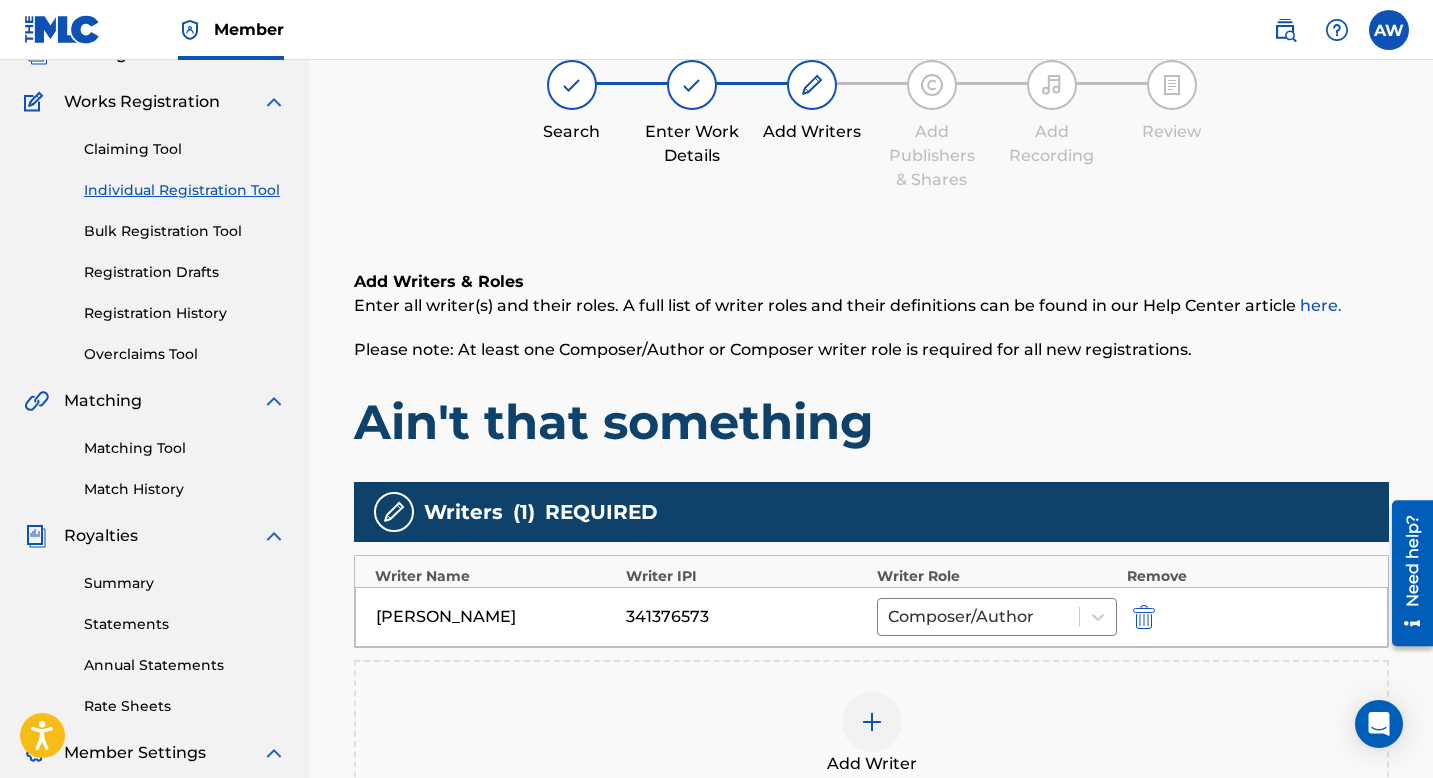 scroll, scrollTop: 90, scrollLeft: 0, axis: vertical 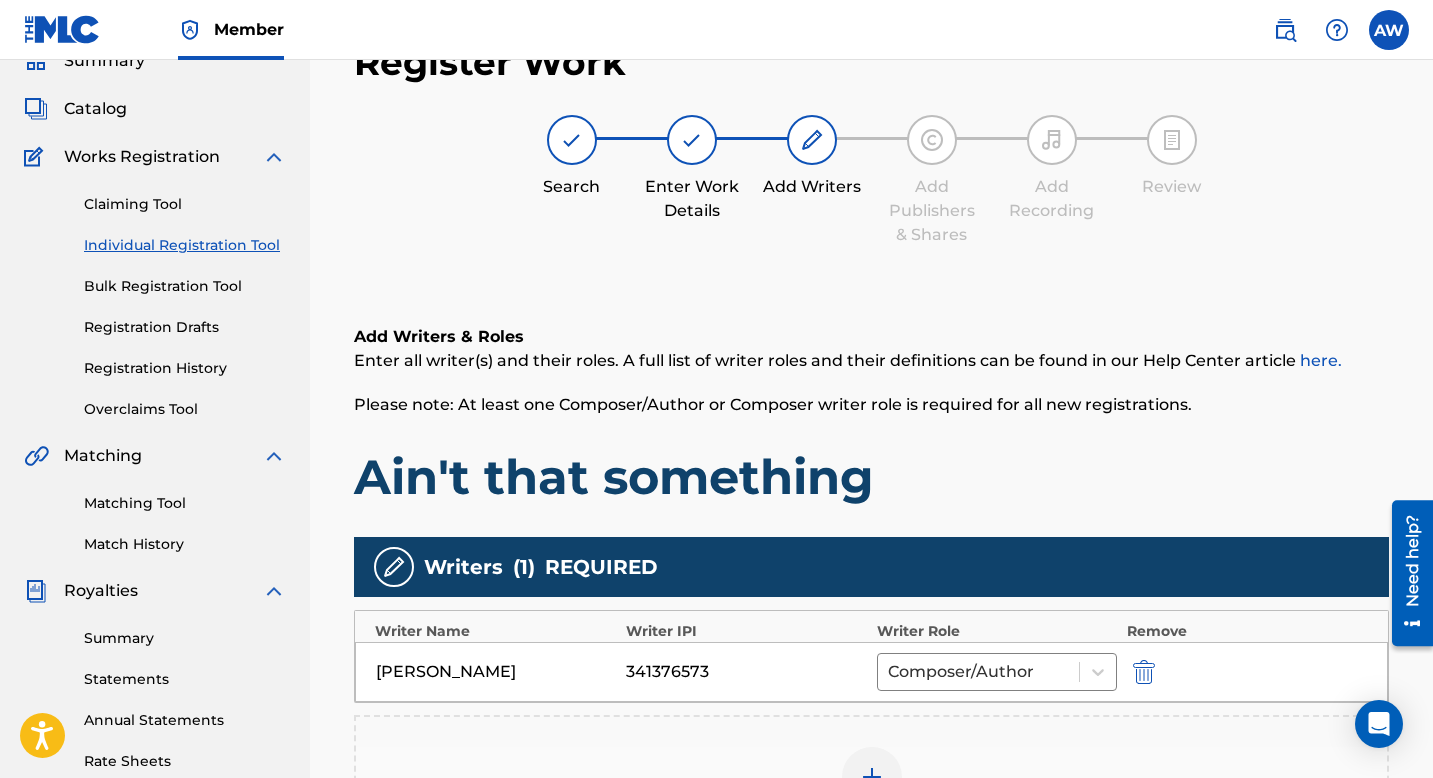 click on "Ain't that something" at bounding box center [871, 477] 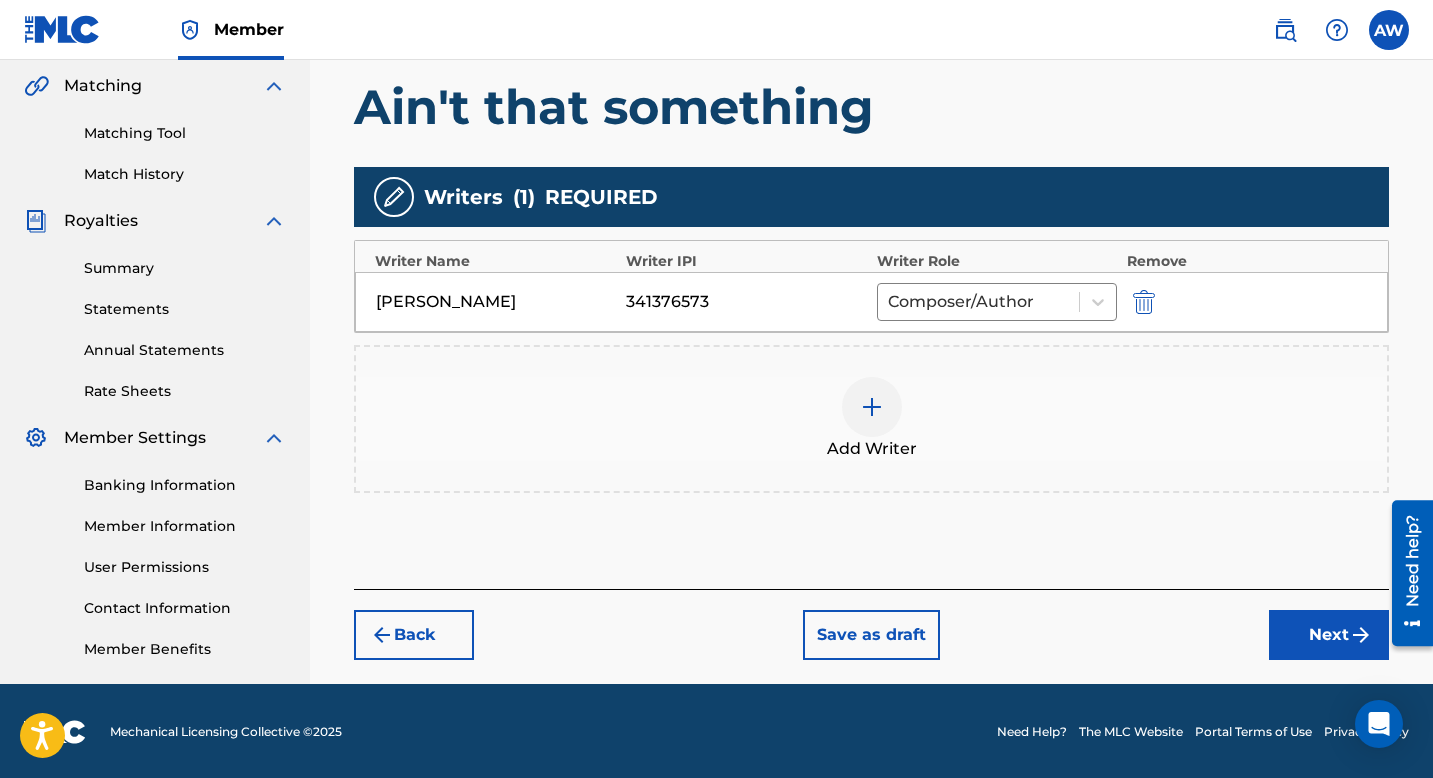 scroll, scrollTop: 462, scrollLeft: 0, axis: vertical 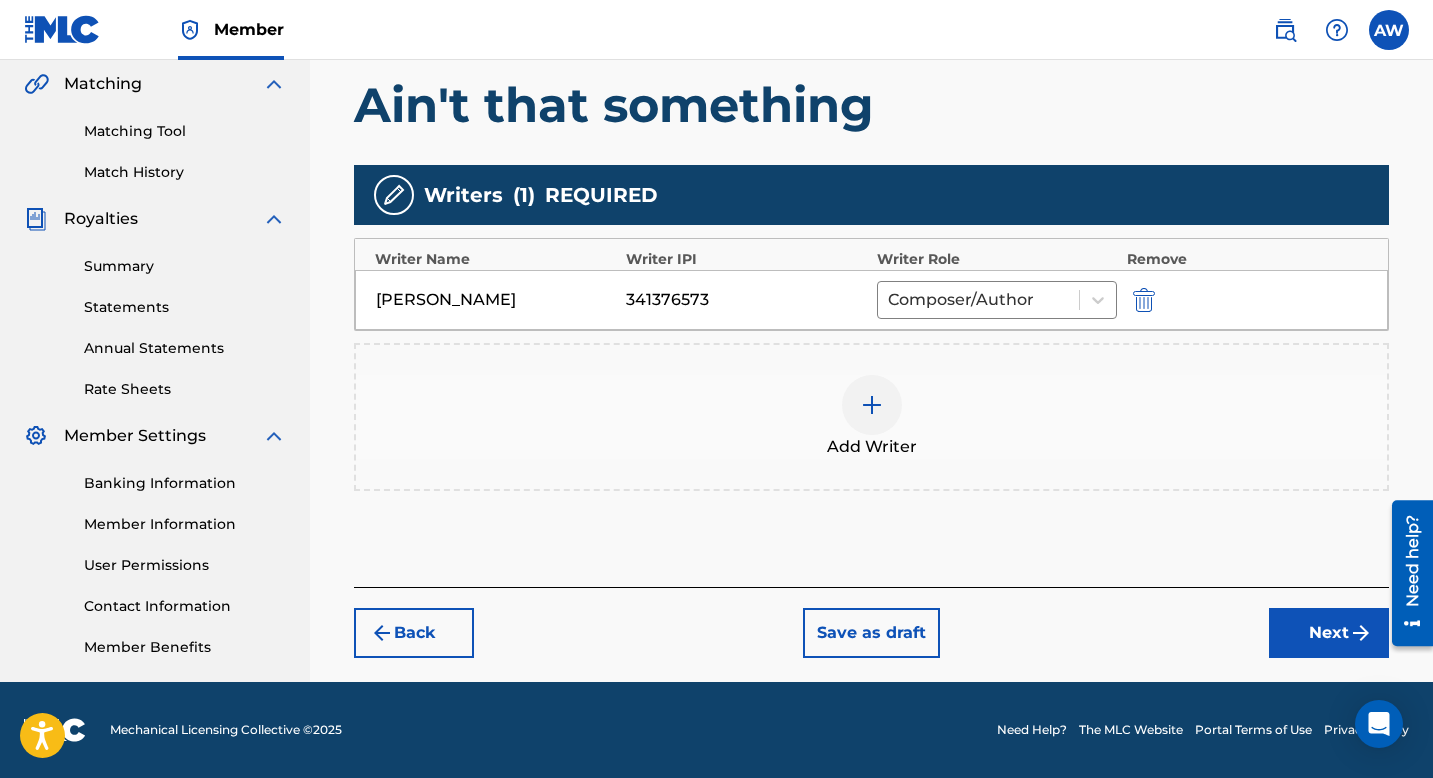 click on "Next" at bounding box center (1329, 633) 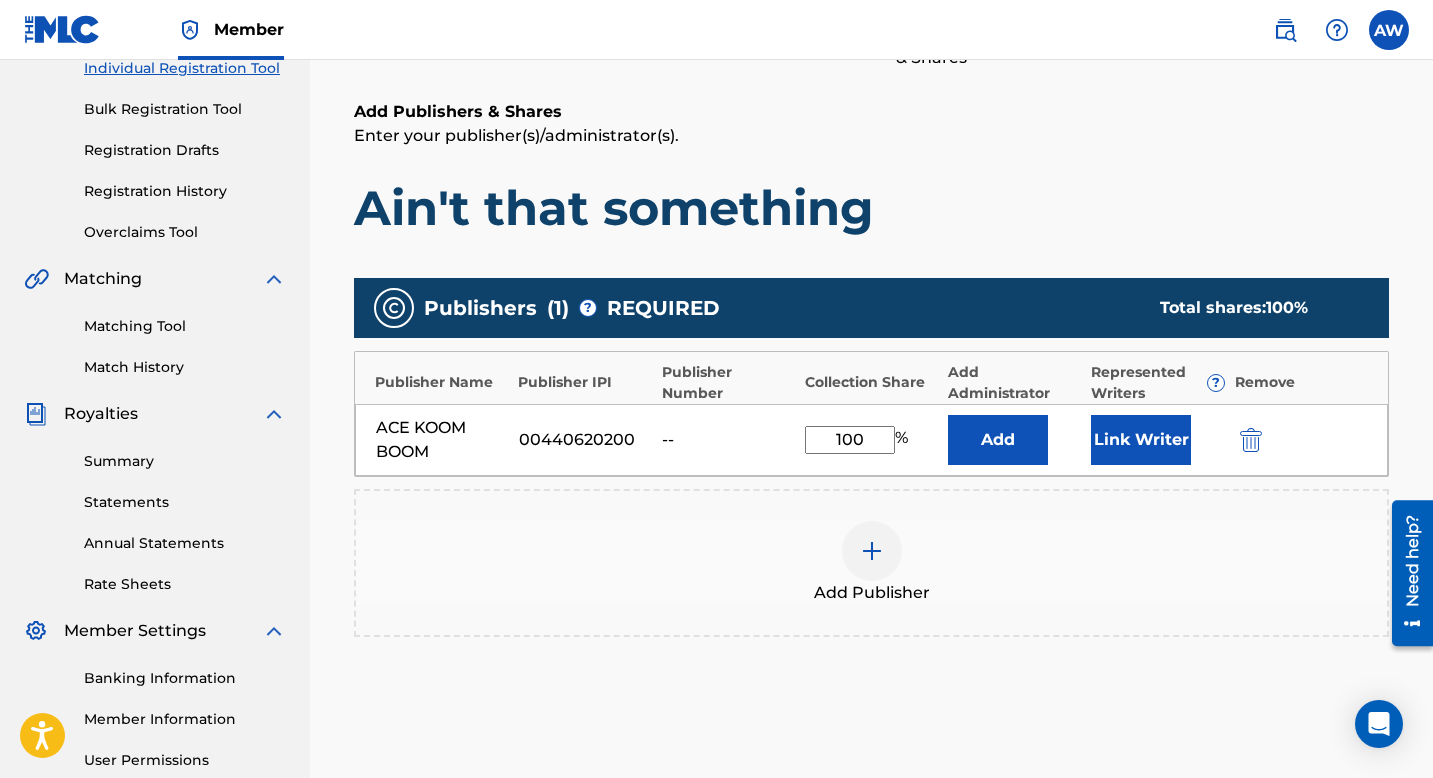 scroll, scrollTop: 90, scrollLeft: 0, axis: vertical 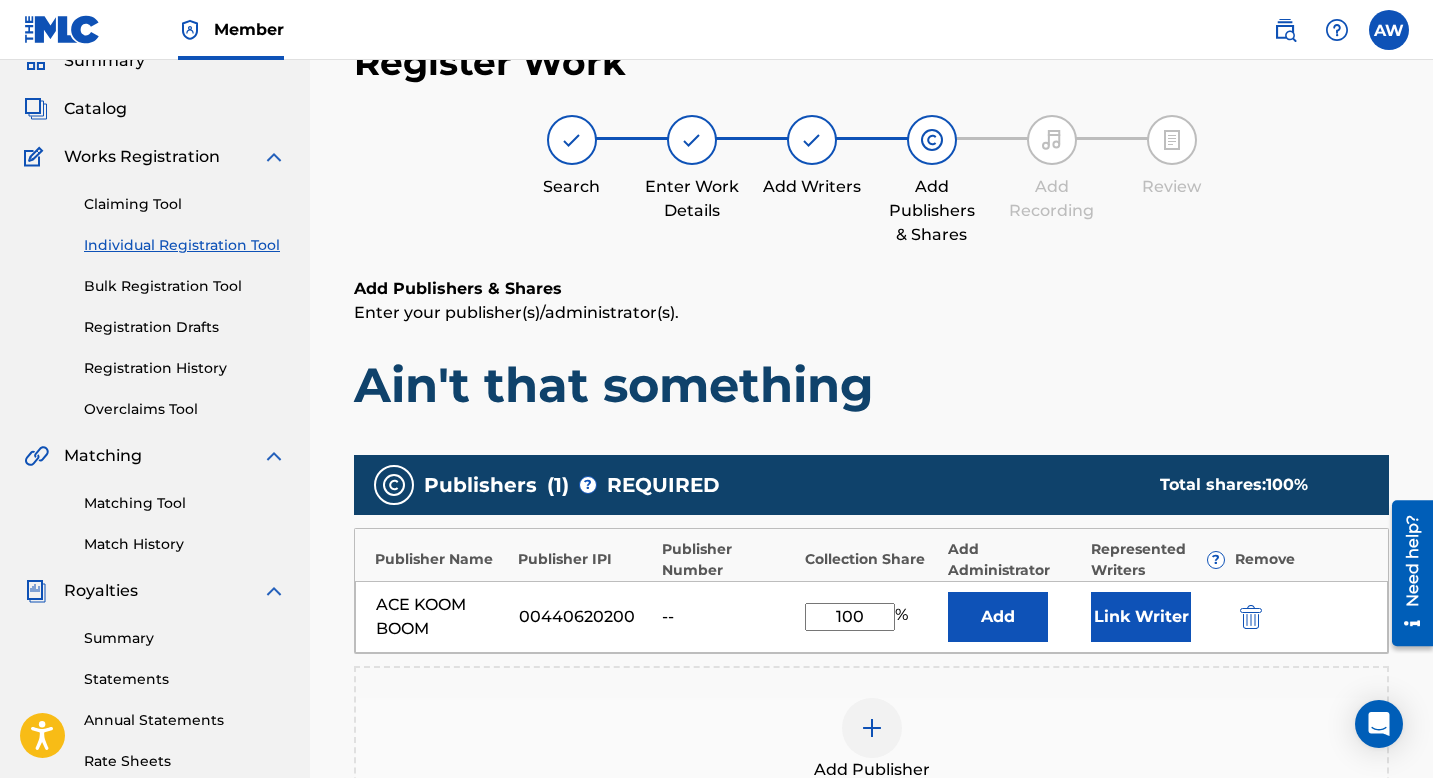 click on "Add Publishers & Shares Enter your publisher(s)/administrator(s). Ain't that something" at bounding box center (871, 346) 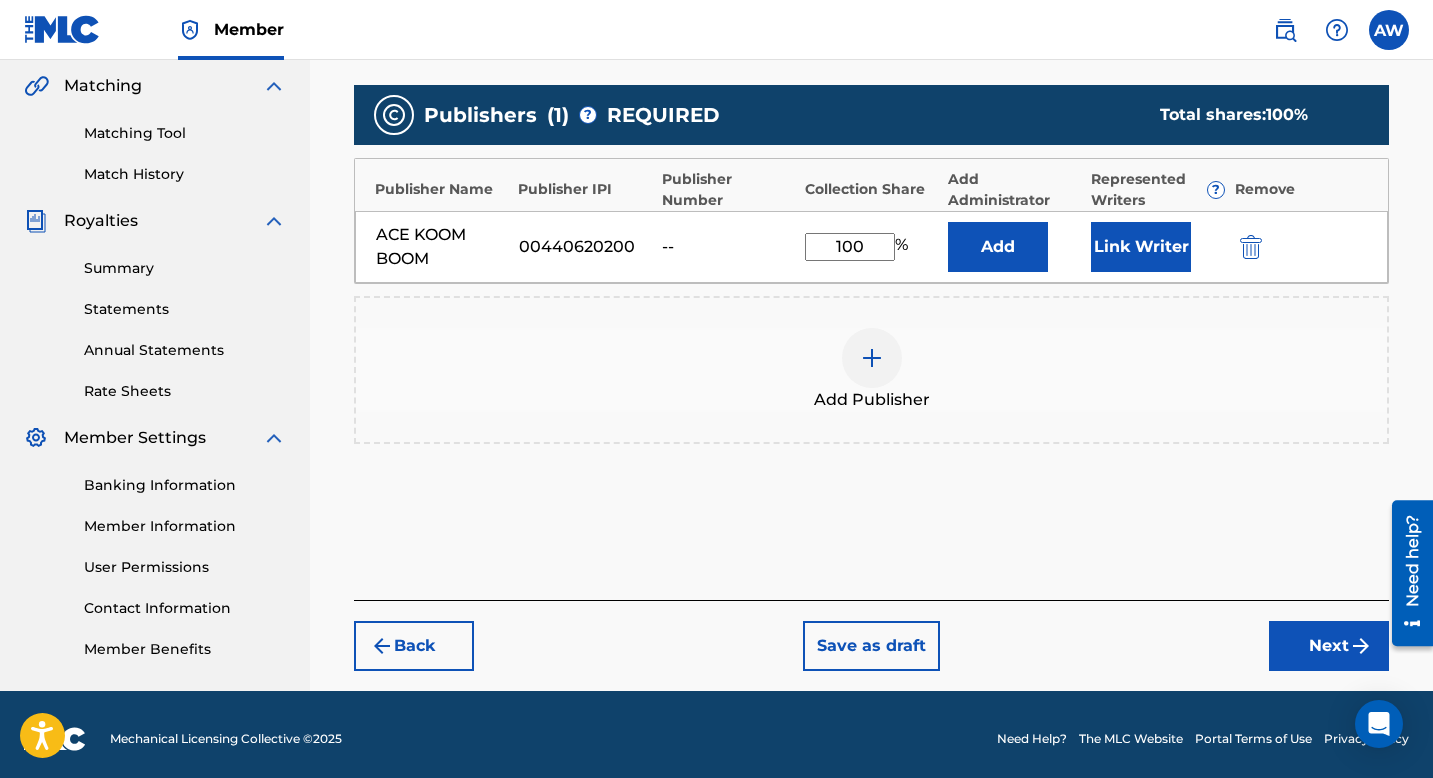 scroll, scrollTop: 469, scrollLeft: 0, axis: vertical 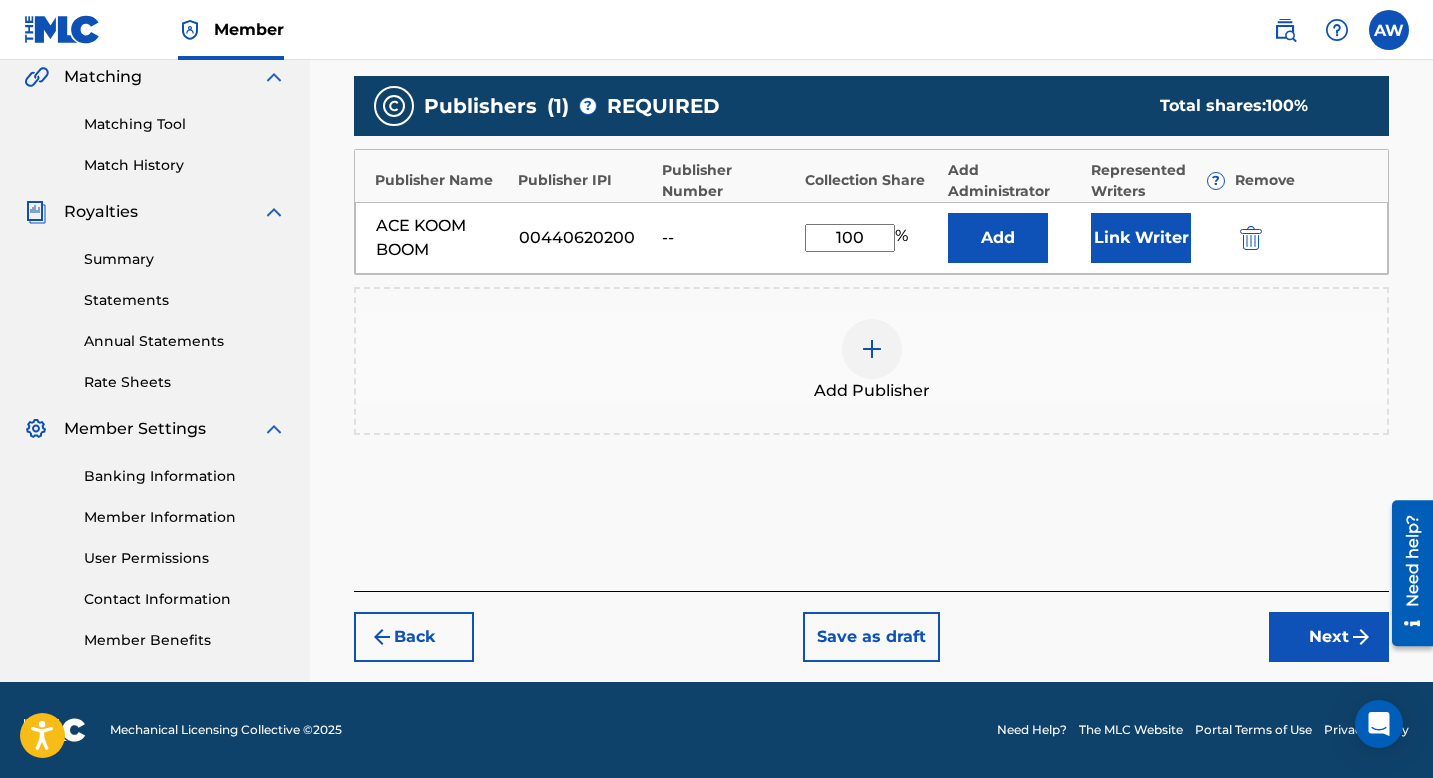 click on "Link Writer" at bounding box center (1141, 238) 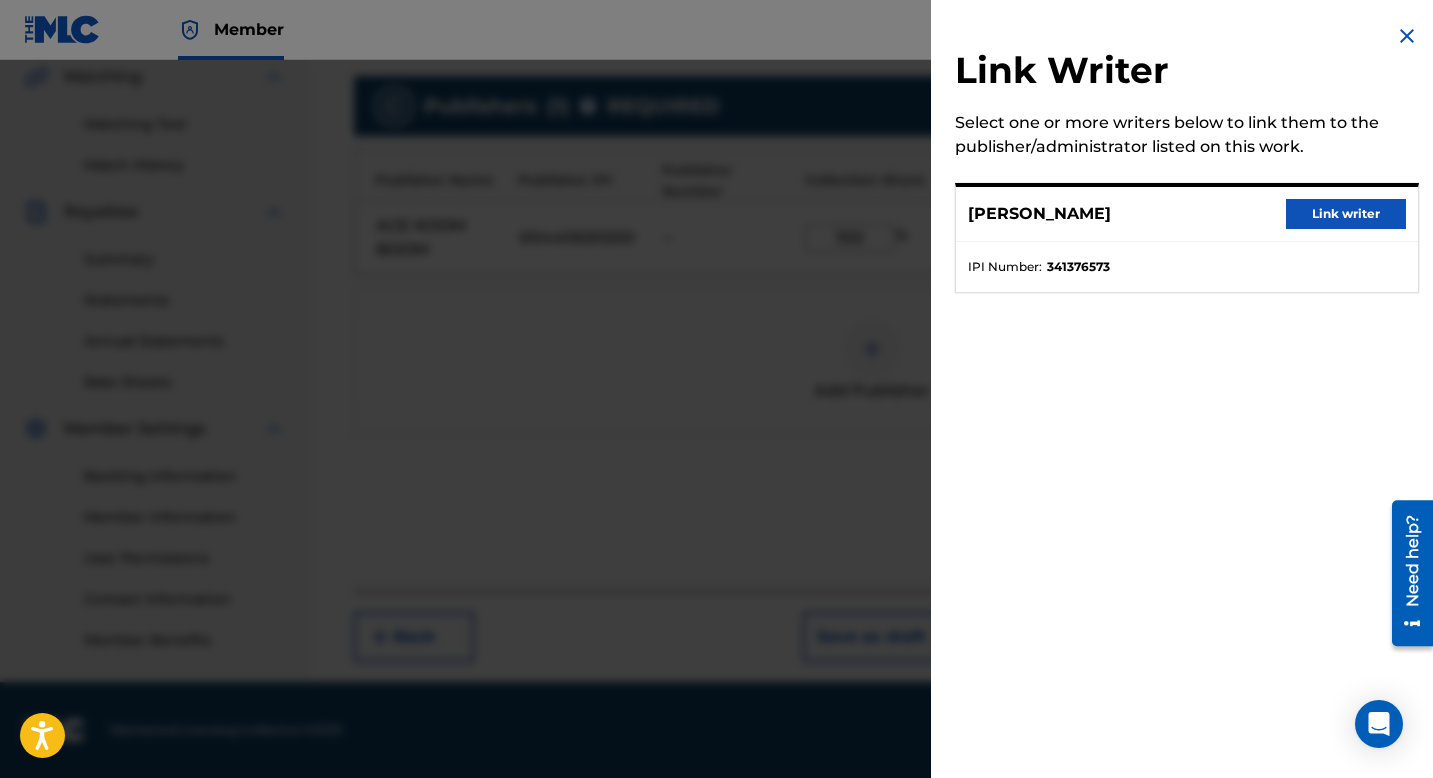 click on "Link writer" at bounding box center (1346, 214) 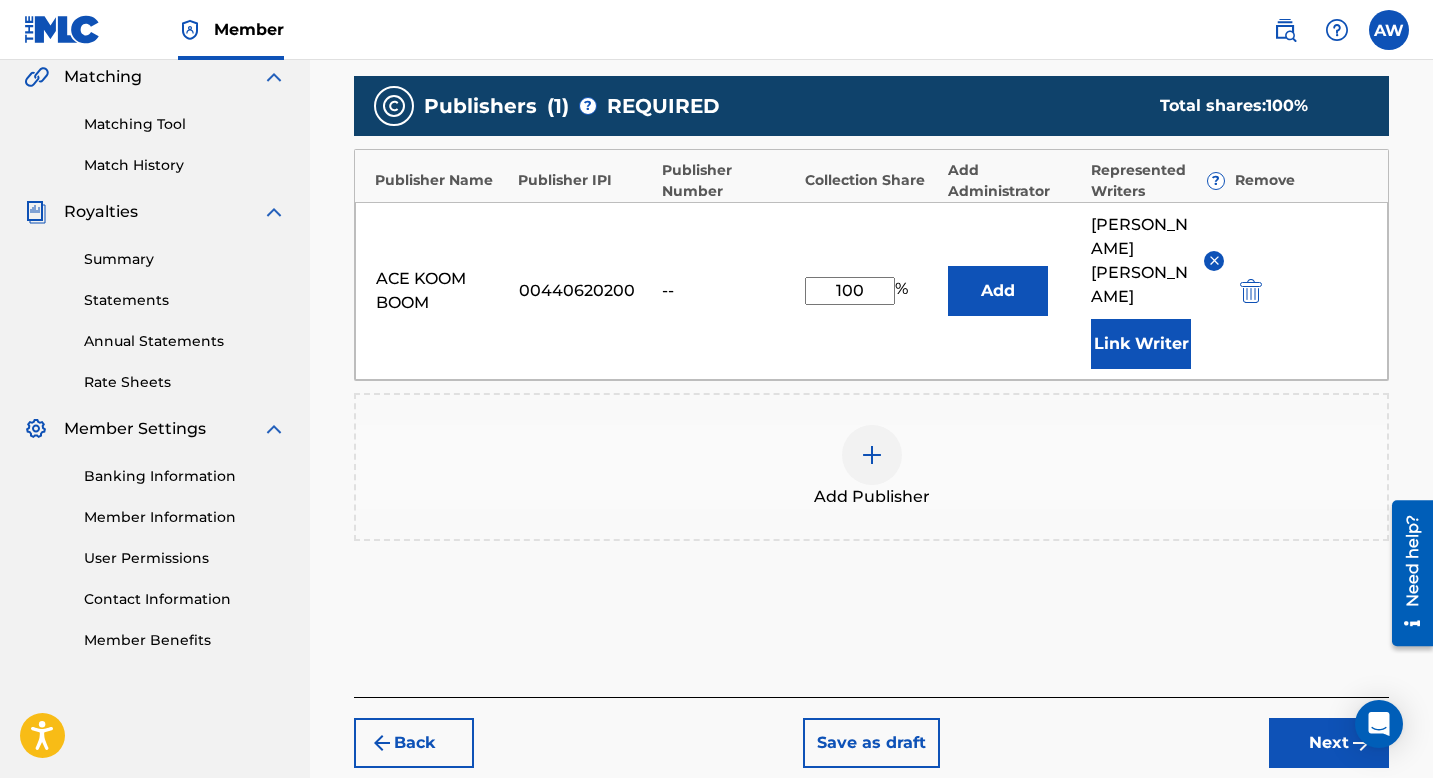 click on "Next" at bounding box center [1329, 743] 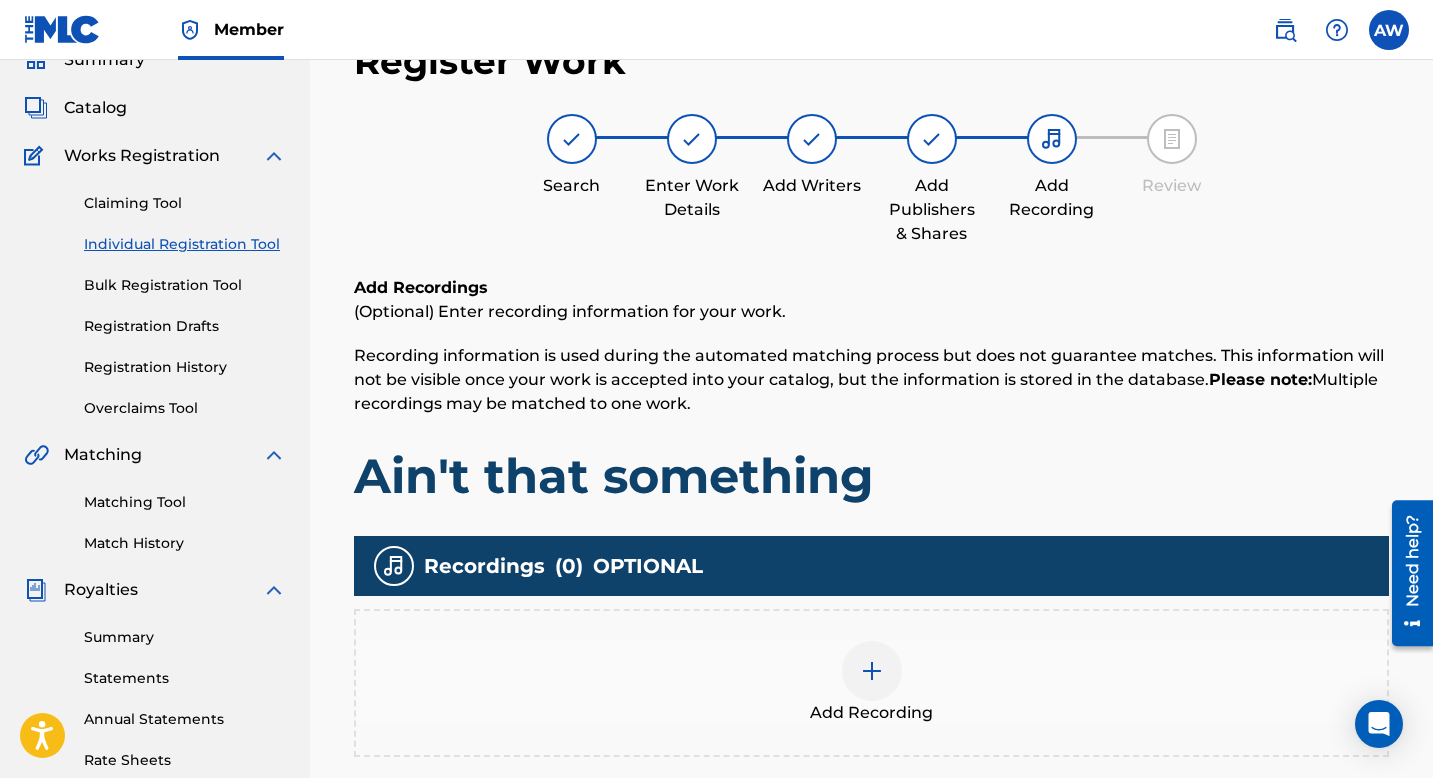 scroll, scrollTop: 90, scrollLeft: 0, axis: vertical 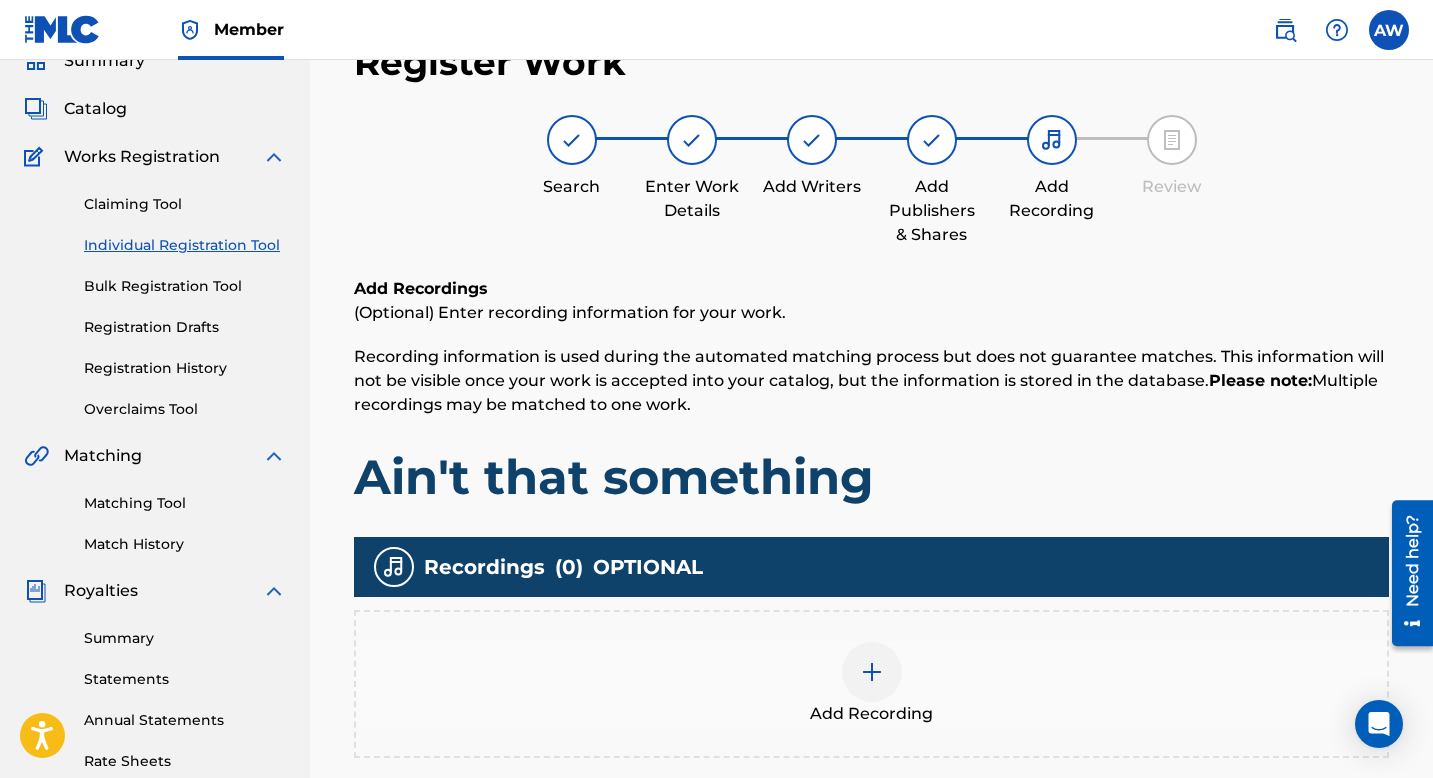 click on "Ain't that something" at bounding box center (871, 477) 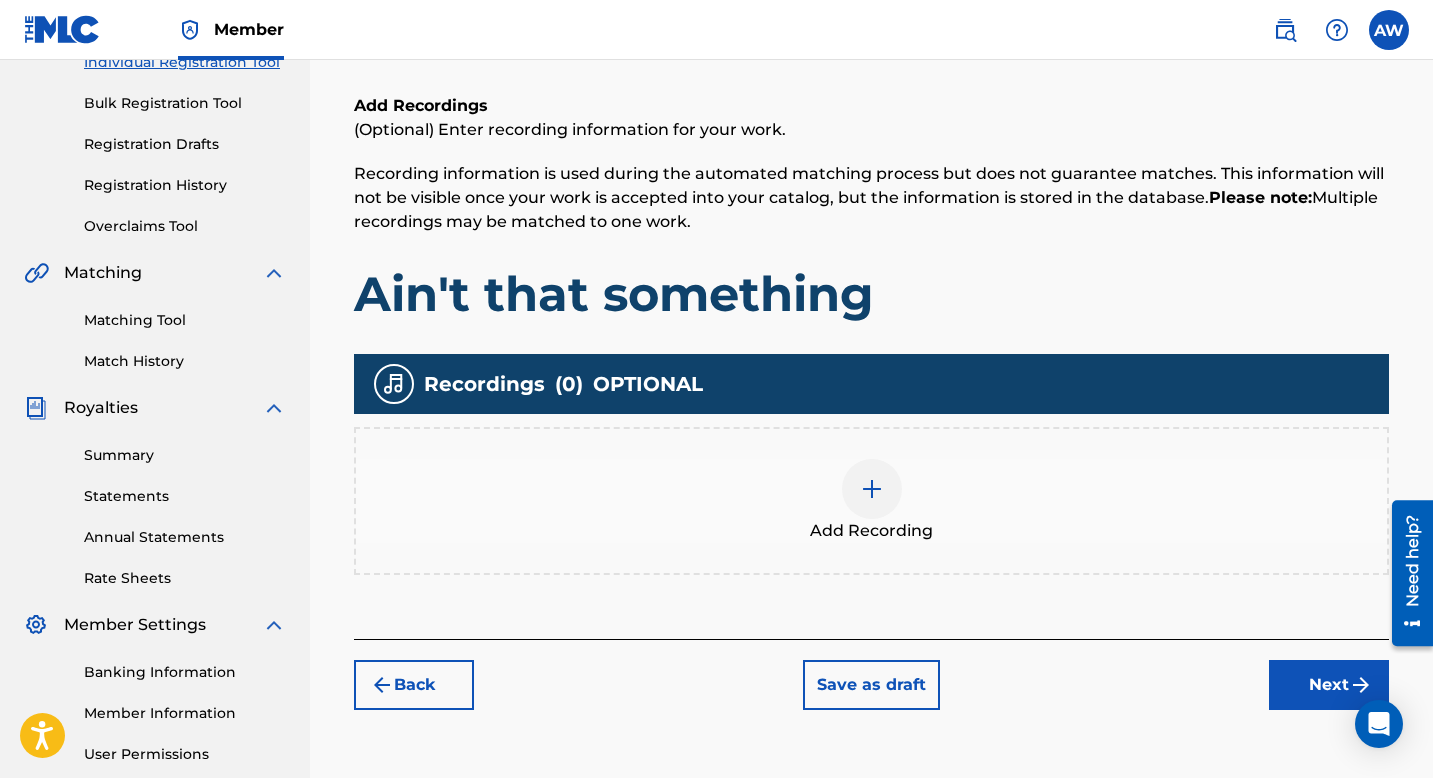 scroll, scrollTop: 290, scrollLeft: 0, axis: vertical 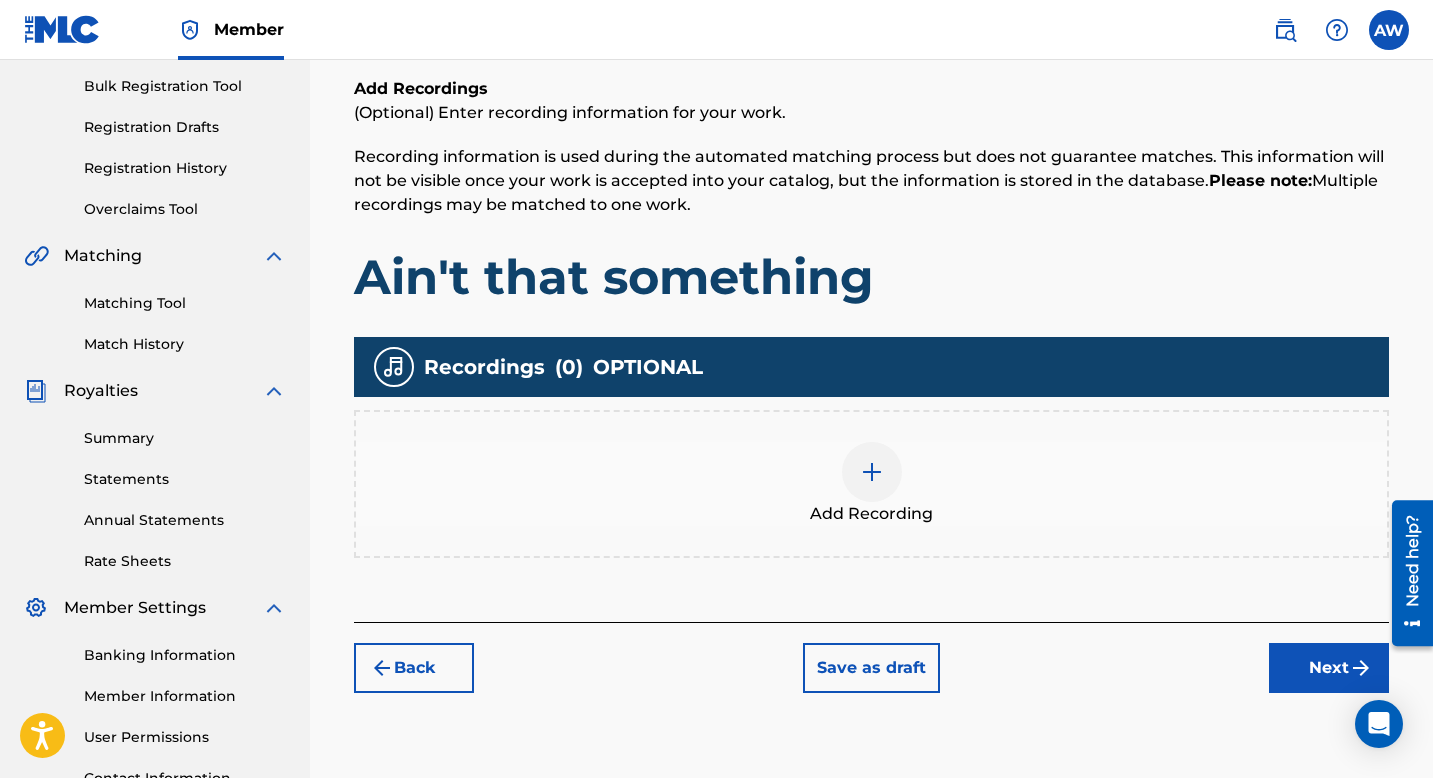 click on "Next" at bounding box center [1329, 668] 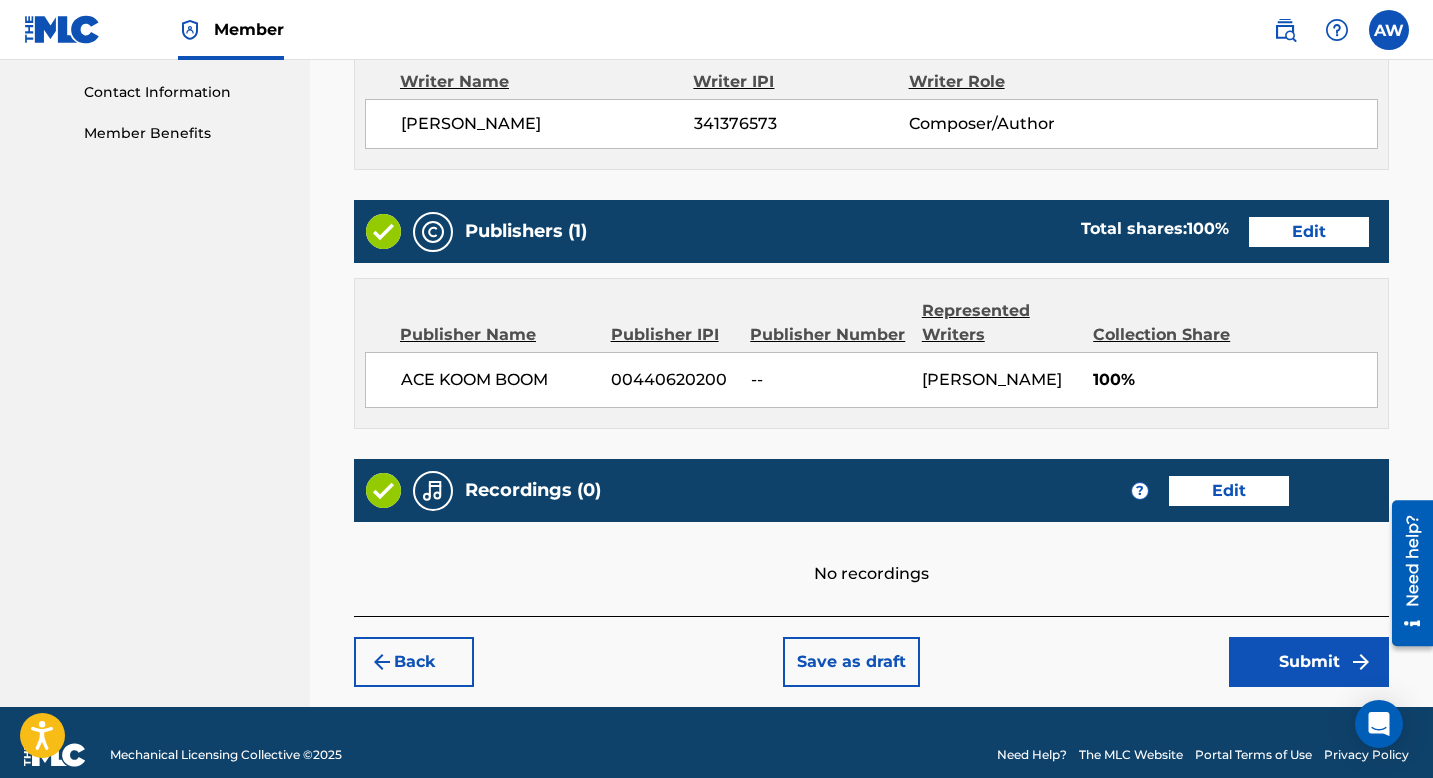 scroll, scrollTop: 1000, scrollLeft: 0, axis: vertical 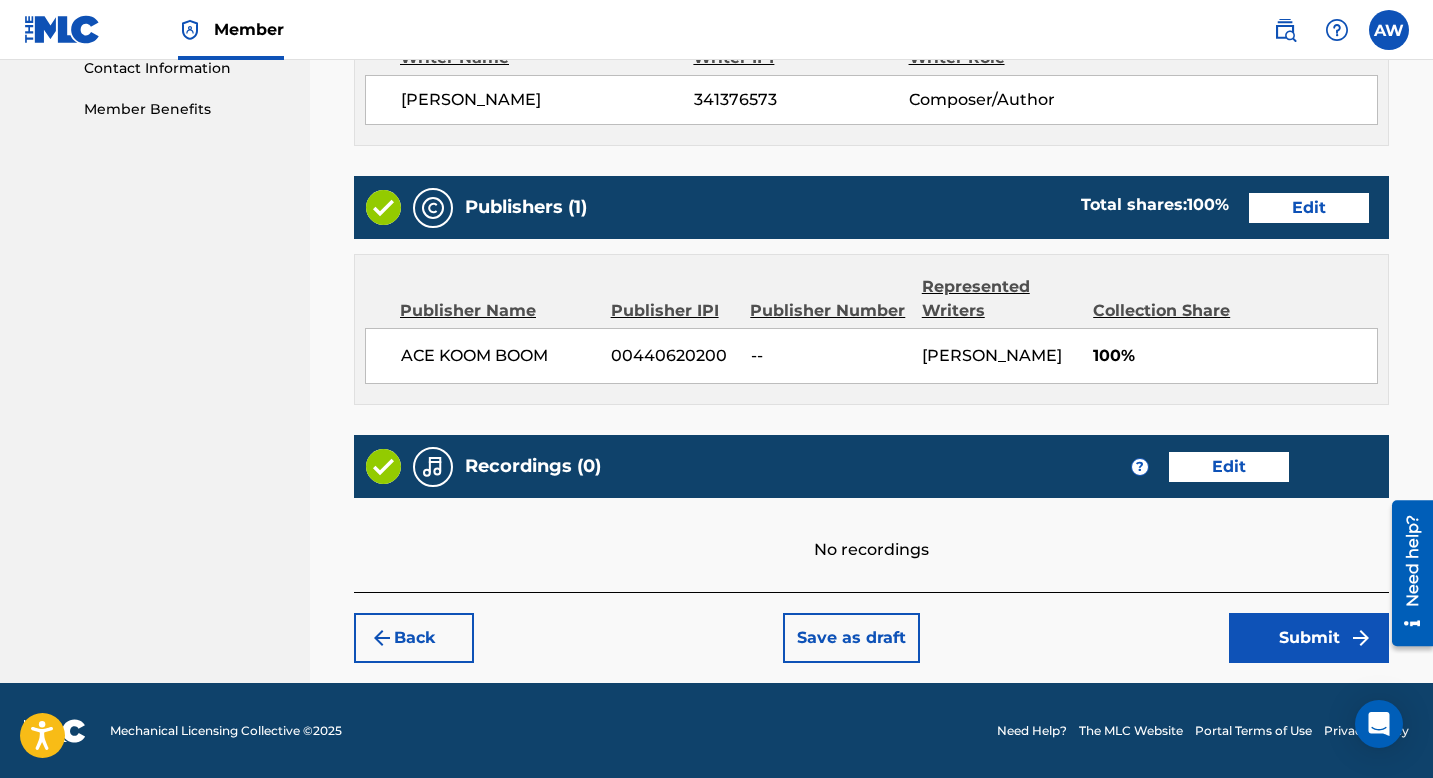drag, startPoint x: 1320, startPoint y: 644, endPoint x: 1150, endPoint y: 532, distance: 203.57799 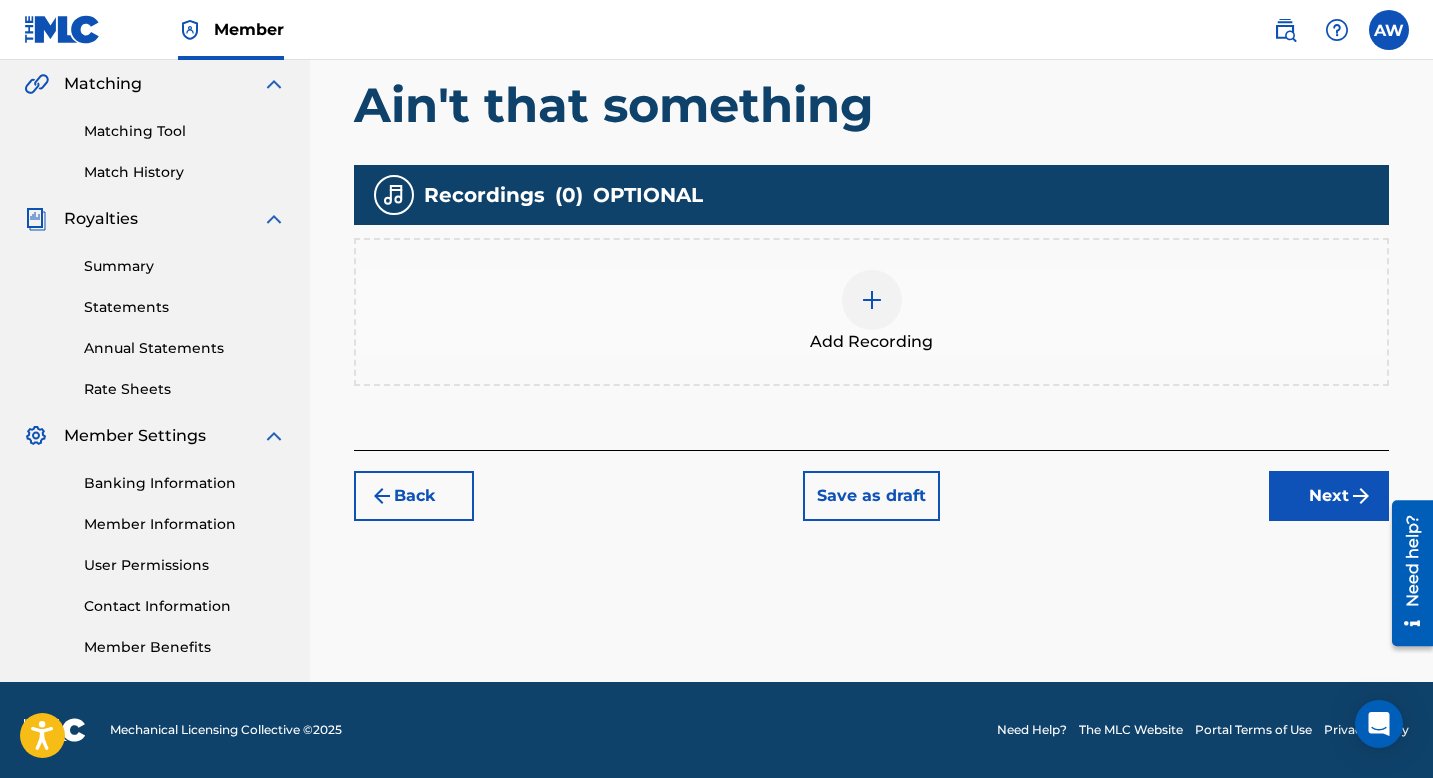 scroll, scrollTop: 462, scrollLeft: 0, axis: vertical 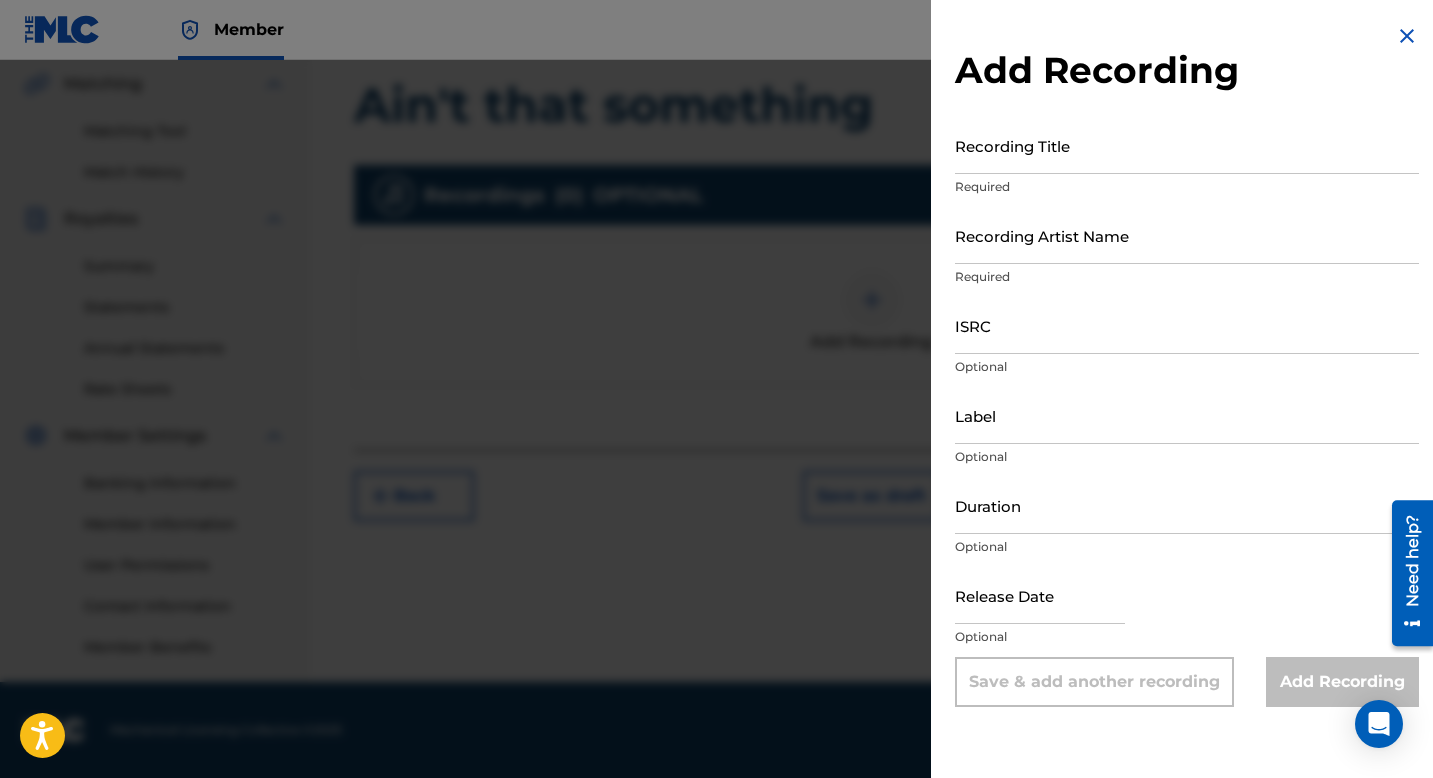 click on "Recording Title" at bounding box center (1187, 145) 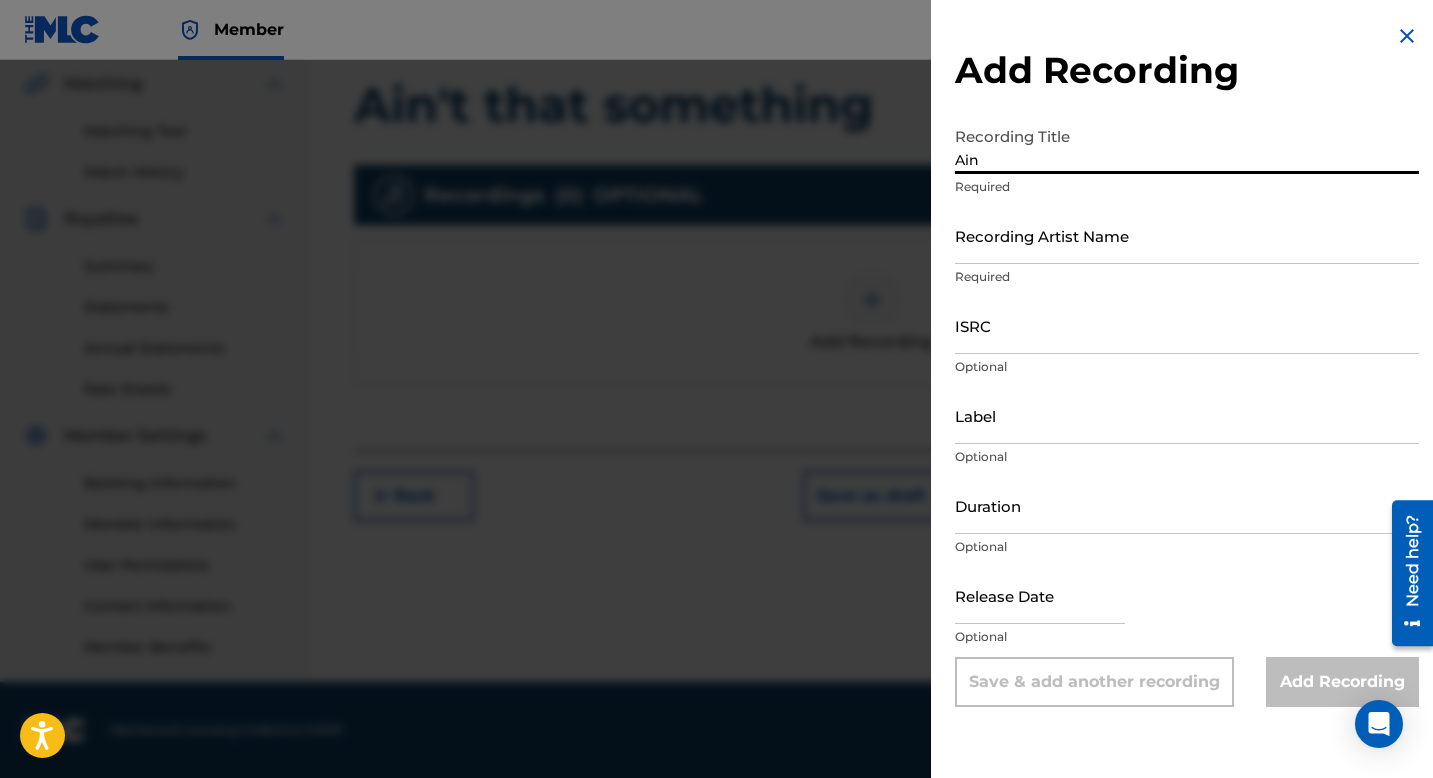 type on "Ain" 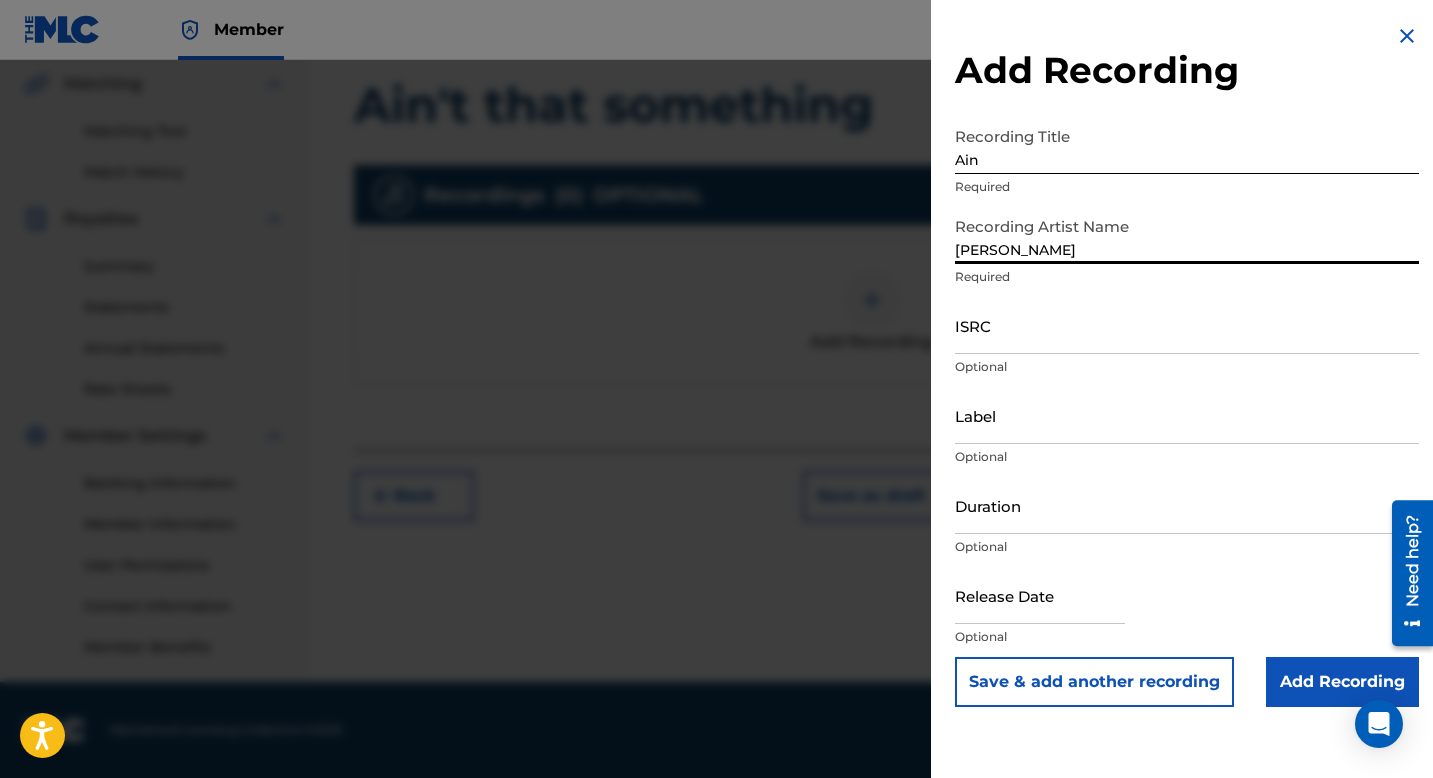 type on "[PERSON_NAME]" 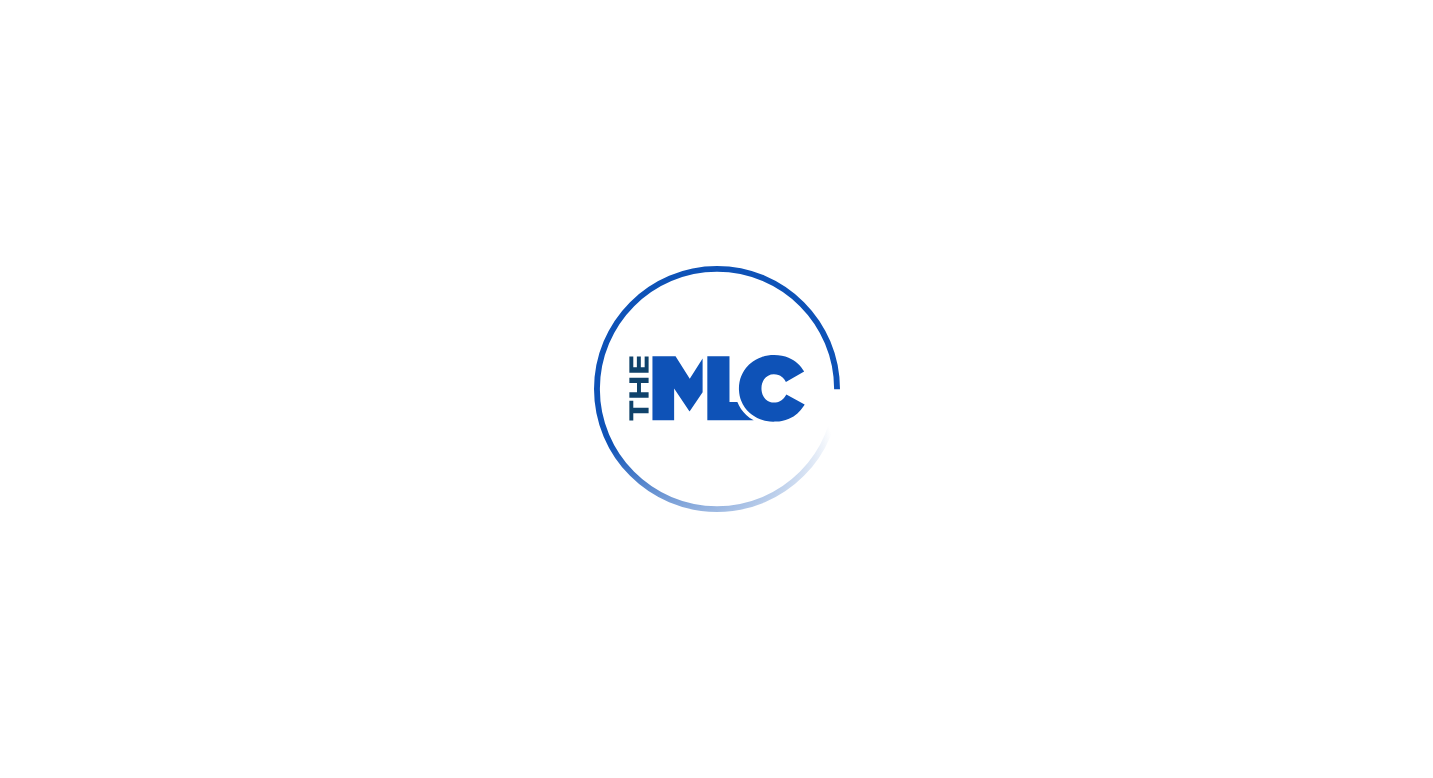 scroll, scrollTop: 0, scrollLeft: 0, axis: both 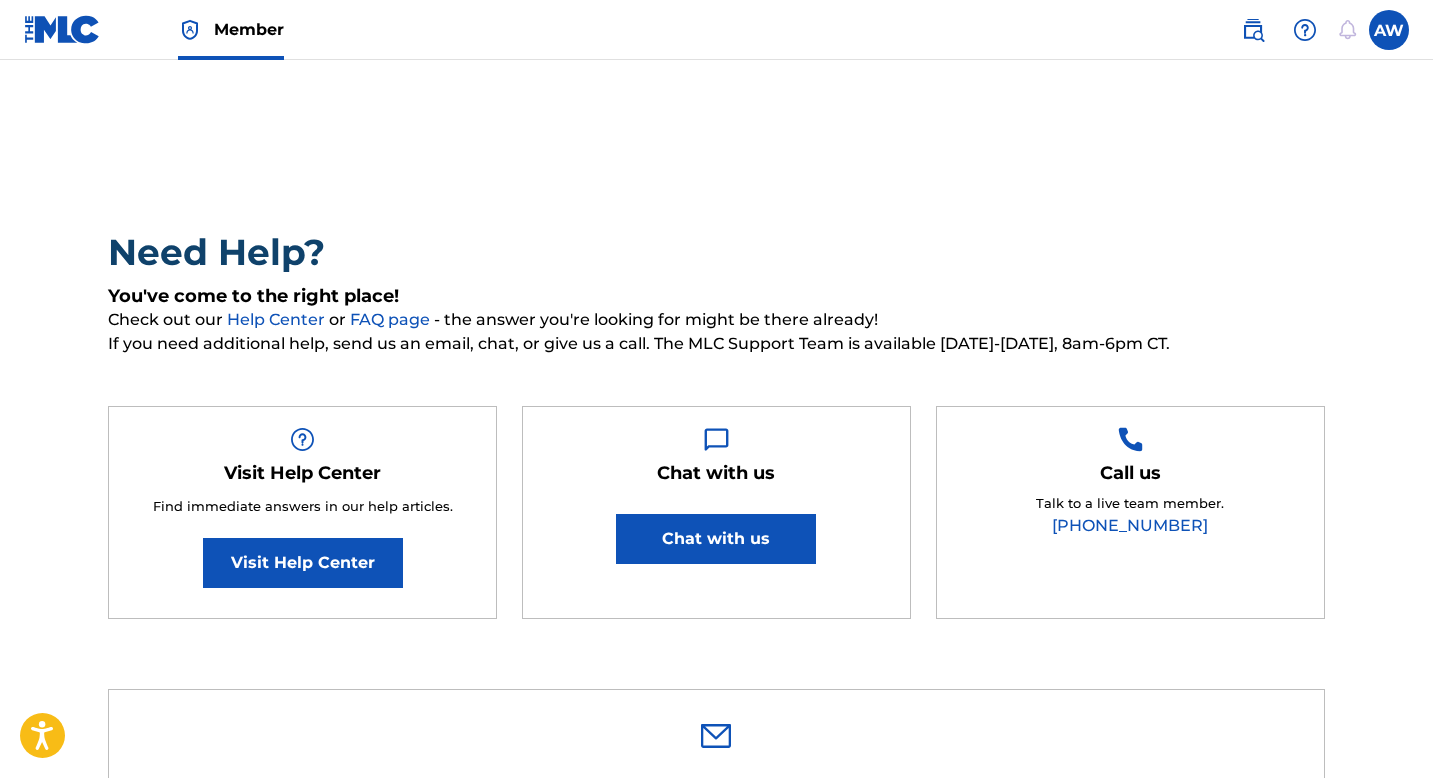 type on "[PERSON_NAME]" 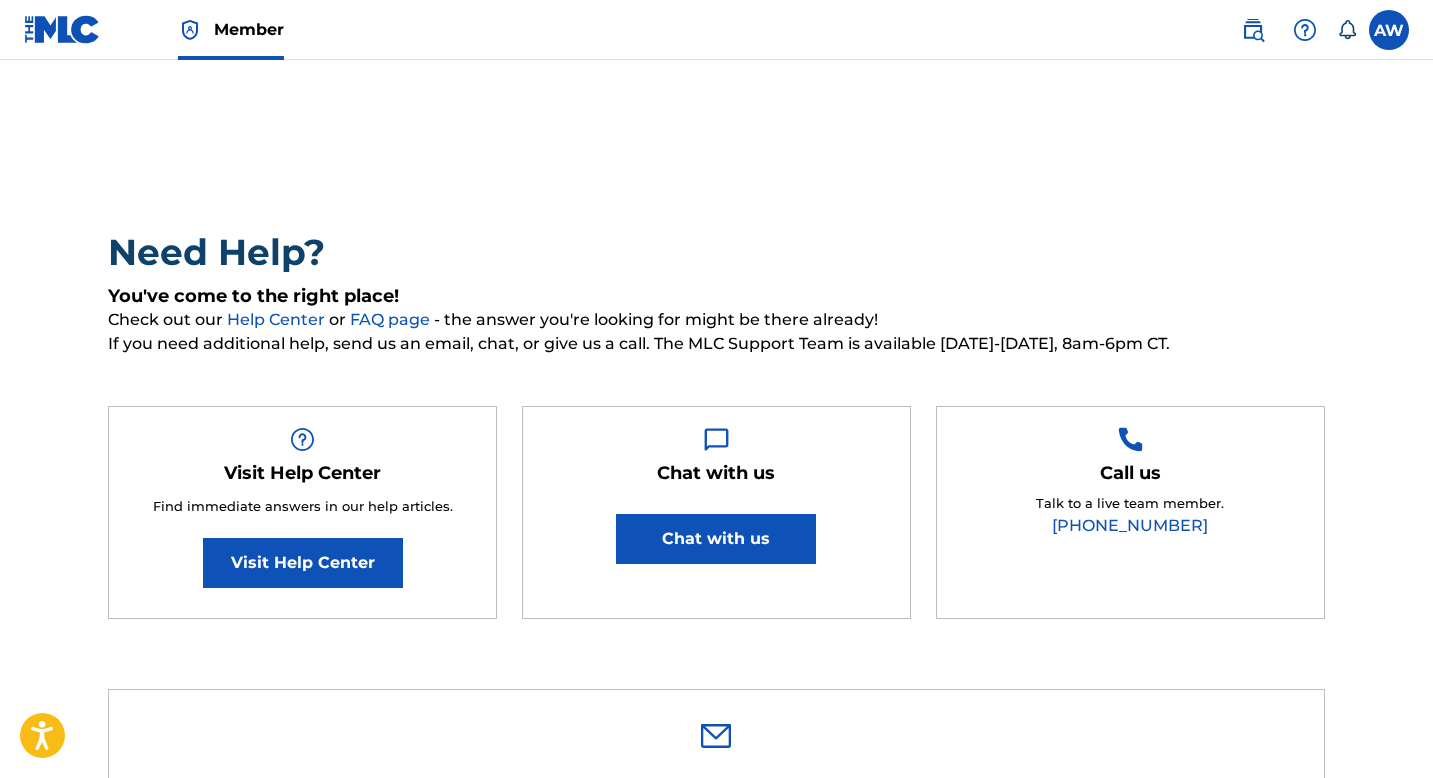 scroll, scrollTop: 0, scrollLeft: 0, axis: both 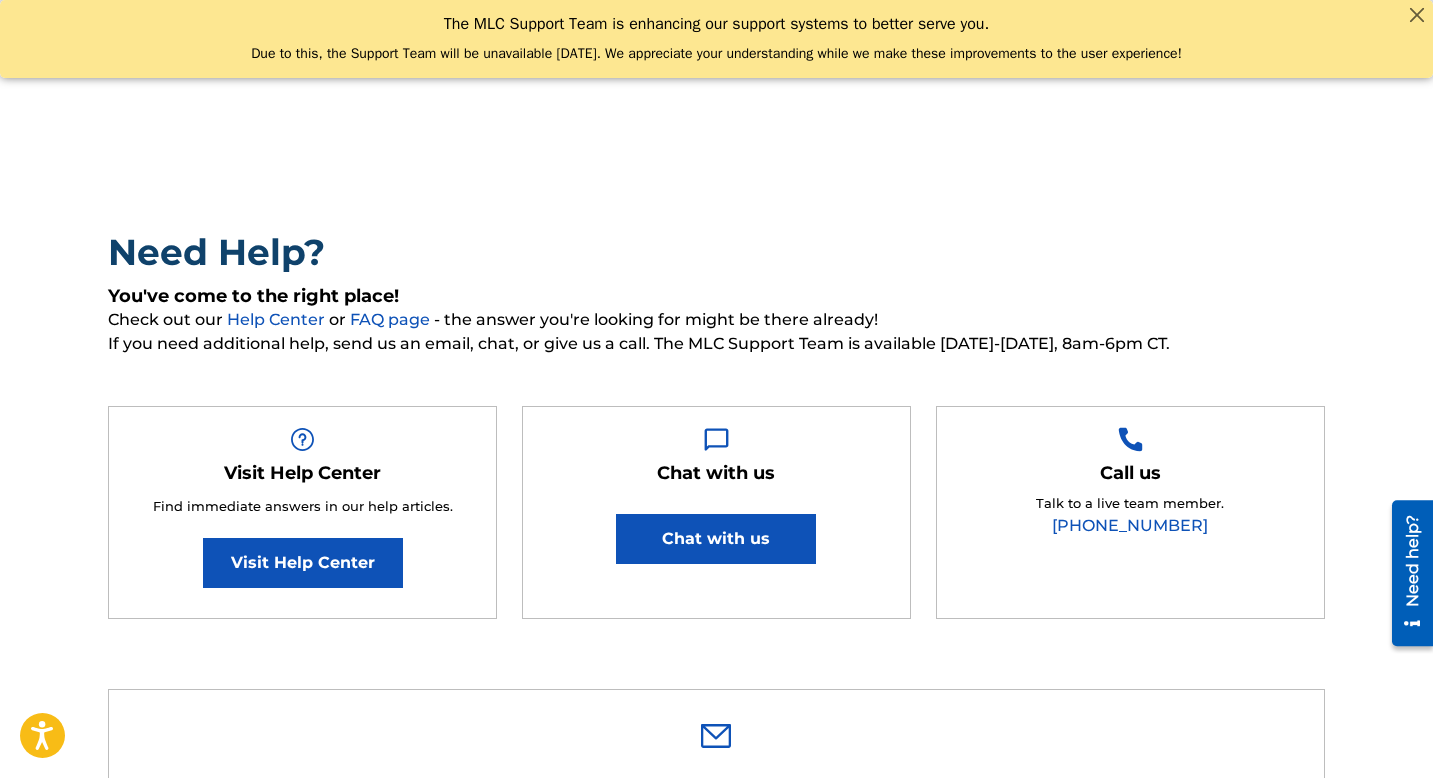 click on "Need Help? You've come to the right place! Check out our   Help Center   or   FAQ page   - the answer you're looking for might be there already! If you need additional help, send us an email, chat, or give us a call. The MLC Support Team is available Monday-Friday, 8am-6pm CT. Visit Help Center Find immediate answers in our help articles. Visit Help Center Chat with us Chat with us Call us Talk to a live team member. (615) 488-3653 Submit a request Typical reply time: within hours via email First Name Alvin Last Name Watkins Email * alvinwatkinsii@gmail.com Topic * Please Select I need help with my account I need help with managing my catalog I need help with the Public Search I need help with information about The MLC I need help with payment I need help with DQI Below, please describe your question or issue in as much detail as possible so we can assist you effectively. * Below, please attach any images or screenshots that would help the Support Team in resolving your issue. Ticket Name Submit Marketing:" at bounding box center [717, 1059] 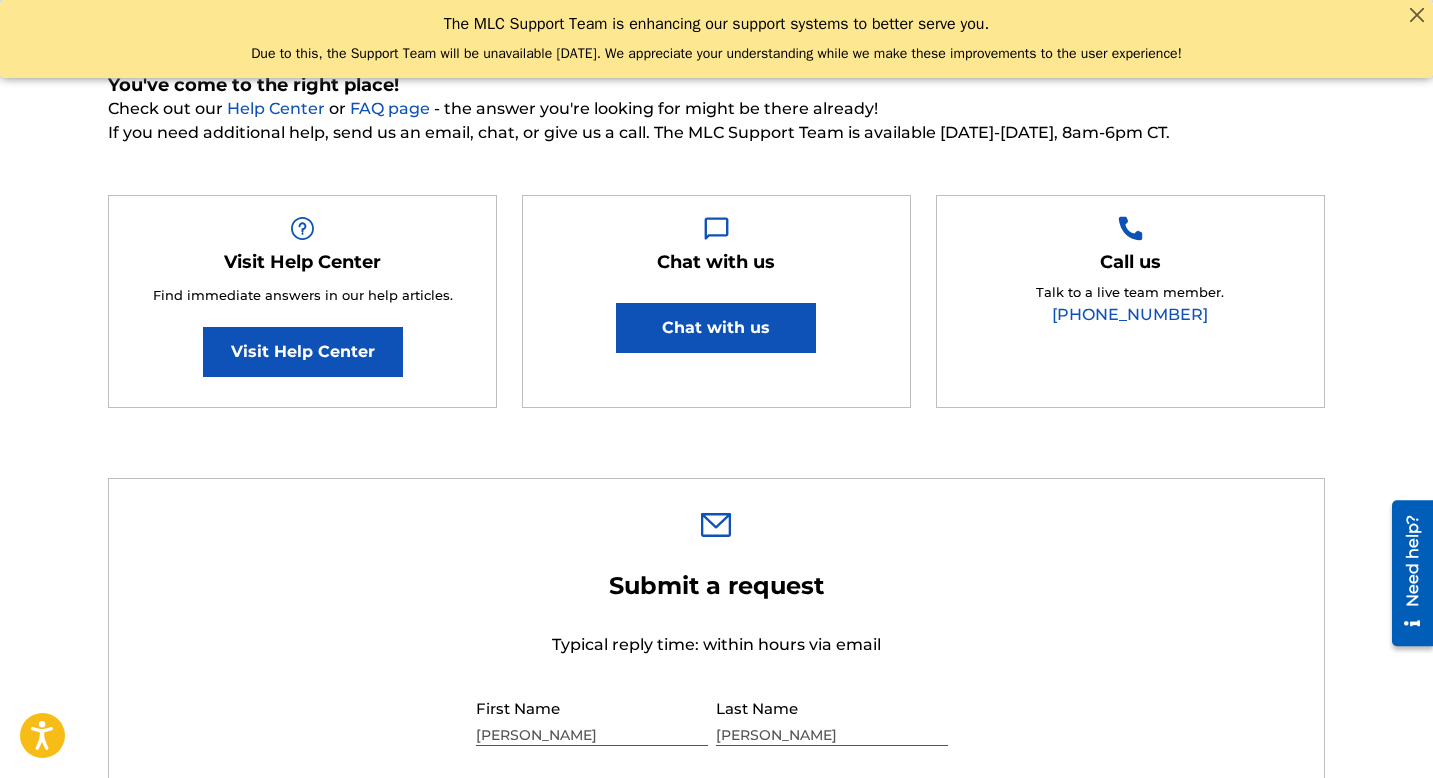 scroll, scrollTop: 240, scrollLeft: 0, axis: vertical 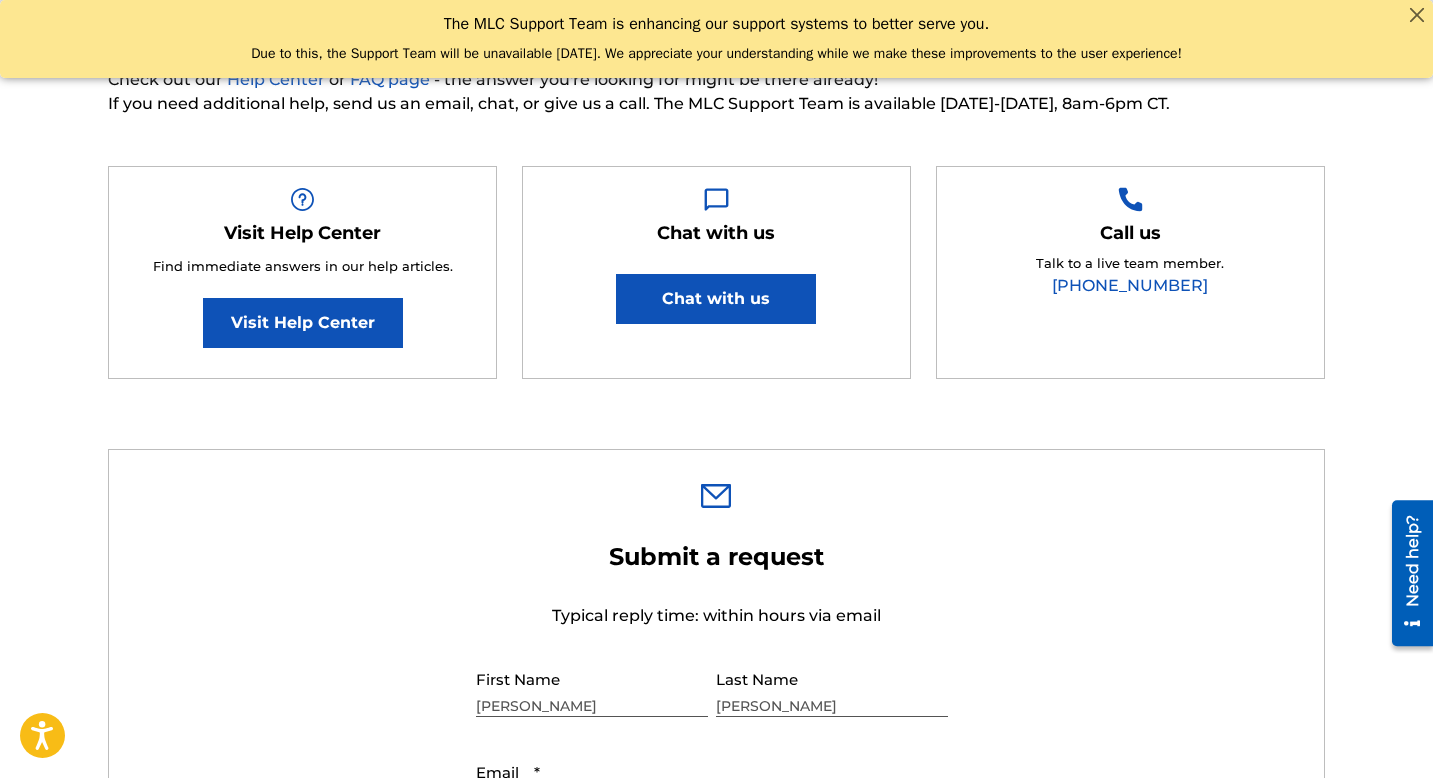 click on "Chat with us" at bounding box center [716, 299] 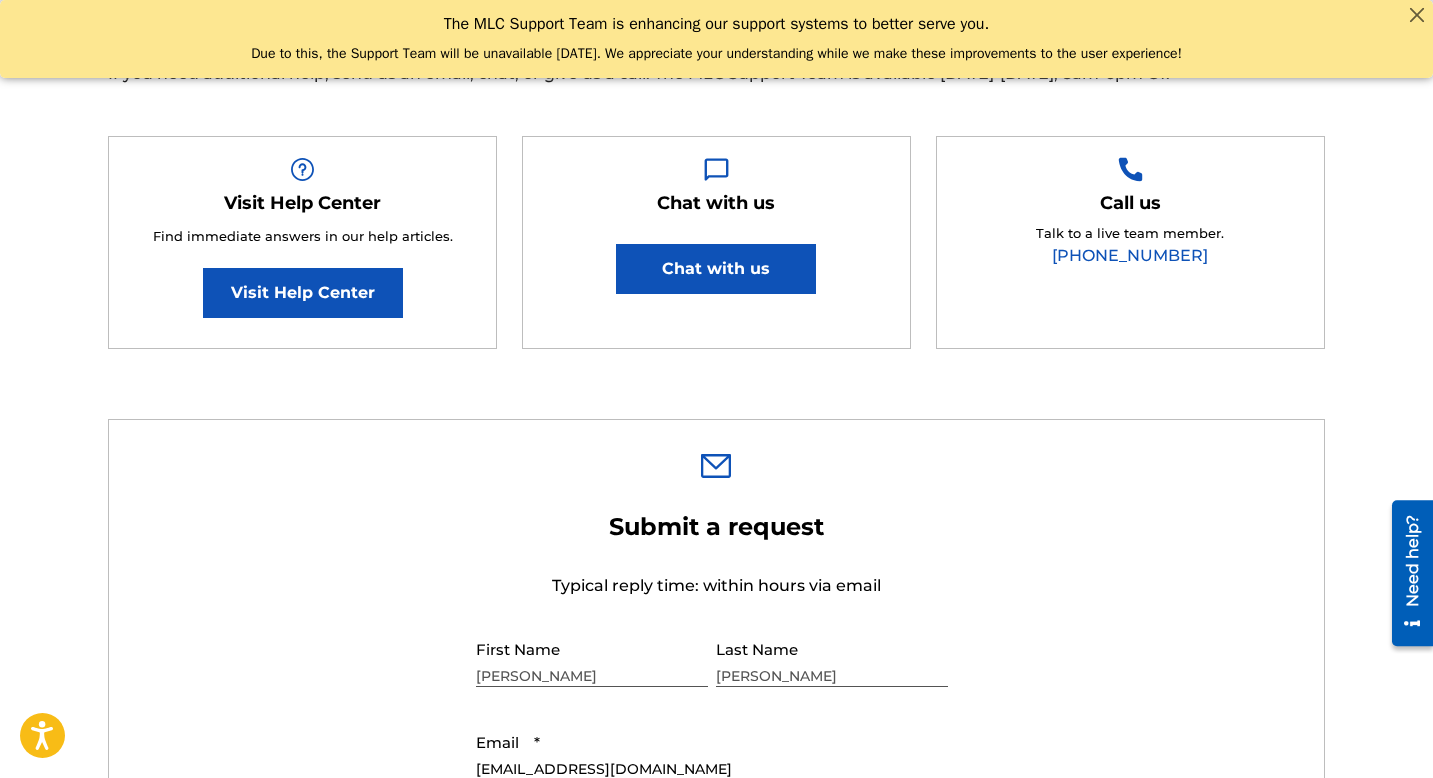scroll, scrollTop: 240, scrollLeft: 0, axis: vertical 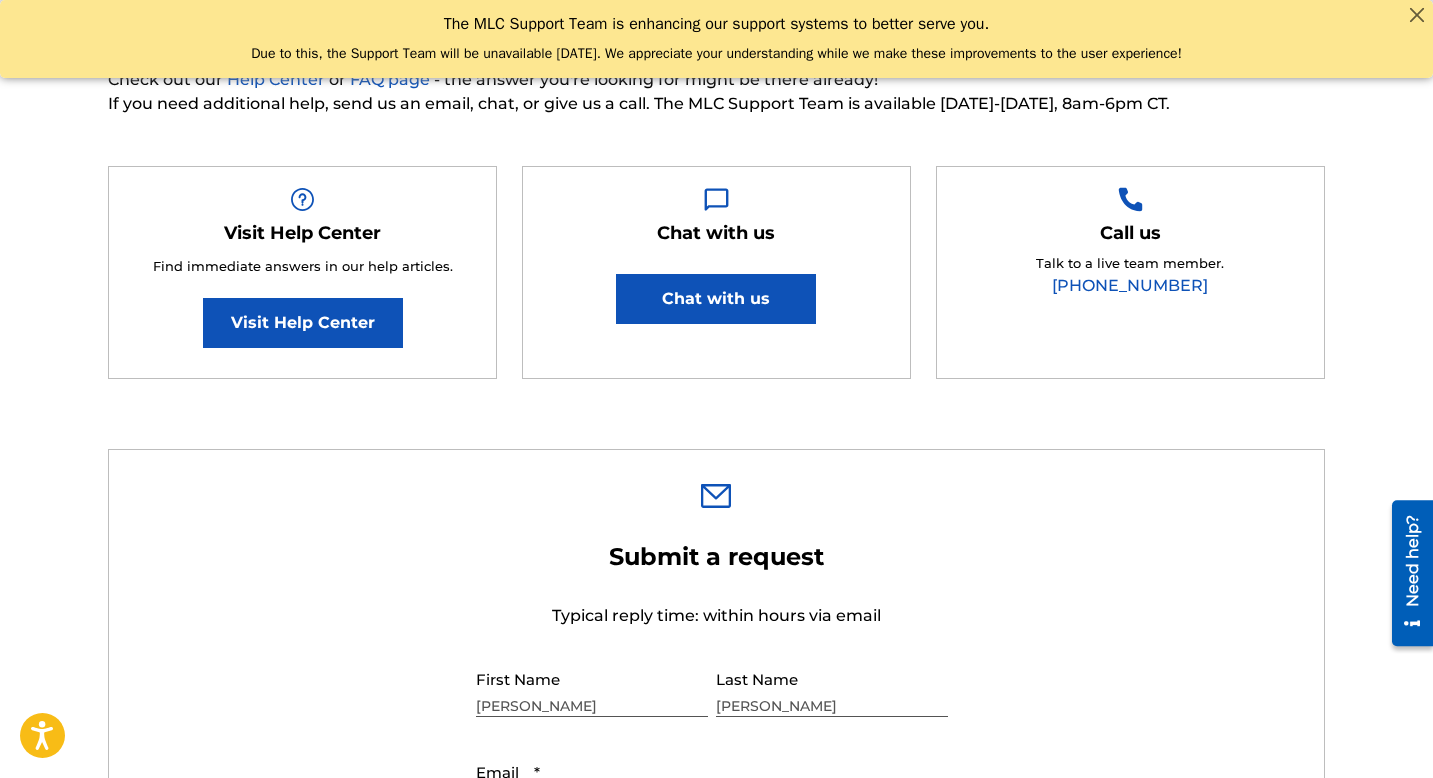 click on "Chat with us" at bounding box center [716, 299] 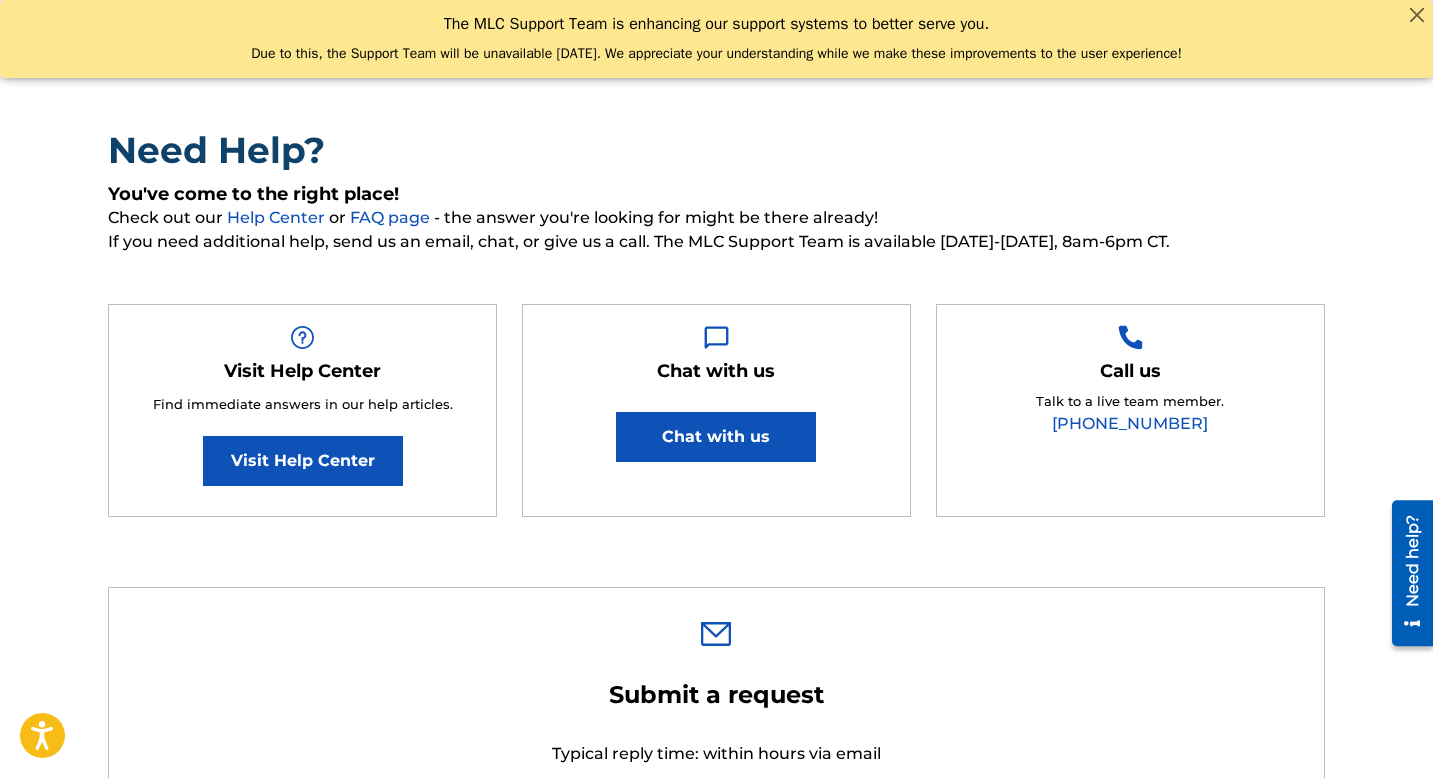 scroll, scrollTop: 80, scrollLeft: 0, axis: vertical 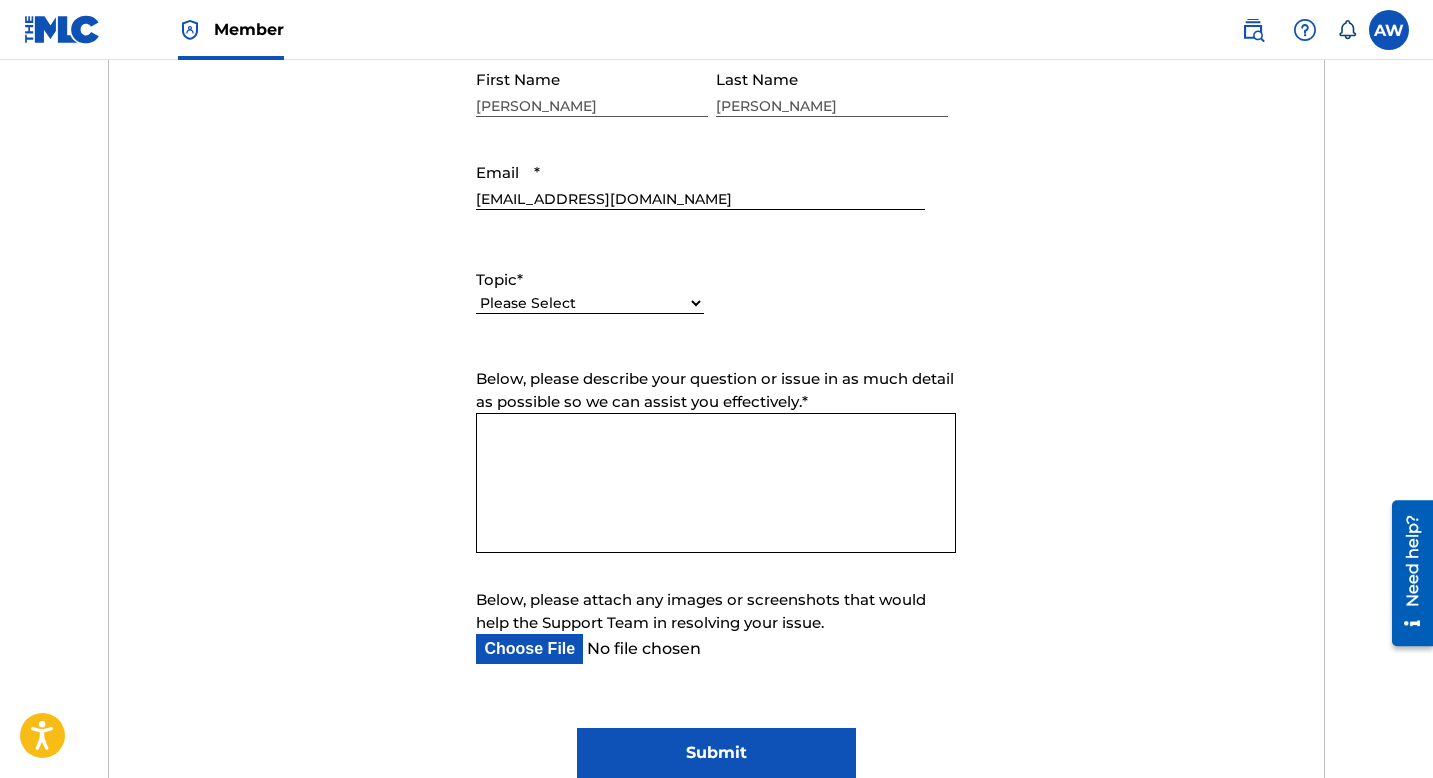 click on "Below, please describe your question or issue in as much detail as possible so we can assist you effectively. *" at bounding box center [716, 483] 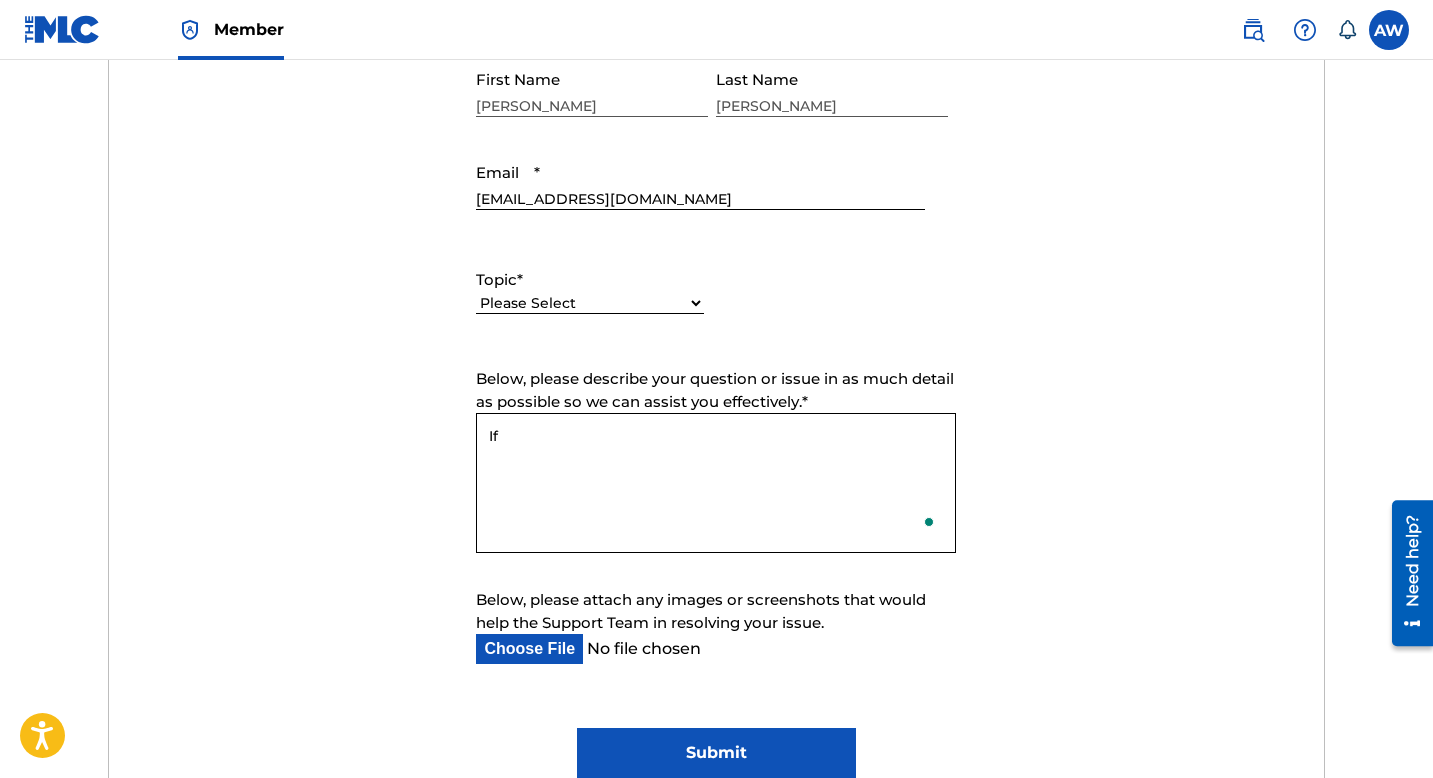 type on "I" 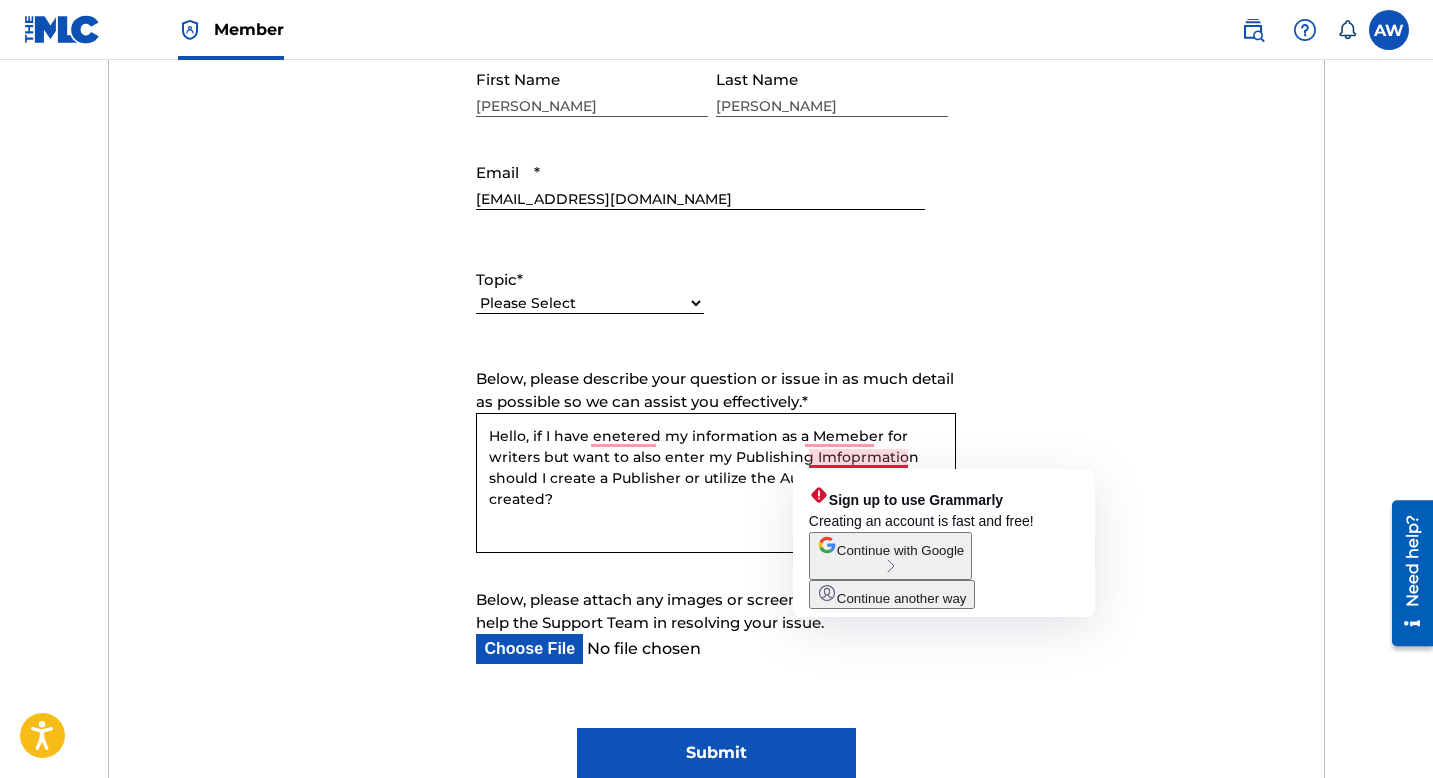 click on "Hello, if I have enetered my information as a Memeber for writers but want to also enter my Publishing Imfoprmation should I create a Publisher or utilize the Author/Composer I created?" at bounding box center (716, 483) 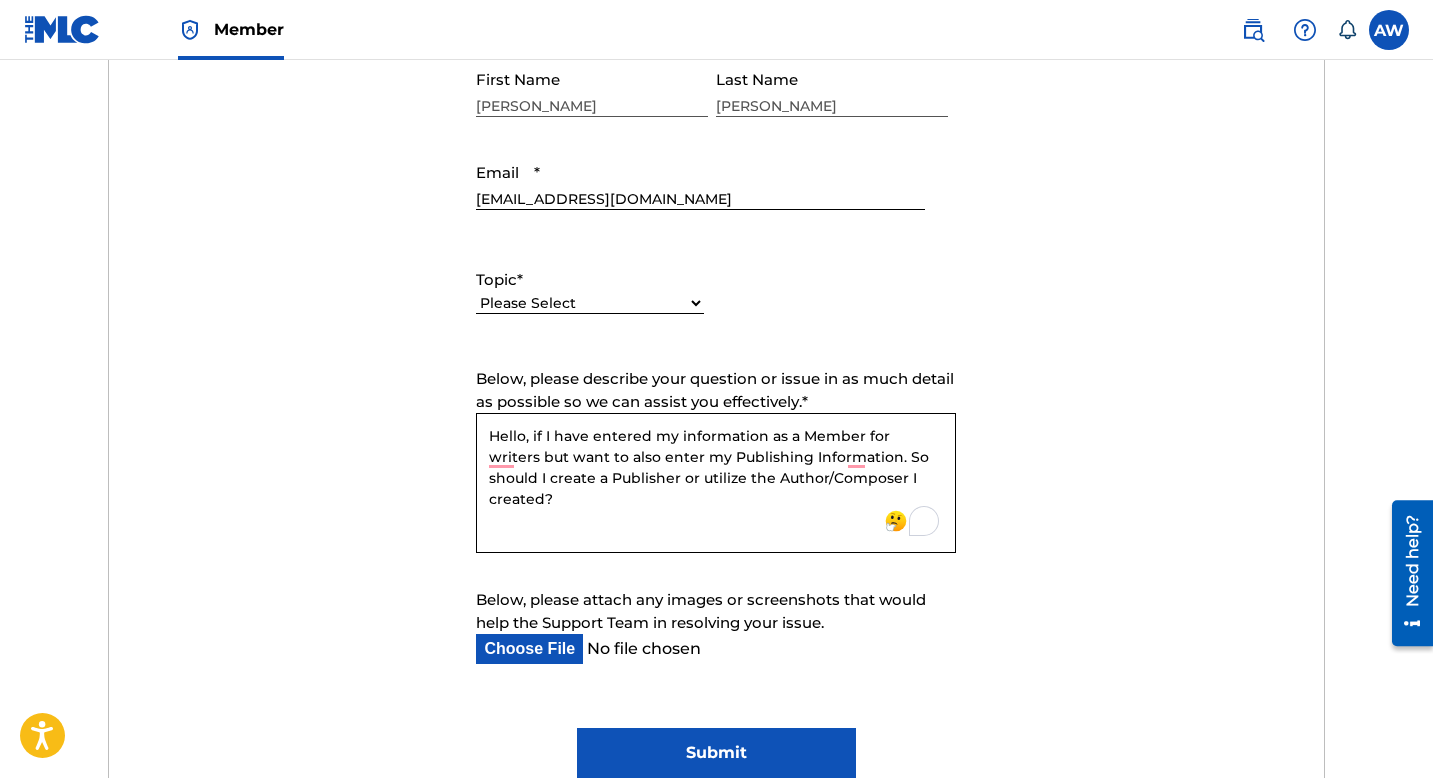 click on "Hello, if I have entered my information as a Member for writers but want to also enter my Publishing Information. So should I create a Publisher or utilize the Author/Composer I created?" at bounding box center [716, 483] 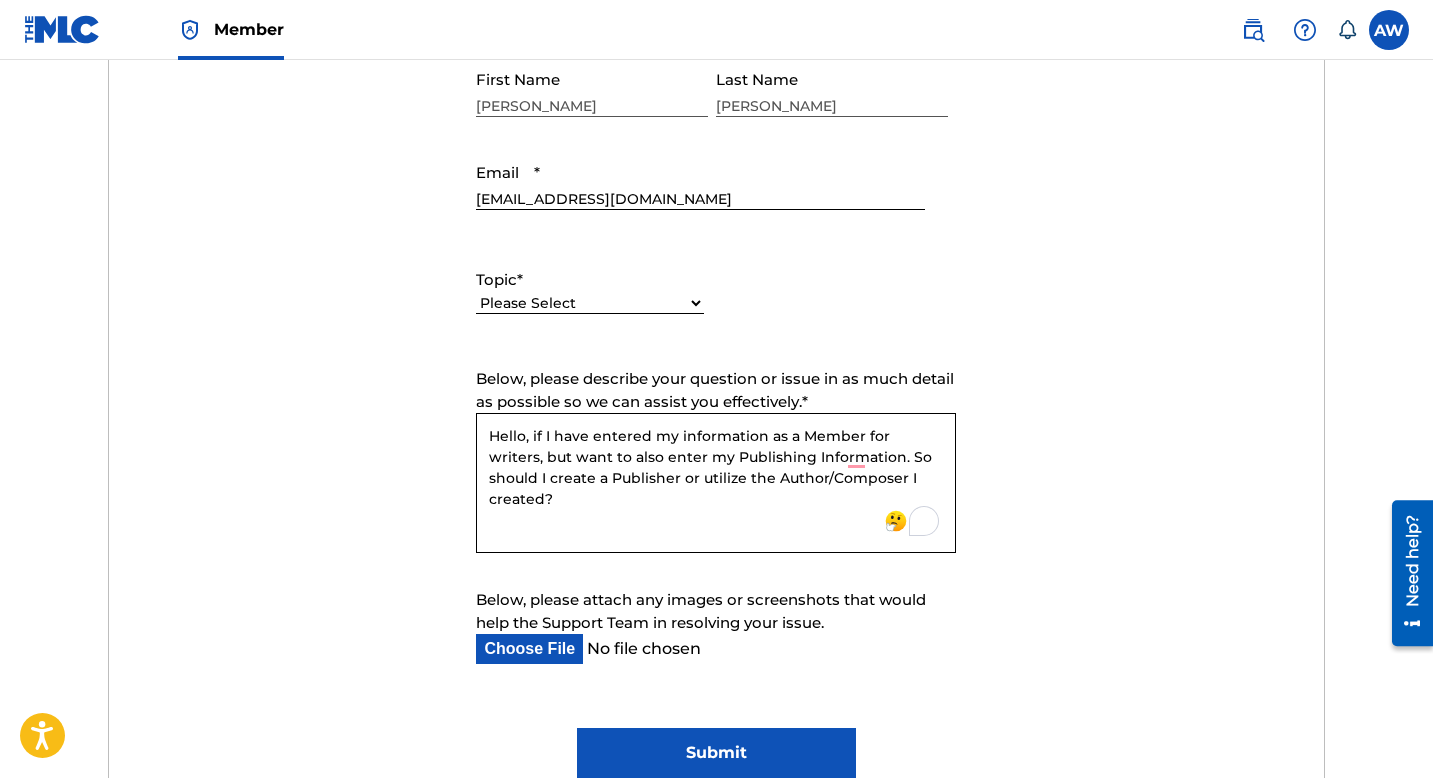 type on "Hello, if I have entered my information as a Member for writers, but want to also enter my Publishing Information. So should I create a Publisher or utilize the Author/Composer I created?" 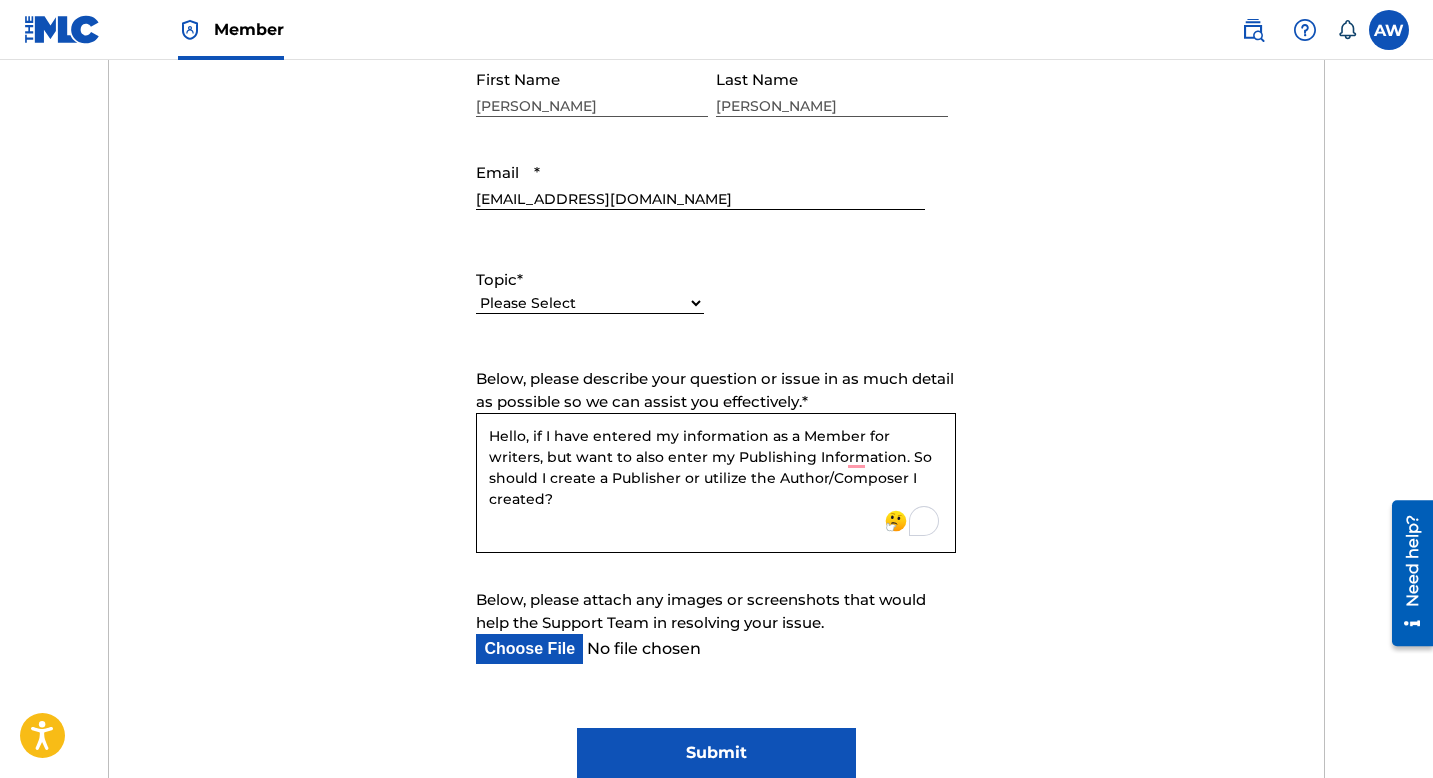select on "I need help with managing my catalog" 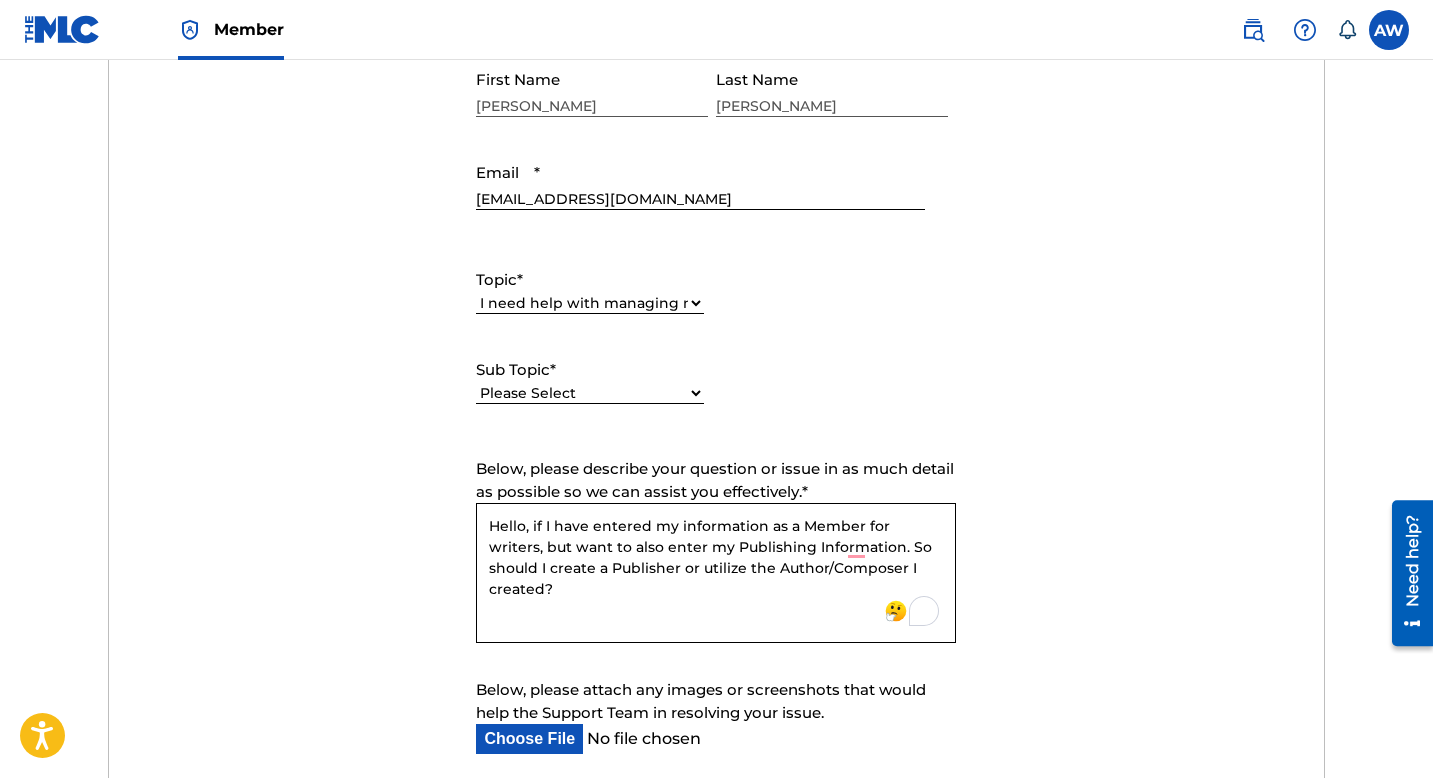 click on "Submit a request Typical reply time: within hours via email First Name Alvin Last Name Watkins Email * alvinwatkinsii@gmail.com Topic * Please Select I need help with my account I need help with managing my catalog I need help with the Public Search I need help with information about The MLC I need help with payment I need help with DQI Sub Topic * Please Select I need help with CWR I need help registering my work(s) in The MLC Portal I need help with a catalog transfer I need help with a conflict or overclaim I need to relinquish a claim I need to remove a user from my Member and/or gain access to my Member I work for a DSP and need to report an error I need help editing my works I need help with the Matching Tool I need help with the Claiming Tool Below, please describe your question or issue in as much detail as possible so we can assist you effectively. * Below, please attach any images or screenshots that would help the Support Team in resolving your issue. Ticket Name Submit" at bounding box center (716, 405) 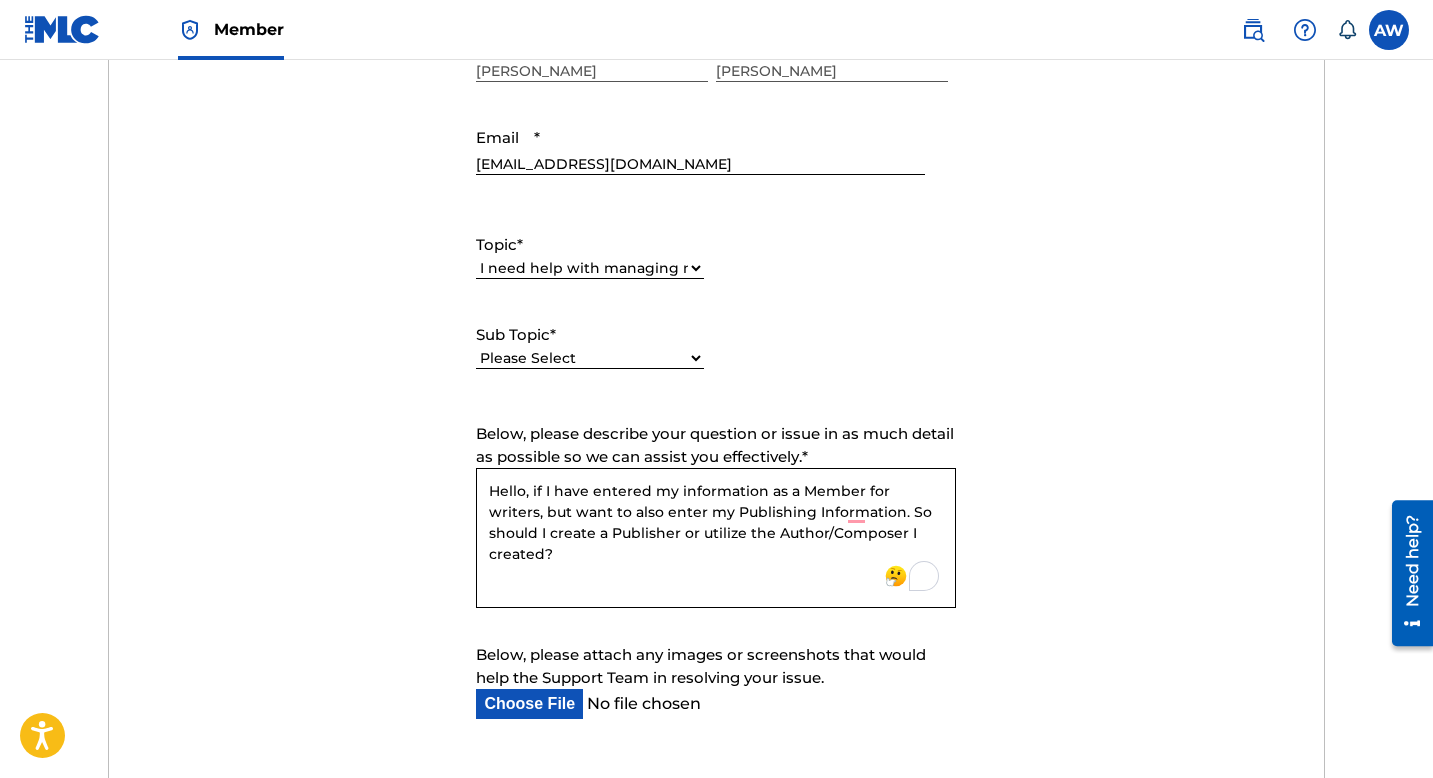 scroll, scrollTop: 880, scrollLeft: 0, axis: vertical 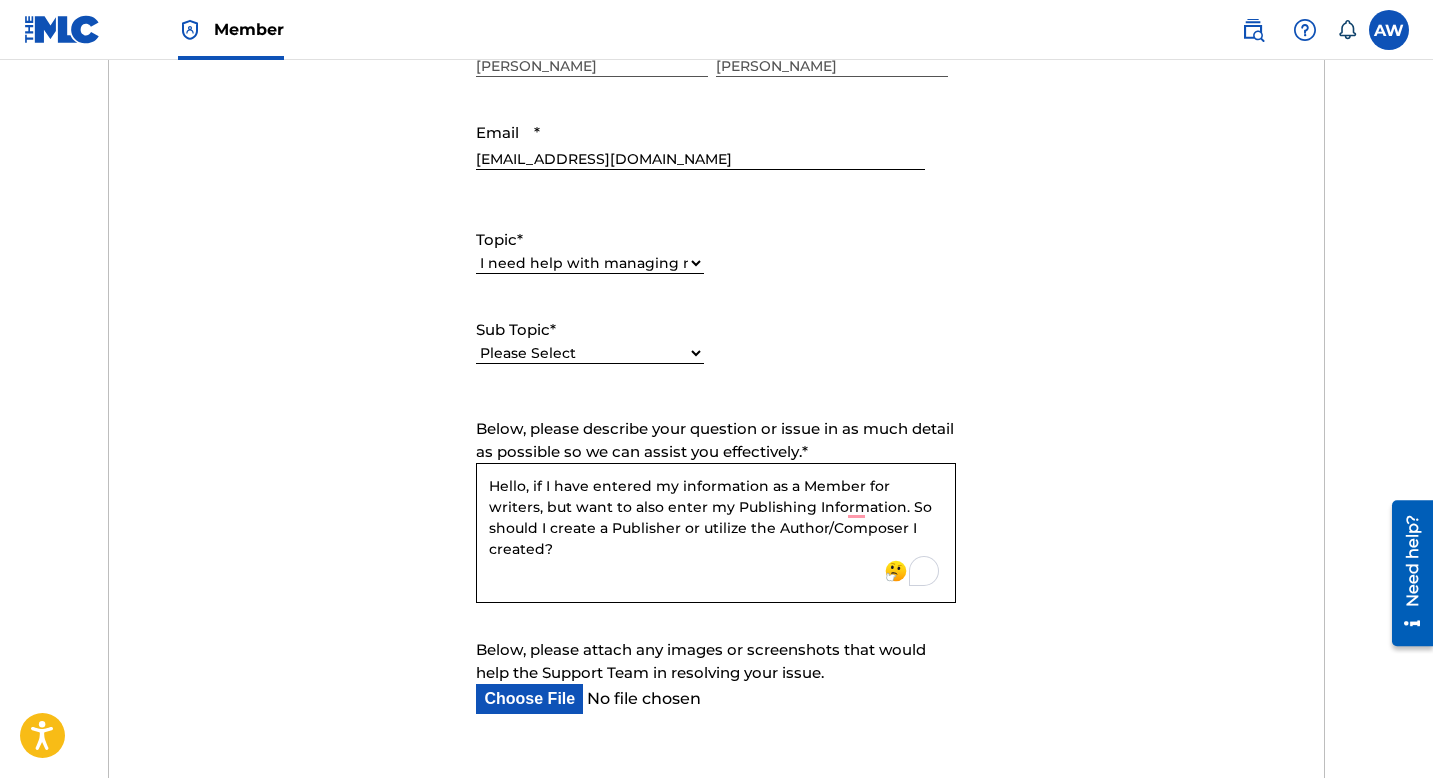 click on "Please Select I need help with CWR I need help registering my work(s) in The MLC Portal I need help with a catalog transfer I need help with a conflict or overclaim I need to relinquish a claim I need to remove a user from my Member and/or gain access to my Member I work for a DSP and need to report an error I need help editing my works I need help with the Matching Tool I need help with the Claiming Tool" at bounding box center (590, 353) 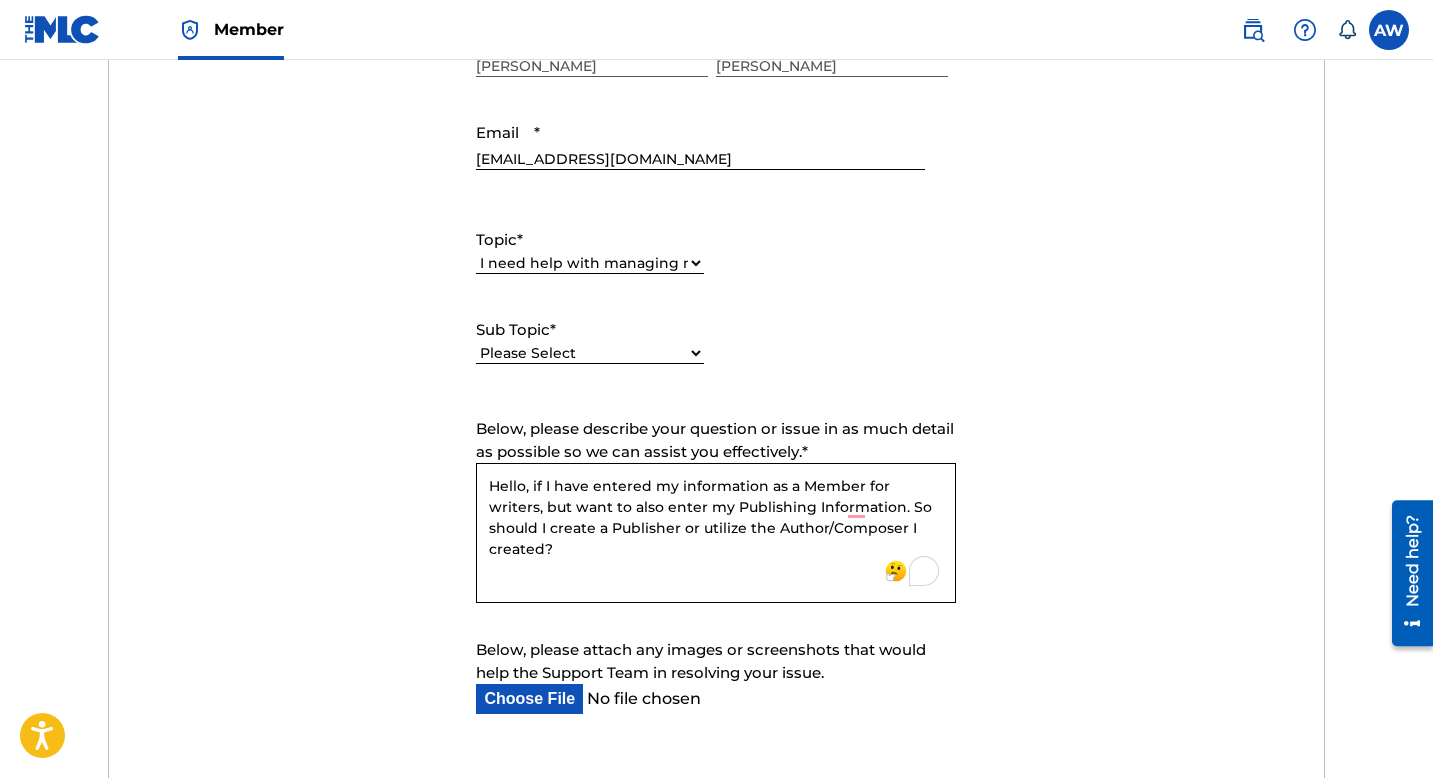 select on "I need help registering my work(s) in The MLC Portal" 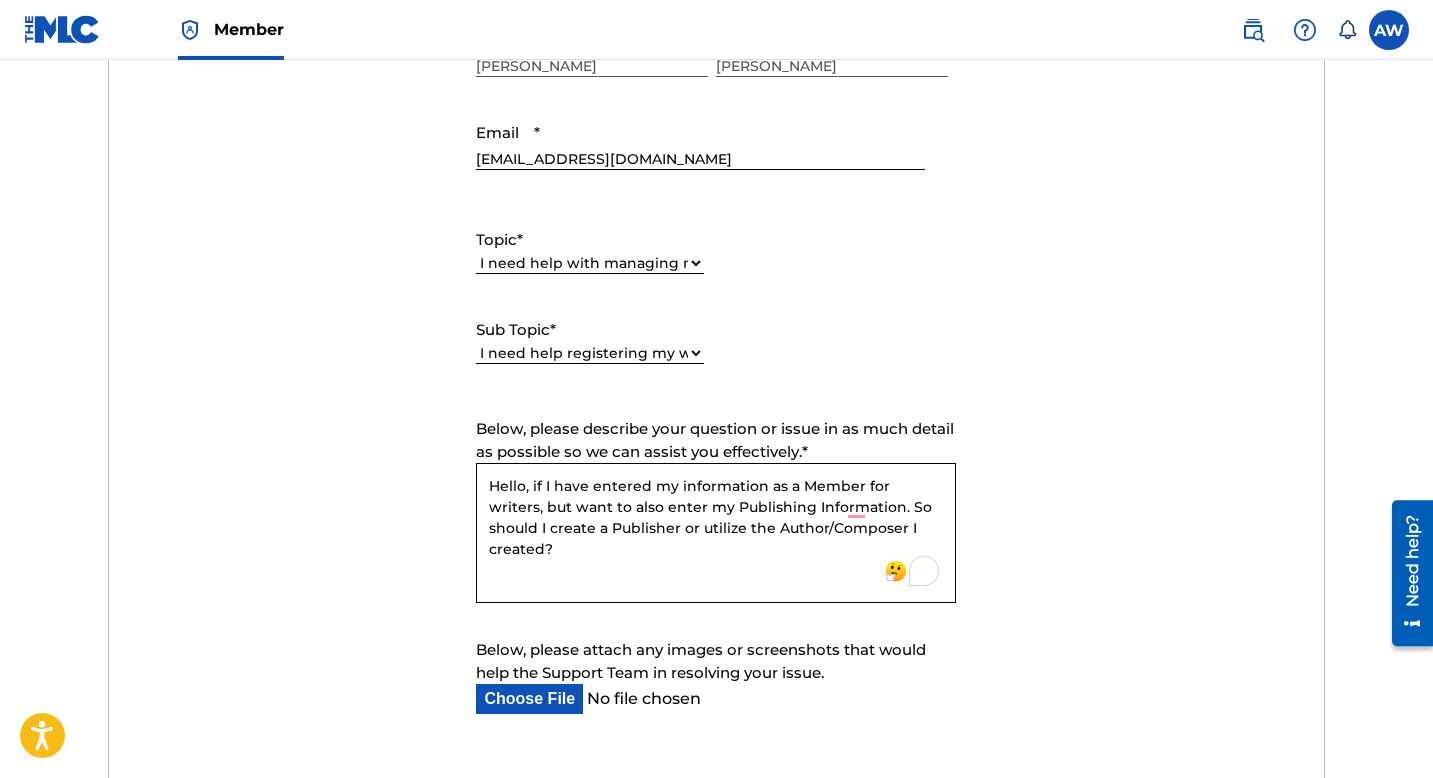 click on "Submit a request Typical reply time: within hours via email First Name Alvin Last Name Watkins Email * alvinwatkinsii@gmail.com Topic * Please Select I need help with my account I need help with managing my catalog I need help with the Public Search I need help with information about The MLC I need help with payment I need help with DQI Sub Topic * Please Select I need help with CWR I need help registering my work(s) in The MLC Portal I need help with a catalog transfer I need help with a conflict or overclaim I need to relinquish a claim I need to remove a user from my Member and/or gain access to my Member I work for a DSP and need to report an error I need help editing my works I need help with the Matching Tool I need help with the Claiming Tool Below, please describe your question or issue in as much detail as possible so we can assist you effectively. * Below, please attach any images or screenshots that would help the Support Team in resolving your issue. Ticket Name Submit" at bounding box center [716, 365] 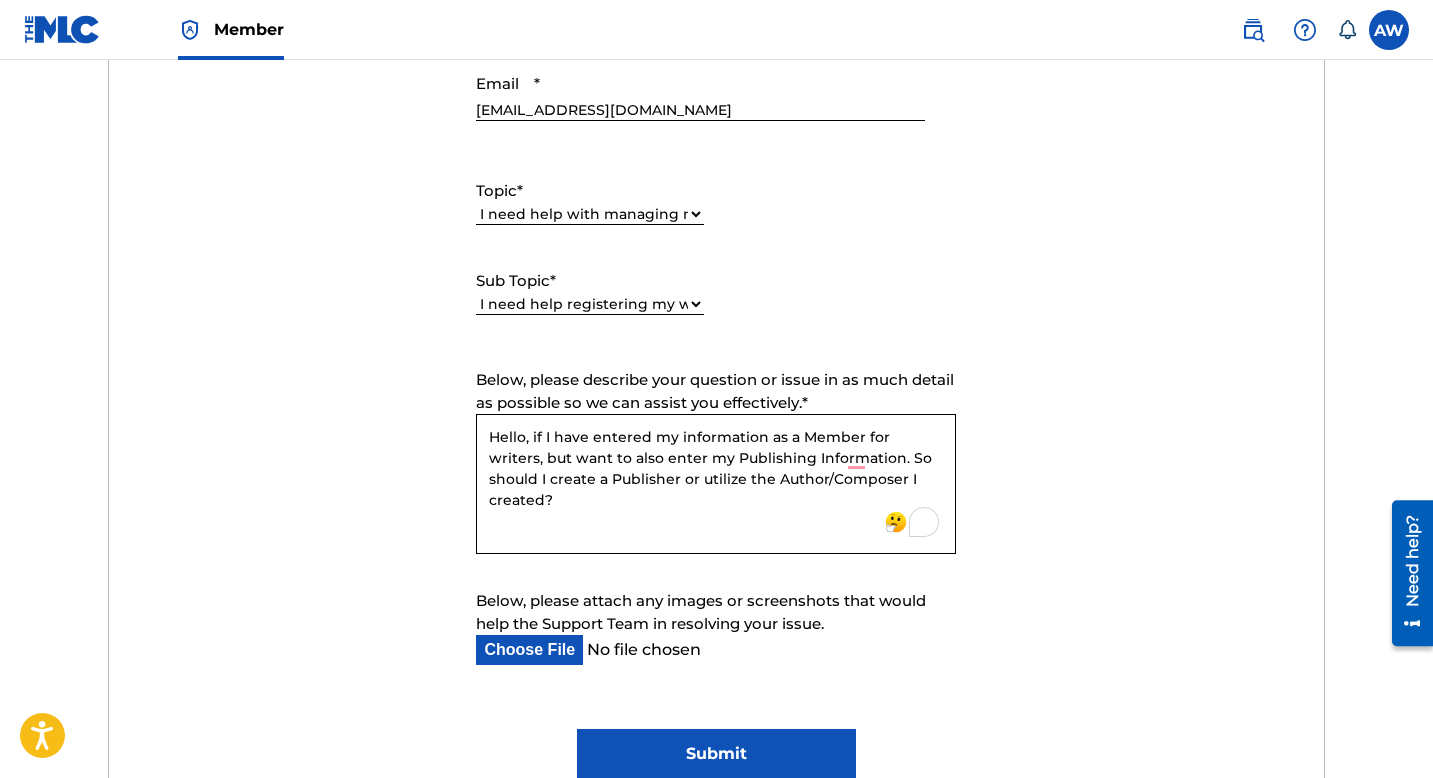 scroll, scrollTop: 1000, scrollLeft: 0, axis: vertical 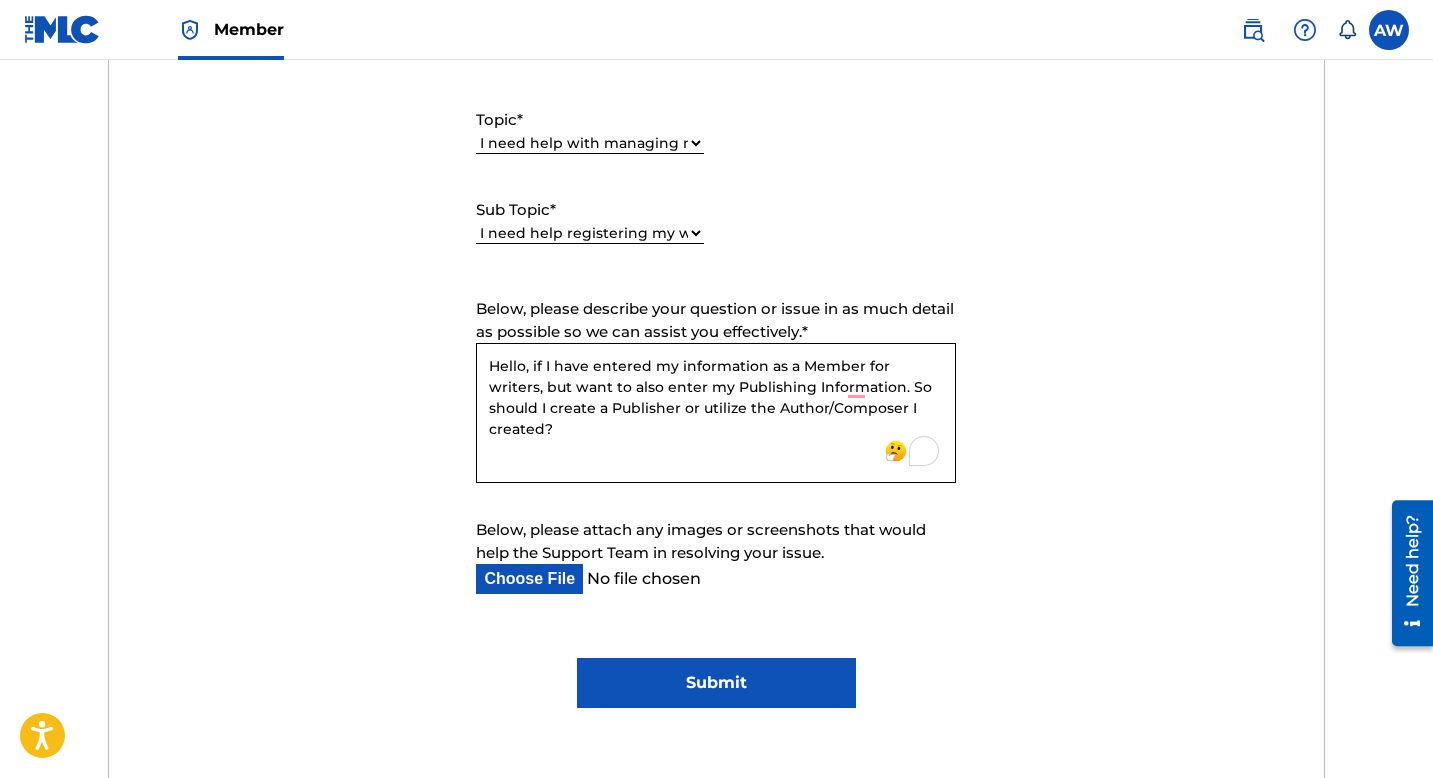 click on "Submit" at bounding box center [716, 683] 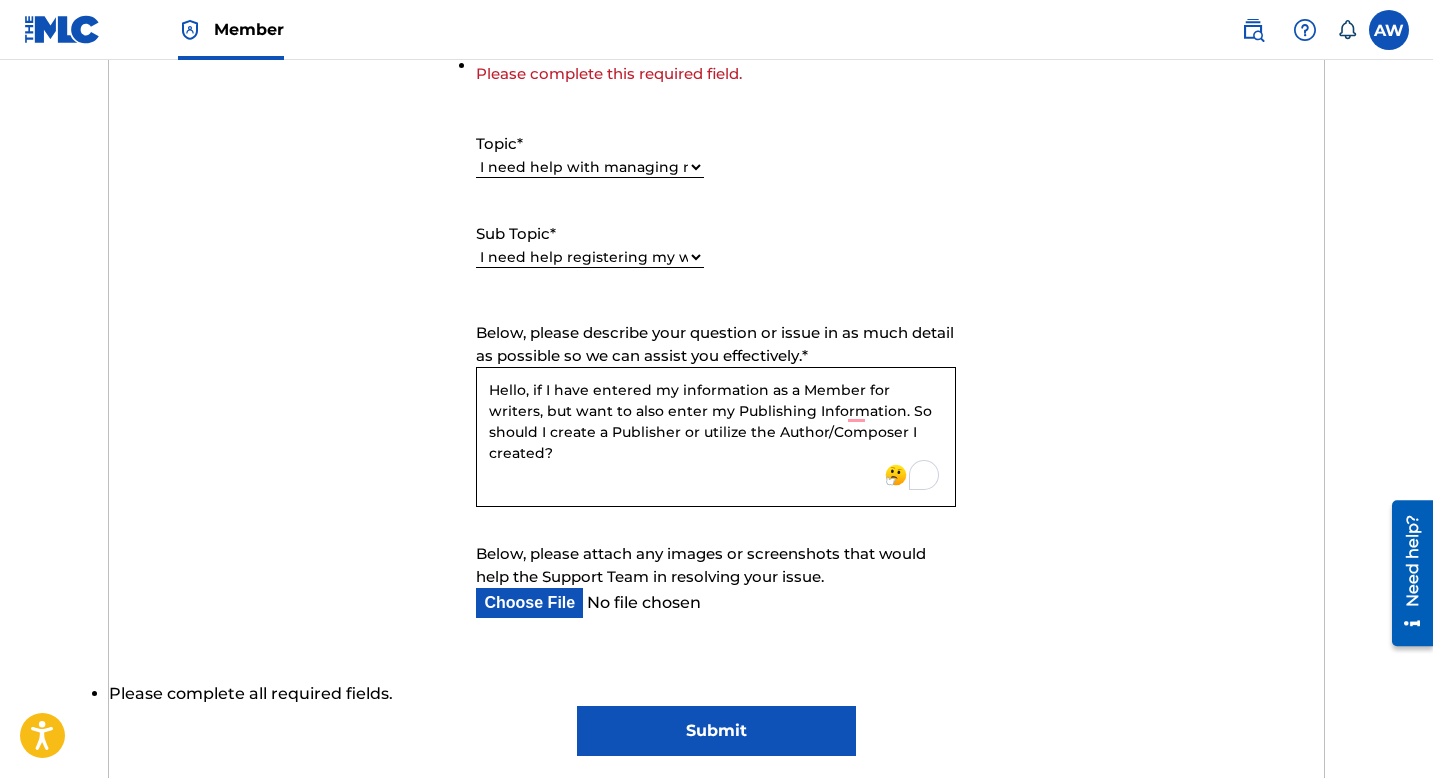 click on "Submit a request Typical reply time: within hours via email First Name Alvin Last Name Watkins Email * Please complete this required field. Topic * Please Select I need help with my account I need help with managing my catalog I need help with the Public Search I need help with information about The MLC I need help with payment I need help with DQI Sub Topic * Please Select I need help with CWR I need help registering my work(s) in The MLC Portal I need help with a catalog transfer I need help with a conflict or overclaim I need to relinquish a claim I need to remove a user from my Member and/or gain access to my Member I work for a DSP and need to report an error I need help editing my works I need help with the Matching Tool I need help with the Claiming Tool Below, please describe your question or issue in as much detail as possible so we can assist you effectively. * Below, please attach any images or screenshots that would help the Support Team in resolving your issue. Ticket Name Submit" at bounding box center (716, 269) 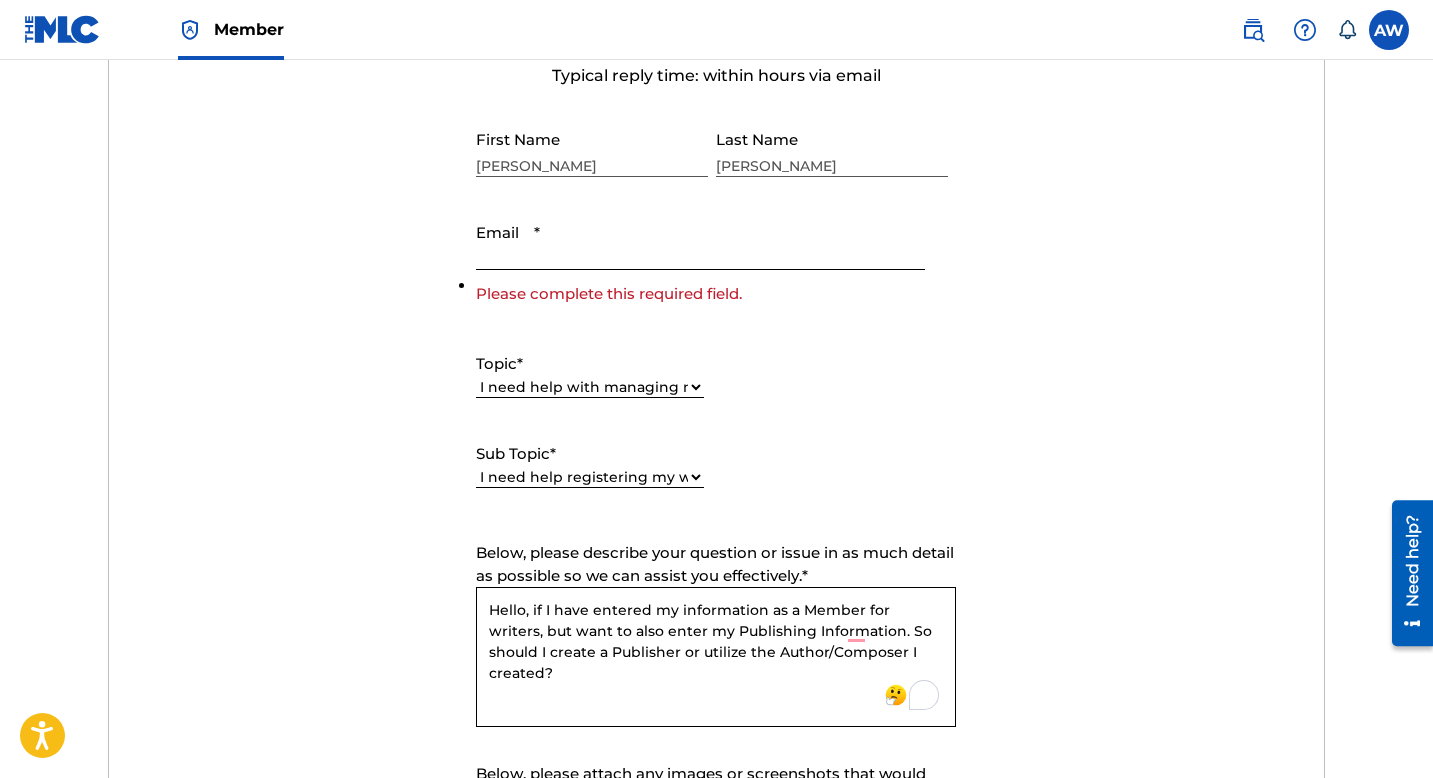 scroll, scrollTop: 760, scrollLeft: 0, axis: vertical 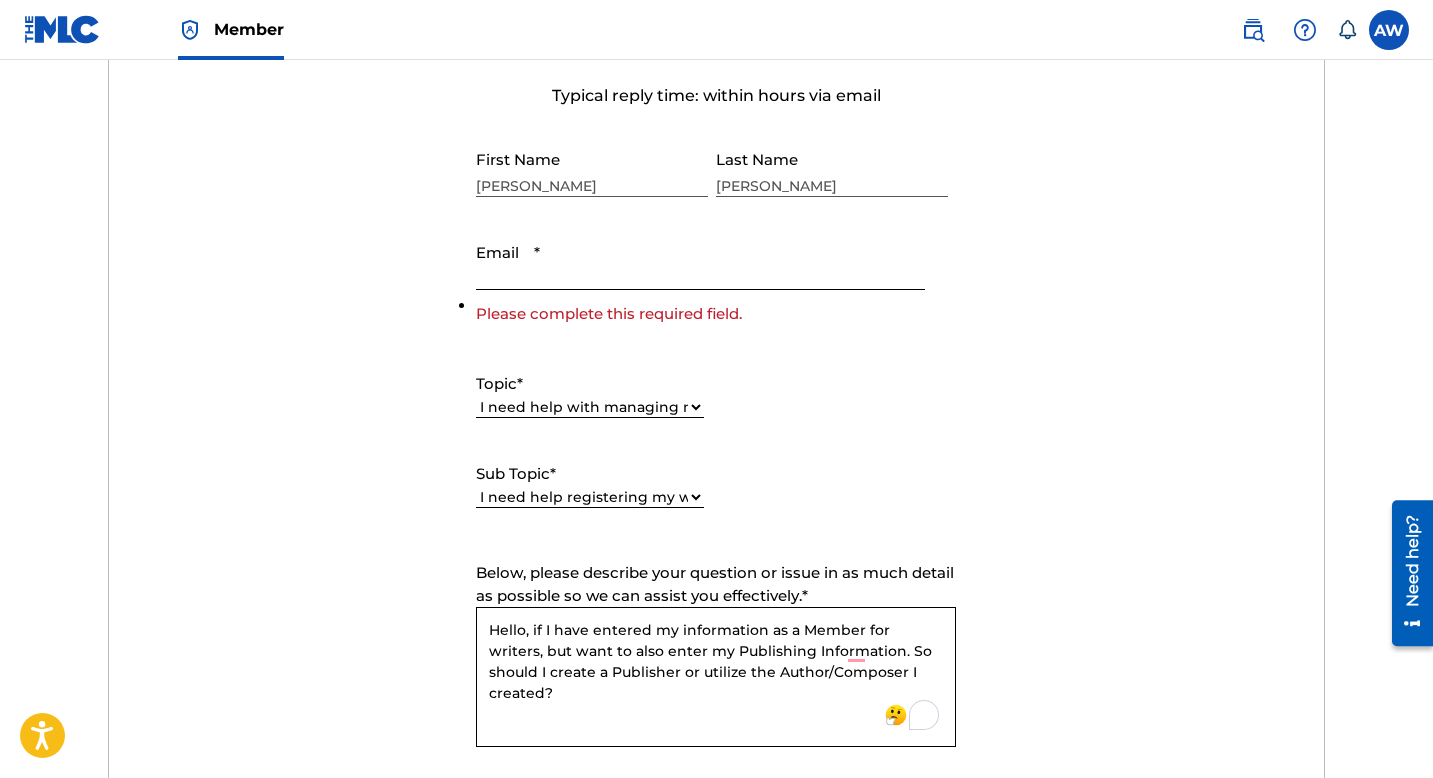 click on "Email *" at bounding box center [700, 261] 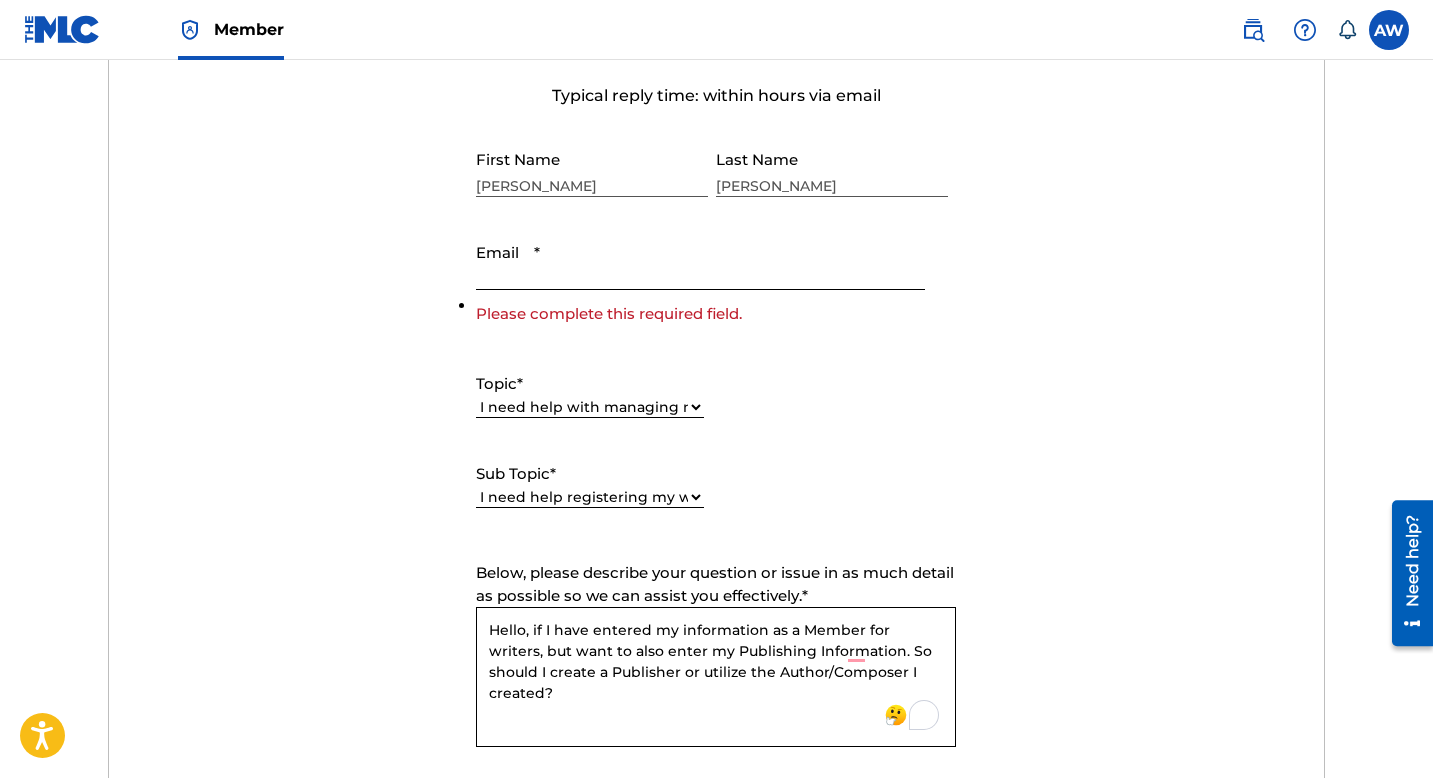 type on "[EMAIL_ADDRESS][DOMAIN_NAME]" 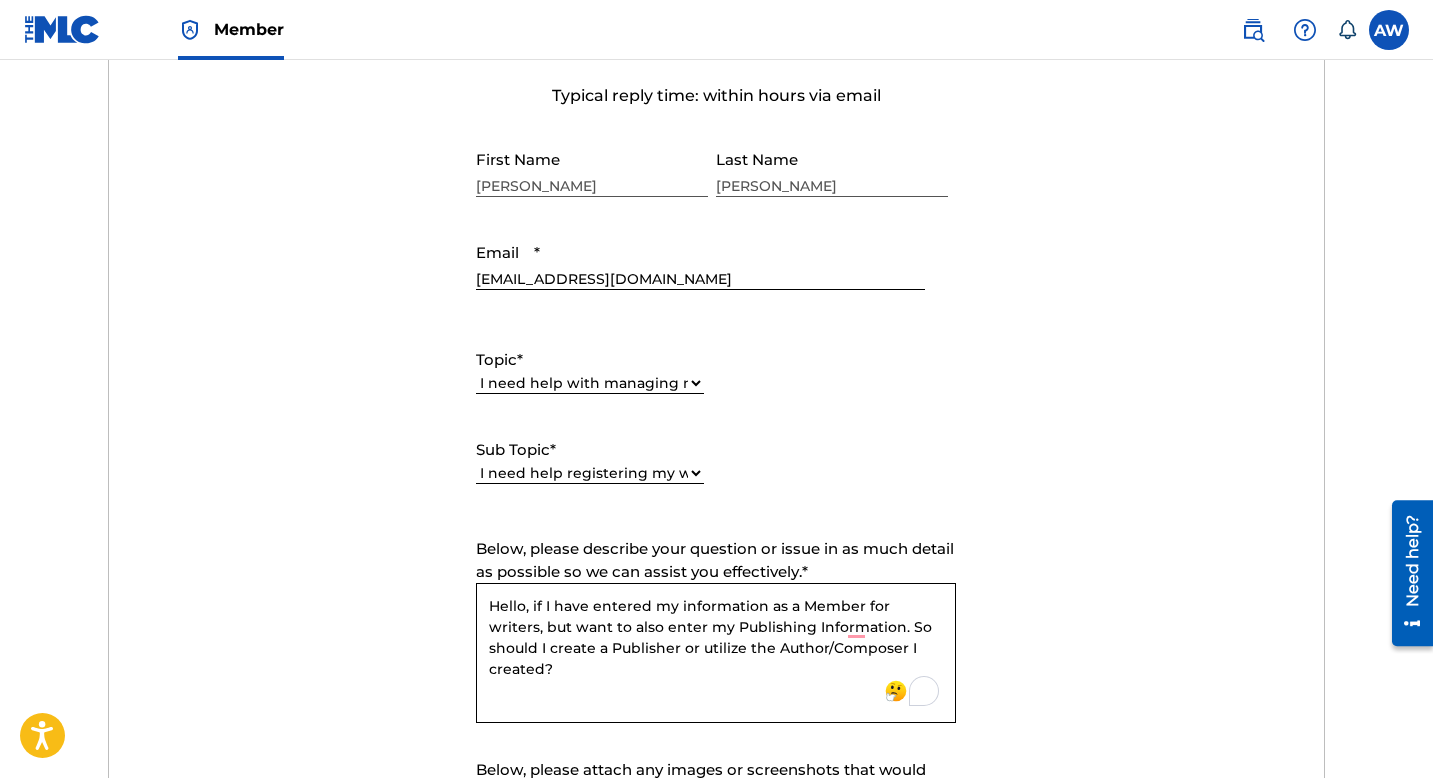 click on "Submit a request Typical reply time: within hours via email First Name Alvin Last Name Watkins Email * Alvinwatkinsii@gmail.com Topic * Please Select I need help with my account I need help with managing my catalog I need help with the Public Search I need help with information about The MLC I need help with payment I need help with DQI Sub Topic * Please Select I need help with CWR I need help registering my work(s) in The MLC Portal I need help with a catalog transfer I need help with a conflict or overclaim I need to relinquish a claim I need to remove a user from my Member and/or gain access to my Member I work for a DSP and need to report an error I need help editing my works I need help with the Matching Tool I need help with the Claiming Tool Below, please describe your question or issue in as much detail as possible so we can assist you effectively. * Below, please attach any images or screenshots that would help the Support Team in resolving your issue. Ticket Name Submit" at bounding box center (716, 485) 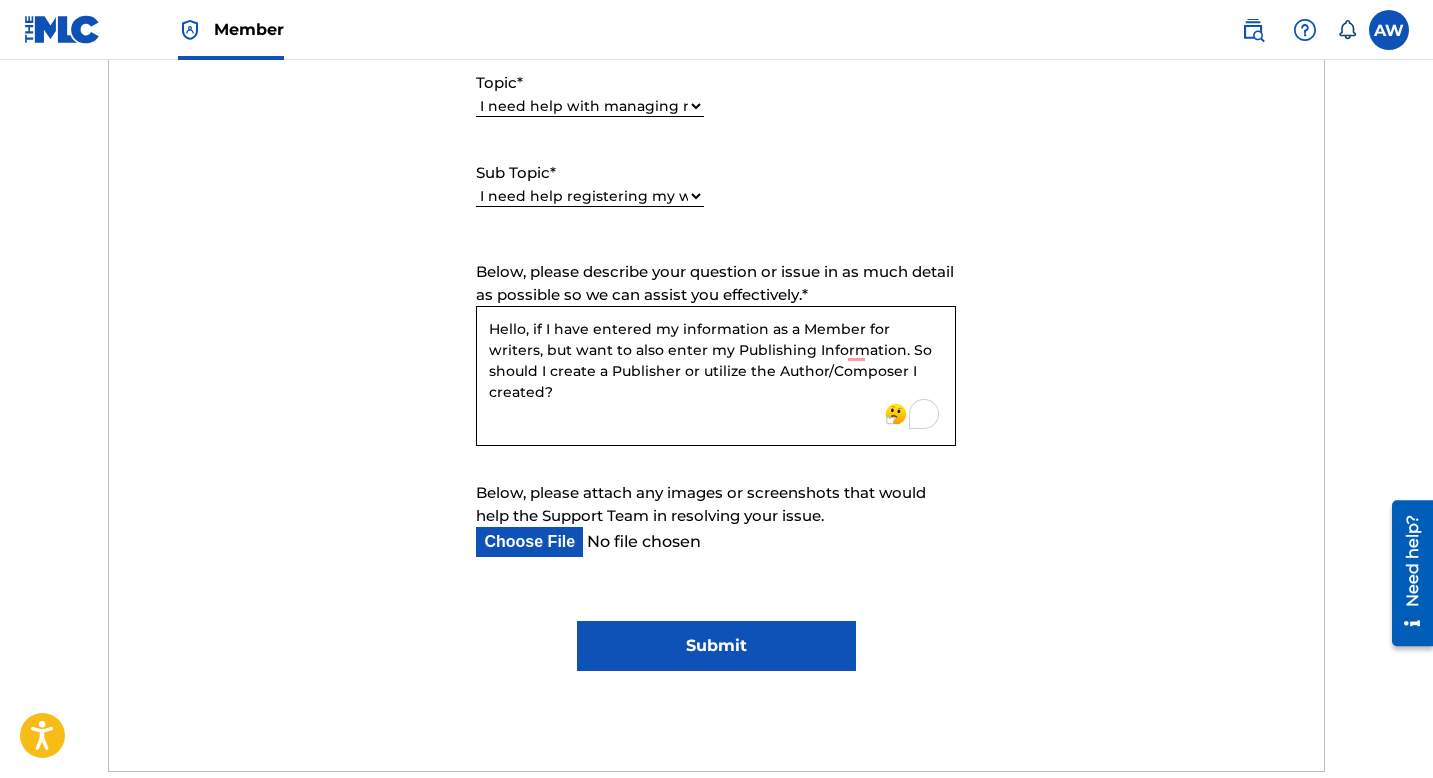 scroll, scrollTop: 1040, scrollLeft: 0, axis: vertical 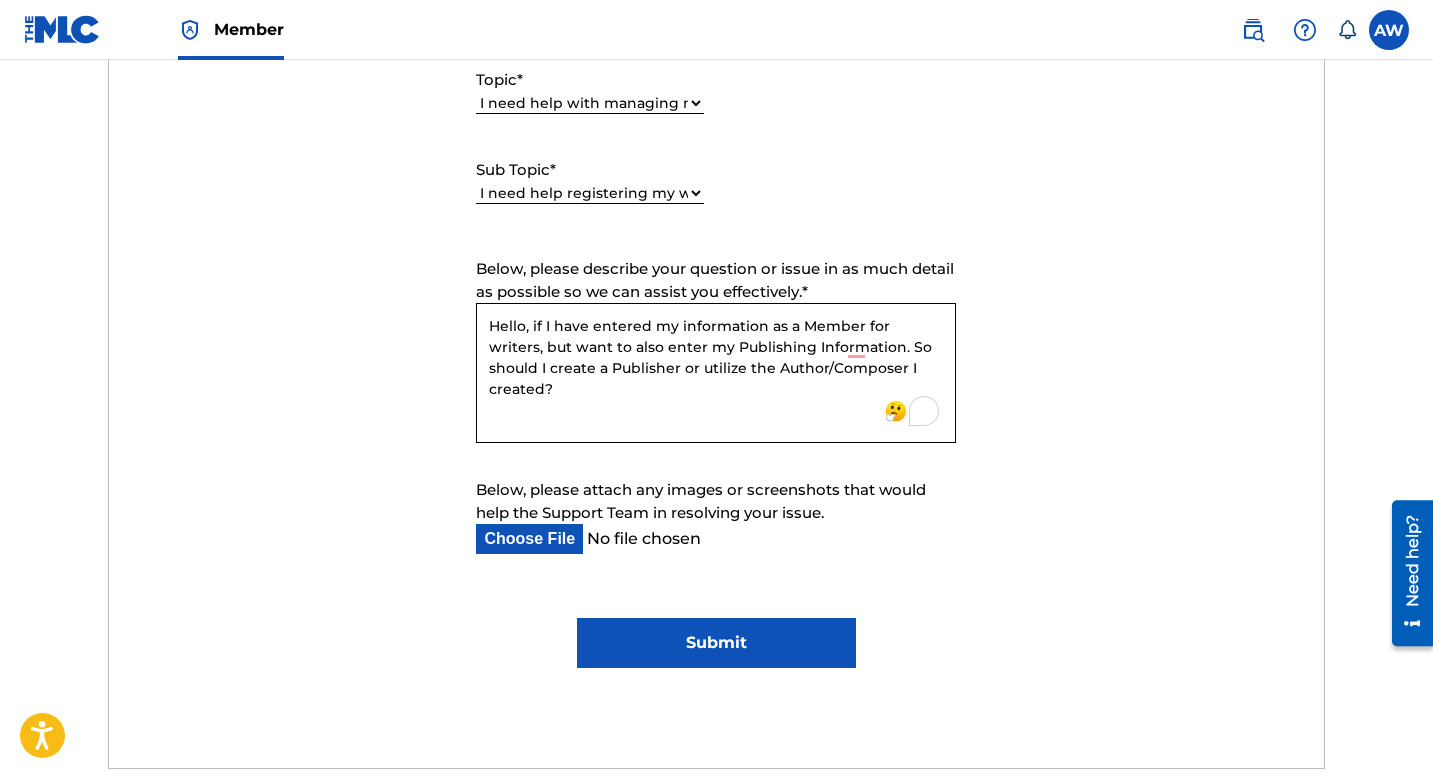 click on "Submit" at bounding box center (716, 643) 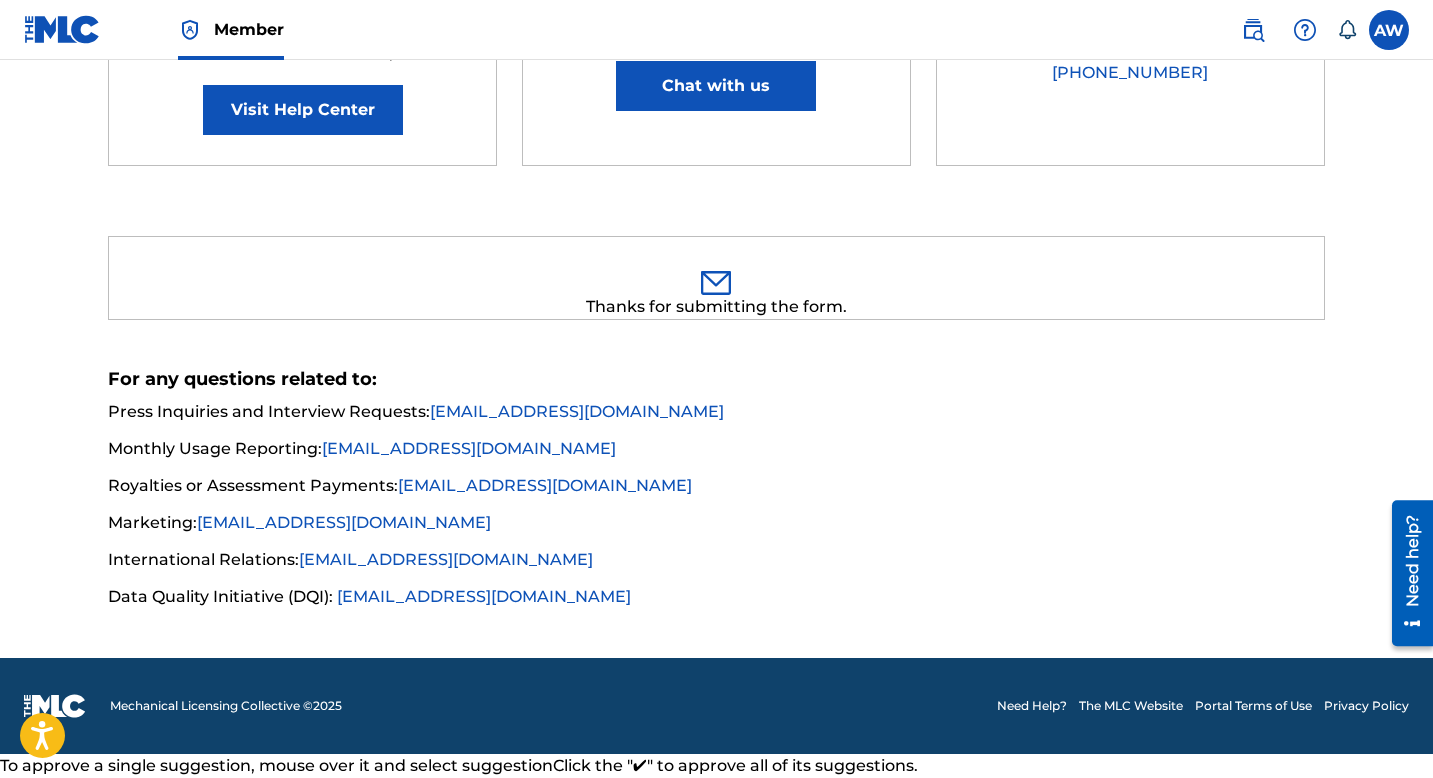 scroll, scrollTop: 428, scrollLeft: 0, axis: vertical 